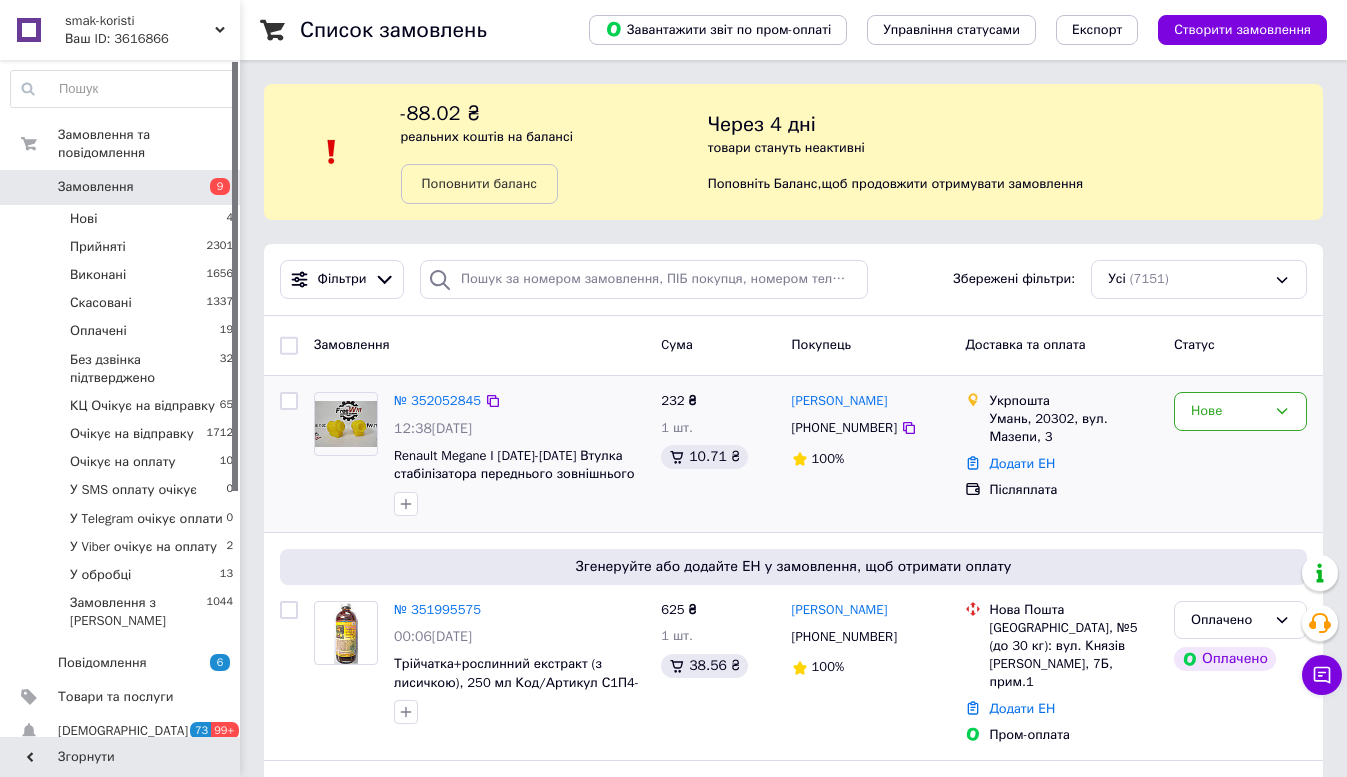 scroll, scrollTop: 0, scrollLeft: 0, axis: both 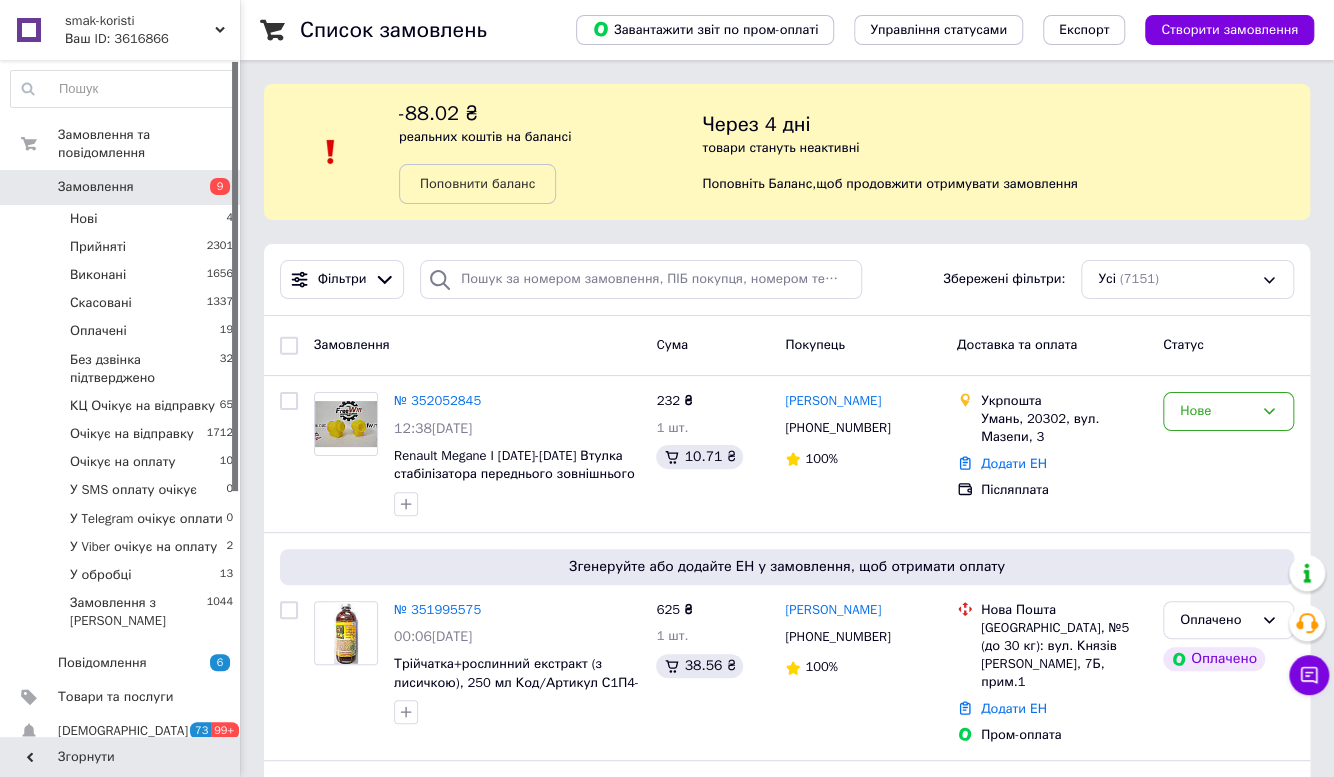 click on "Замовлення" at bounding box center [121, 187] 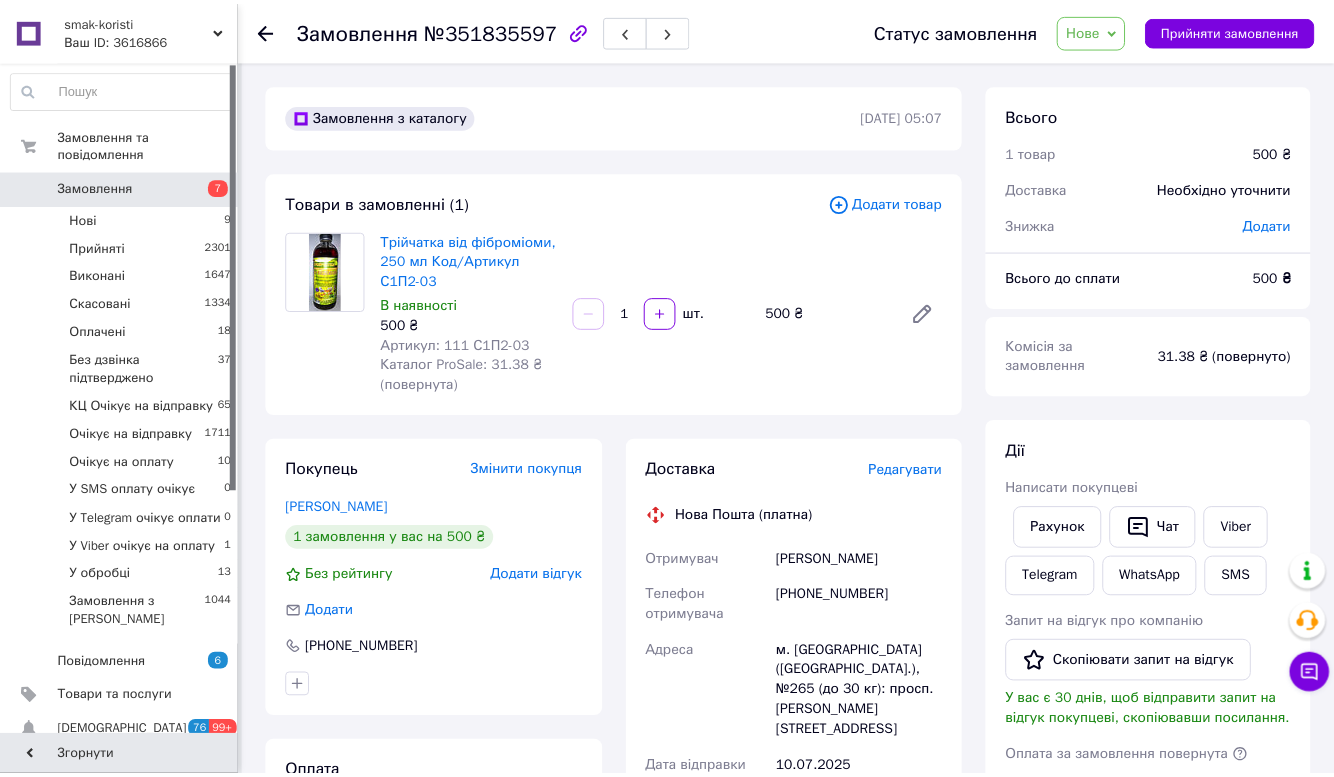 scroll, scrollTop: 0, scrollLeft: 0, axis: both 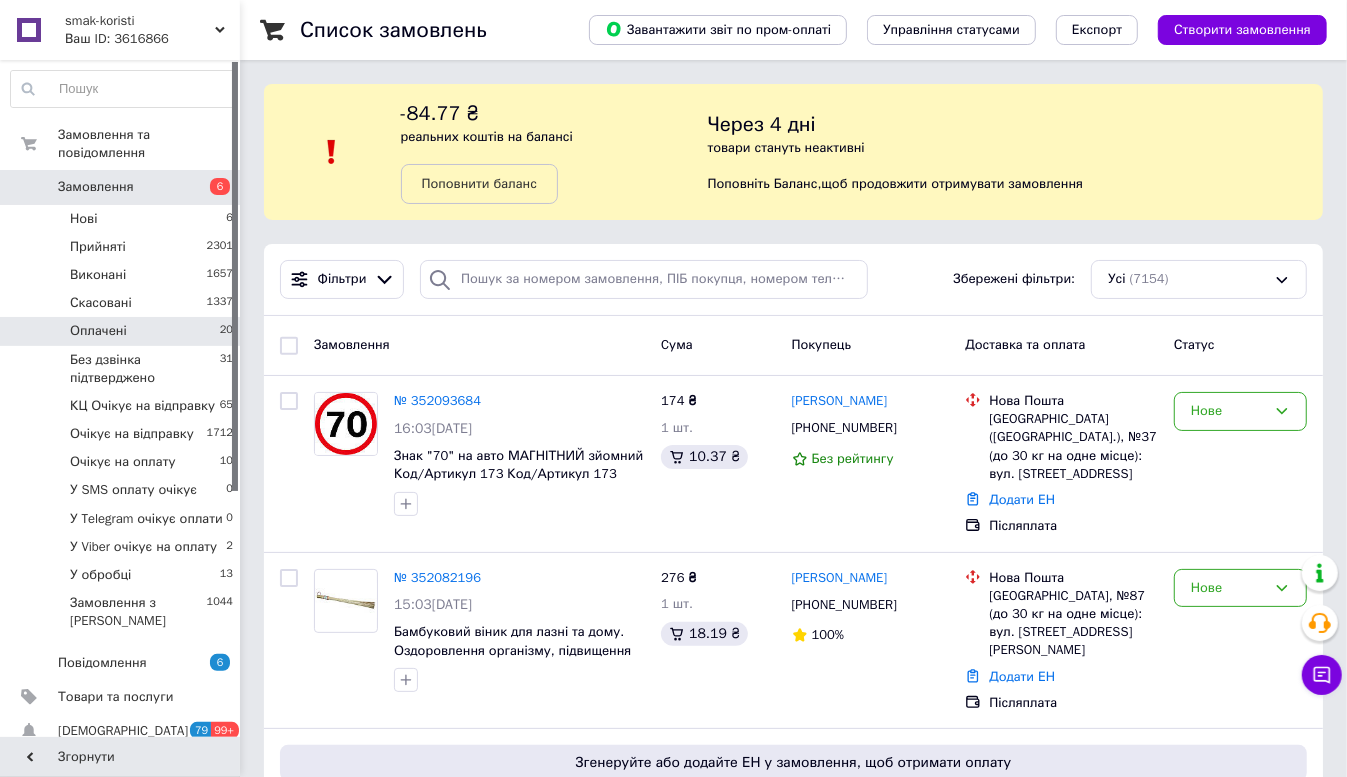 click on "Оплачені" at bounding box center [98, 331] 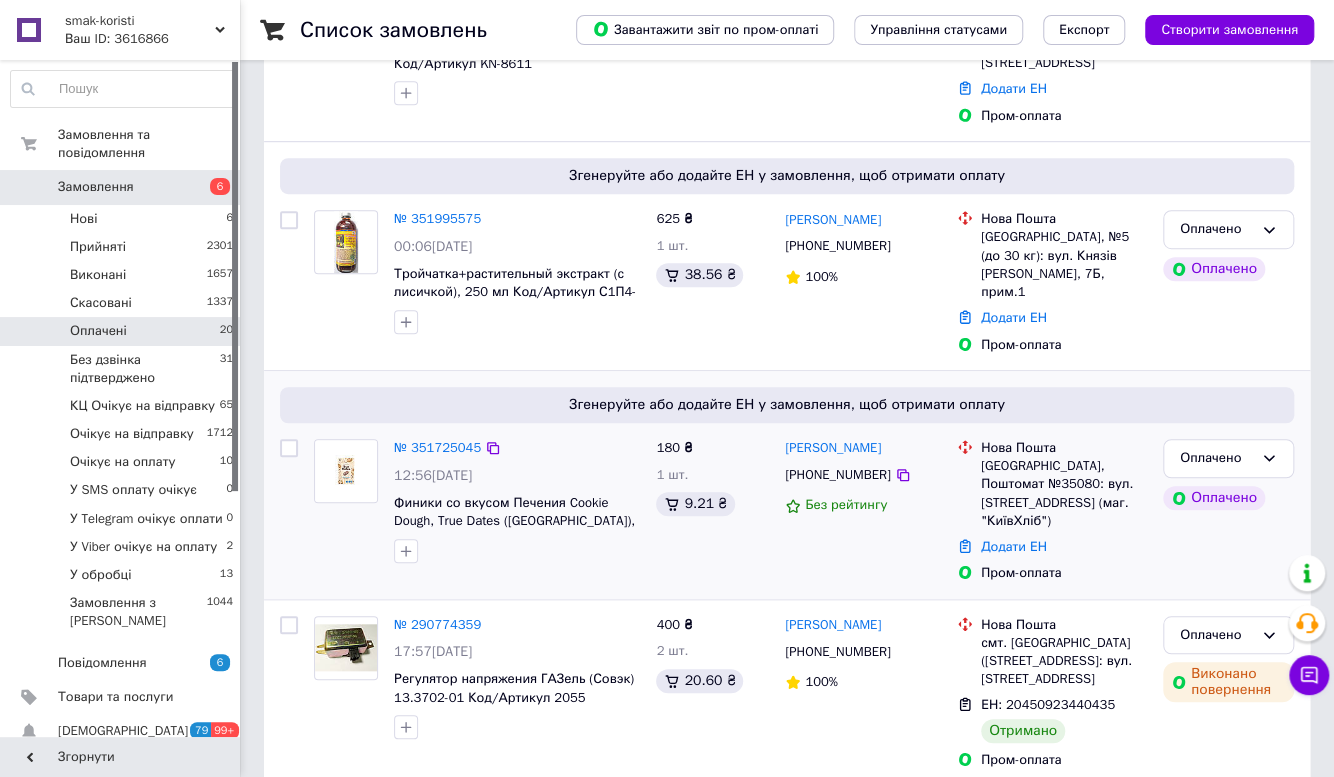 scroll, scrollTop: 545, scrollLeft: 0, axis: vertical 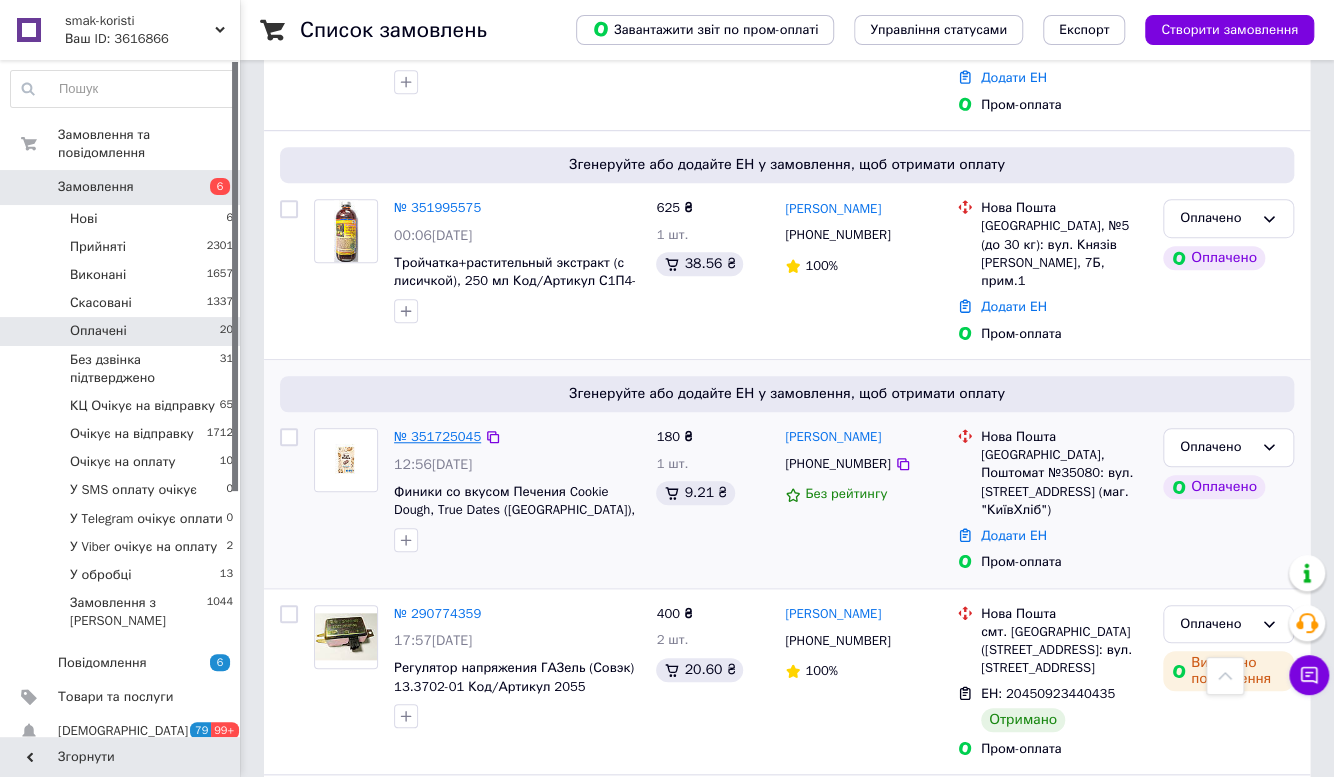 click on "№ 351725045" at bounding box center (437, 436) 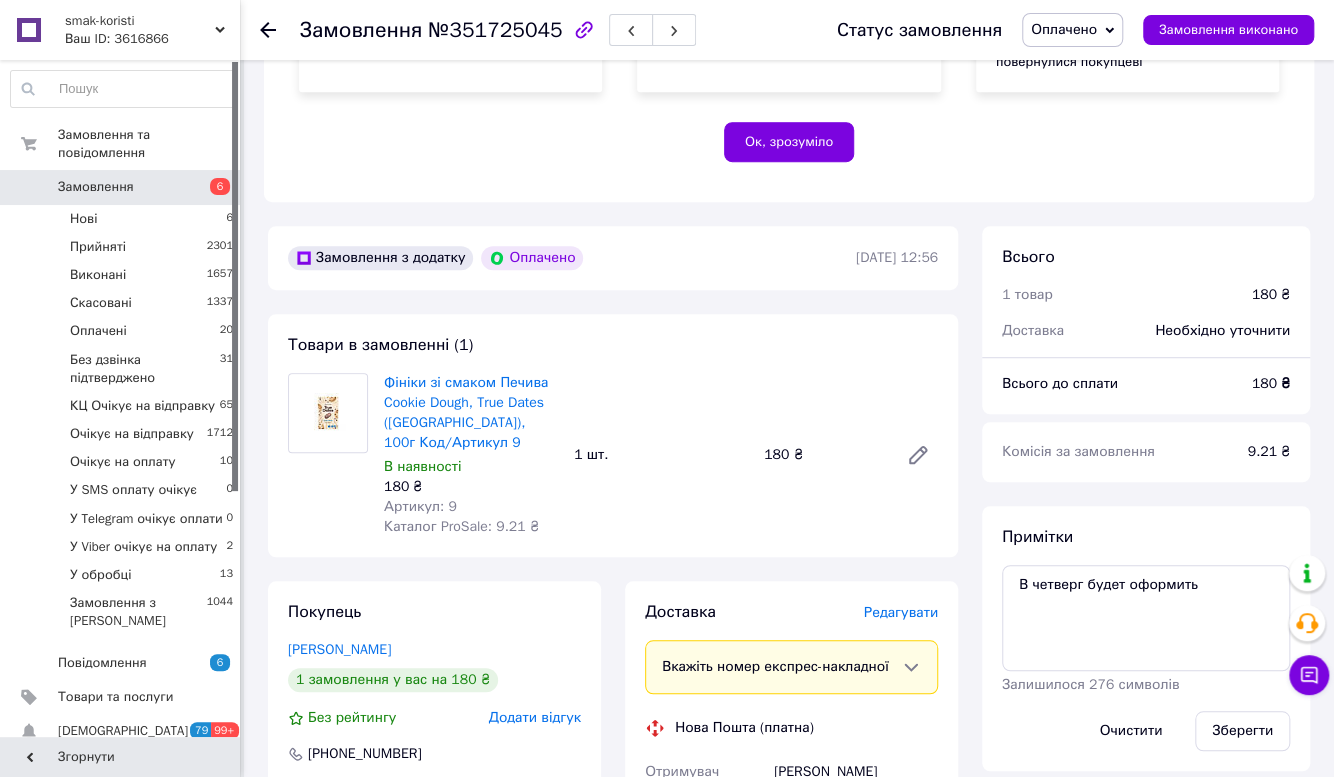 scroll, scrollTop: 636, scrollLeft: 0, axis: vertical 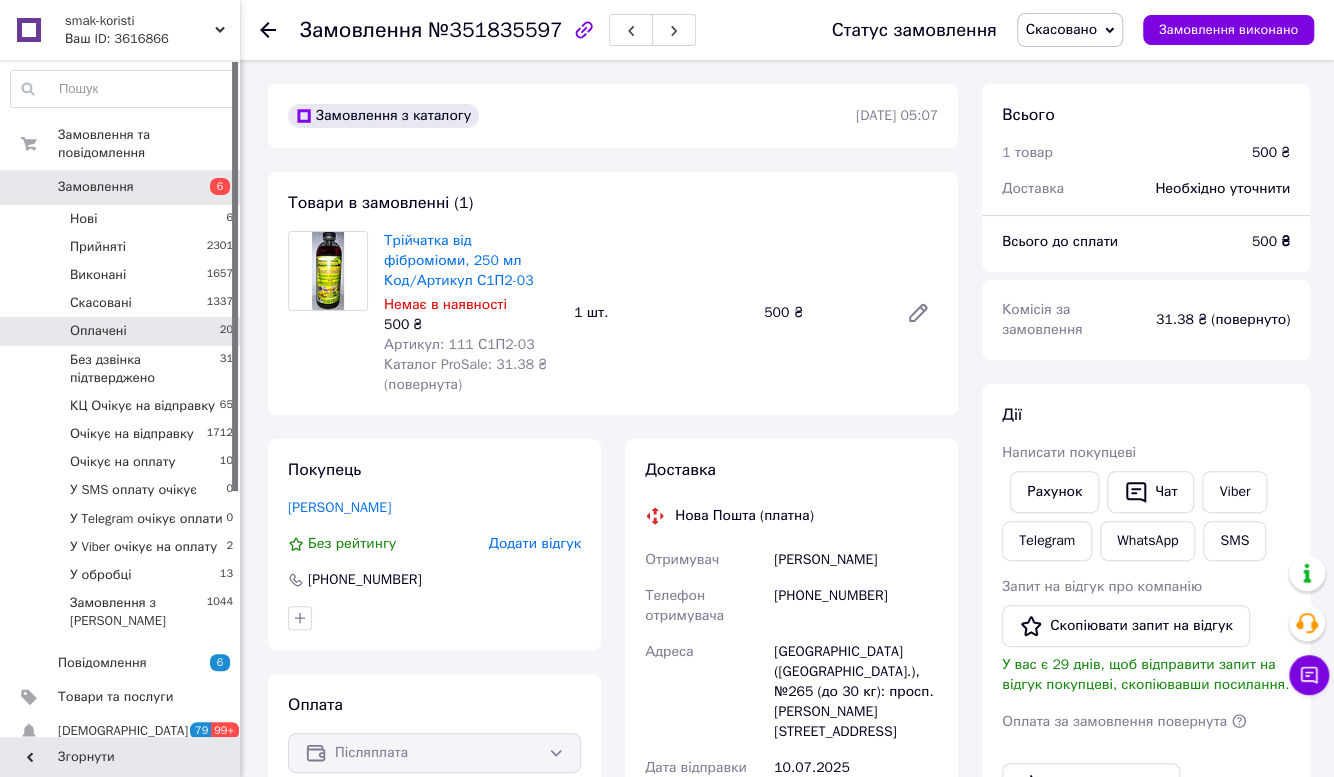 click on "Оплачені" at bounding box center (98, 331) 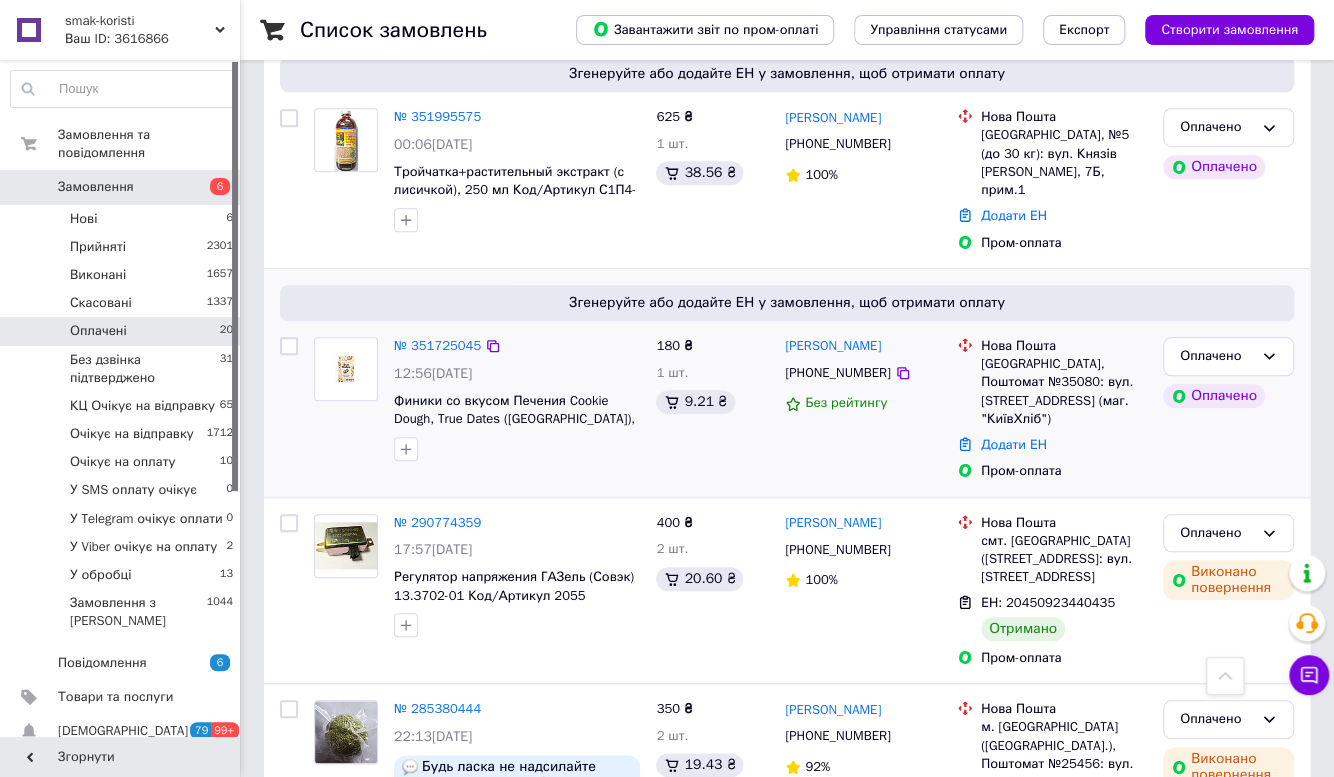 scroll, scrollTop: 363, scrollLeft: 0, axis: vertical 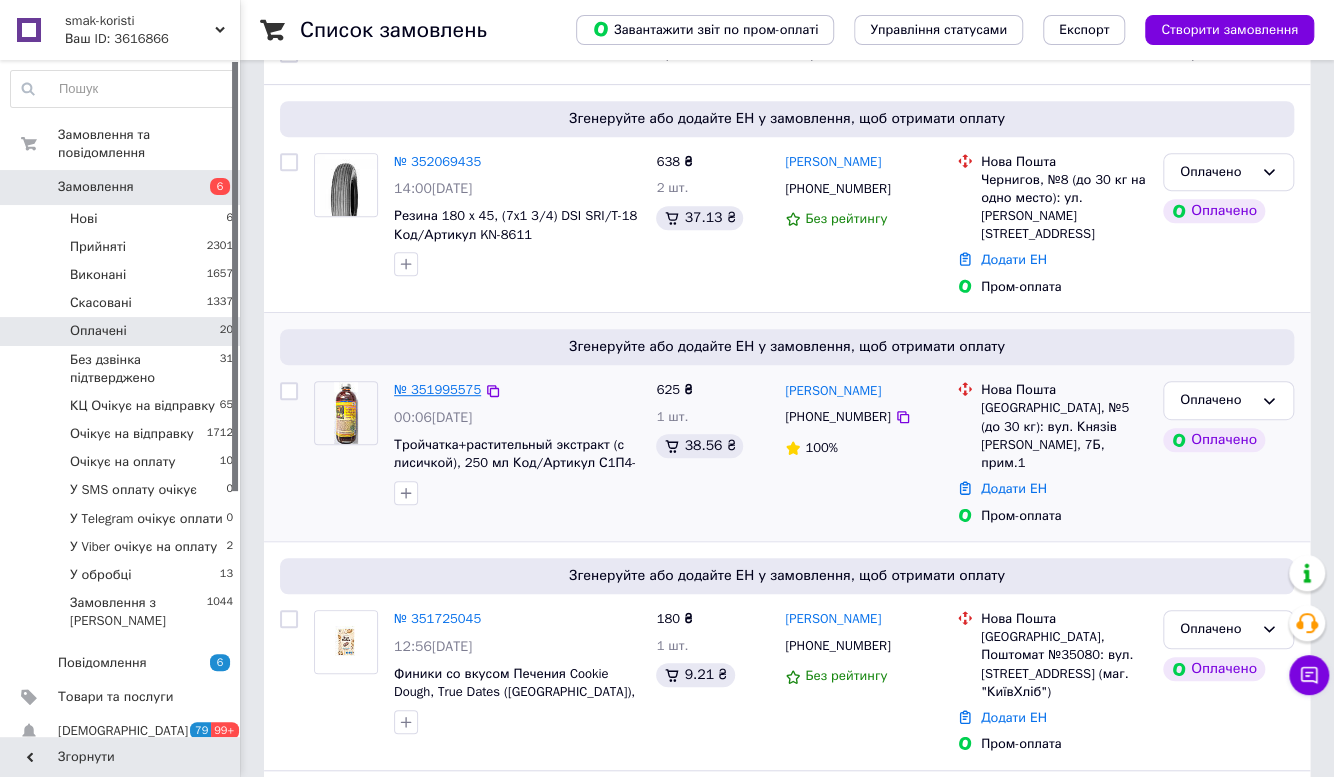 click on "№ 351995575" at bounding box center (437, 389) 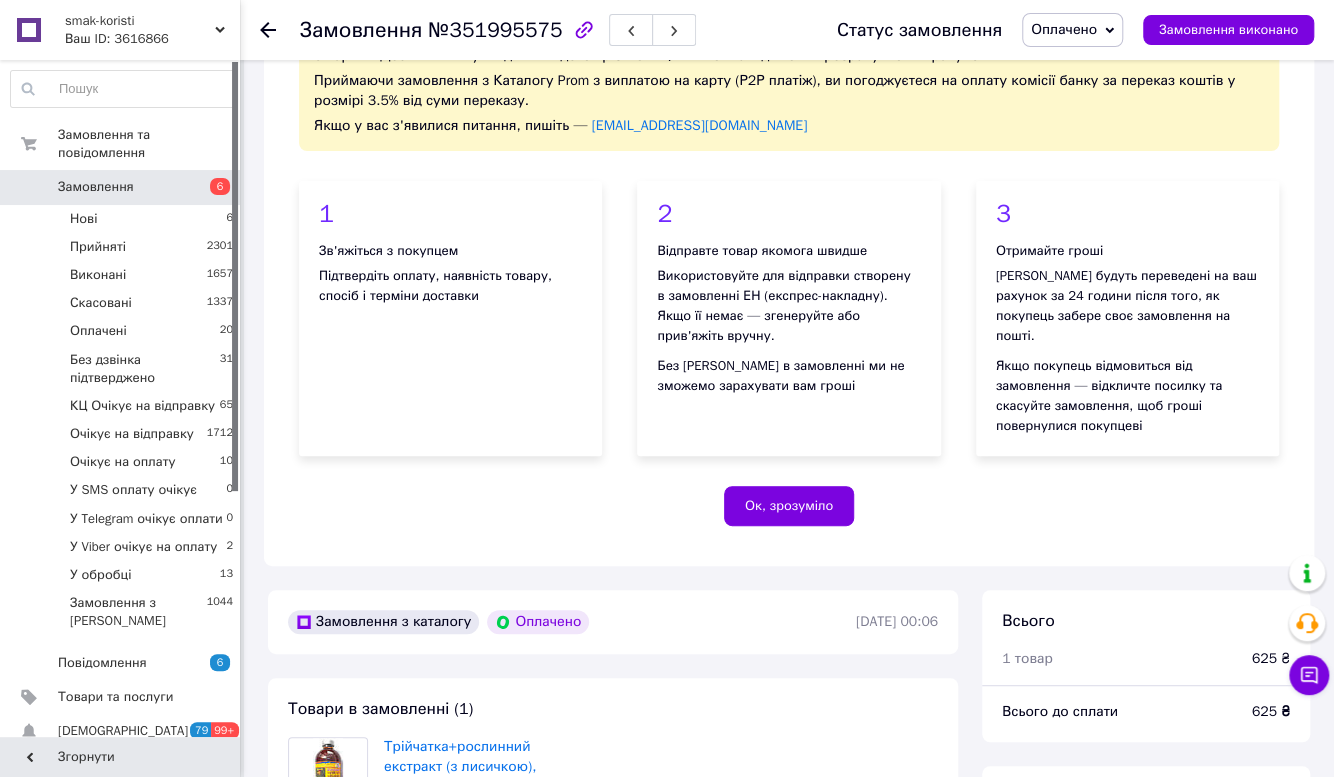 scroll, scrollTop: 363, scrollLeft: 0, axis: vertical 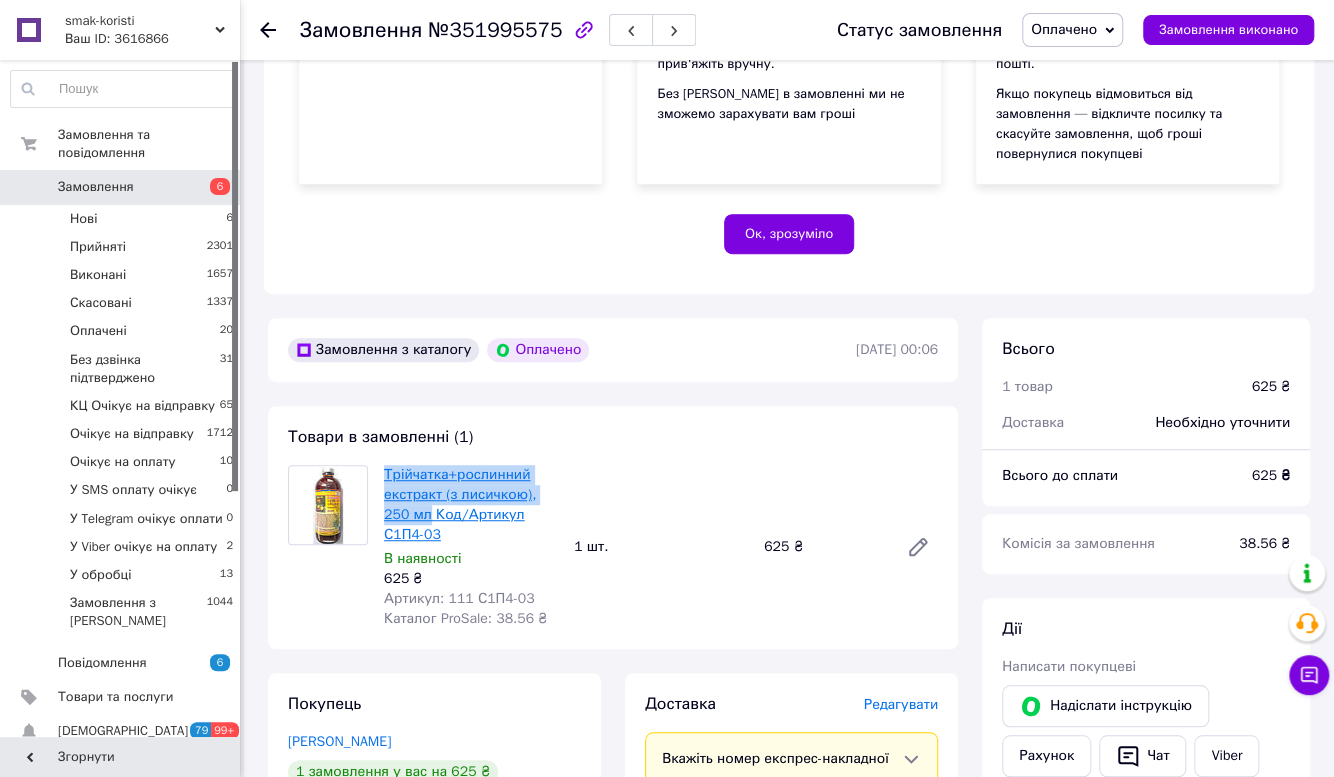 drag, startPoint x: 380, startPoint y: 455, endPoint x: 400, endPoint y: 499, distance: 48.332184 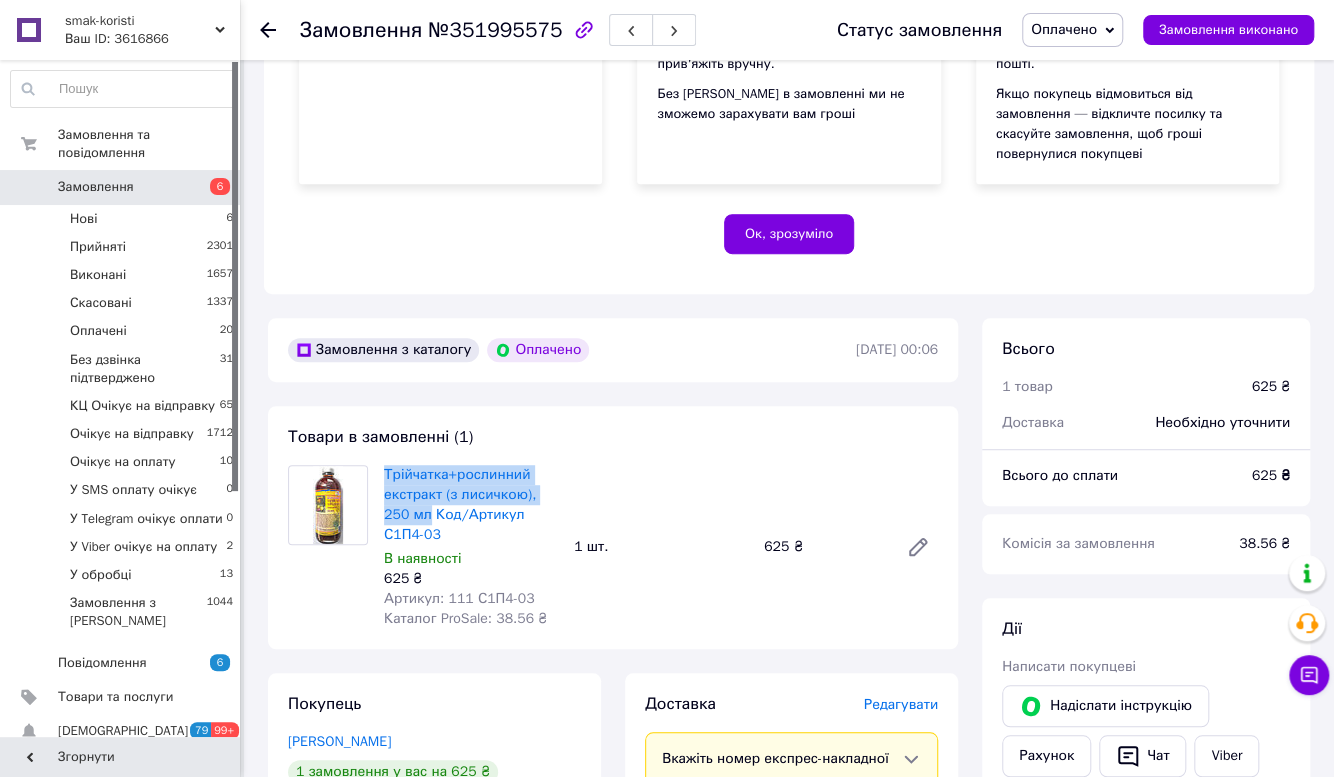 copy on "Трійчатка+рослинний екстракт (з лисичкою), 250 мл" 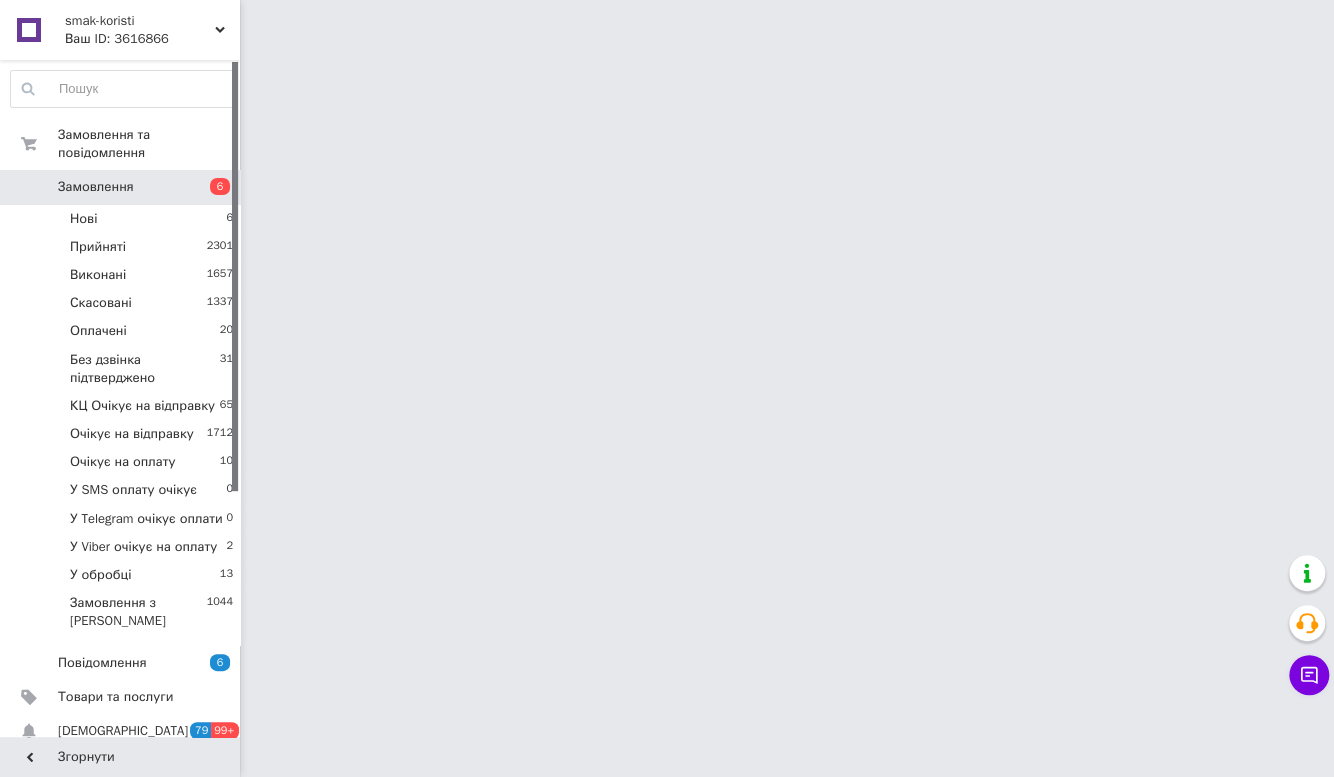 scroll, scrollTop: 0, scrollLeft: 0, axis: both 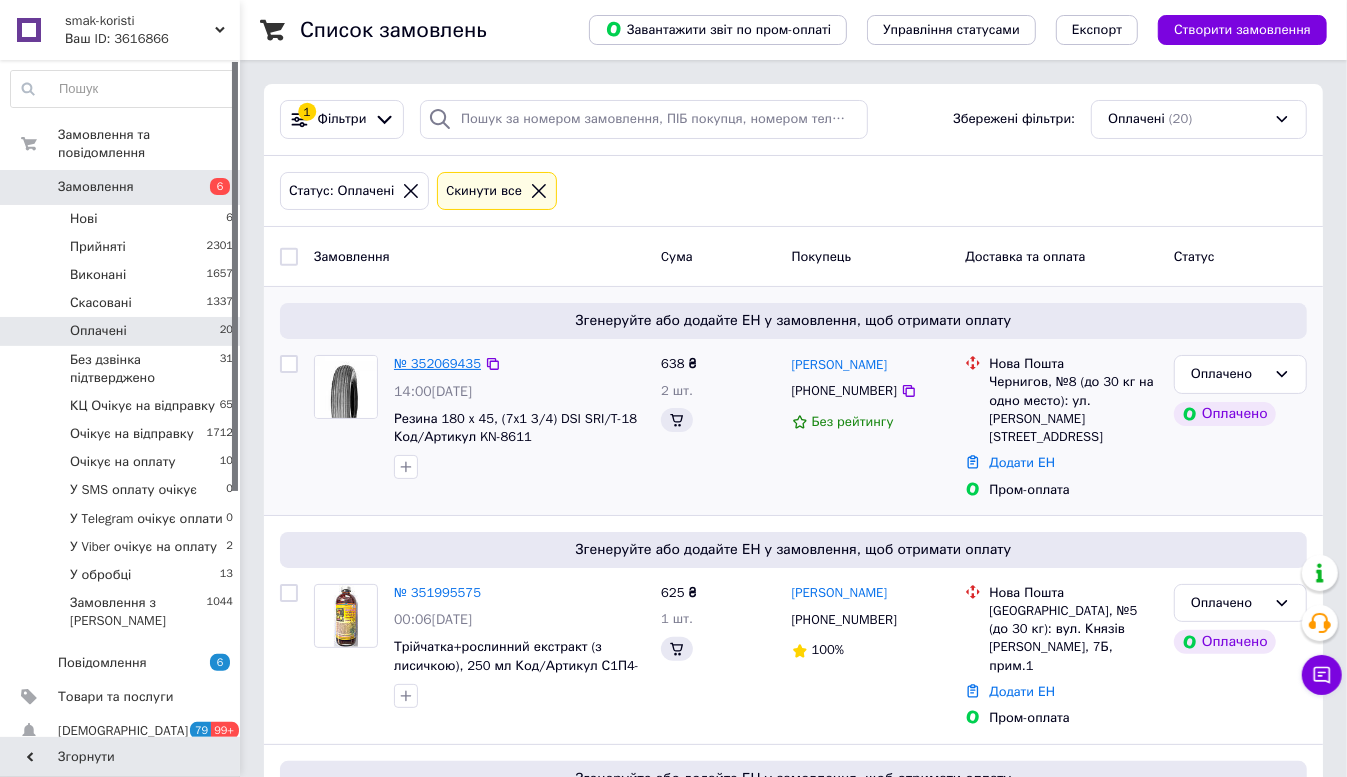 click on "№ 352069435" at bounding box center (437, 363) 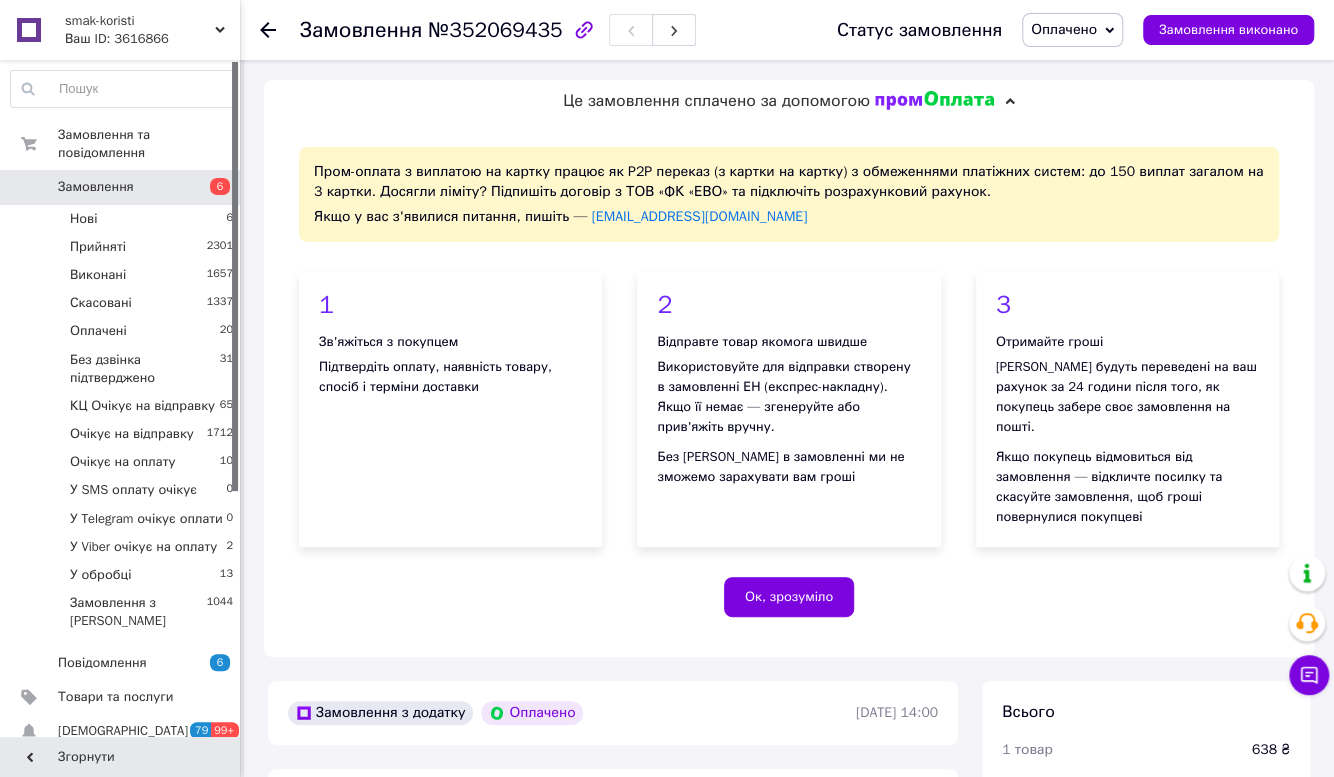 scroll, scrollTop: 363, scrollLeft: 0, axis: vertical 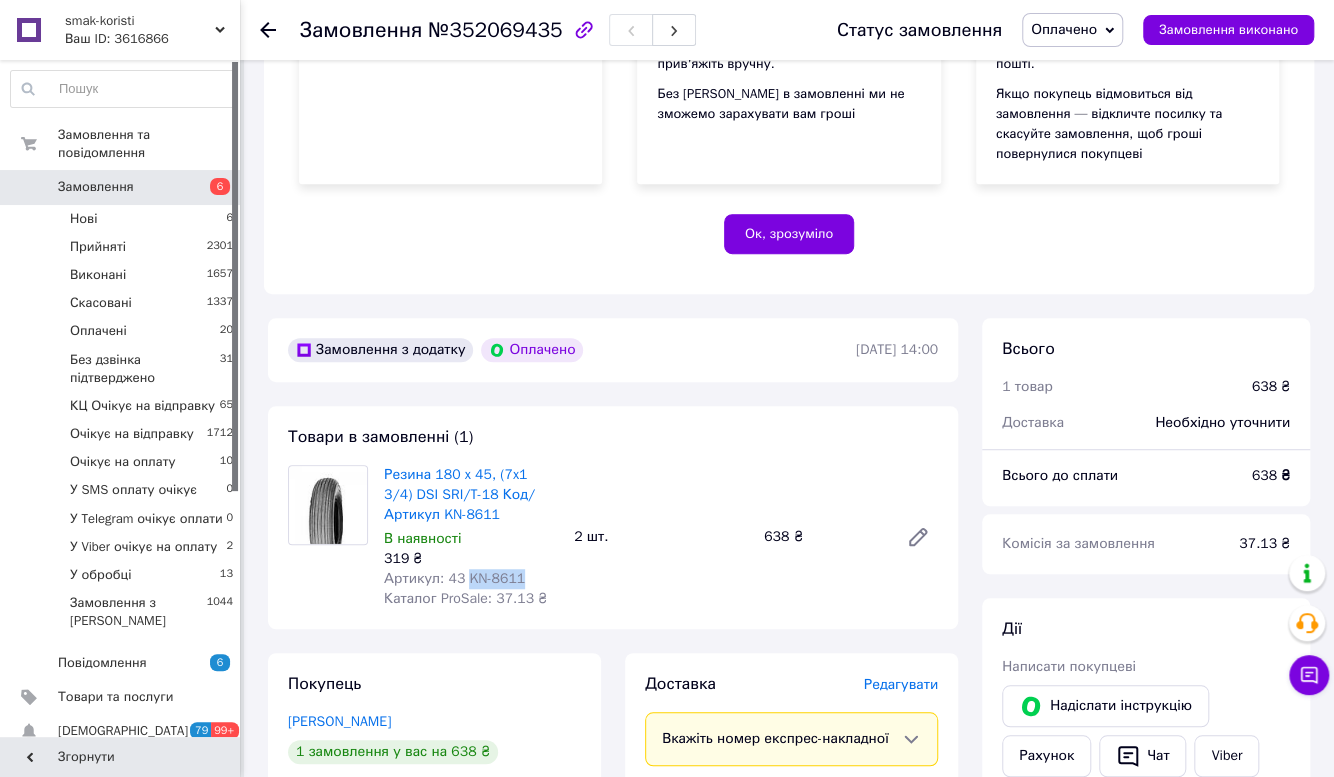 drag, startPoint x: 520, startPoint y: 556, endPoint x: 463, endPoint y: 554, distance: 57.035076 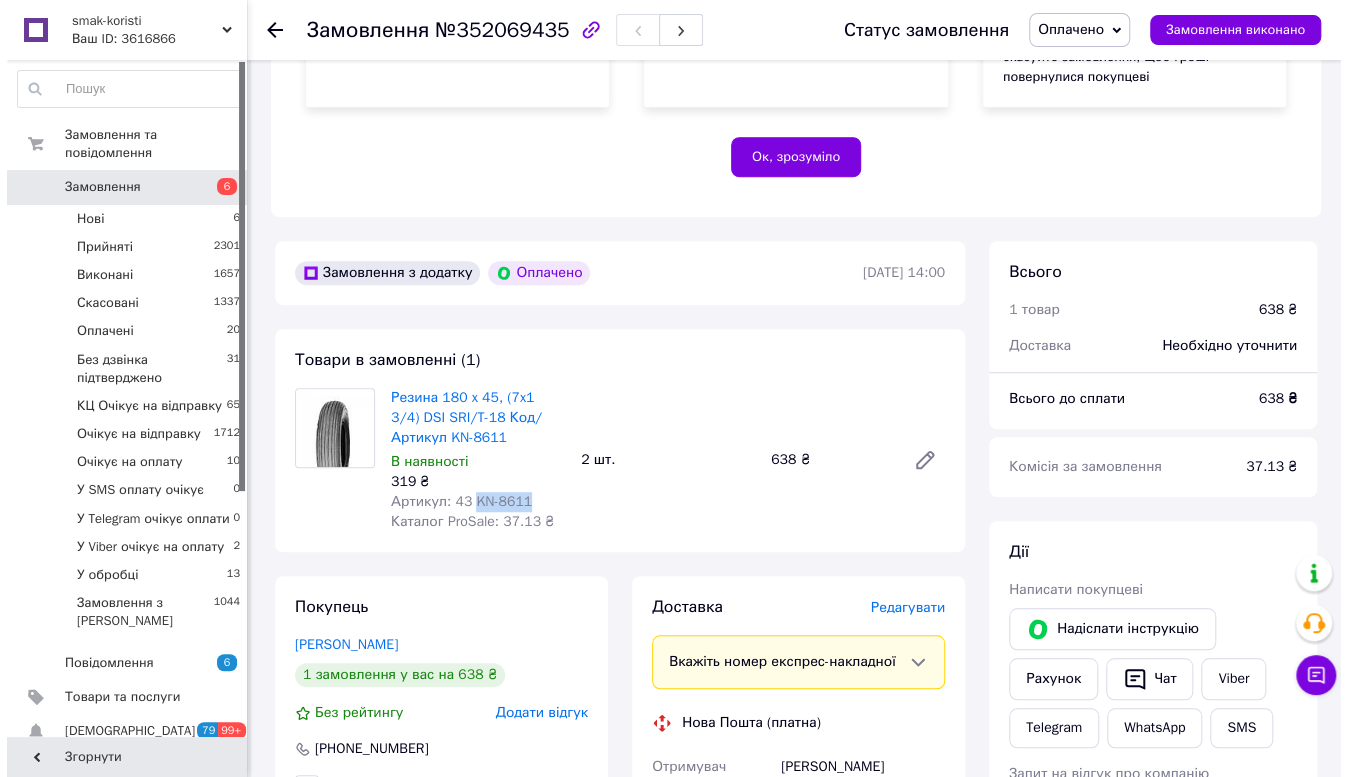 scroll, scrollTop: 636, scrollLeft: 0, axis: vertical 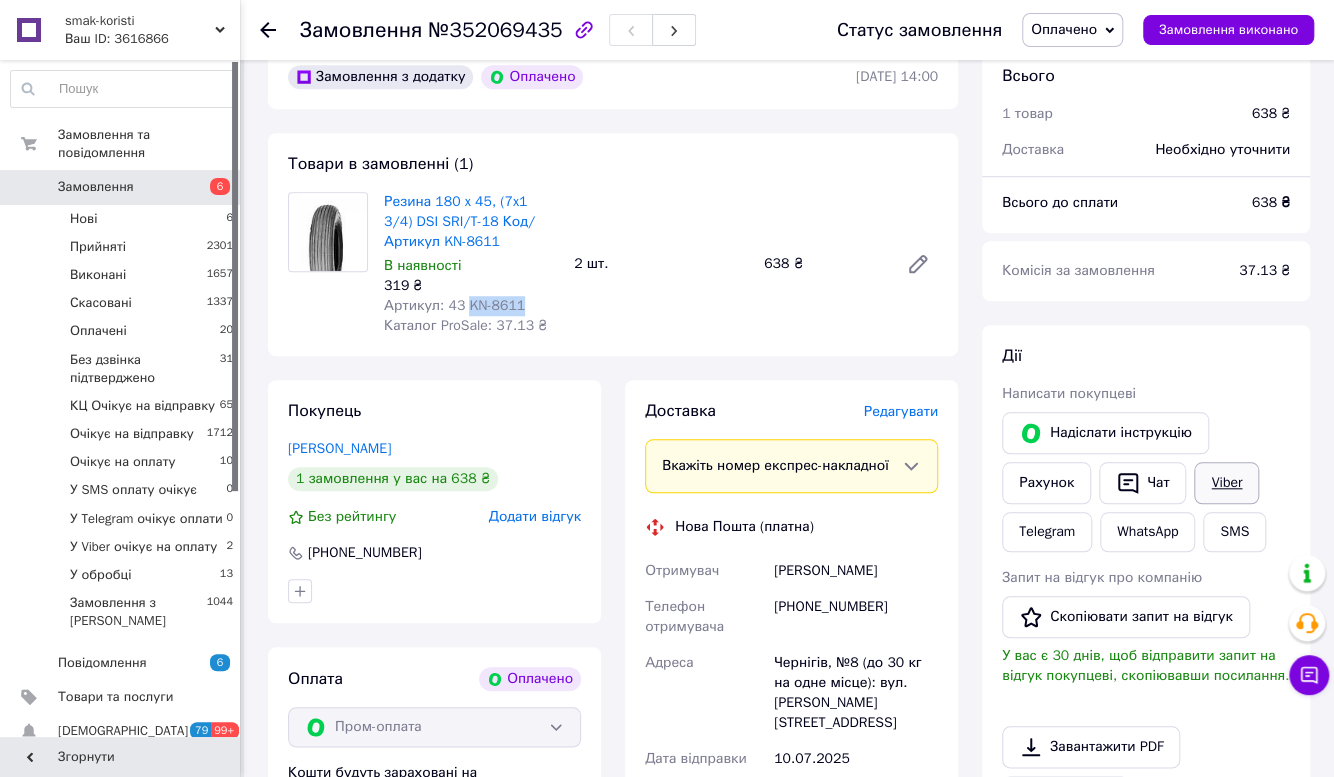 click on "Viber" at bounding box center (1226, 483) 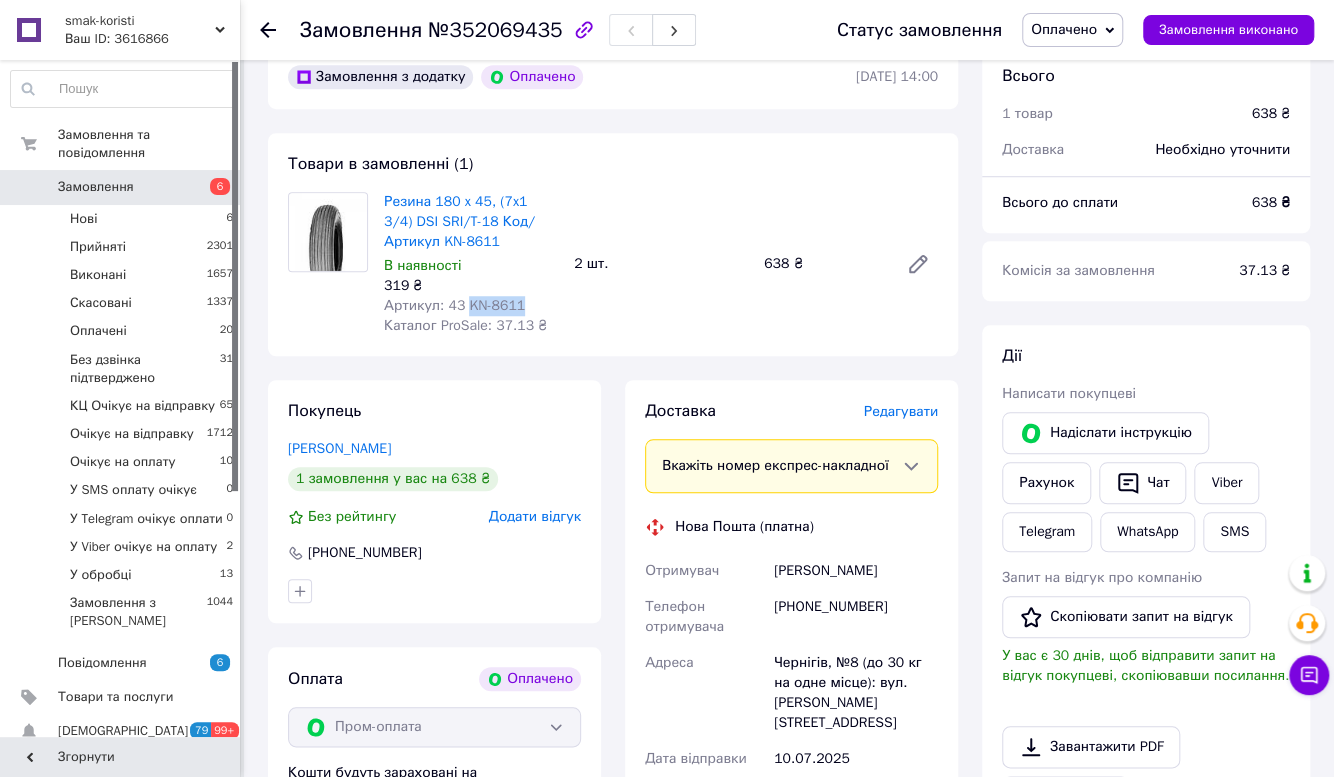 click on "Оплачено" at bounding box center [1072, 30] 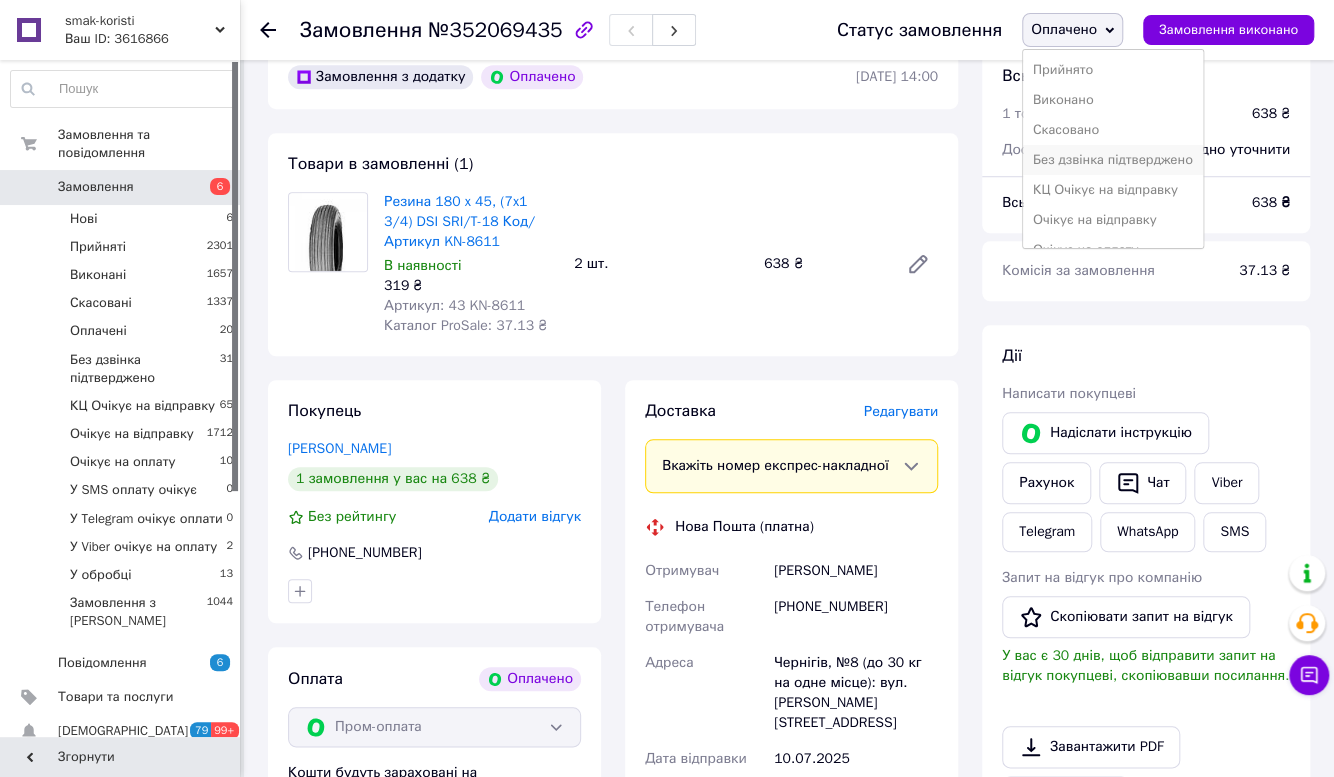 click on "Без дзвінка підтверджено" at bounding box center (1113, 160) 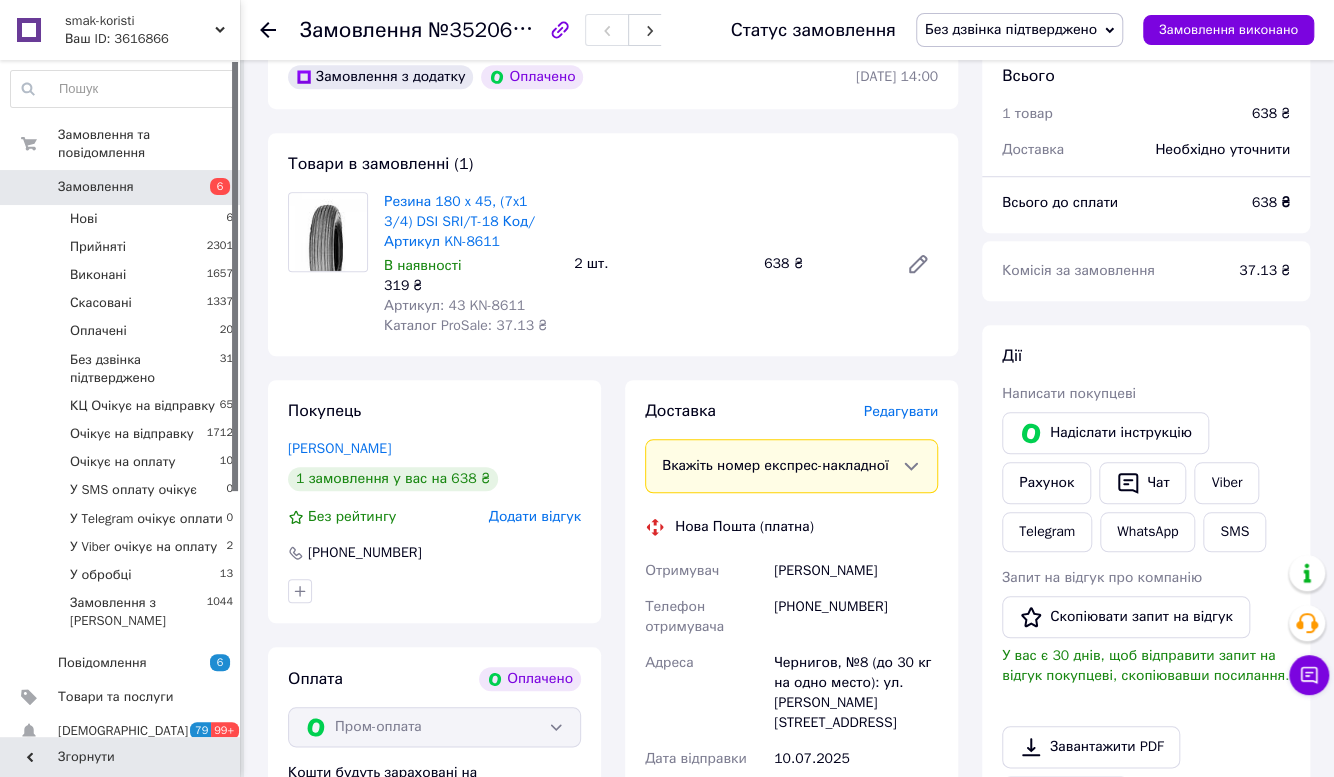 click on "Редагувати" at bounding box center (901, 411) 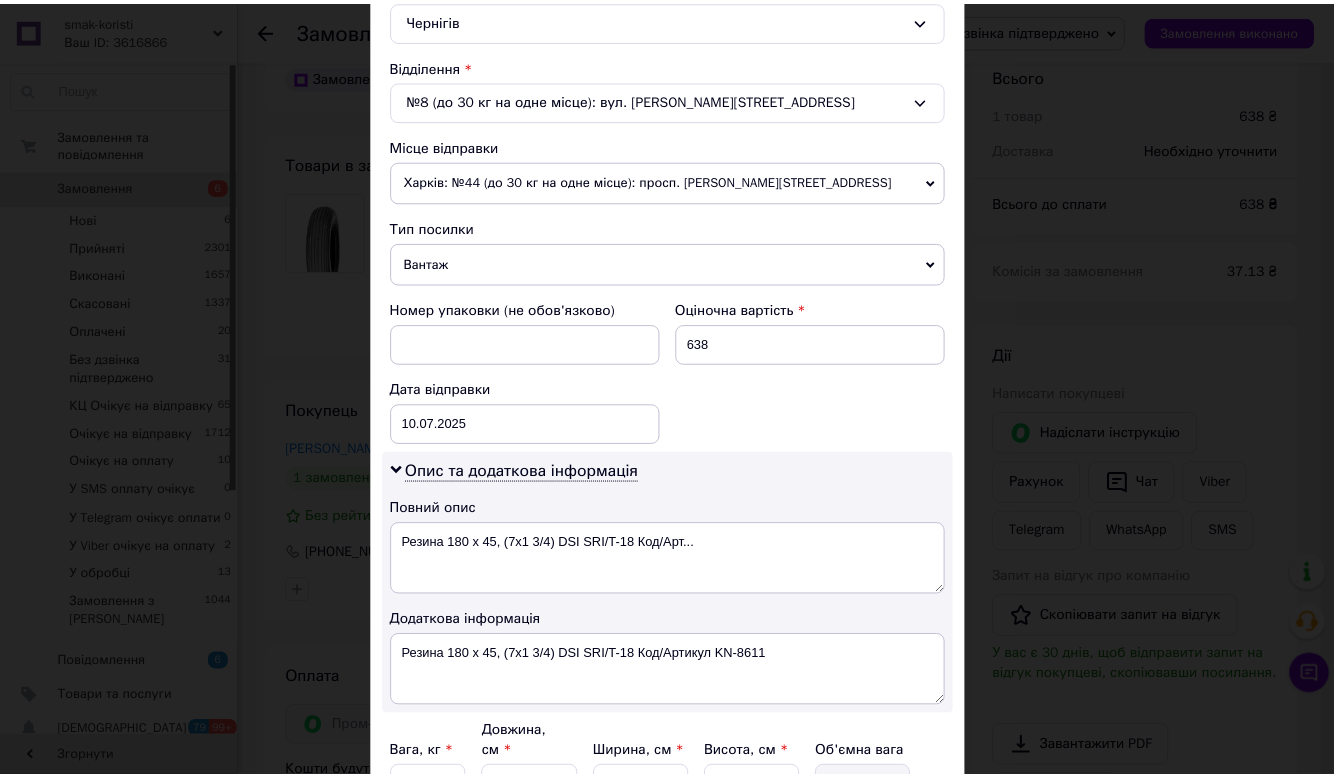 scroll, scrollTop: 771, scrollLeft: 0, axis: vertical 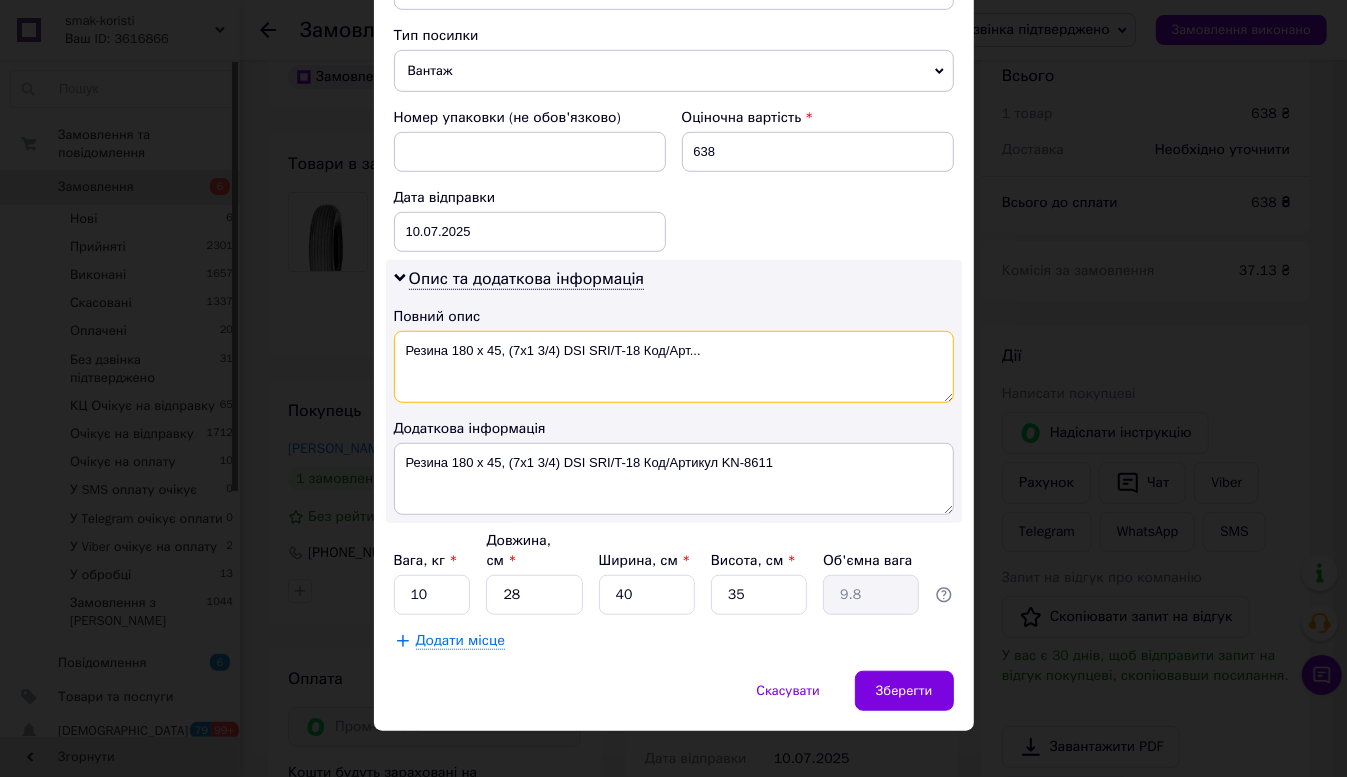 click on "Резина 180 x 45, (7x1 3/4) DSI SRI/T-18 Код/Арт..." at bounding box center [674, 367] 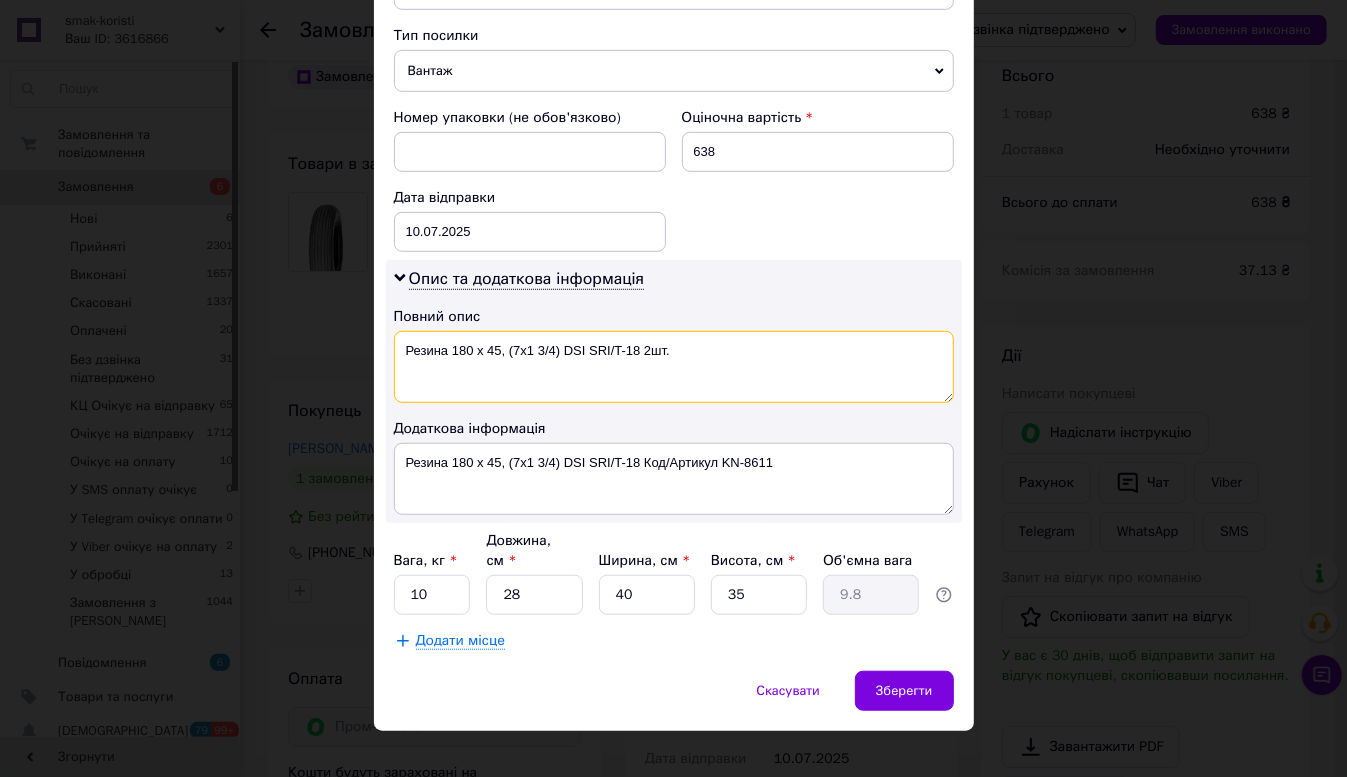 type on "Резина 180 x 45, (7x1 3/4) DSI SRI/T-18 2шт." 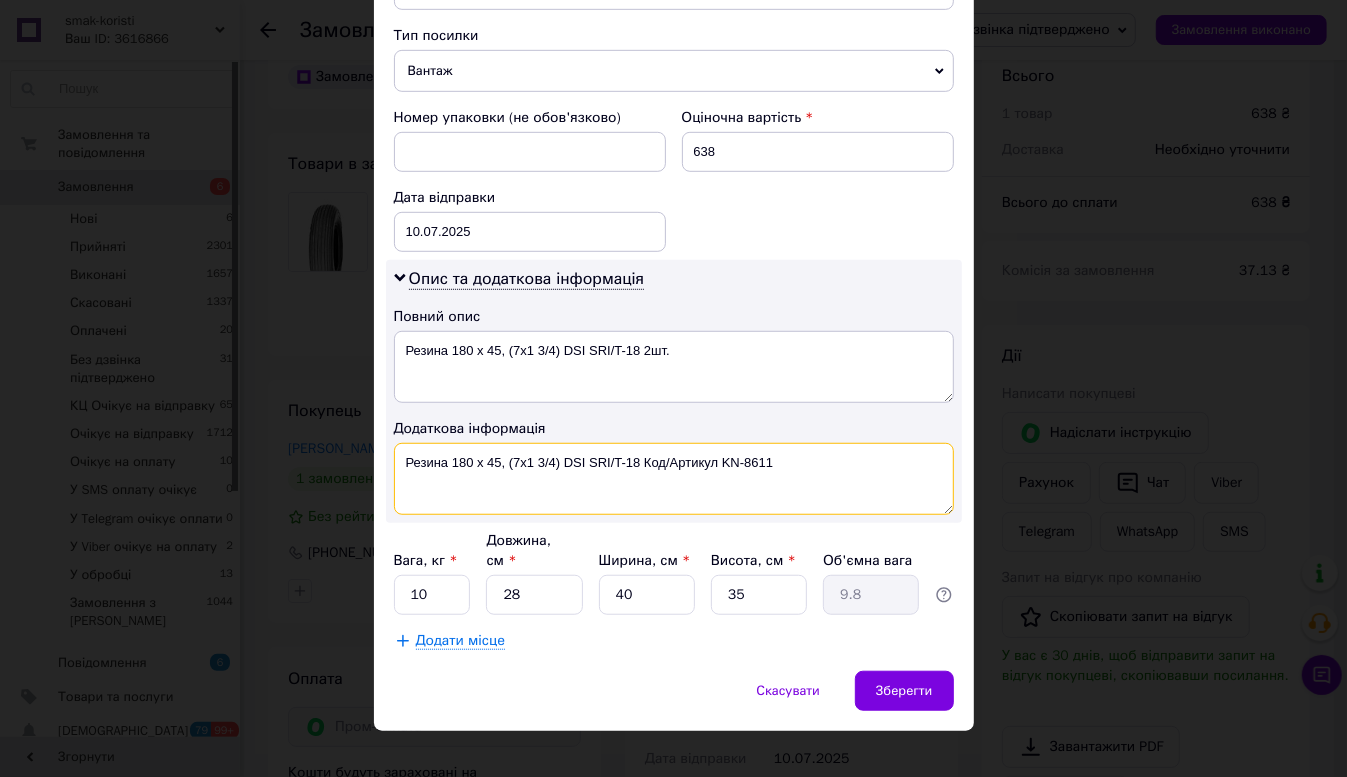 drag, startPoint x: 439, startPoint y: 459, endPoint x: 876, endPoint y: 493, distance: 438.32065 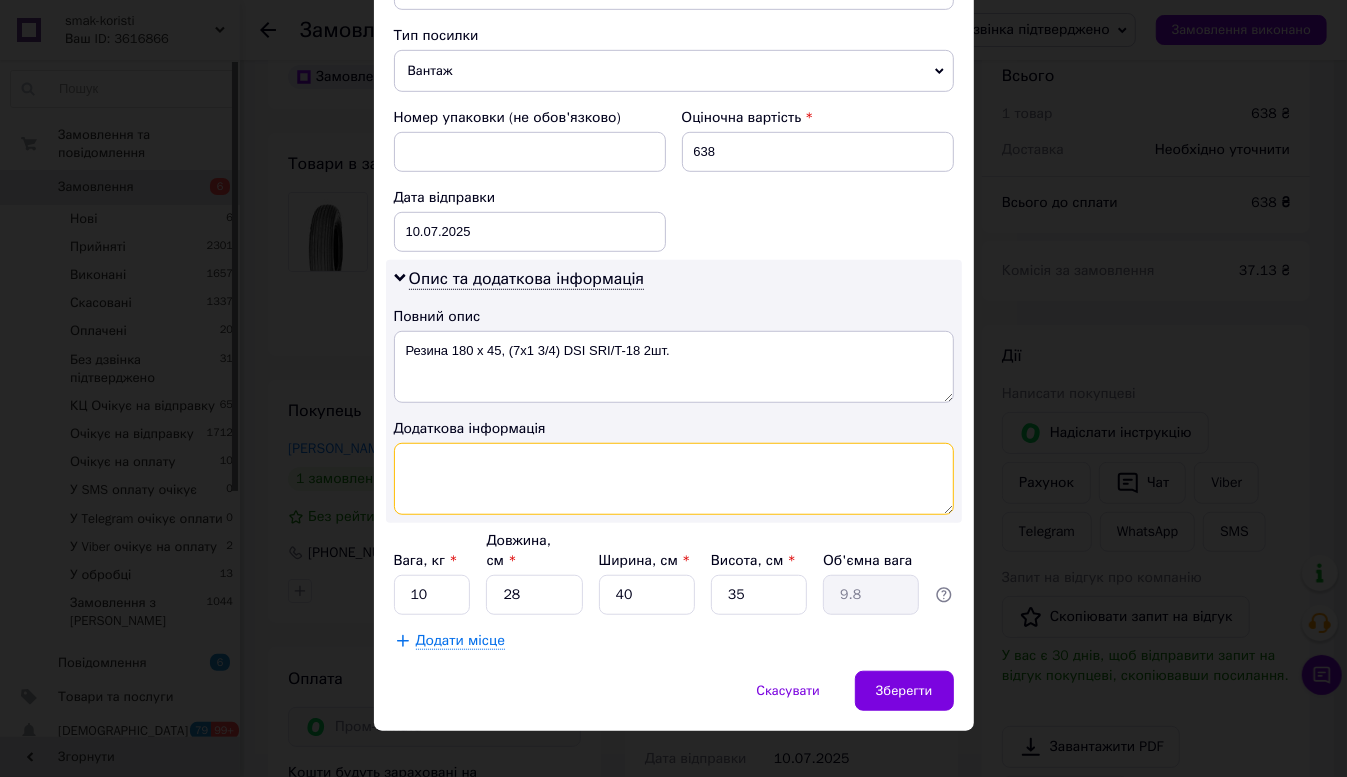 type 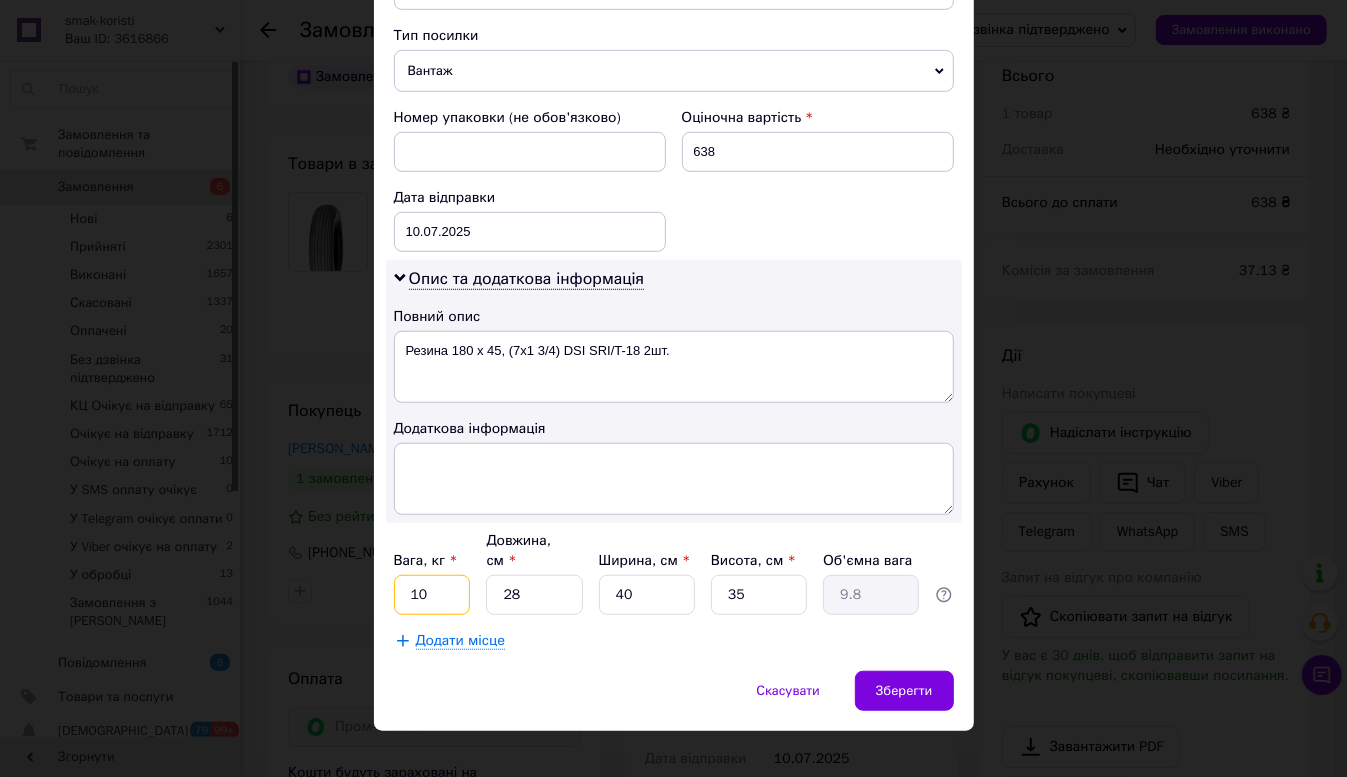 click on "10" at bounding box center [432, 595] 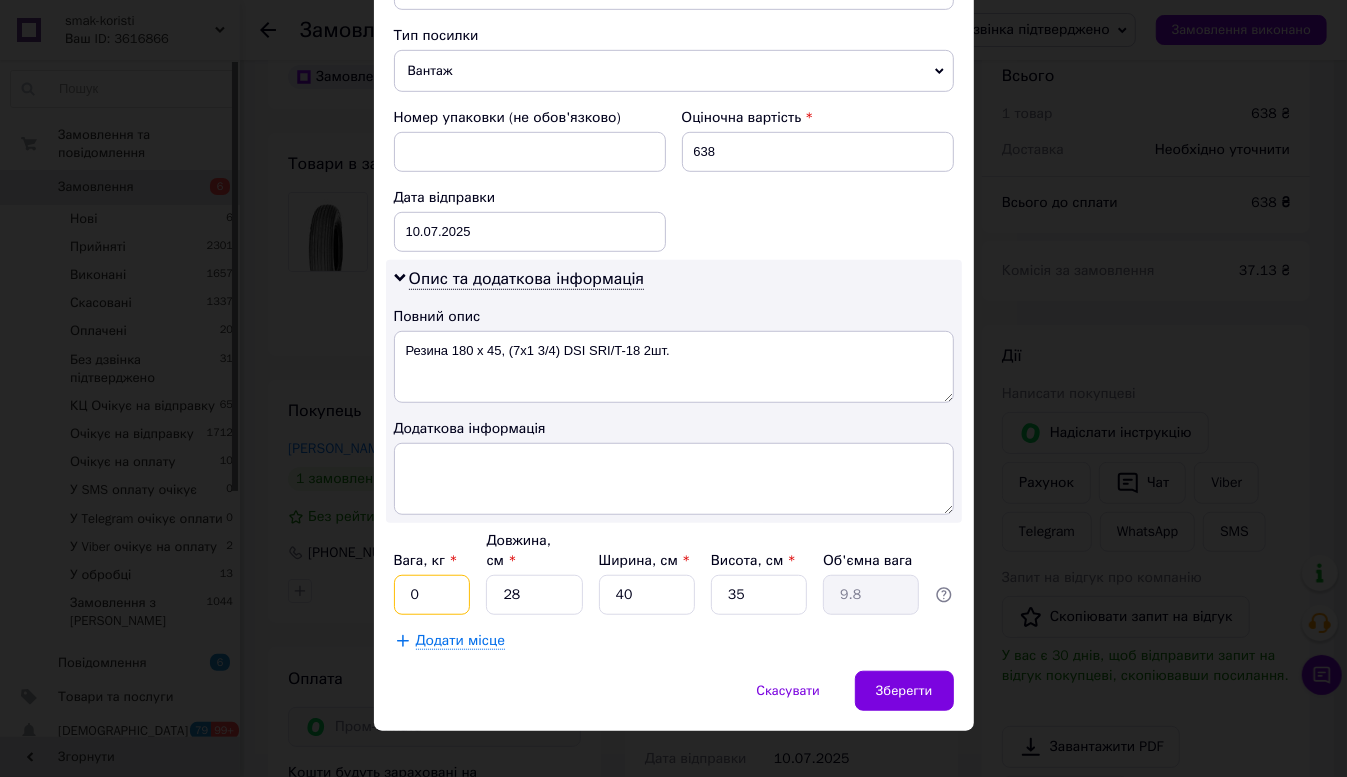 type on "0.5" 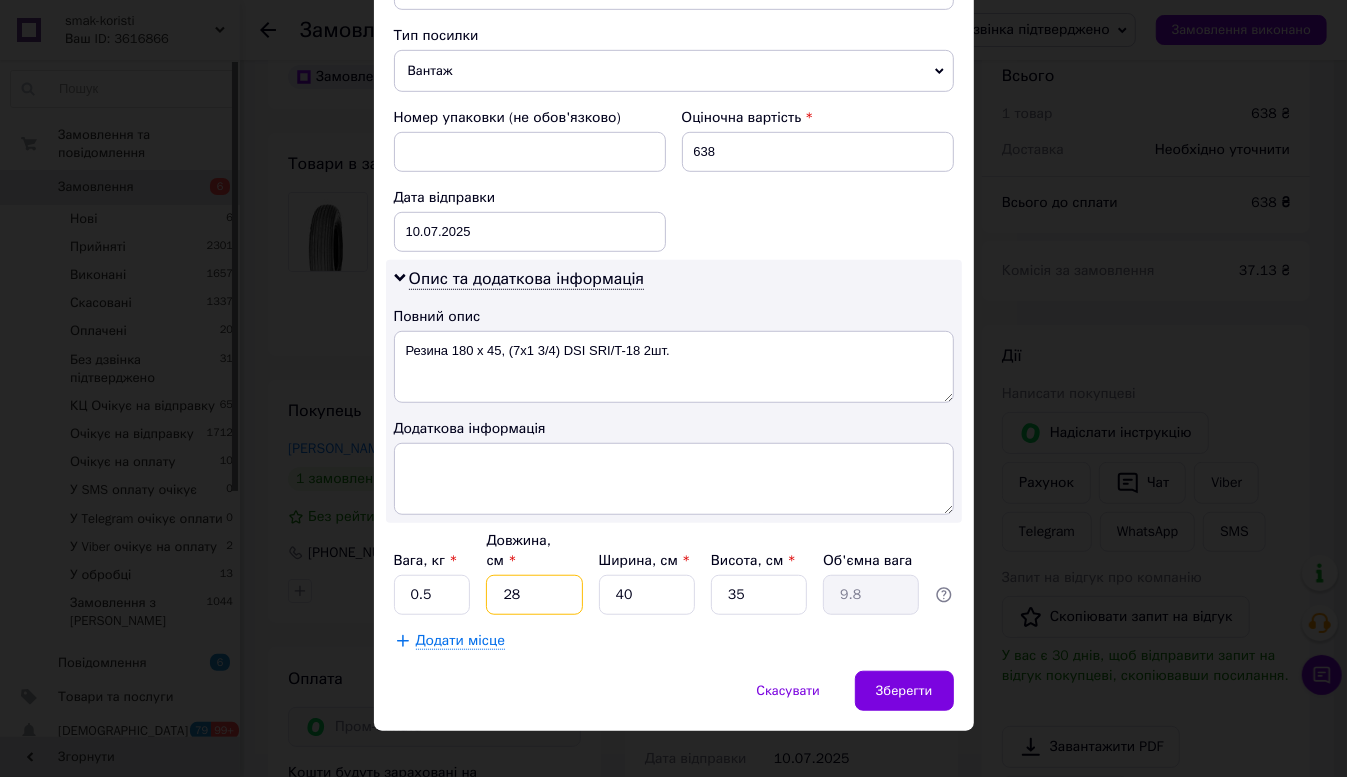 type on "2" 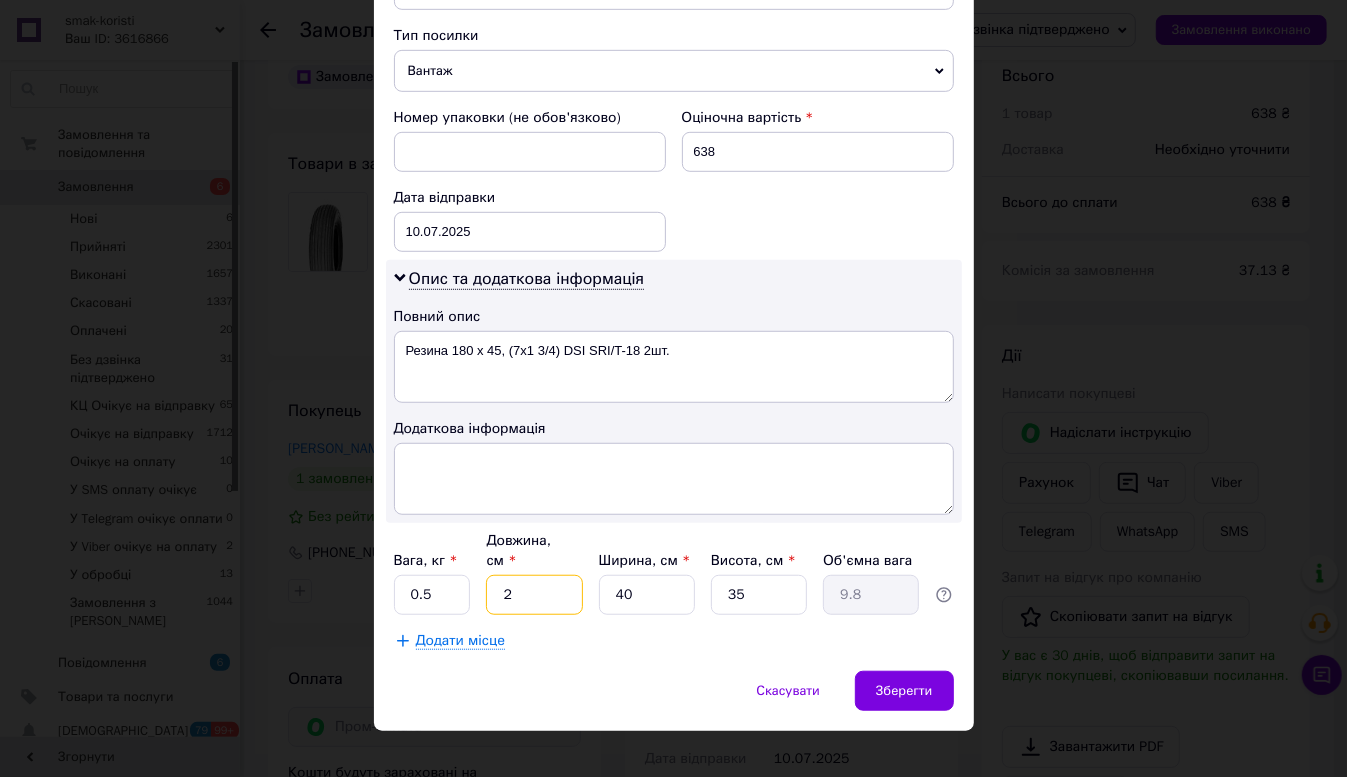 type on "0.7" 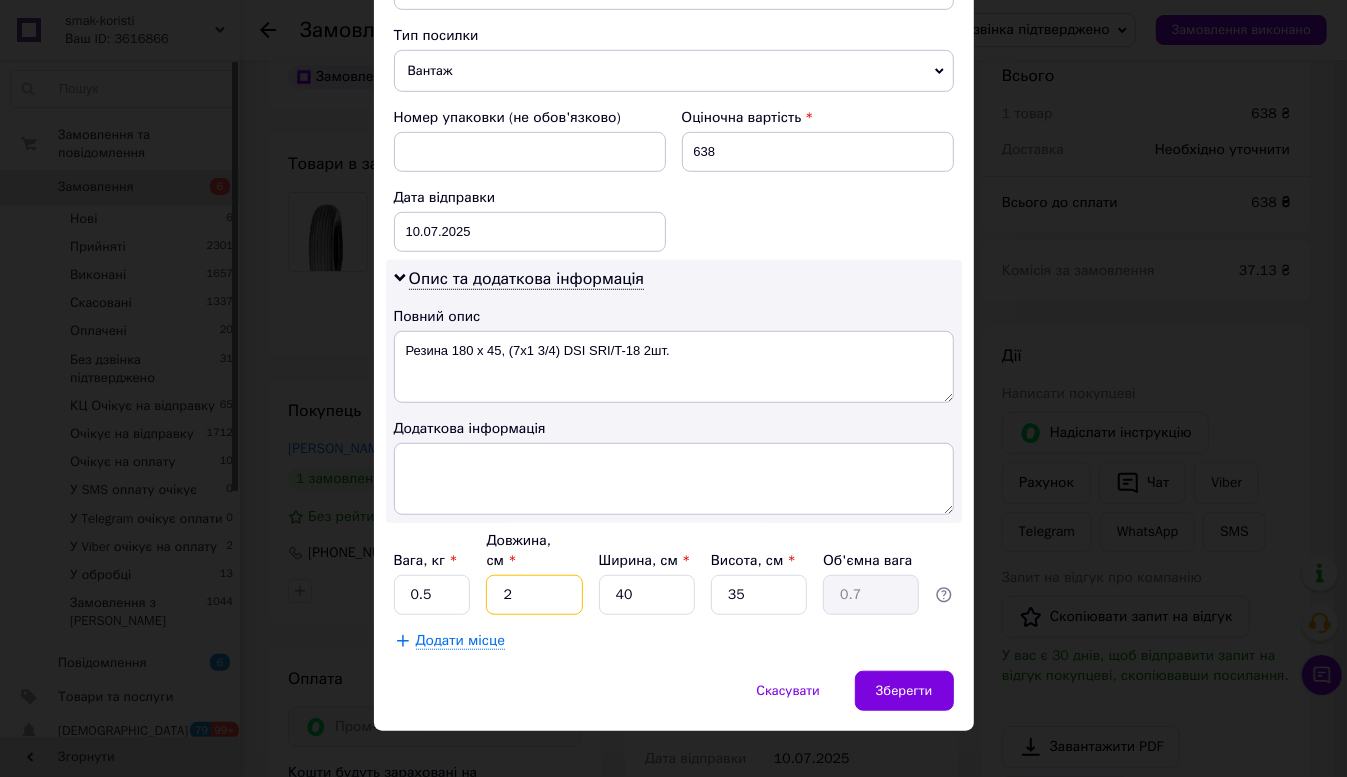 type on "20" 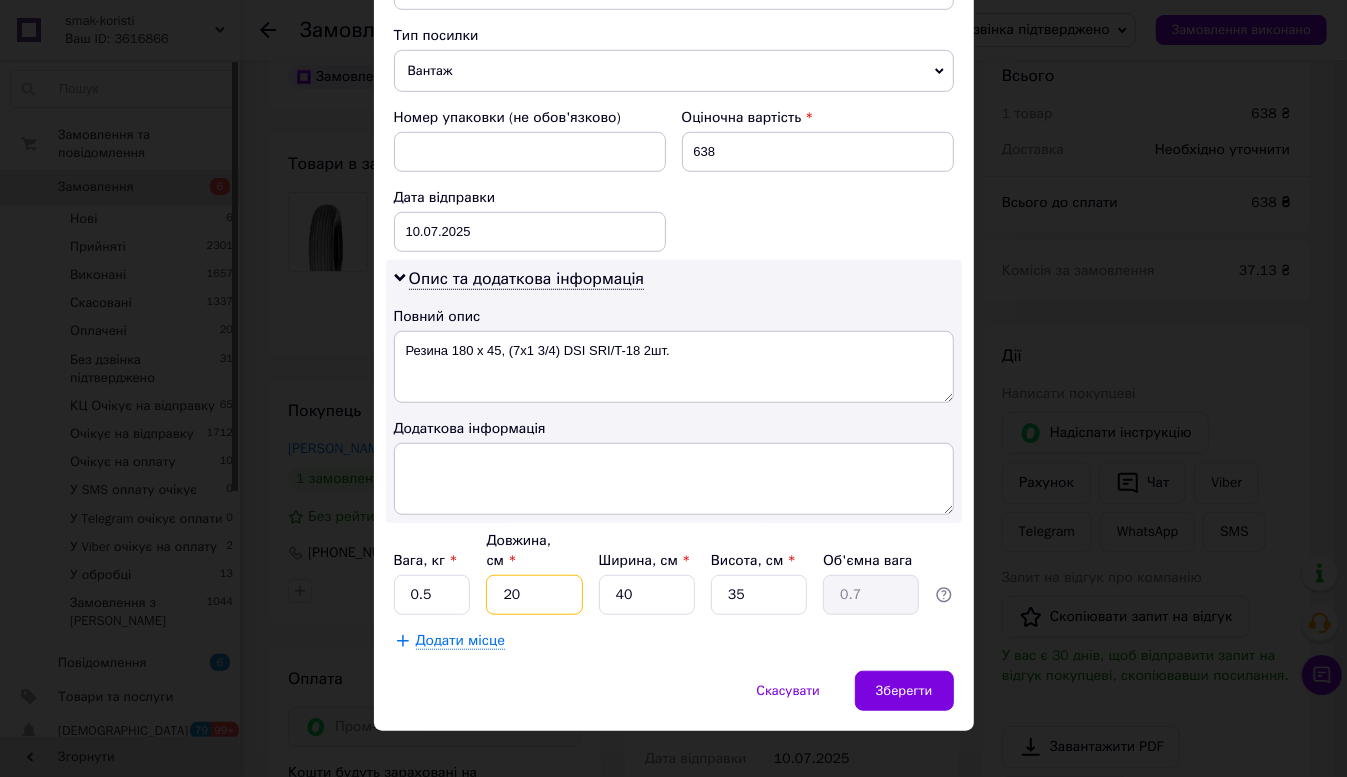 type on "7" 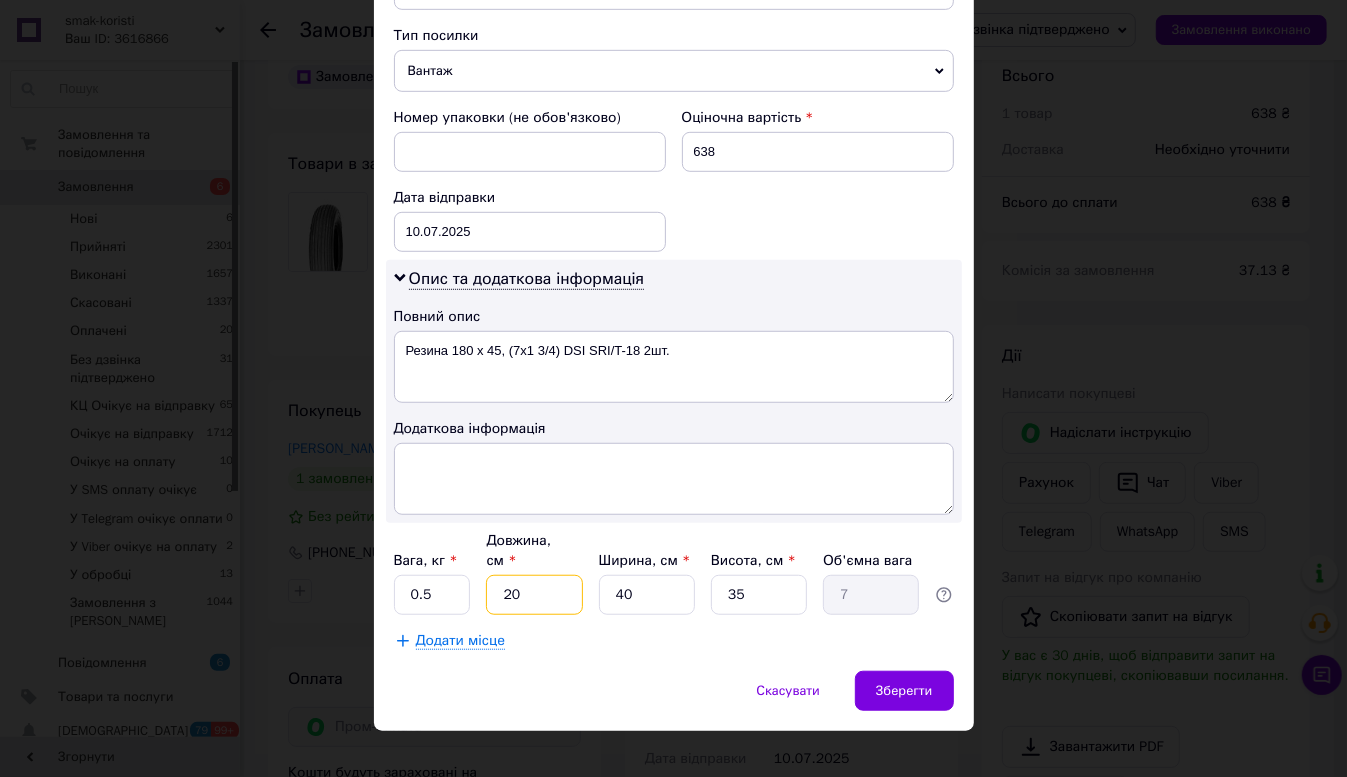 type on "20" 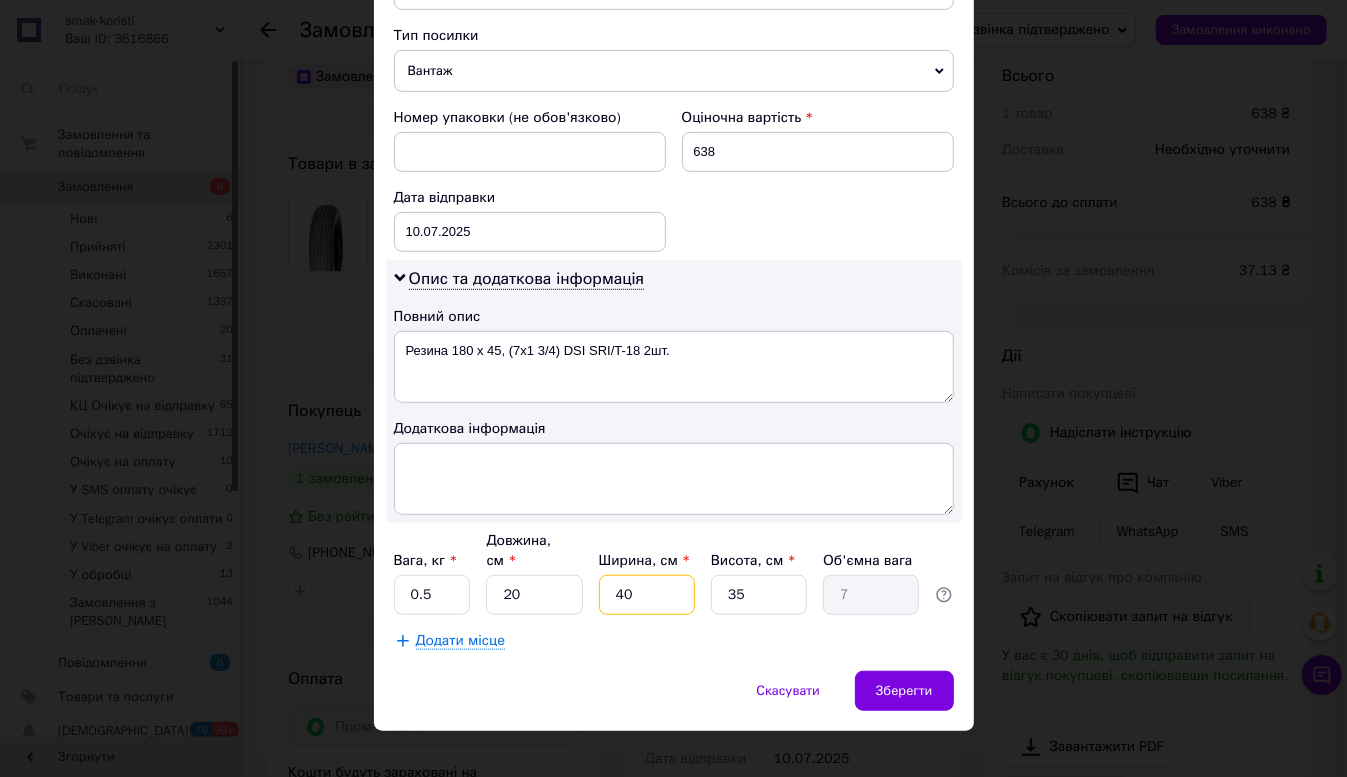 type on "1" 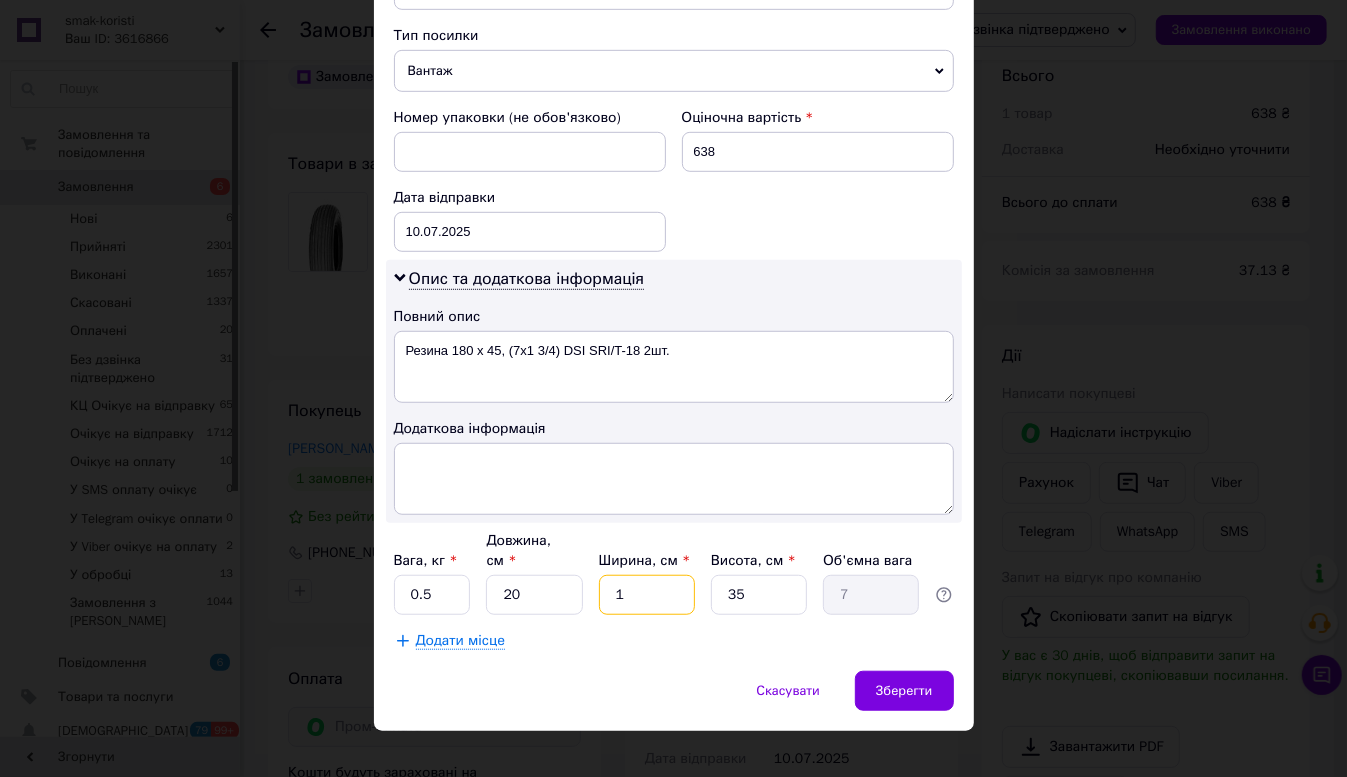 type on "0.18" 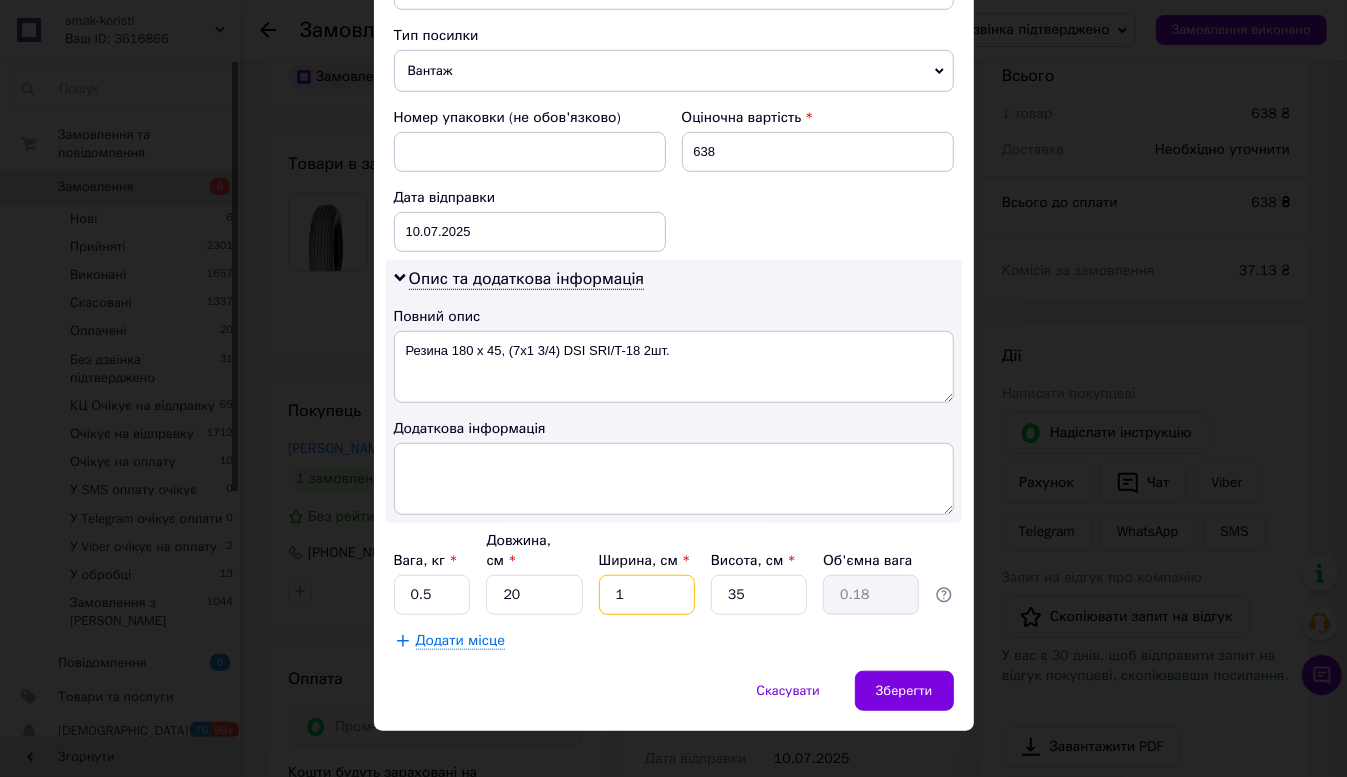 type on "10" 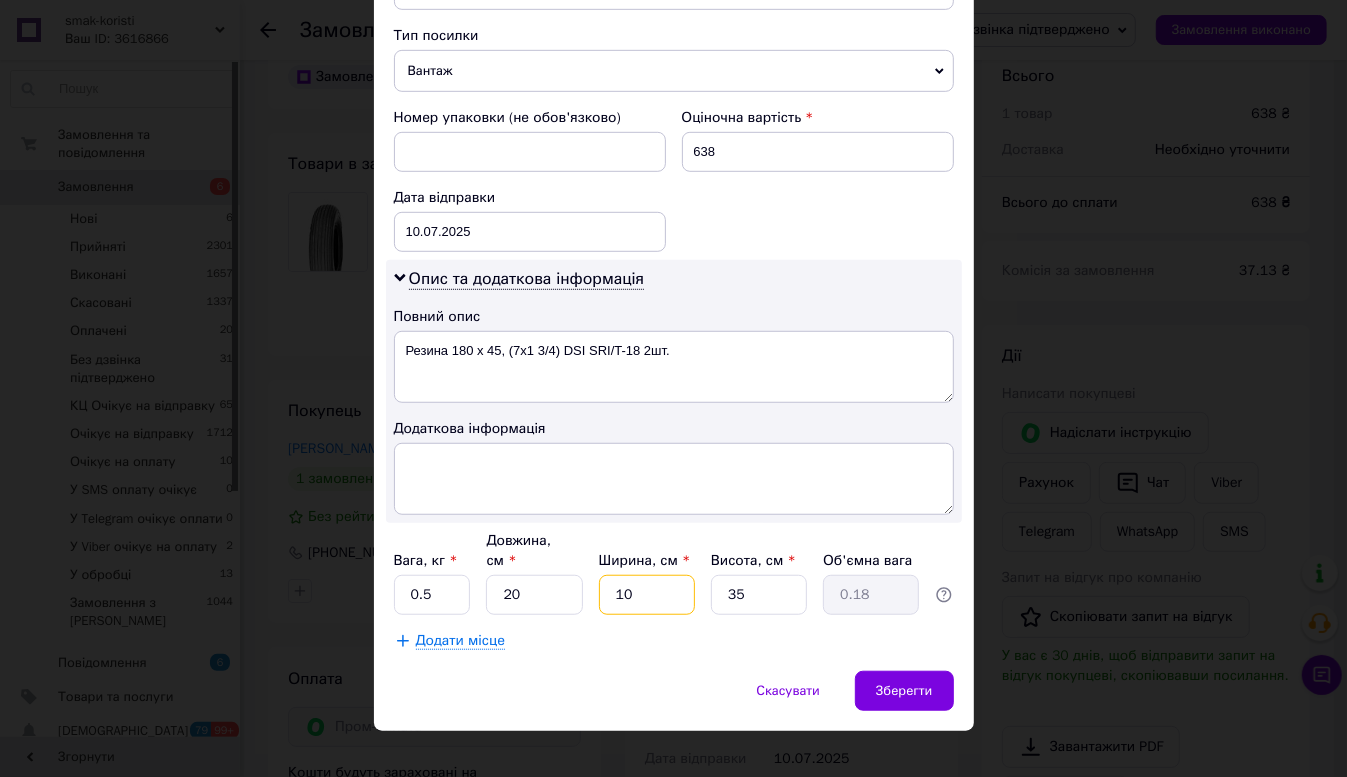 type on "1.75" 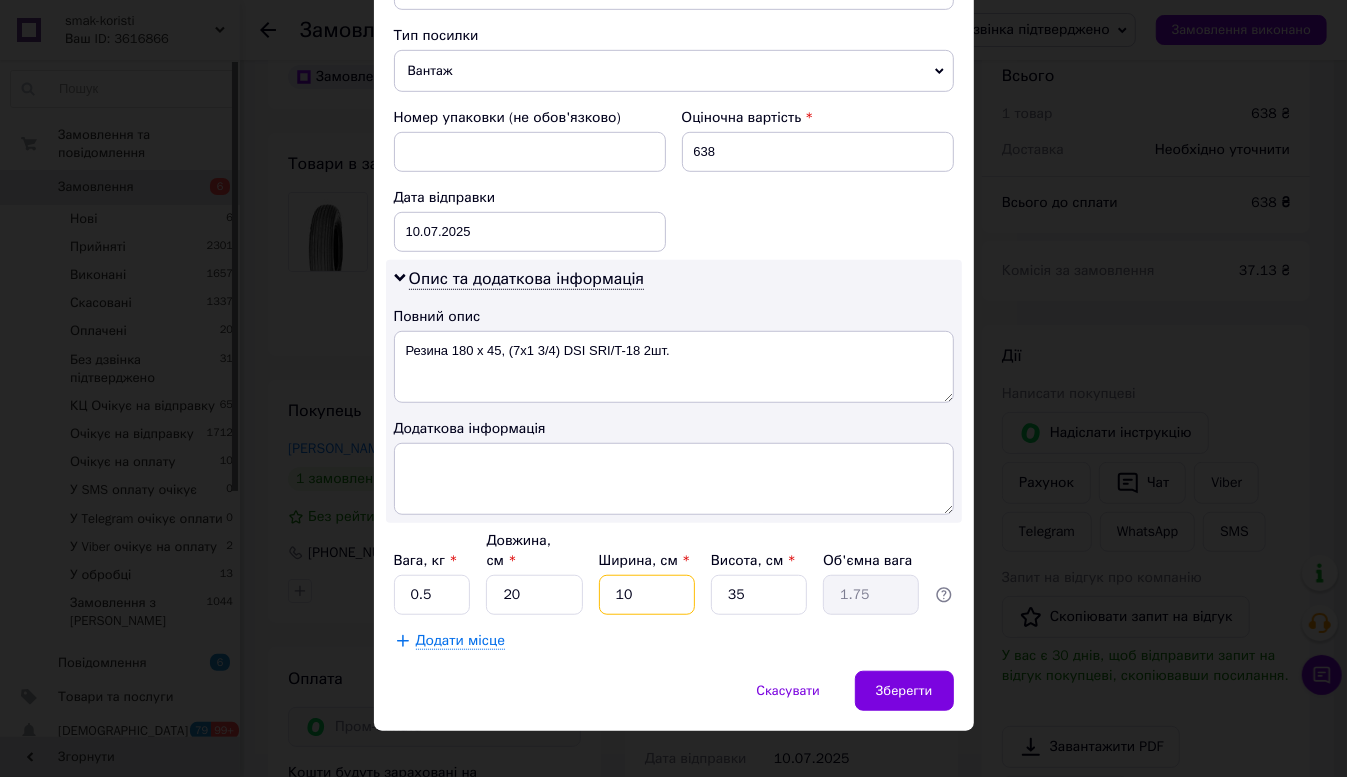 type on "10" 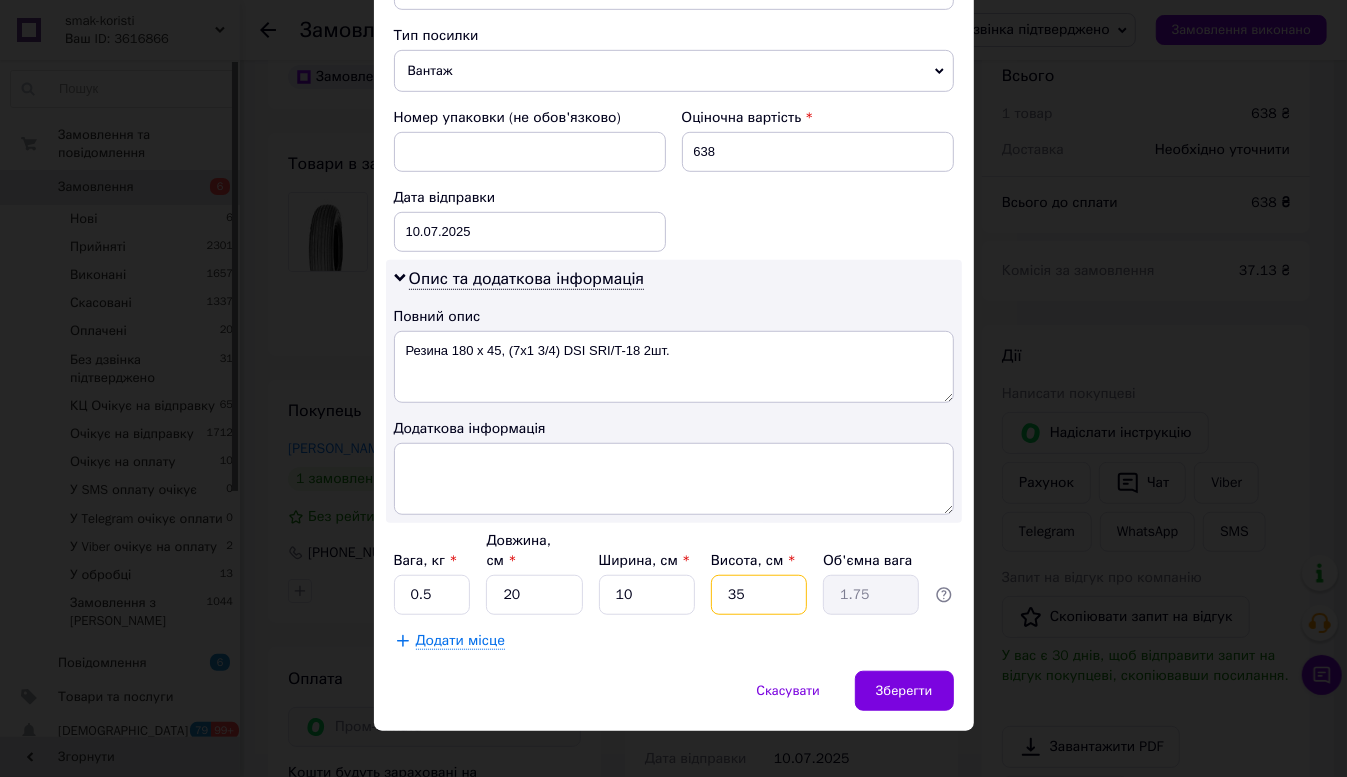 type on "1" 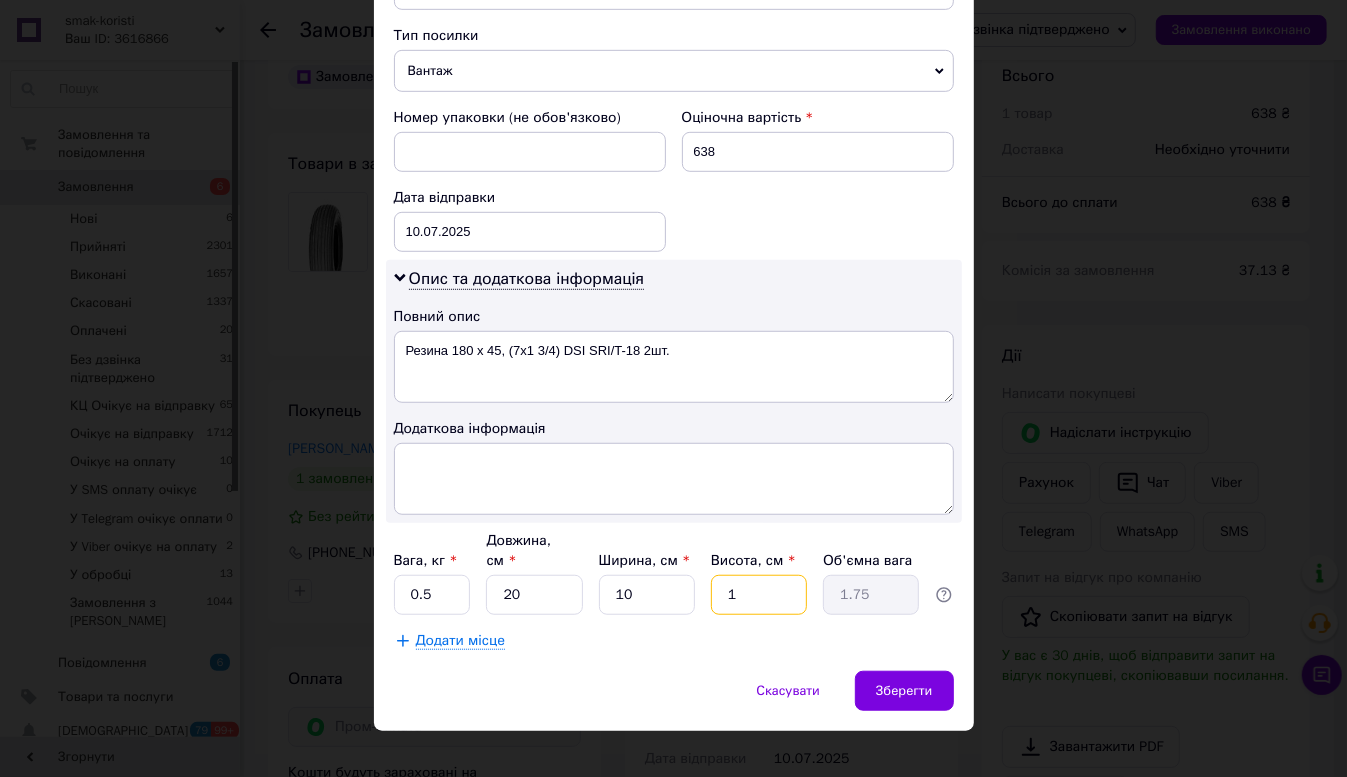 type on "0.1" 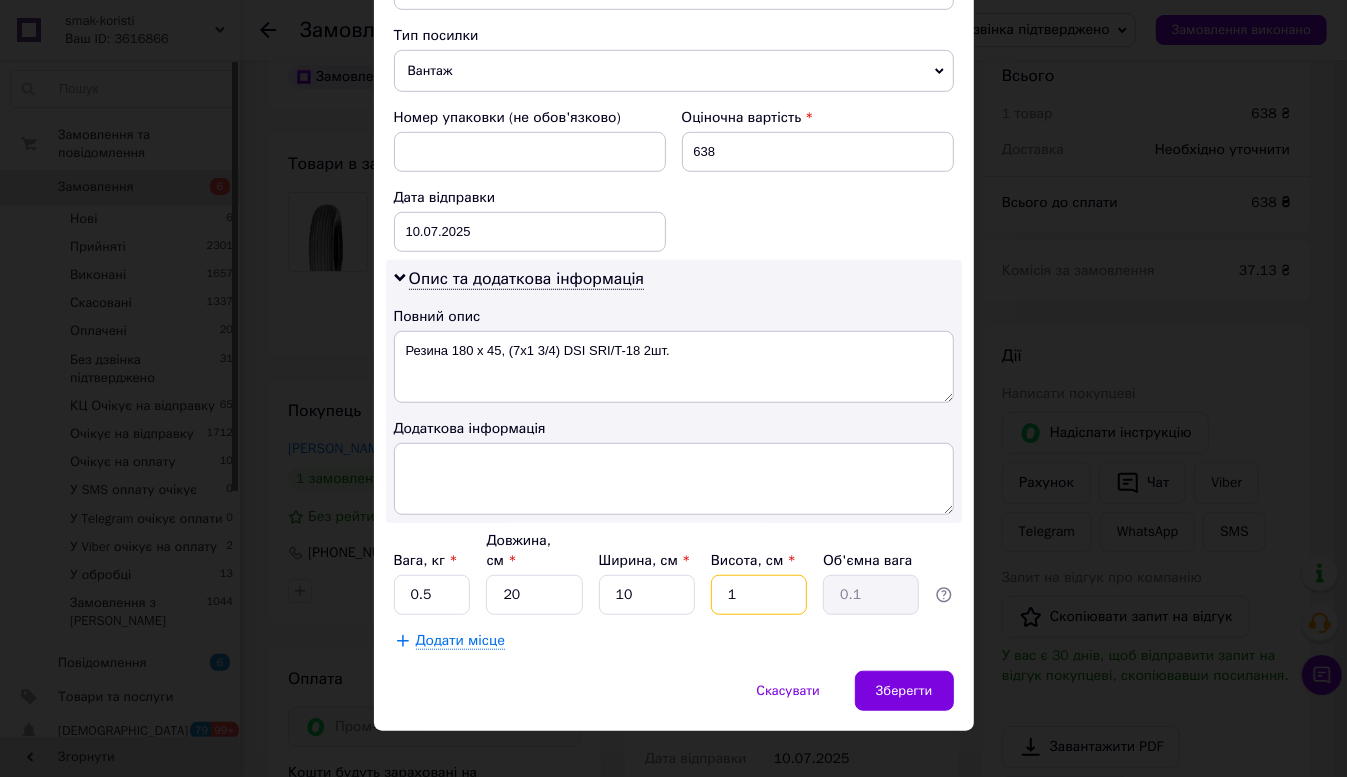 type on "10" 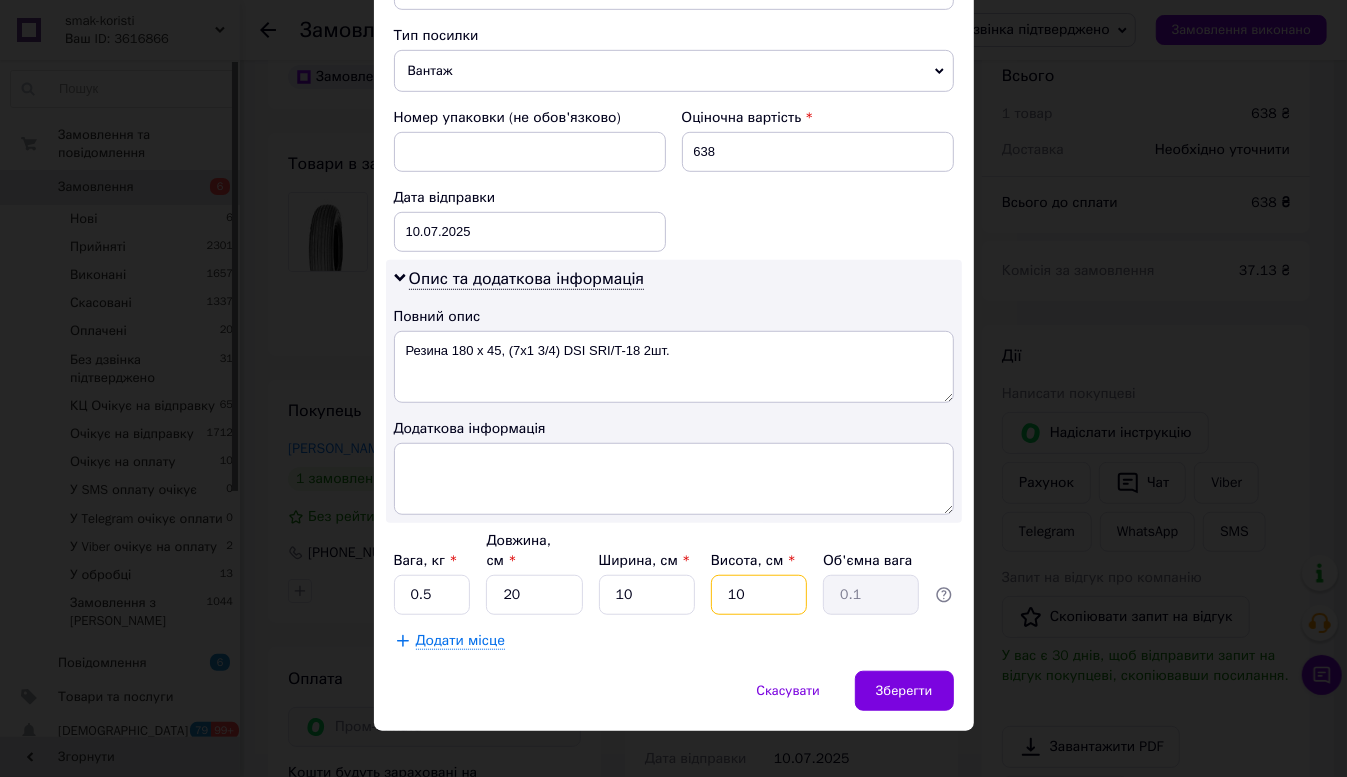 type on "0.5" 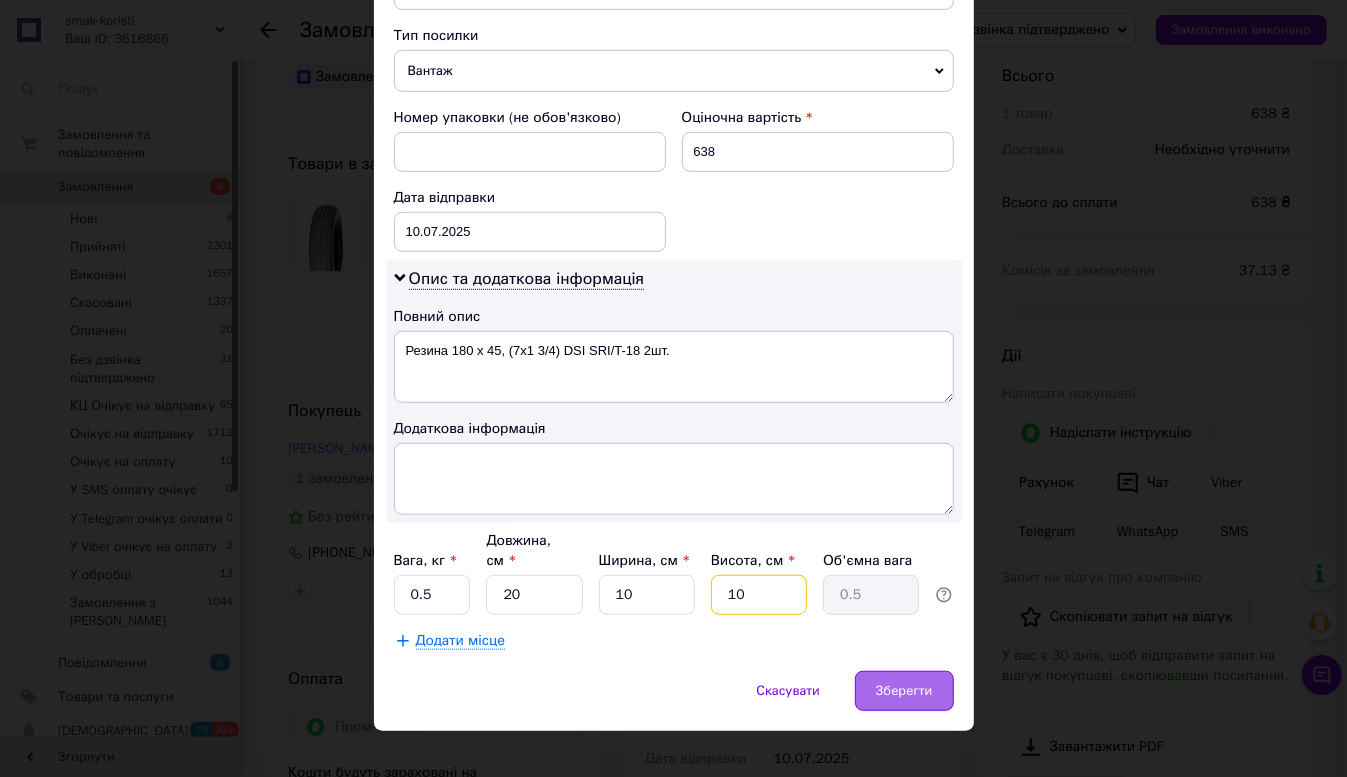 type on "10" 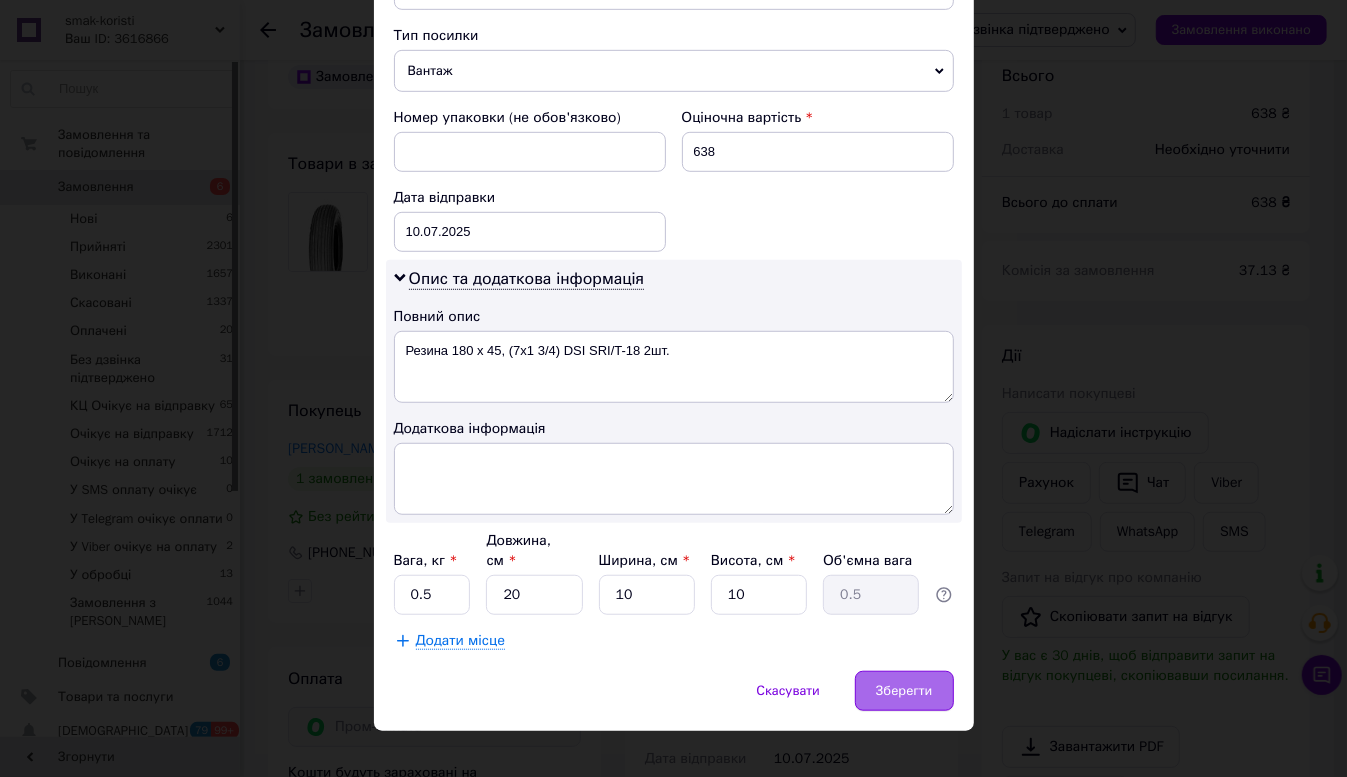 click on "Зберегти" at bounding box center (904, 691) 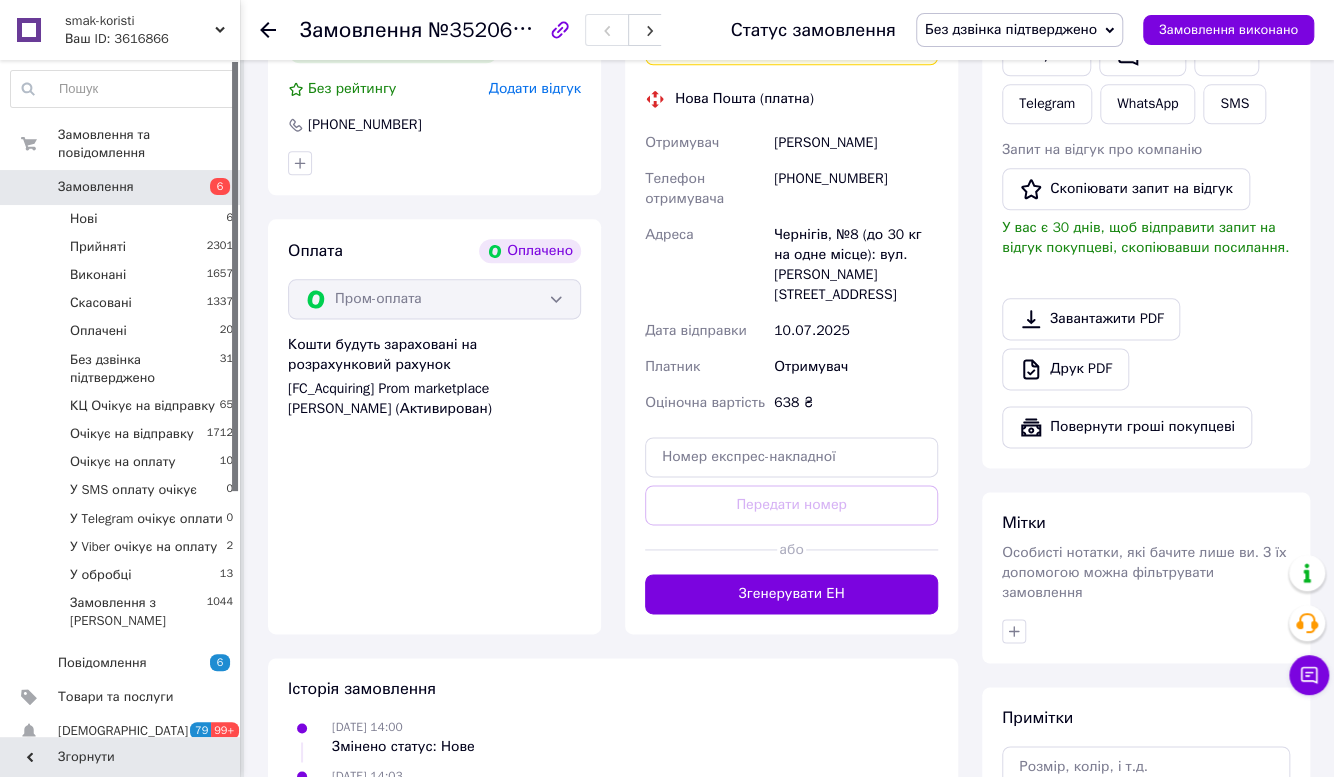scroll, scrollTop: 1090, scrollLeft: 0, axis: vertical 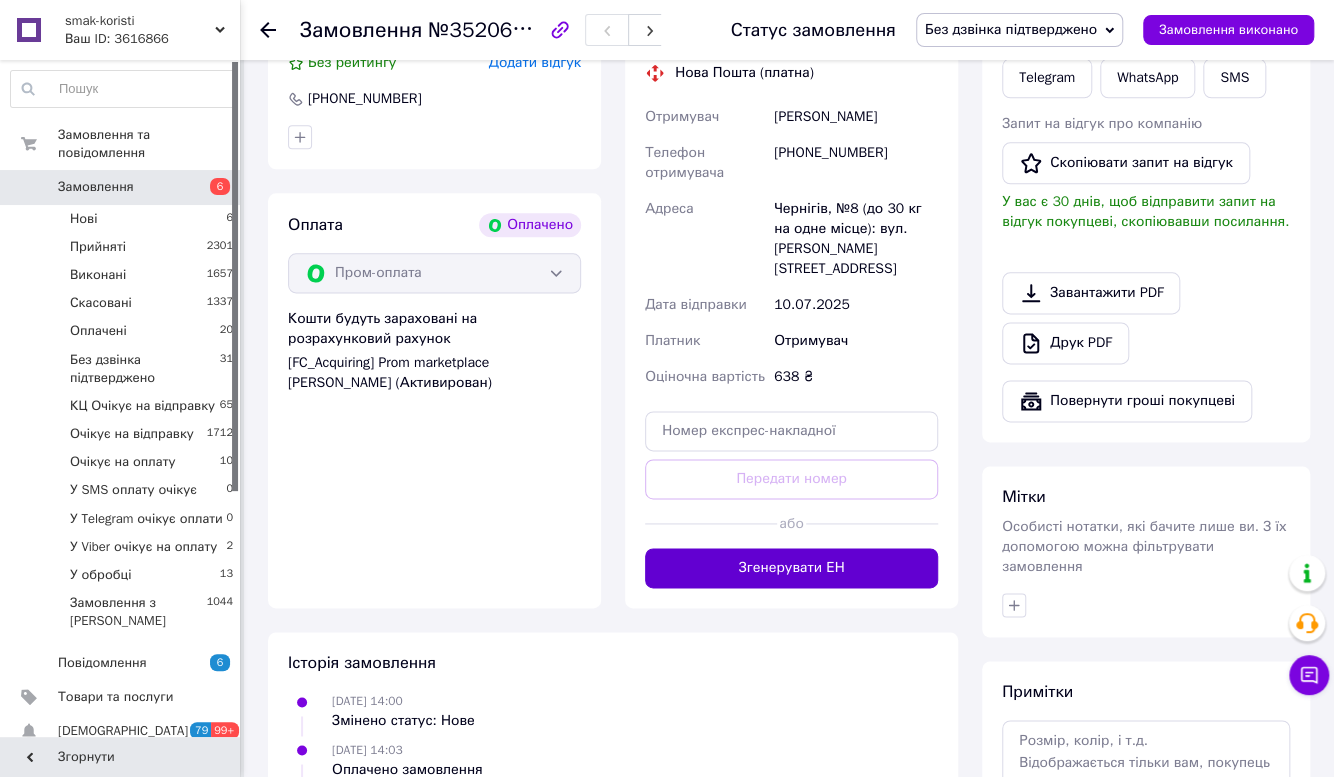 click on "Згенерувати ЕН" at bounding box center (791, 568) 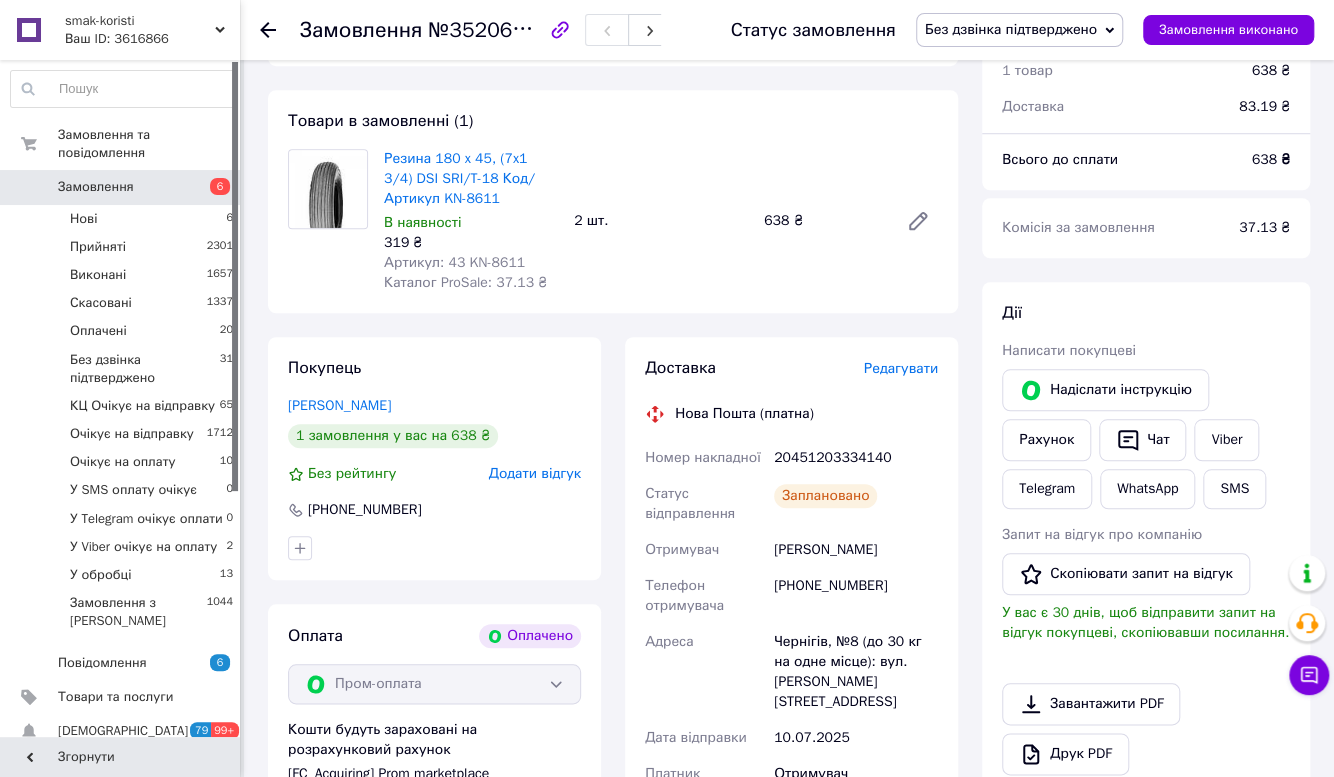 scroll, scrollTop: 636, scrollLeft: 0, axis: vertical 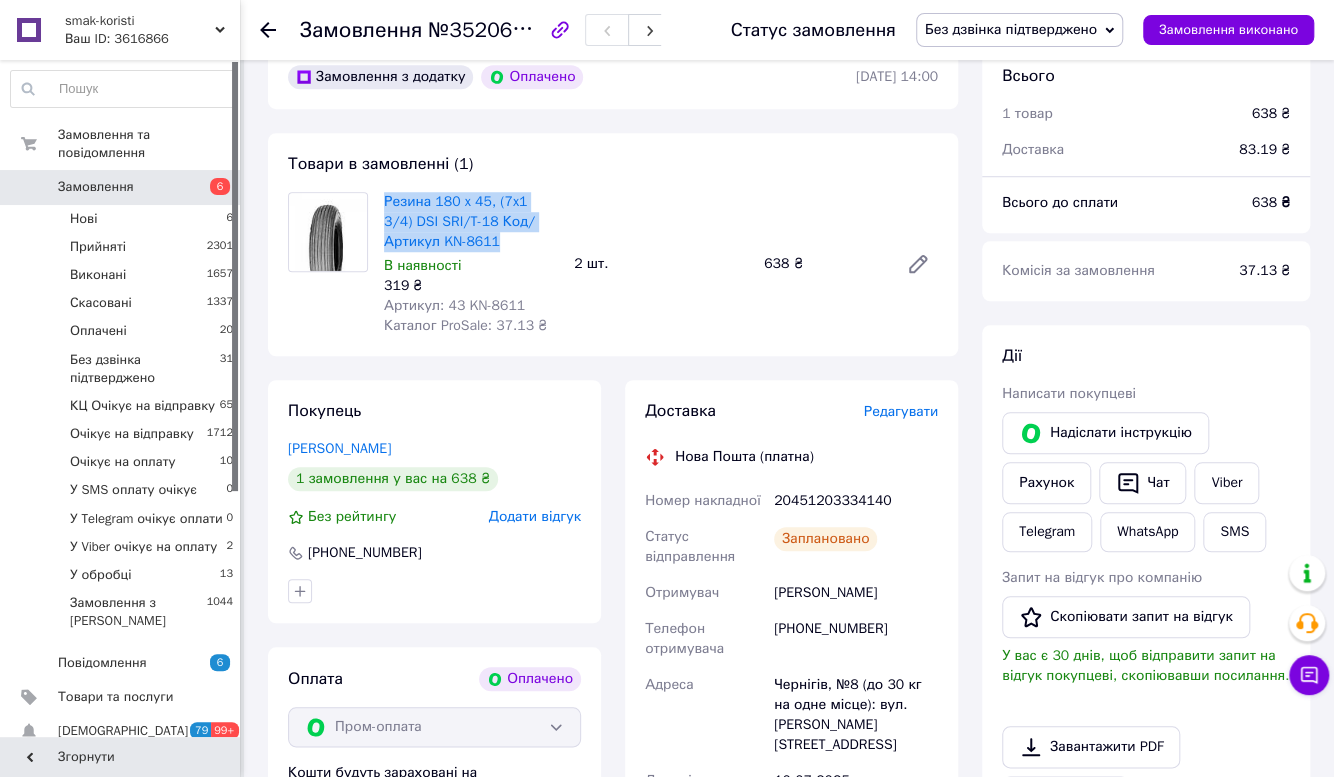 drag, startPoint x: 384, startPoint y: 174, endPoint x: 444, endPoint y: 225, distance: 78.74643 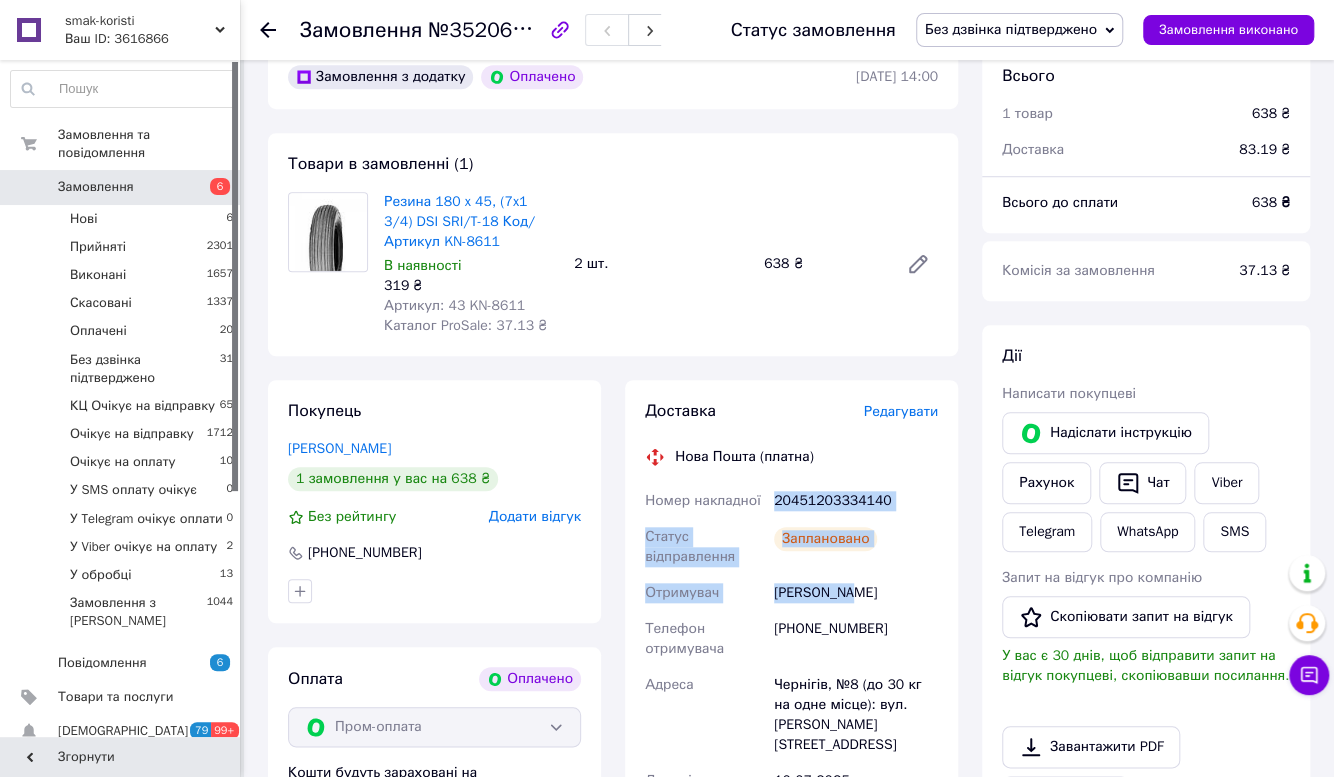 drag, startPoint x: 775, startPoint y: 476, endPoint x: 883, endPoint y: 585, distance: 153.4438 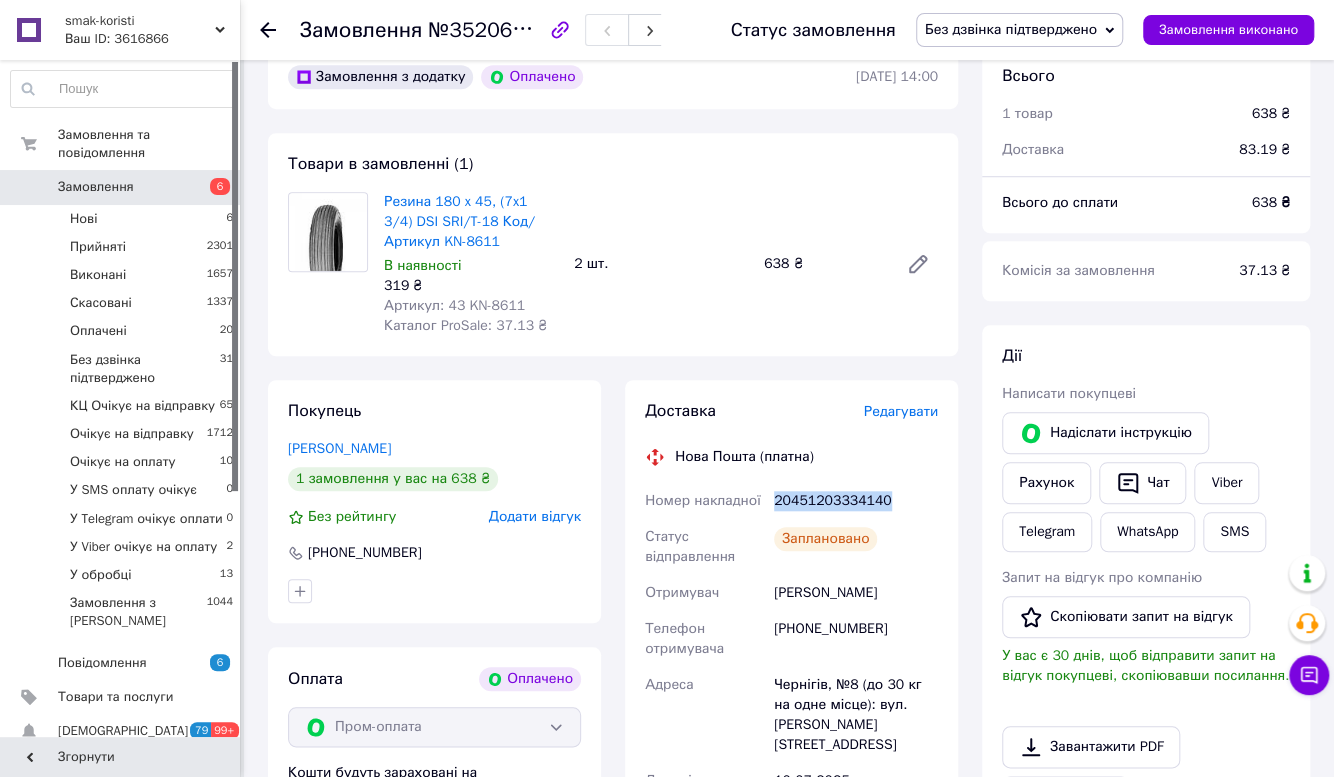 click on "20451203334140" at bounding box center [856, 501] 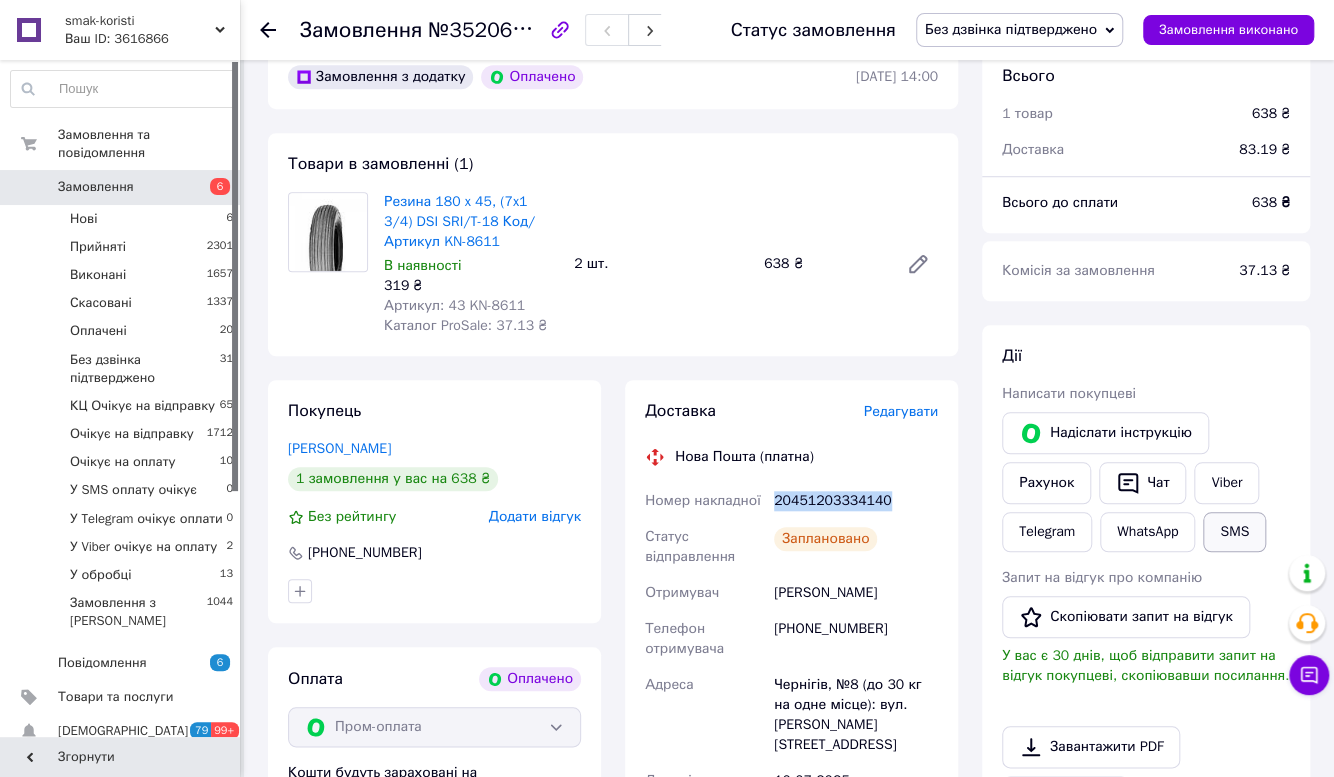 click on "SMS" at bounding box center [1234, 532] 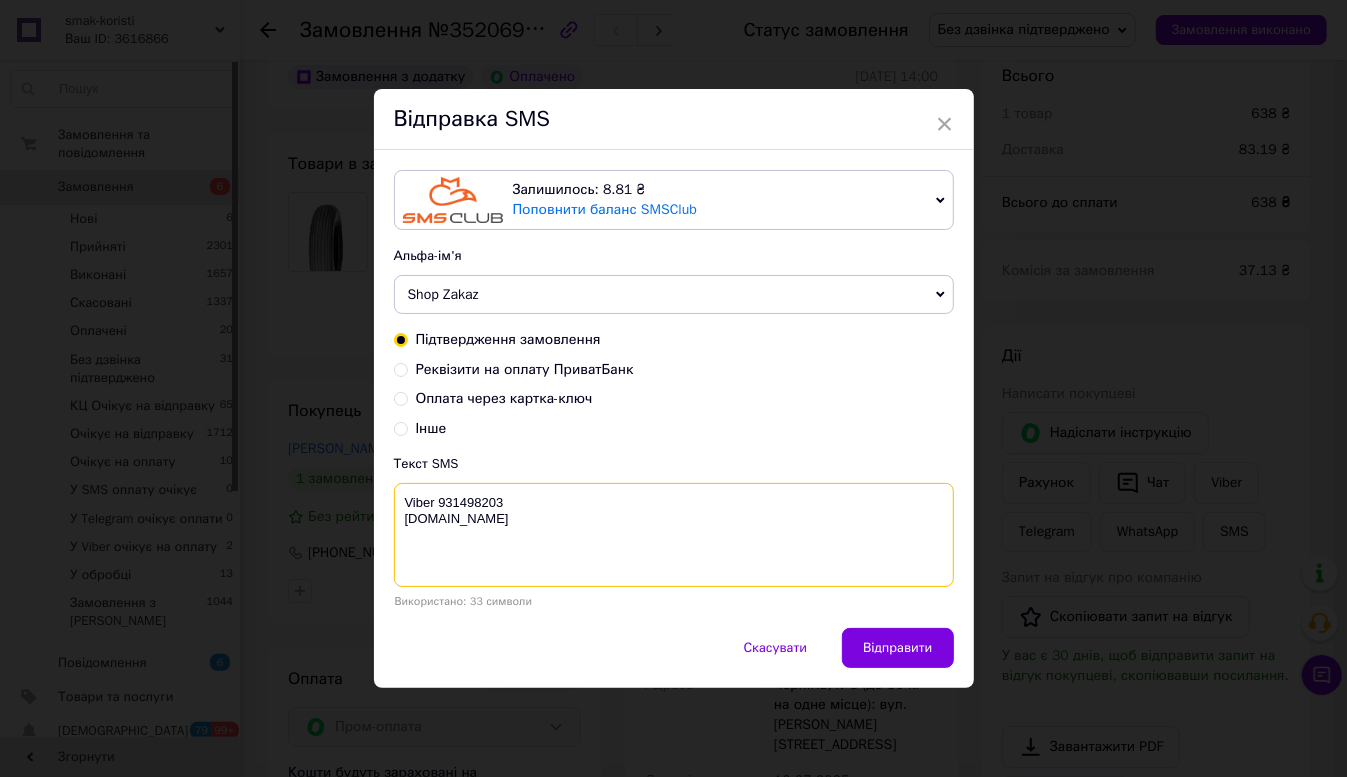 click on "Viber 931498203
[DOMAIN_NAME]" at bounding box center [674, 535] 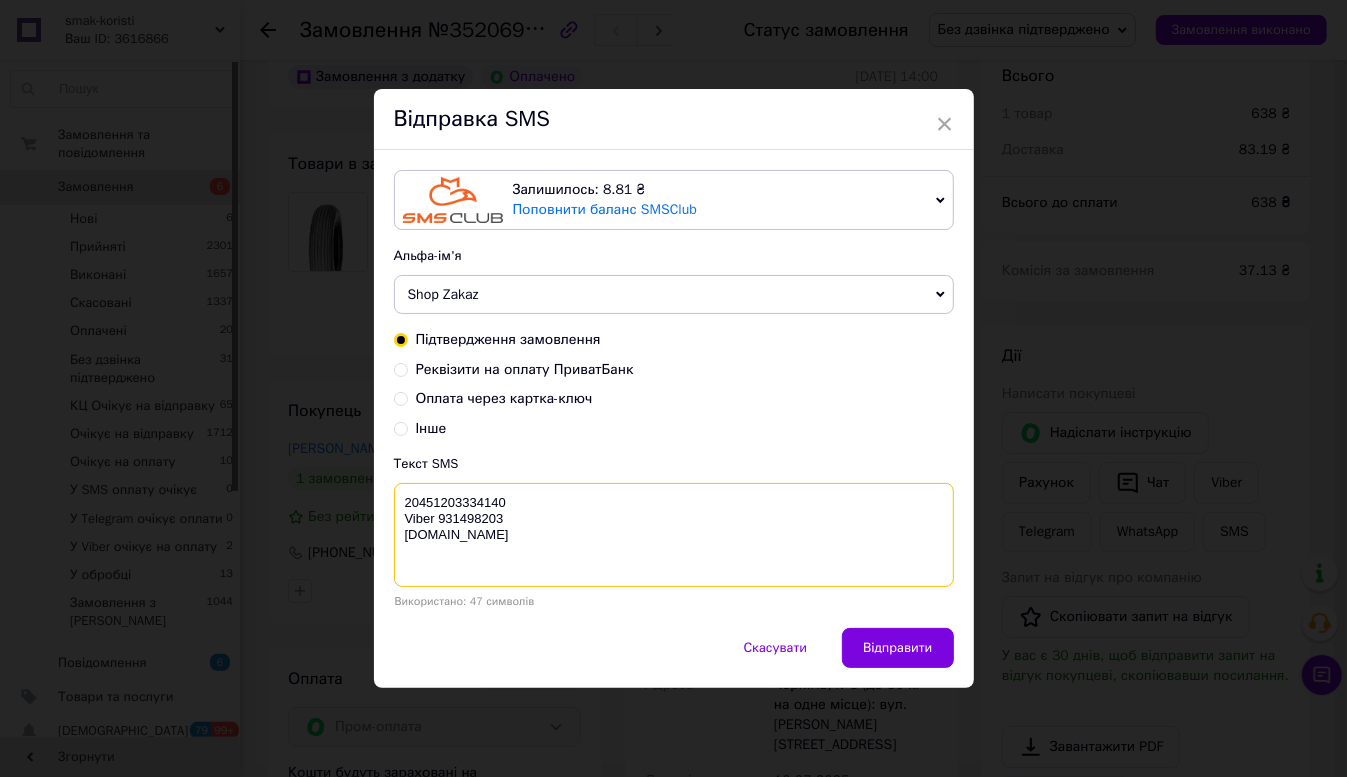 click on "20451203334140
Viber 931498203
[DOMAIN_NAME]" at bounding box center (674, 535) 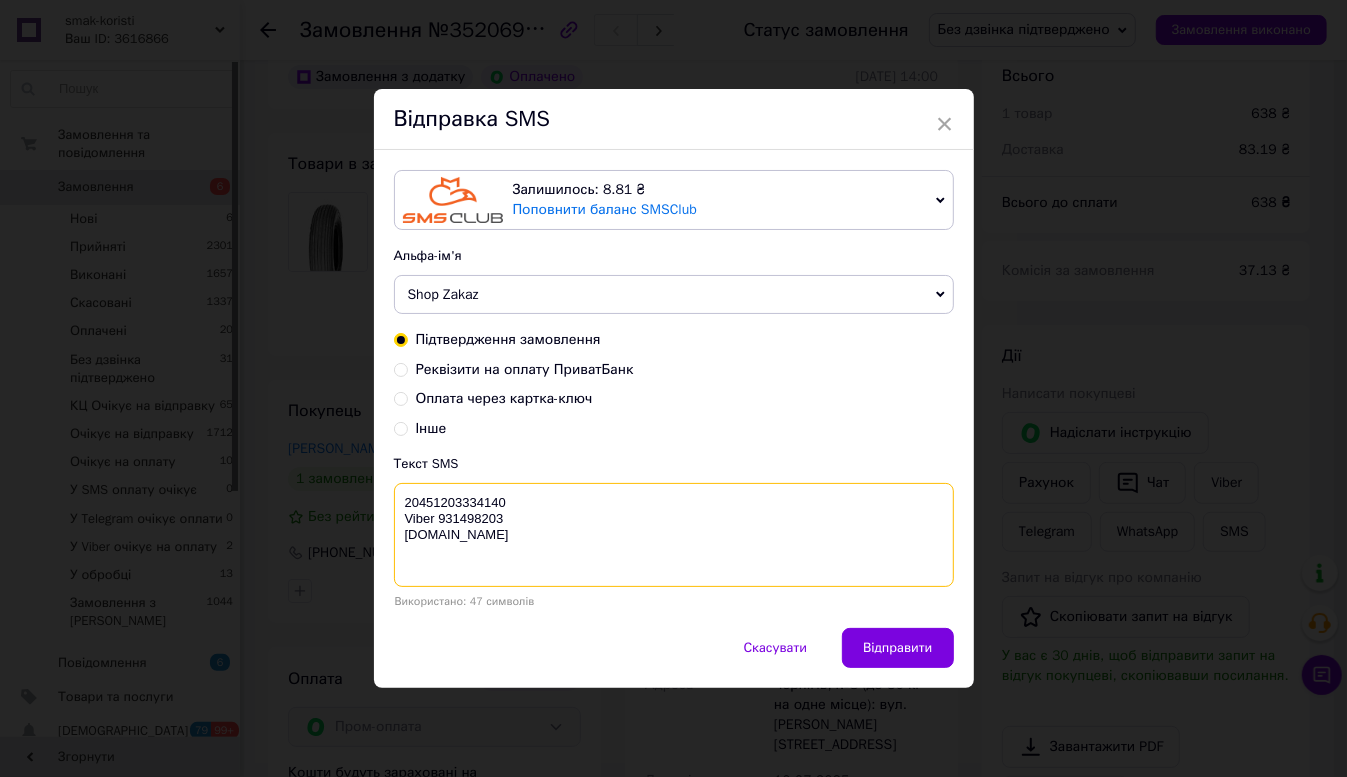 paste on "Резина 180 x 45" 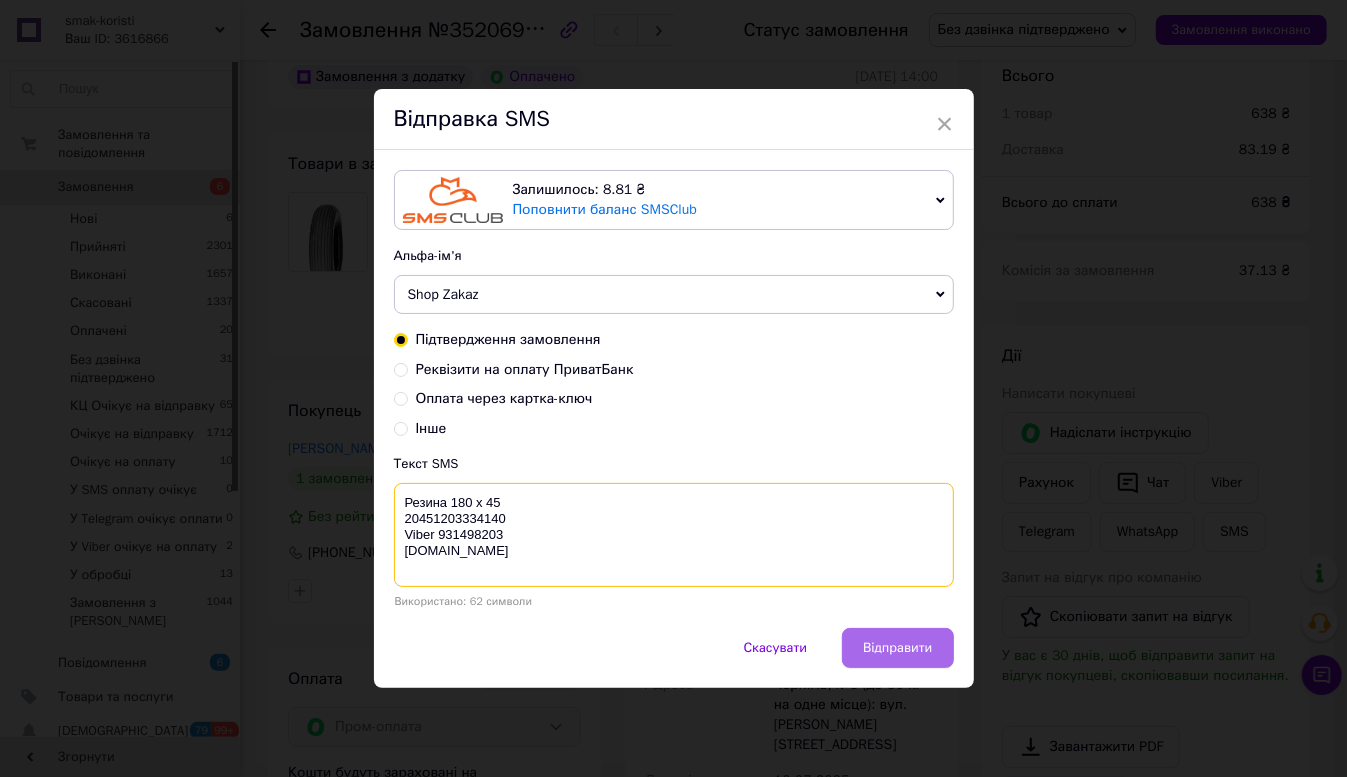 type on "Резина 180 x 45
20451203334140
Viber 931498203
[DOMAIN_NAME]" 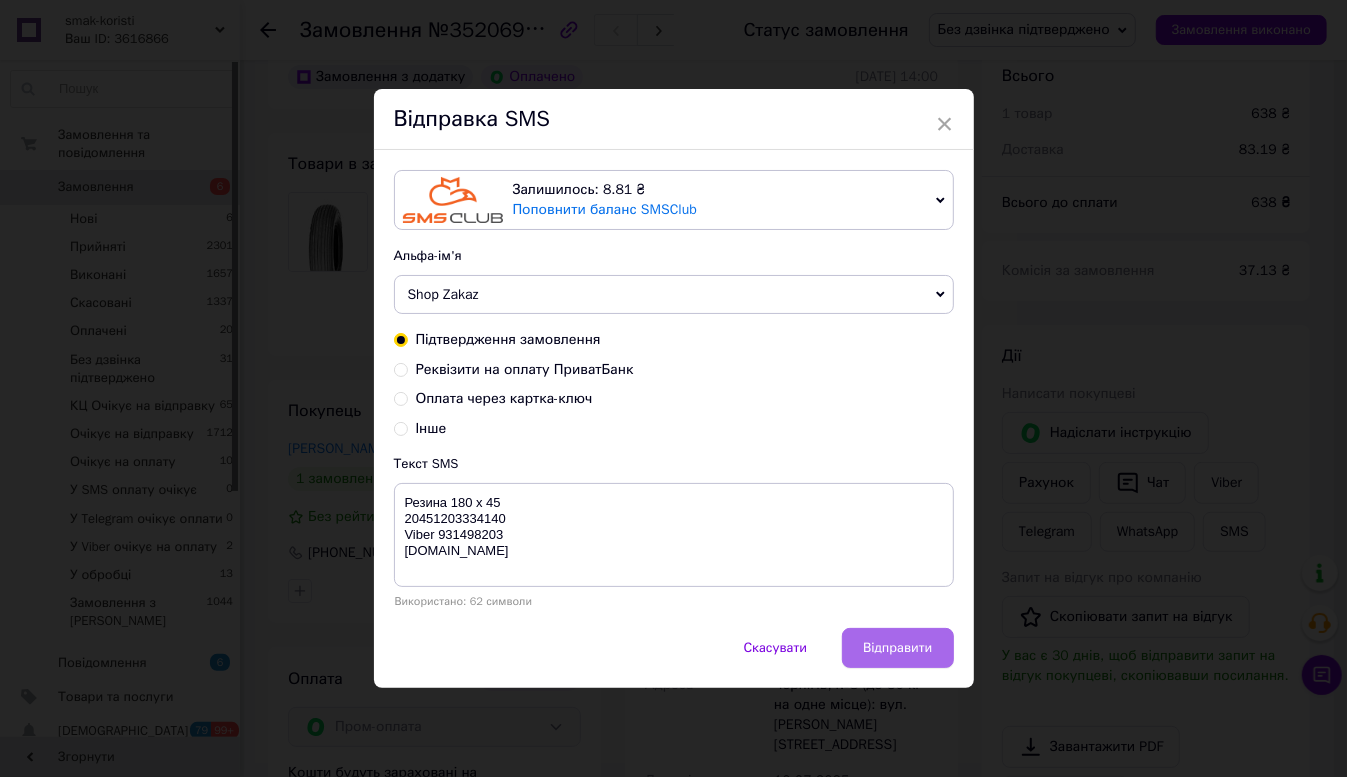click on "Відправити" at bounding box center (897, 648) 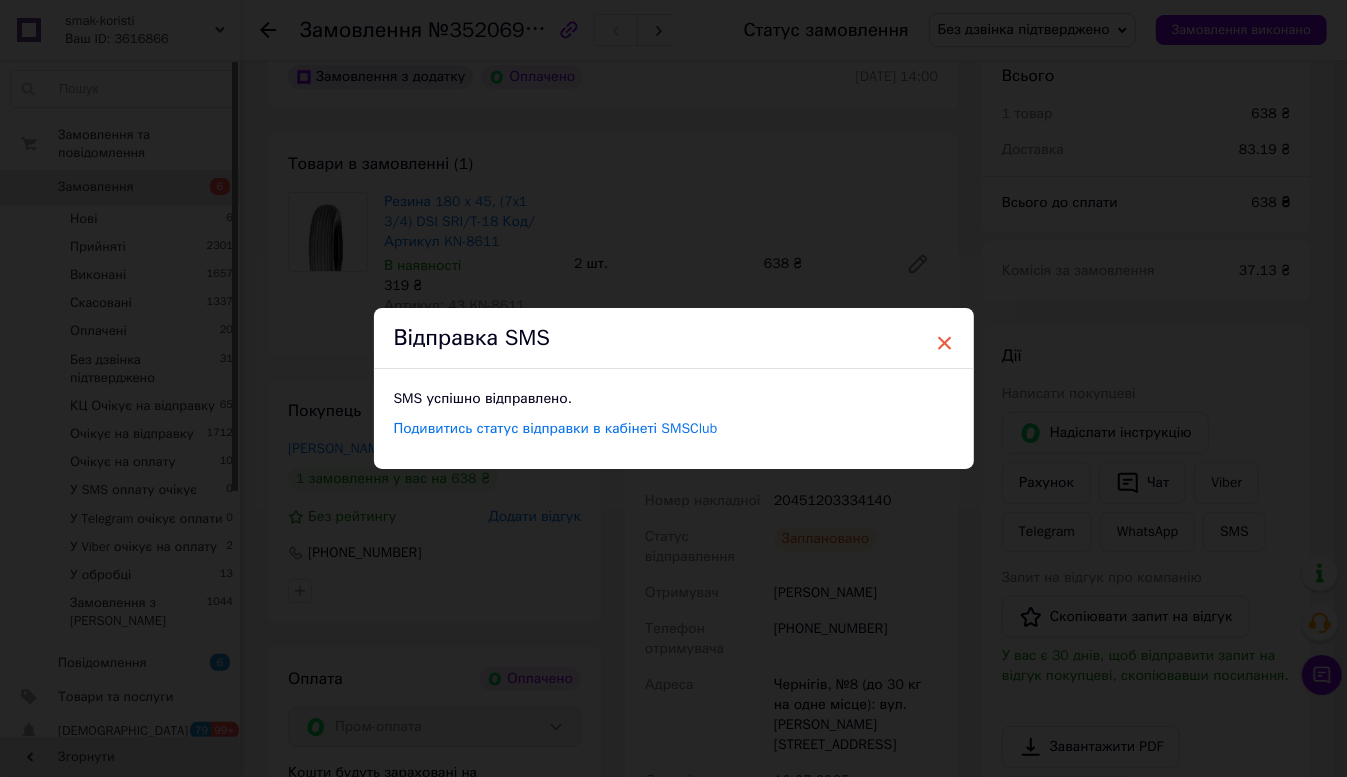 click on "×" at bounding box center [945, 343] 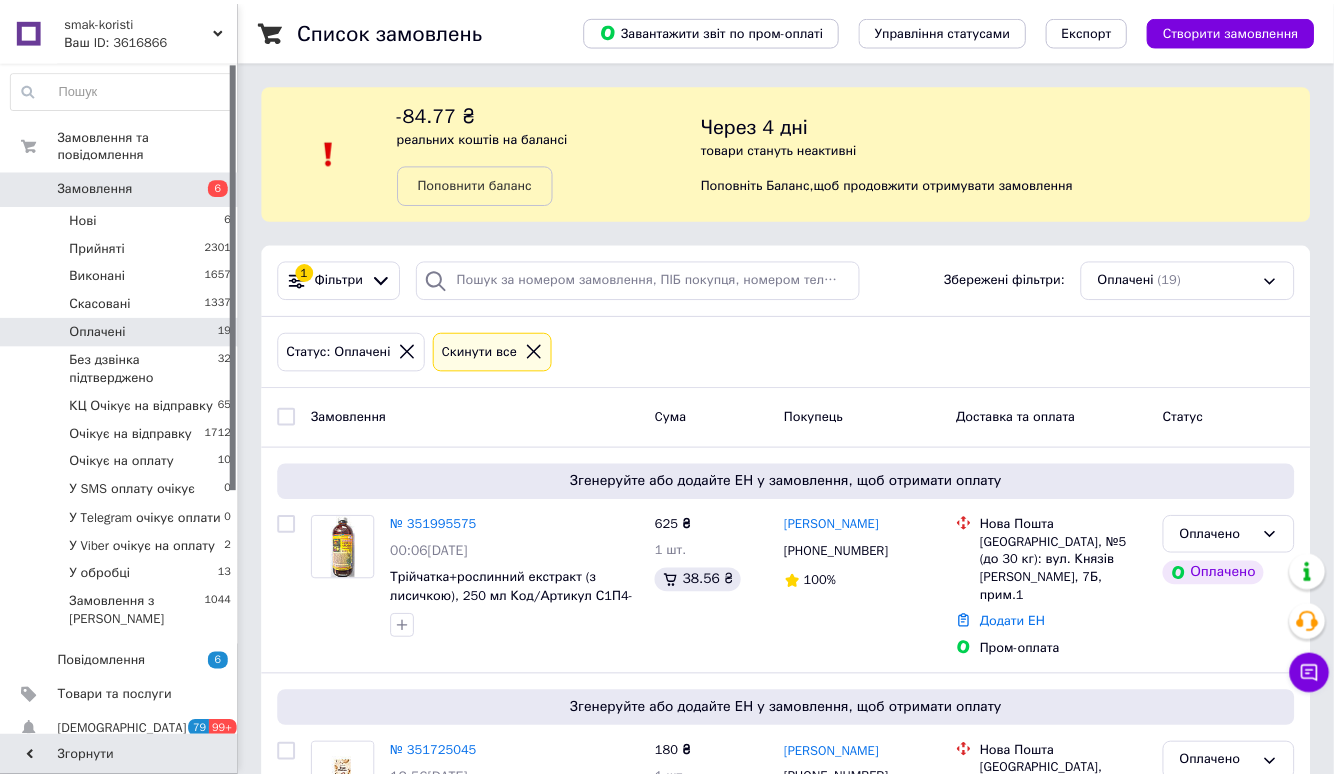 scroll, scrollTop: 342, scrollLeft: 0, axis: vertical 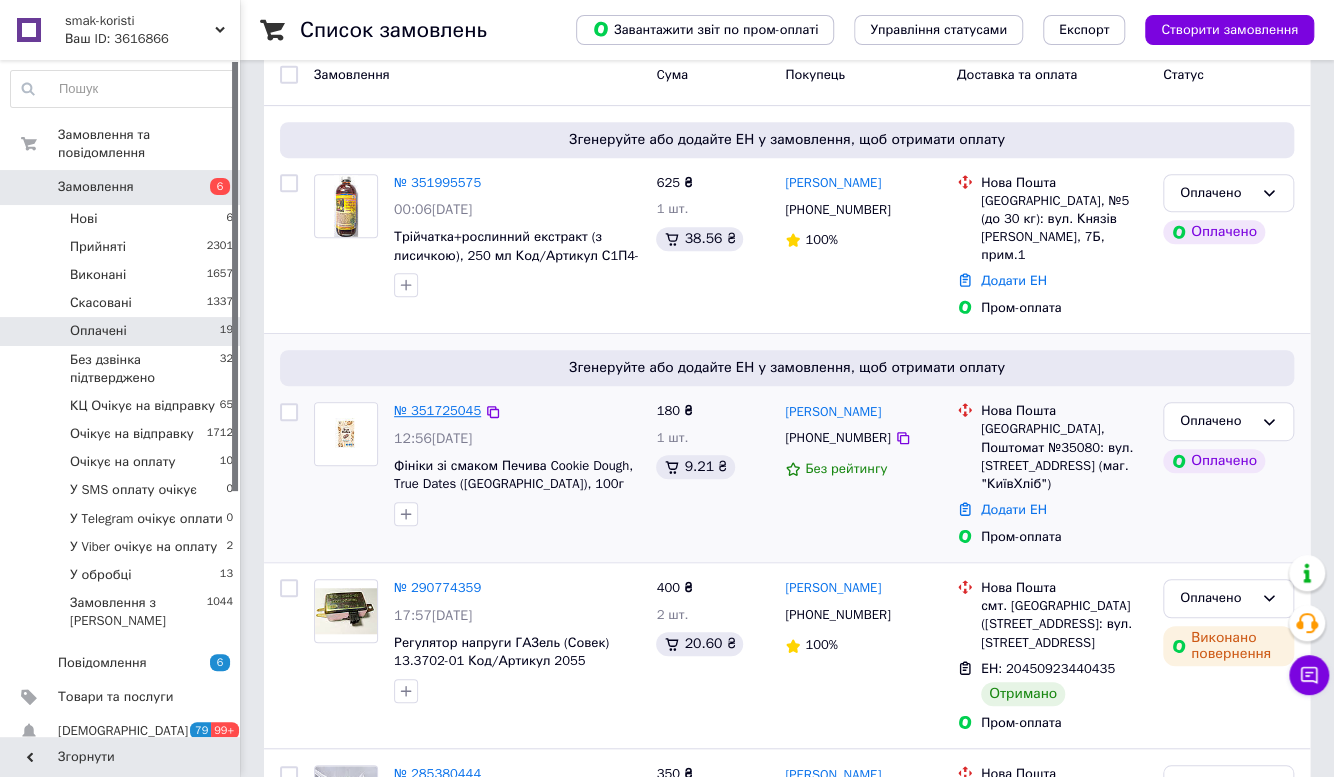 click on "№ 351725045" at bounding box center [437, 410] 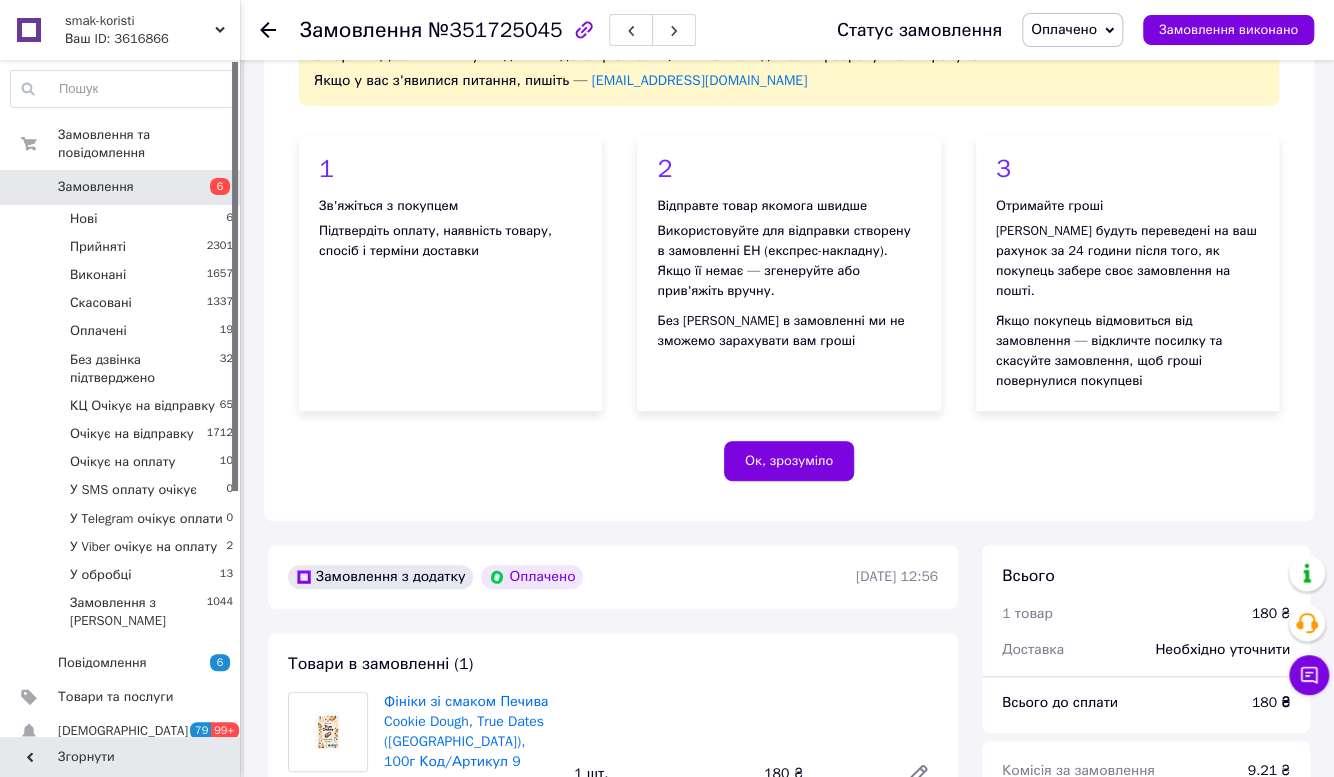 scroll, scrollTop: 342, scrollLeft: 0, axis: vertical 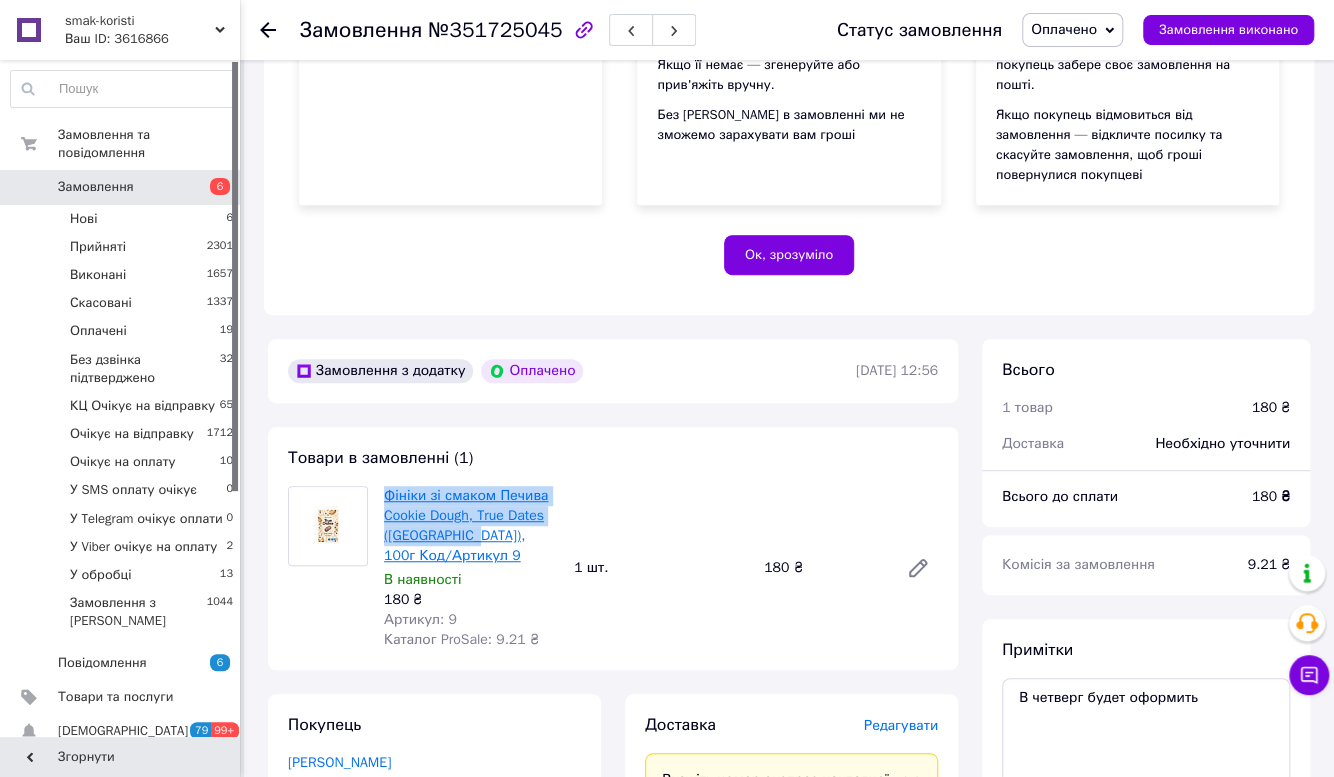 drag, startPoint x: 378, startPoint y: 475, endPoint x: 462, endPoint y: 515, distance: 93.03763 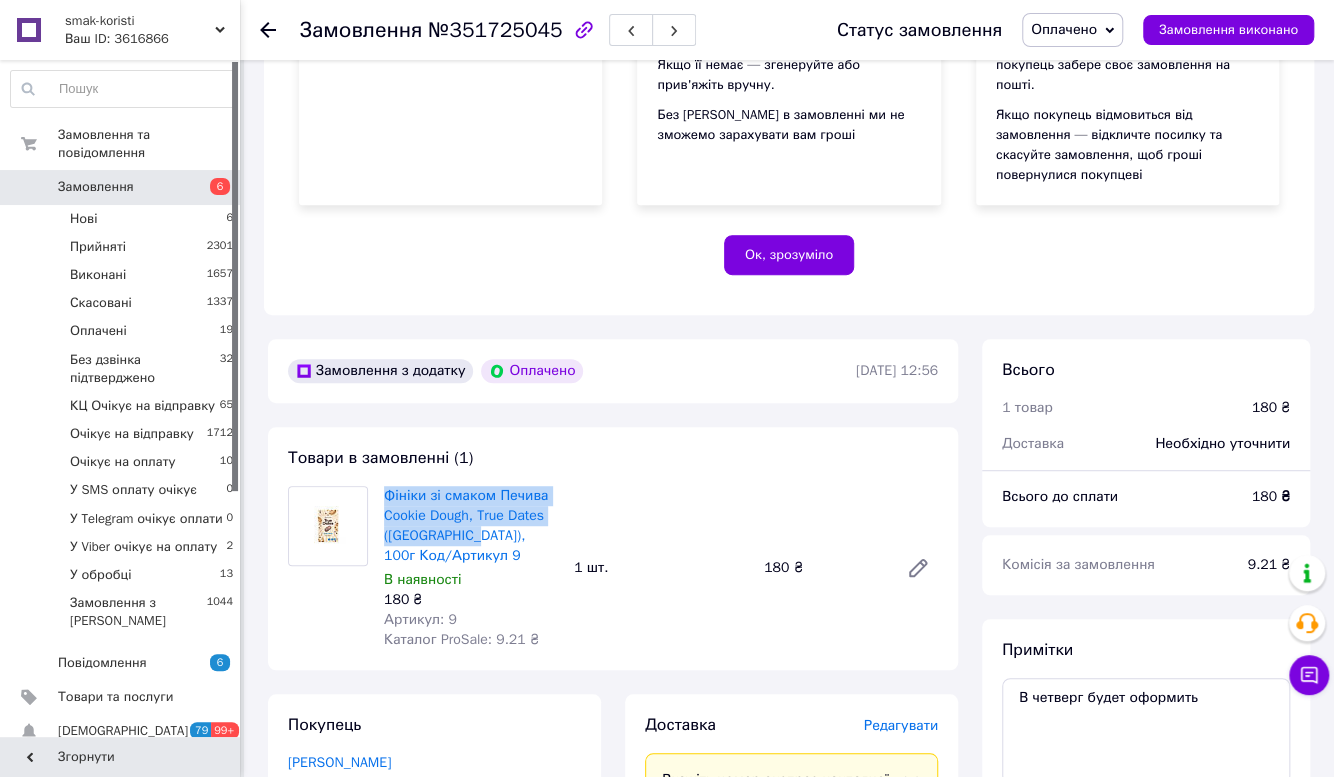 copy on "Фініки зі смаком Печива Cookie Dough, True Dates ([GEOGRAPHIC_DATA]), 100г" 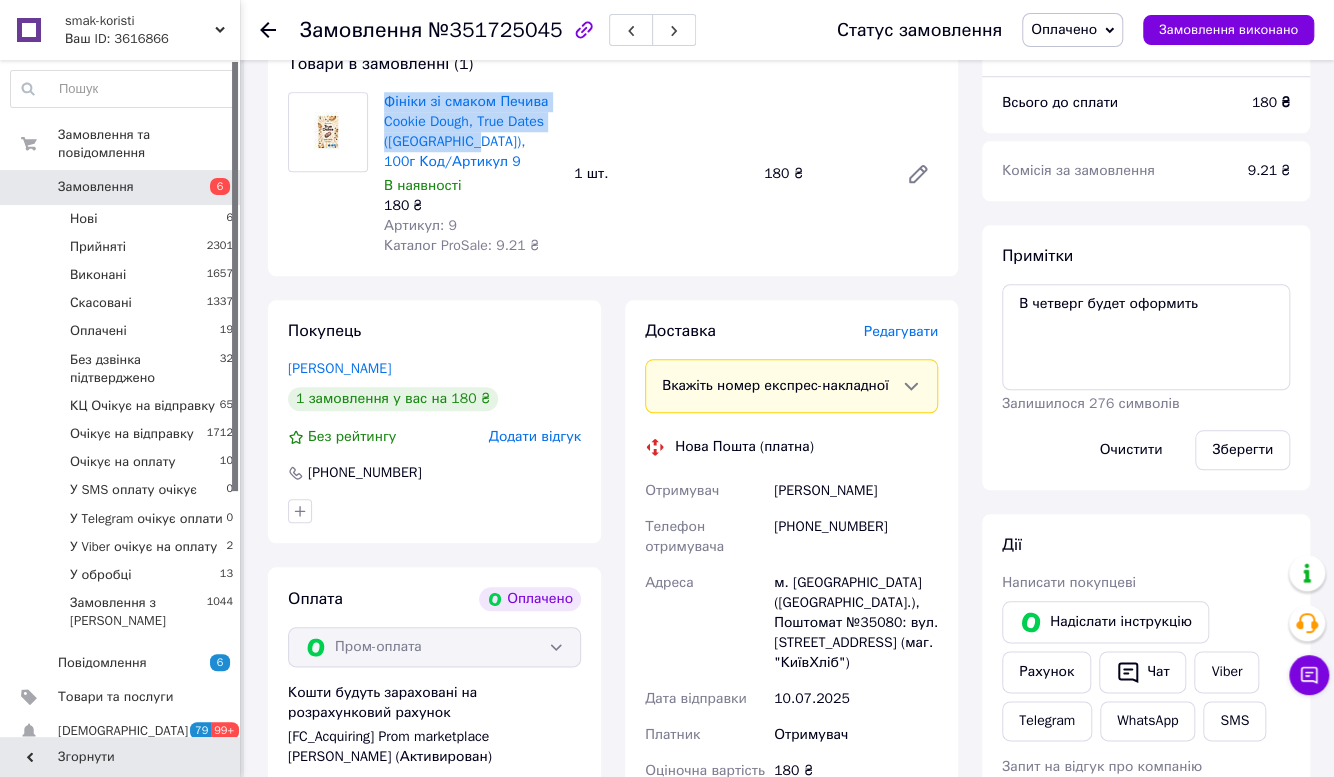 scroll, scrollTop: 615, scrollLeft: 0, axis: vertical 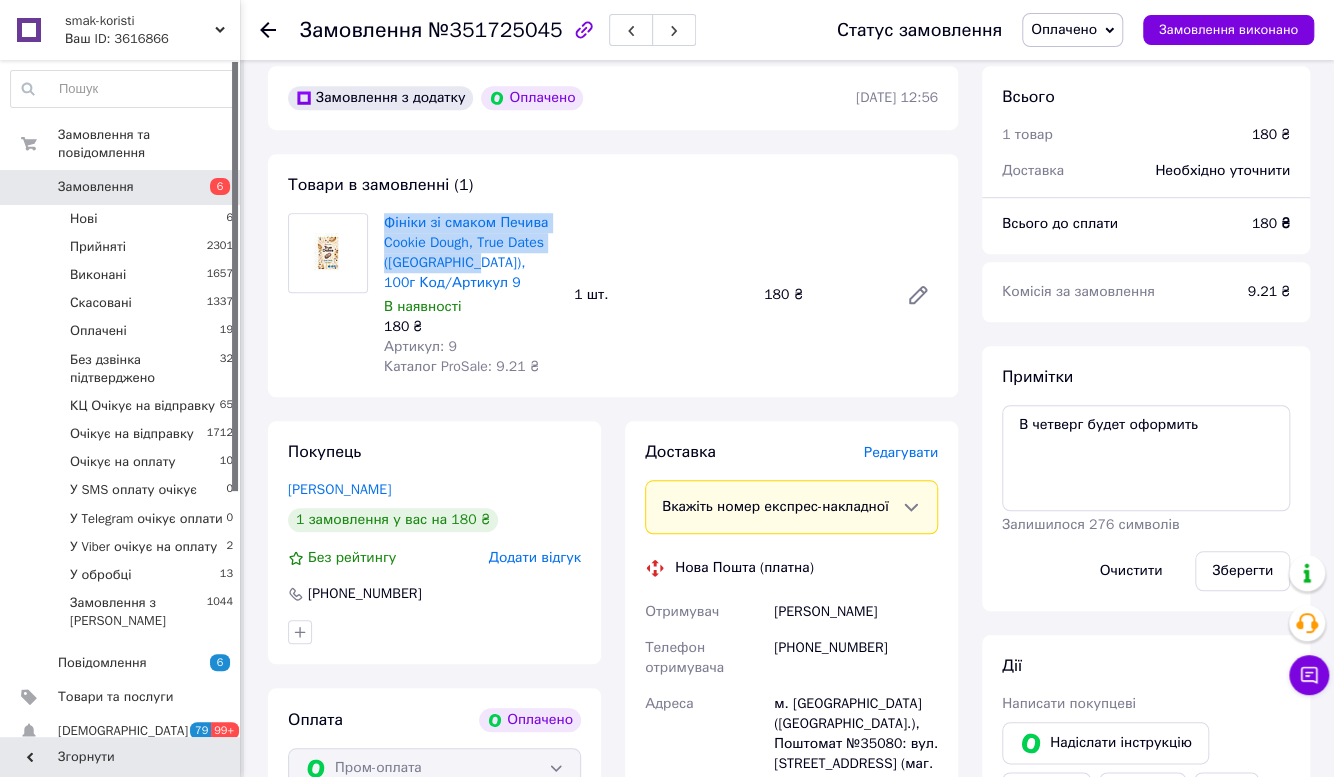 click on "Оплачено" at bounding box center [1064, 29] 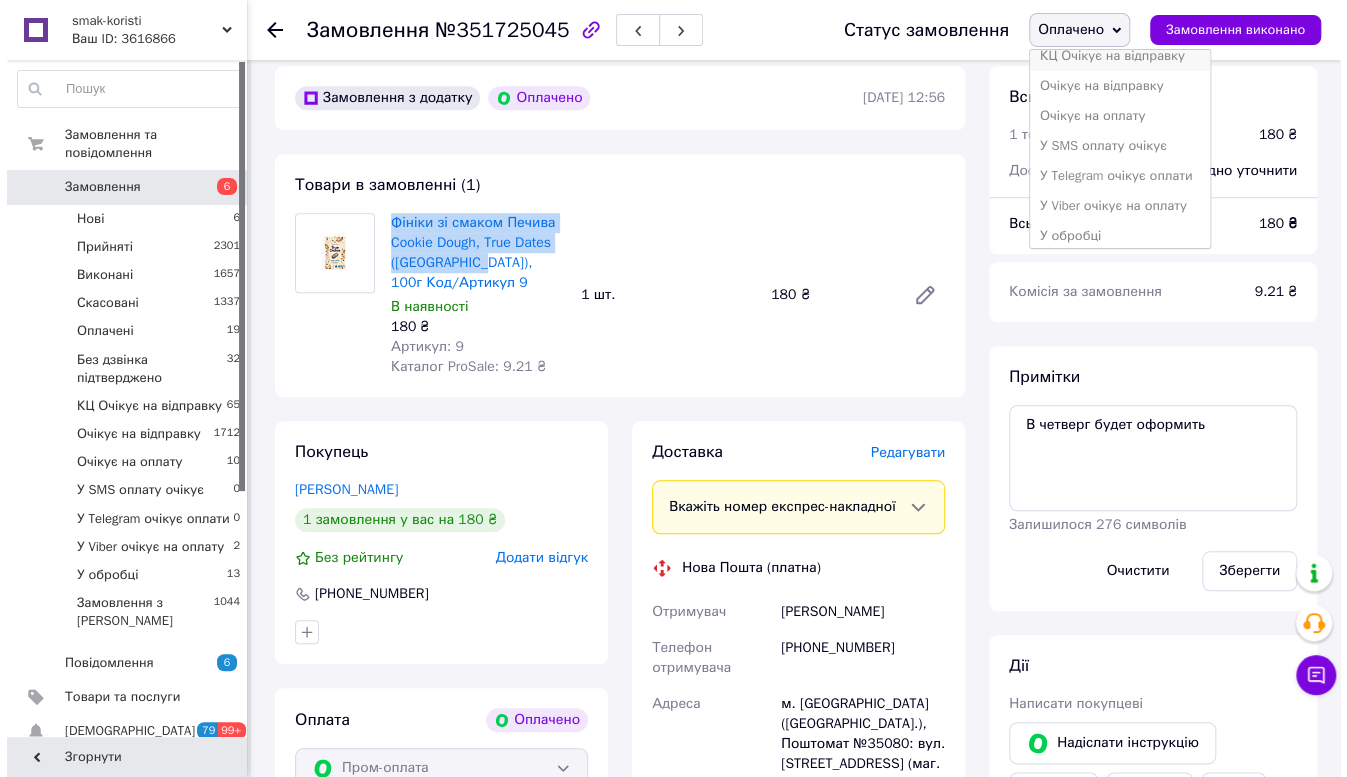 scroll, scrollTop: 141, scrollLeft: 0, axis: vertical 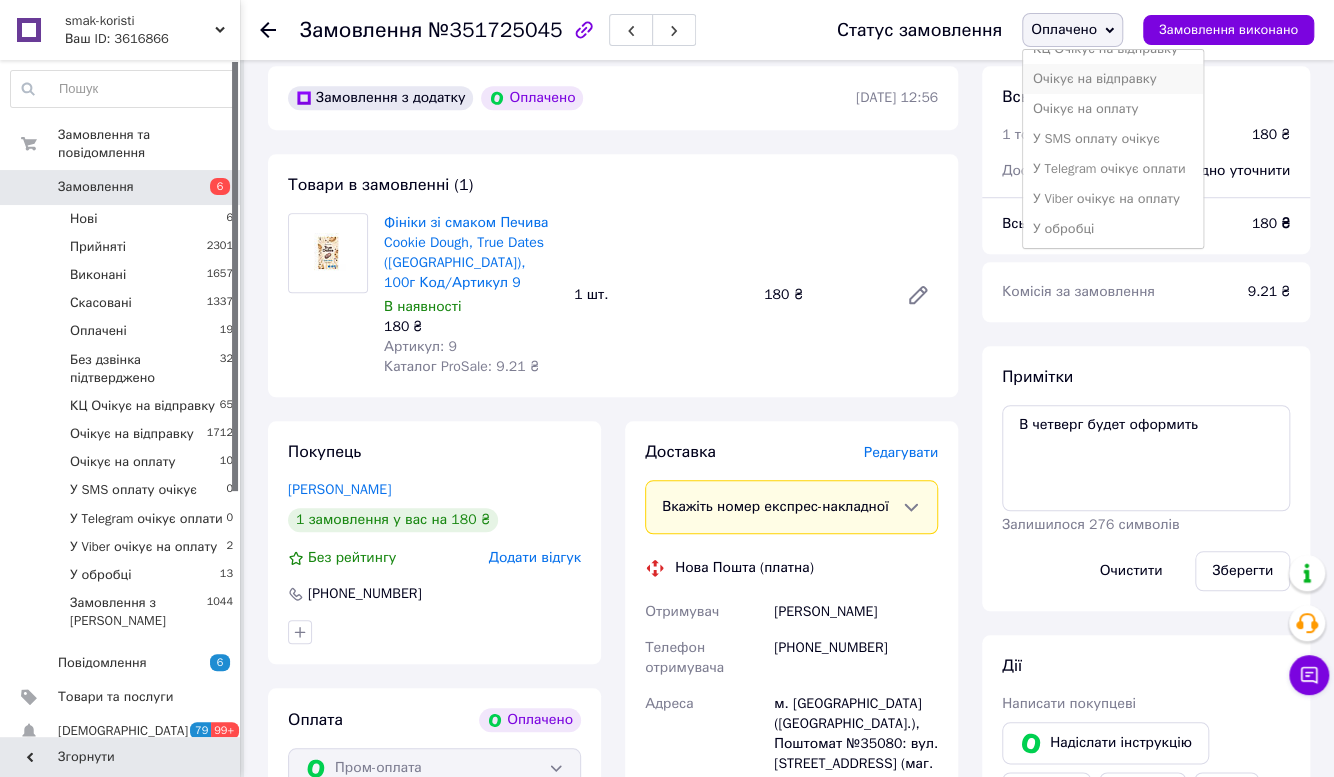 click on "Очікує на відправку" at bounding box center [1113, 79] 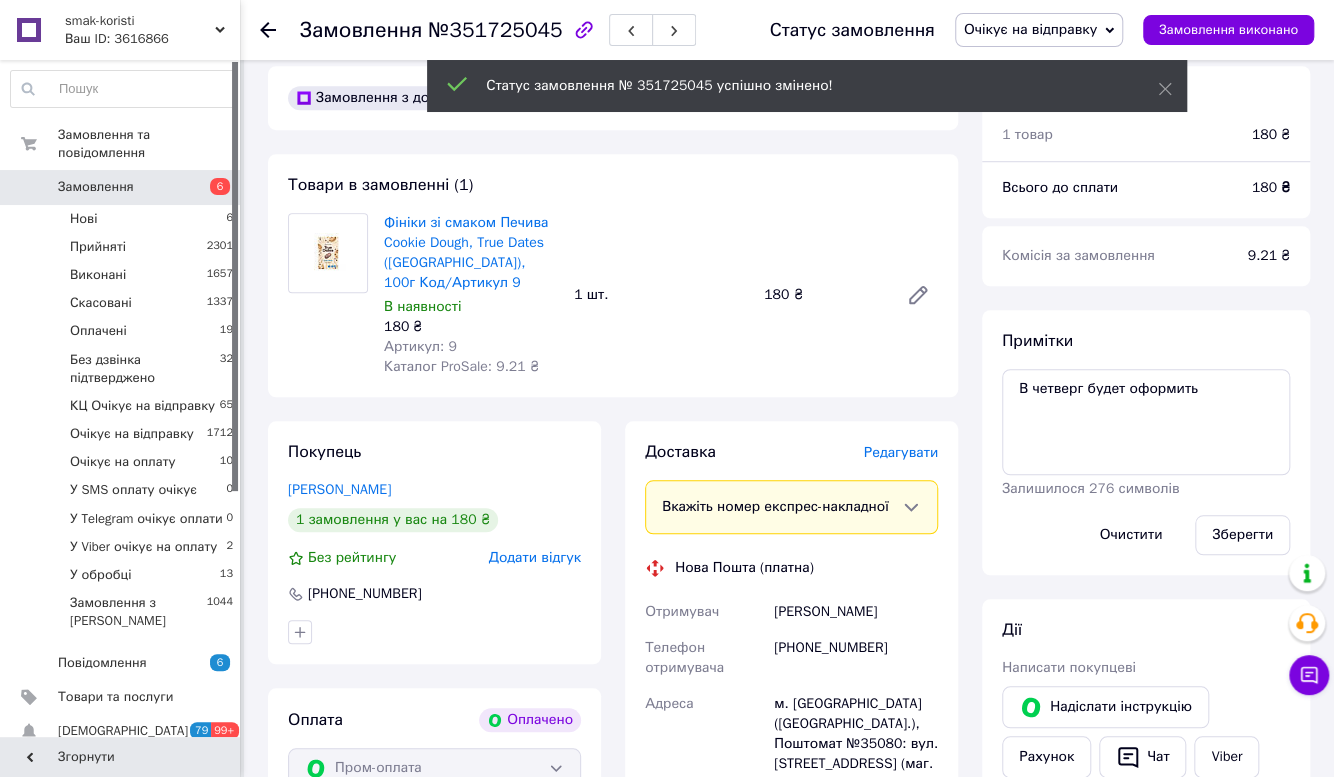 click on "Редагувати" at bounding box center (901, 452) 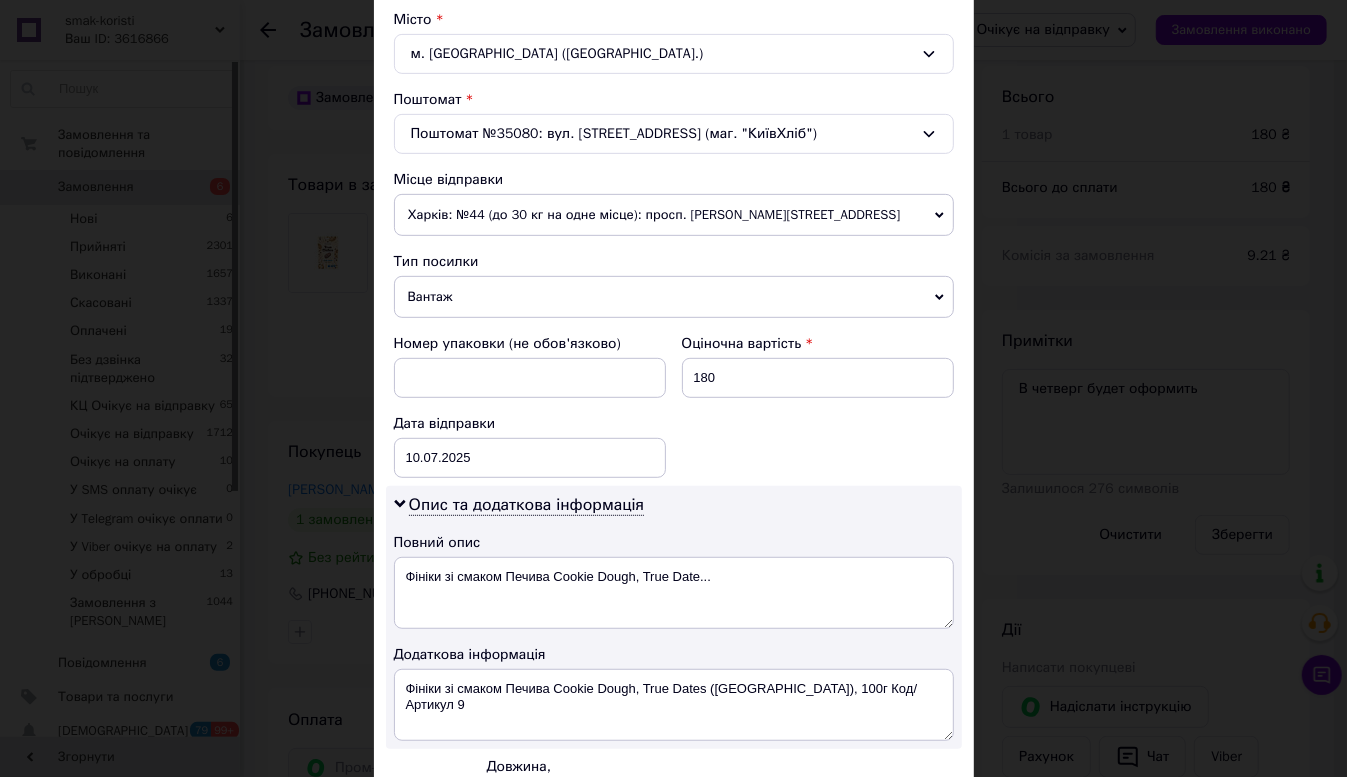 scroll, scrollTop: 771, scrollLeft: 0, axis: vertical 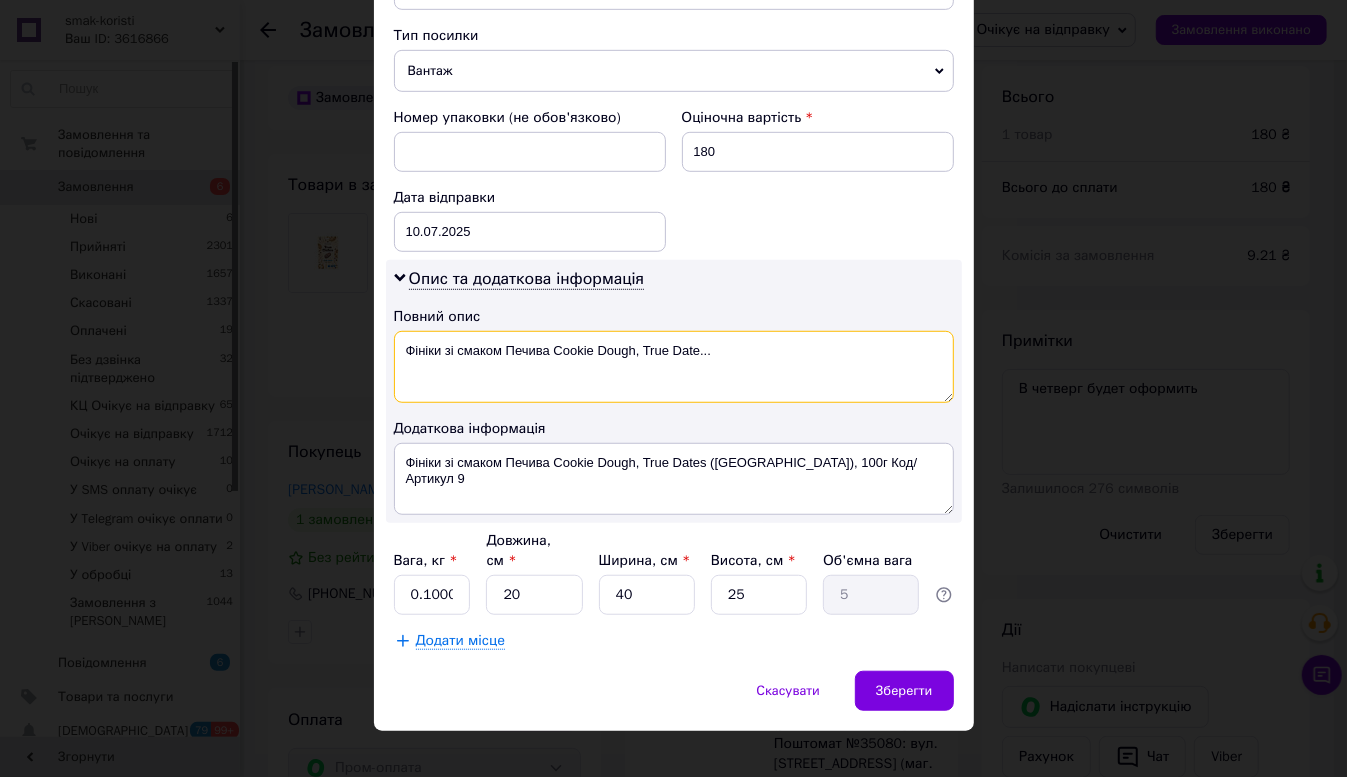 click on "Фініки зі смаком Печива Cookie Dough, True Date..." at bounding box center (674, 367) 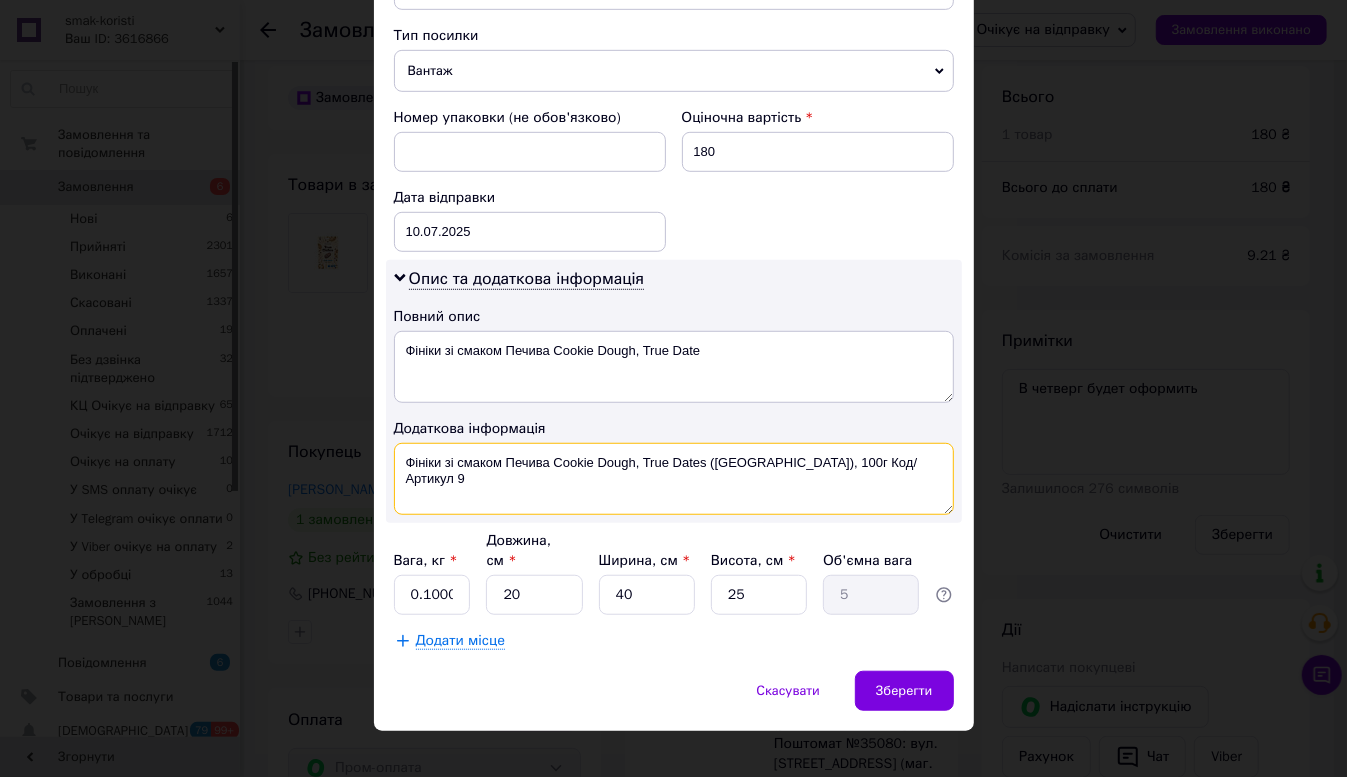 click on "Фініки зі смаком Печива Cookie Dough, True Dates ([GEOGRAPHIC_DATA]), 100г Код/Артикул 9" at bounding box center (674, 479) 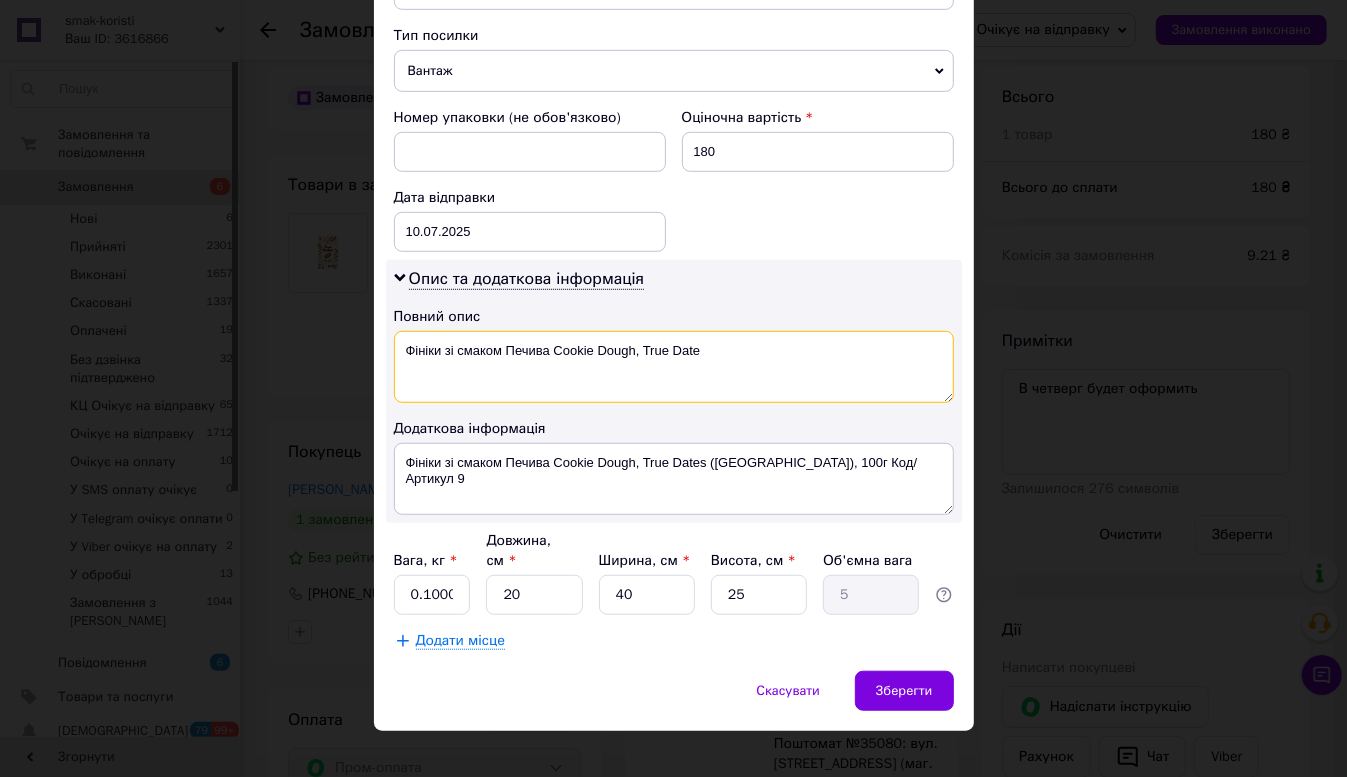 click on "Фініки зі смаком Печива Cookie Dough, True Date" at bounding box center [674, 367] 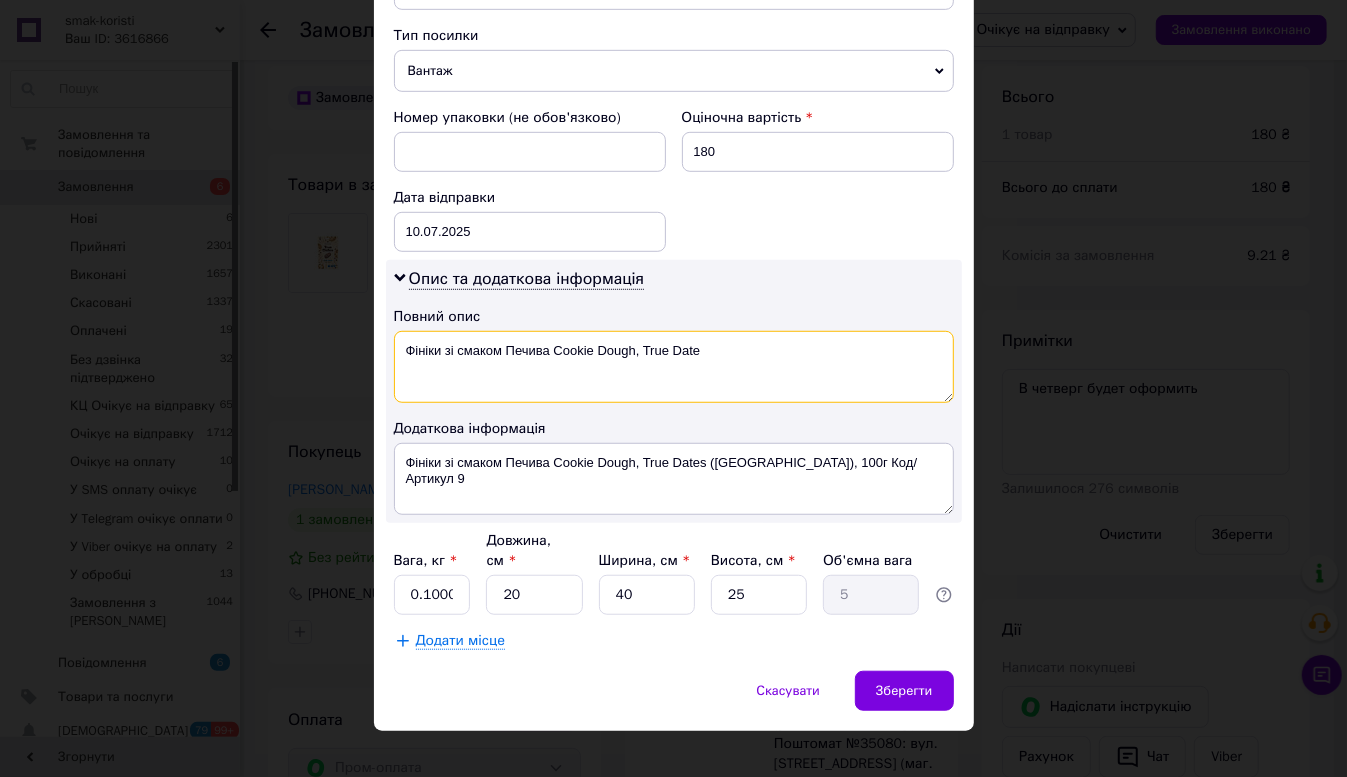 paste on "s" 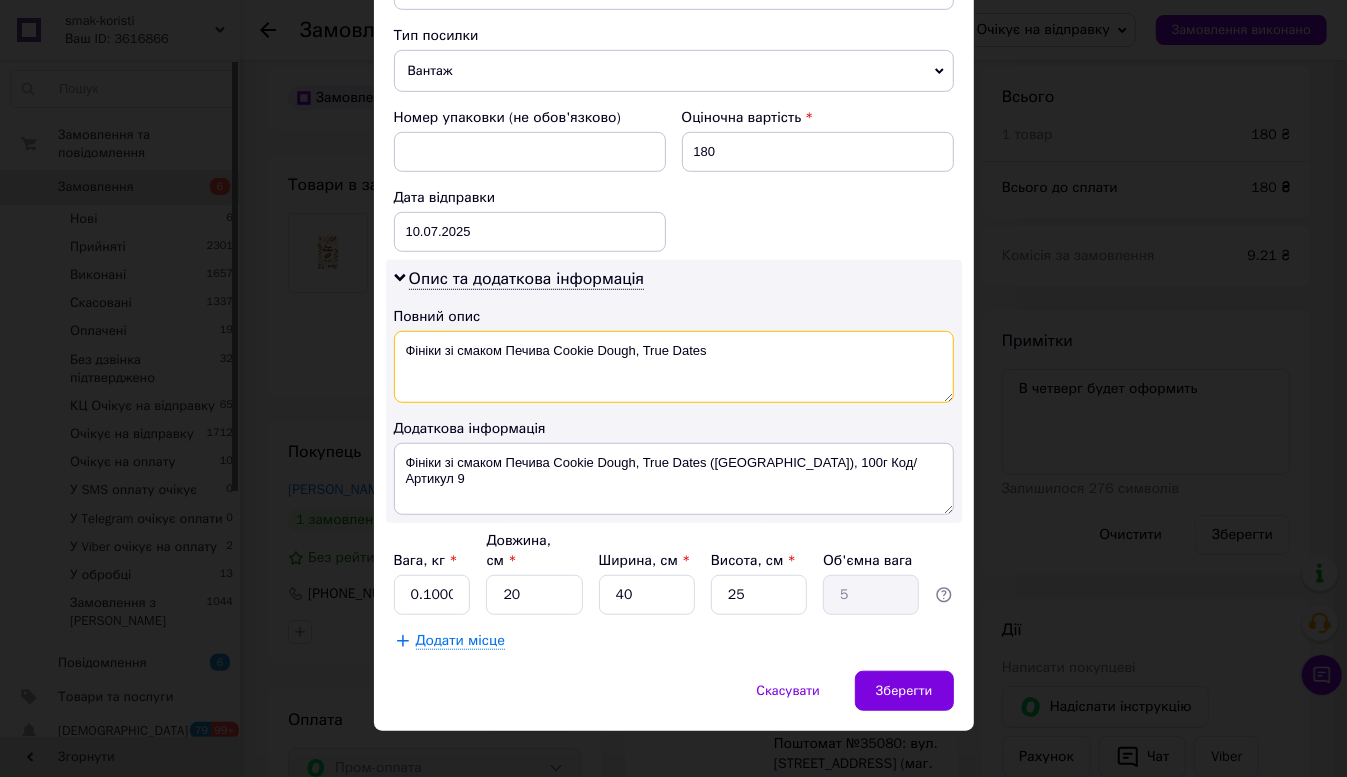 type on "Фініки зі смаком Печива Cookie Dough, True Dates" 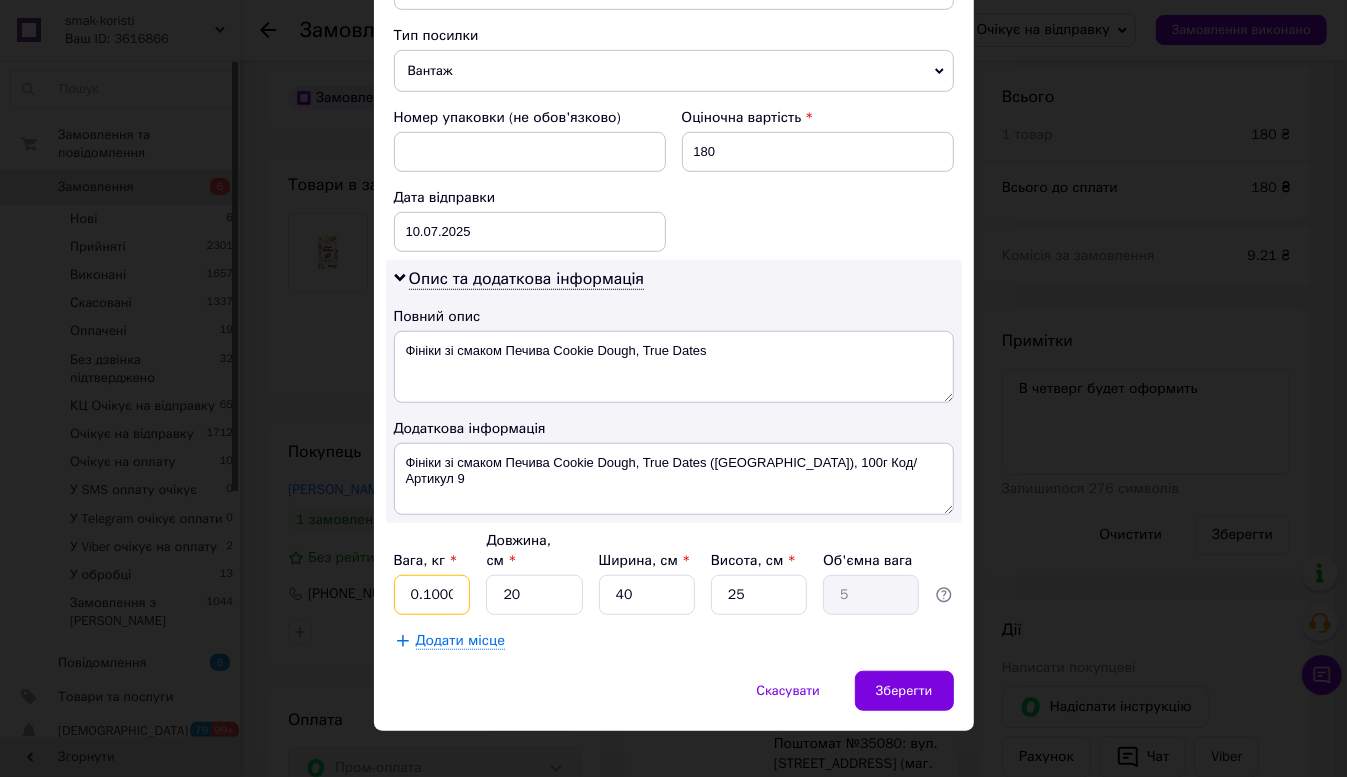 scroll, scrollTop: 0, scrollLeft: 95, axis: horizontal 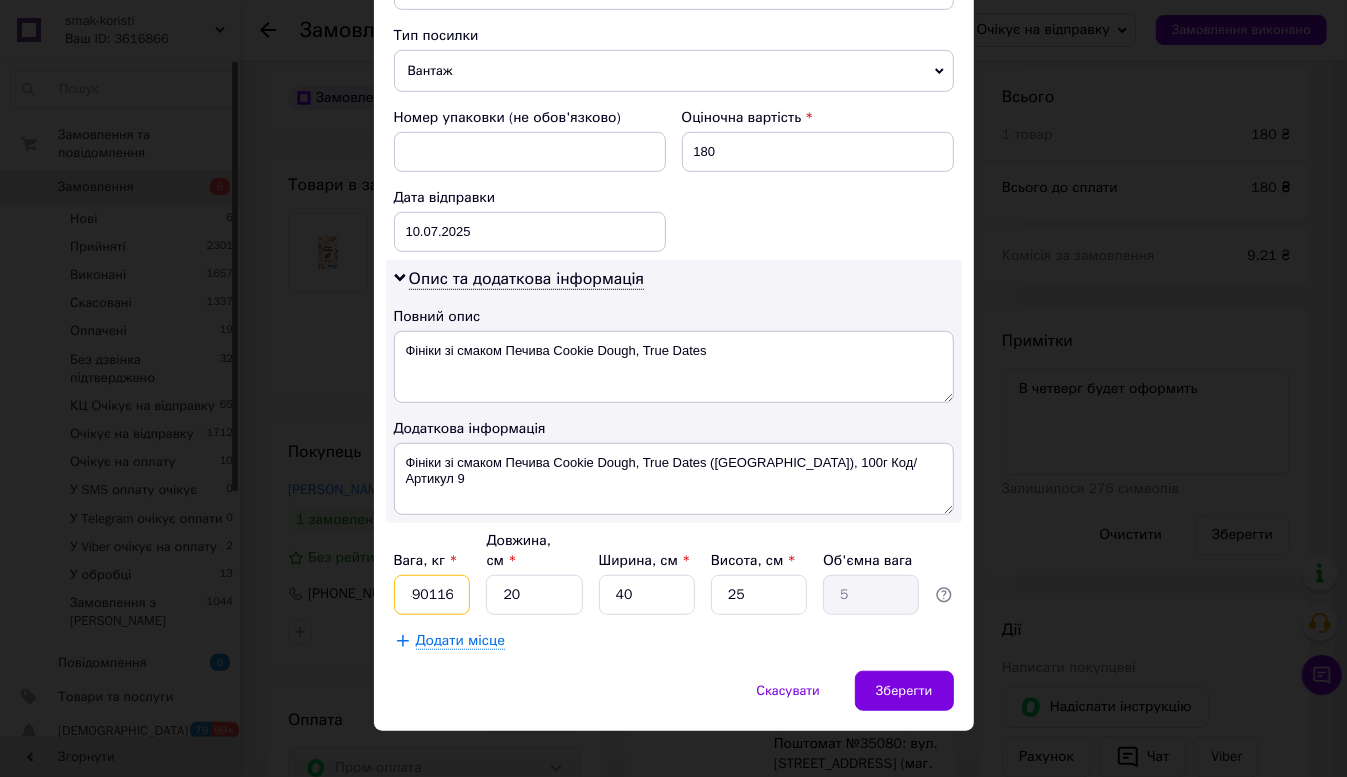 drag, startPoint x: 405, startPoint y: 569, endPoint x: 550, endPoint y: 580, distance: 145.41664 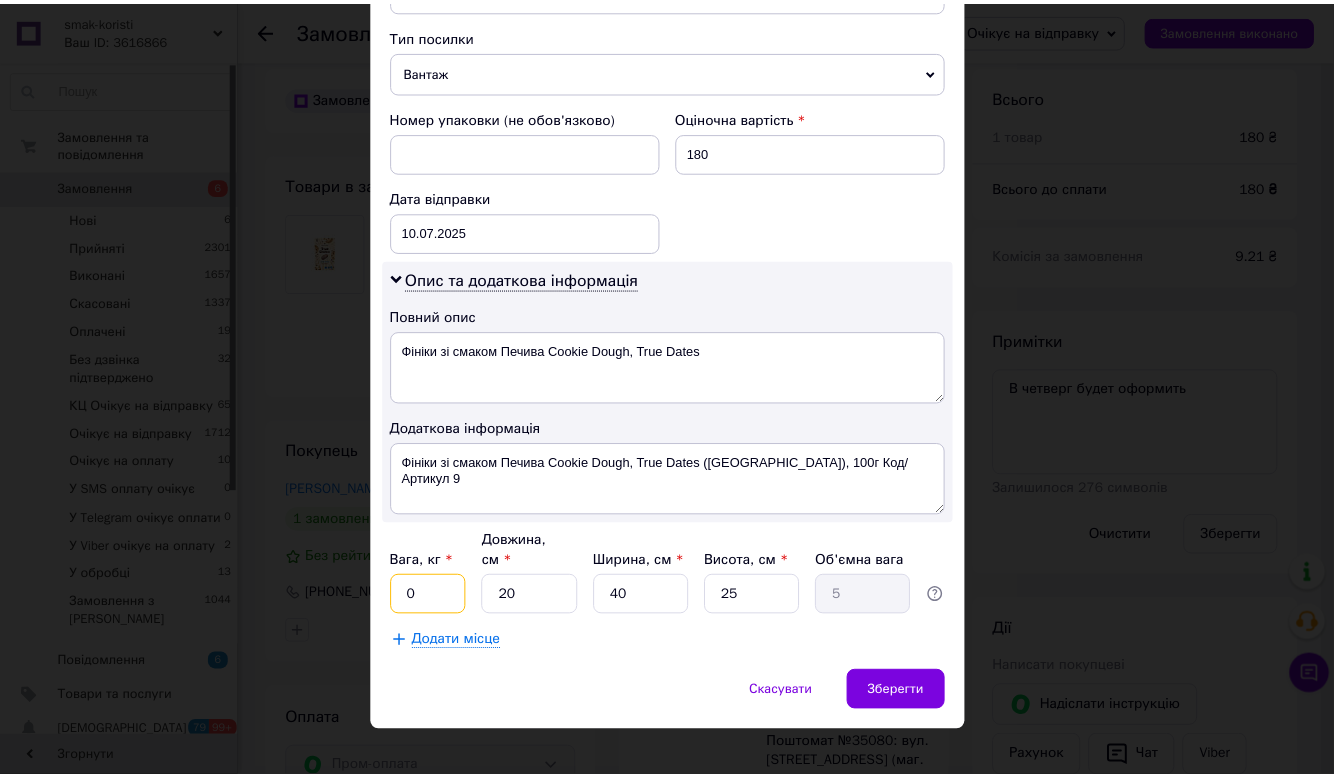 scroll, scrollTop: 0, scrollLeft: 0, axis: both 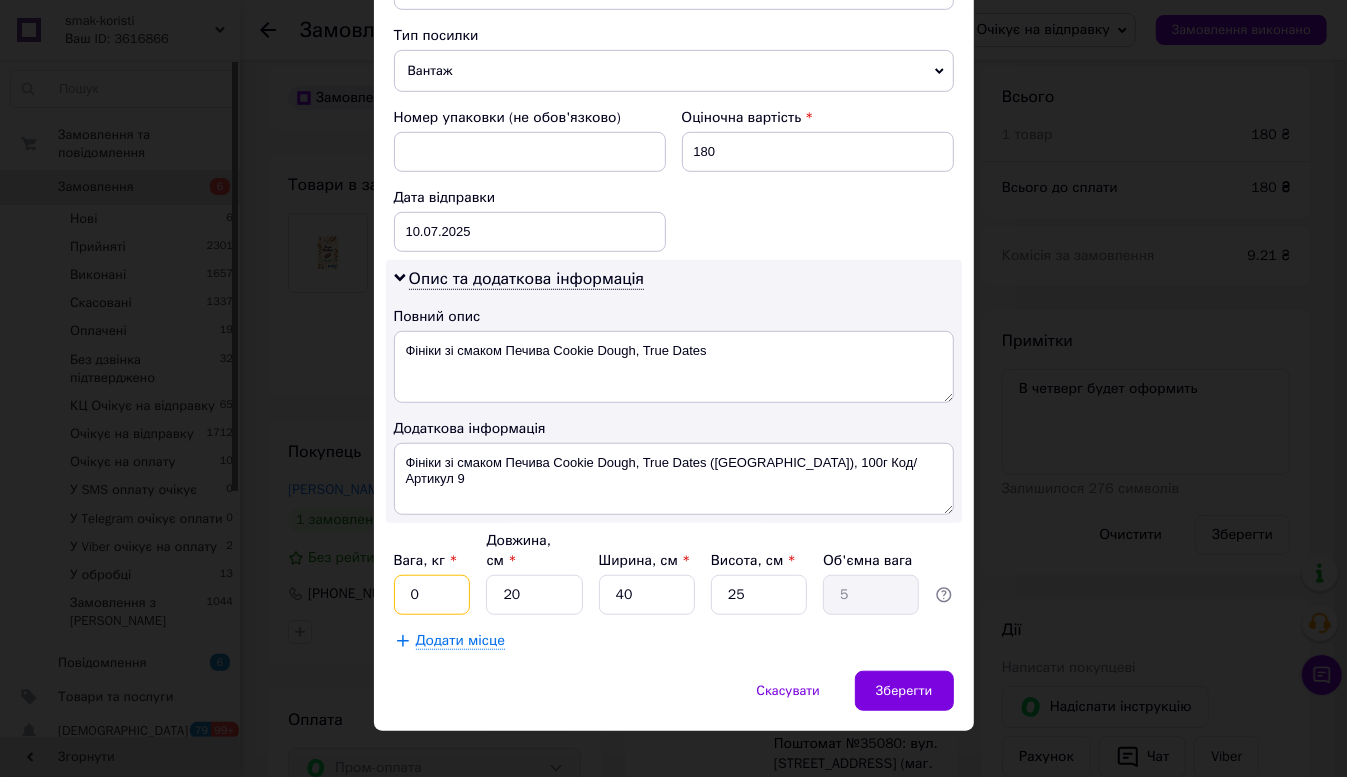 type on "0.5" 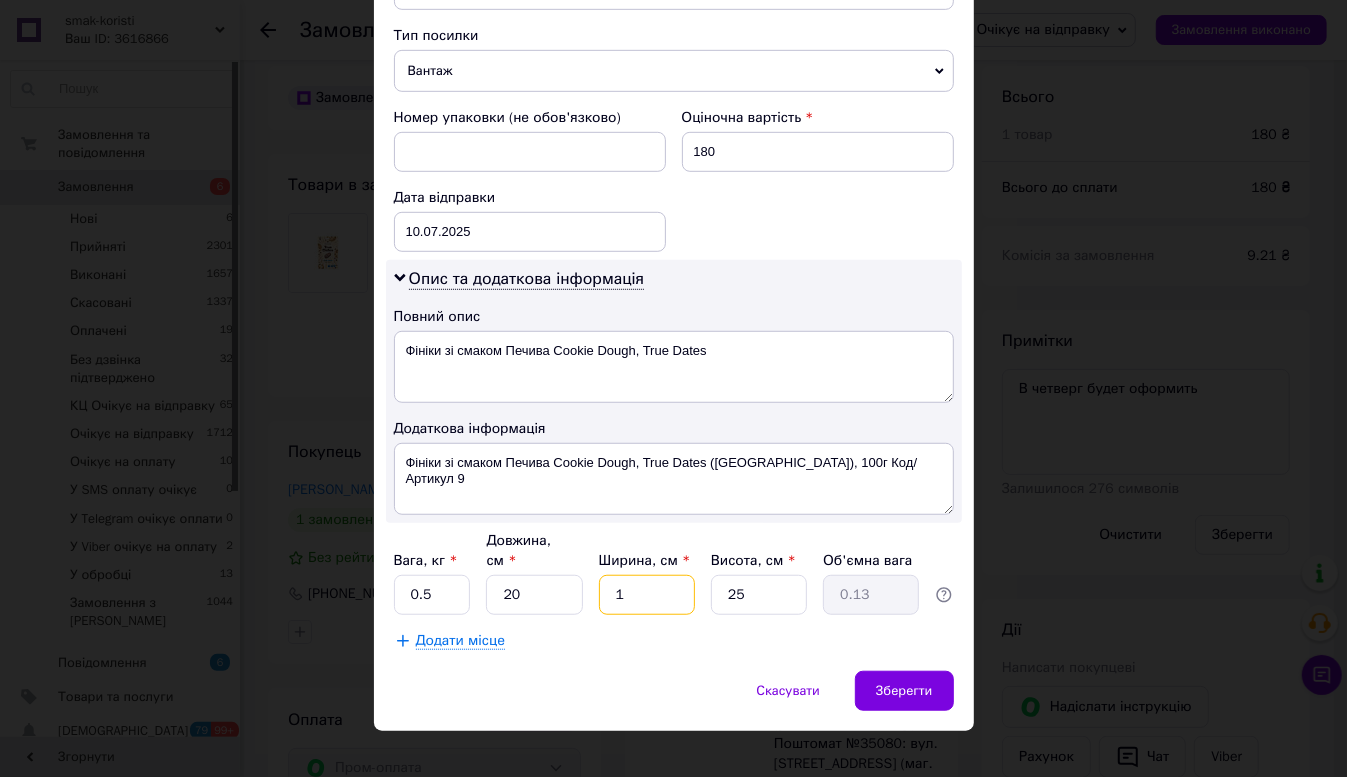 type on "1" 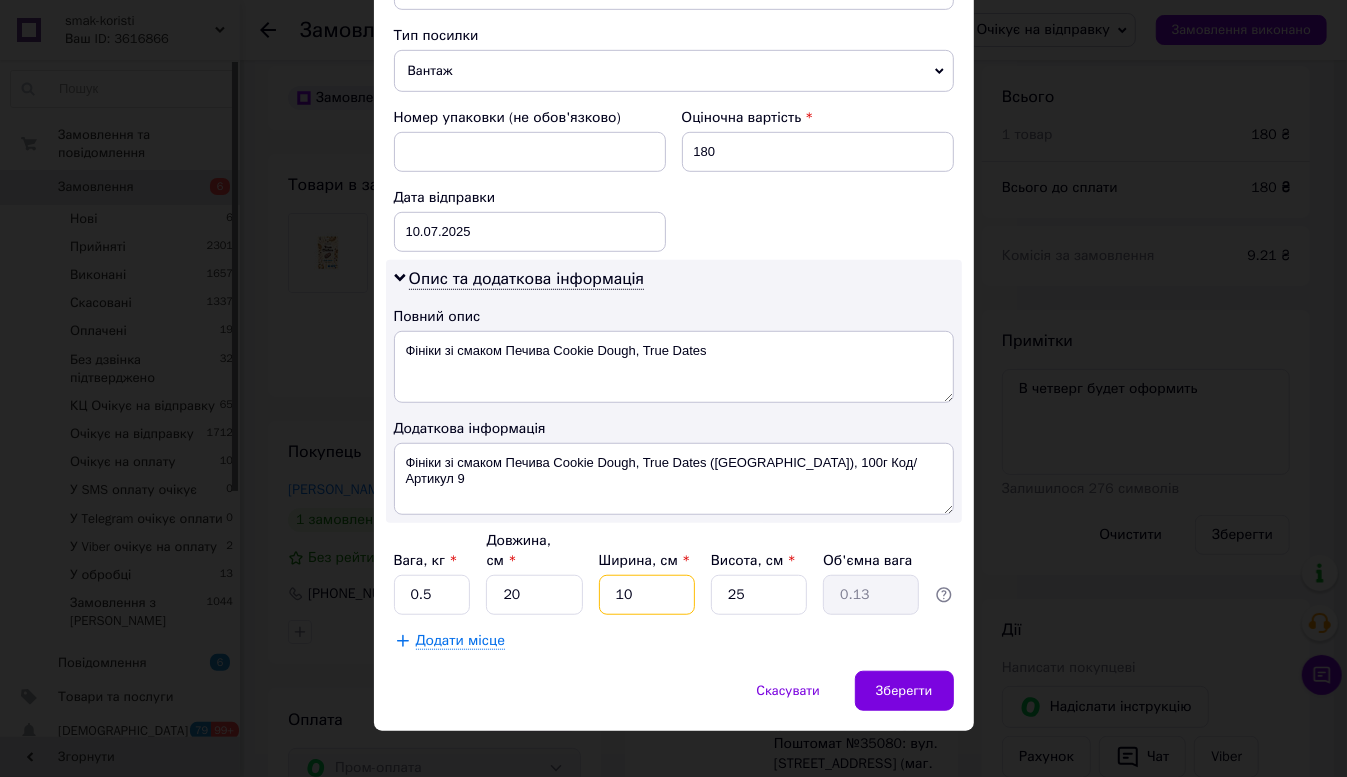 type on "1.25" 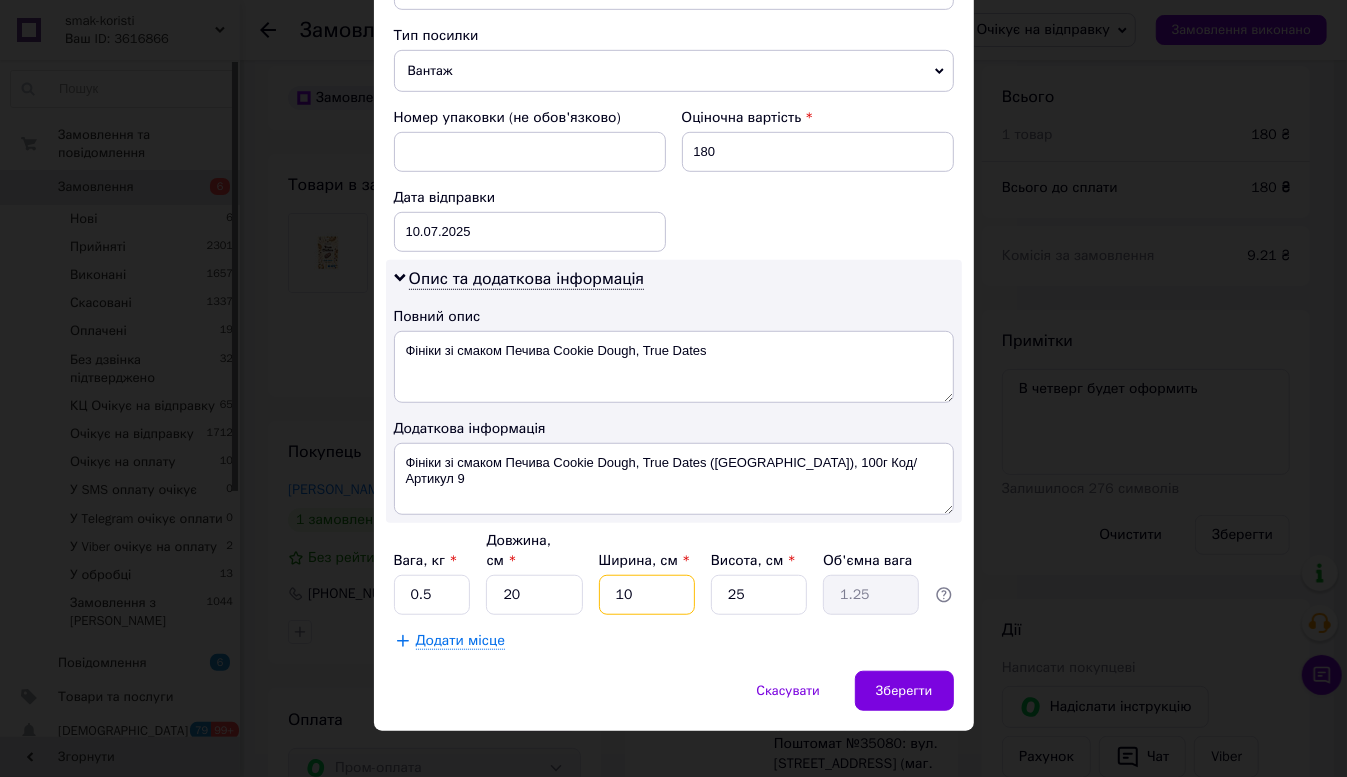 type on "10" 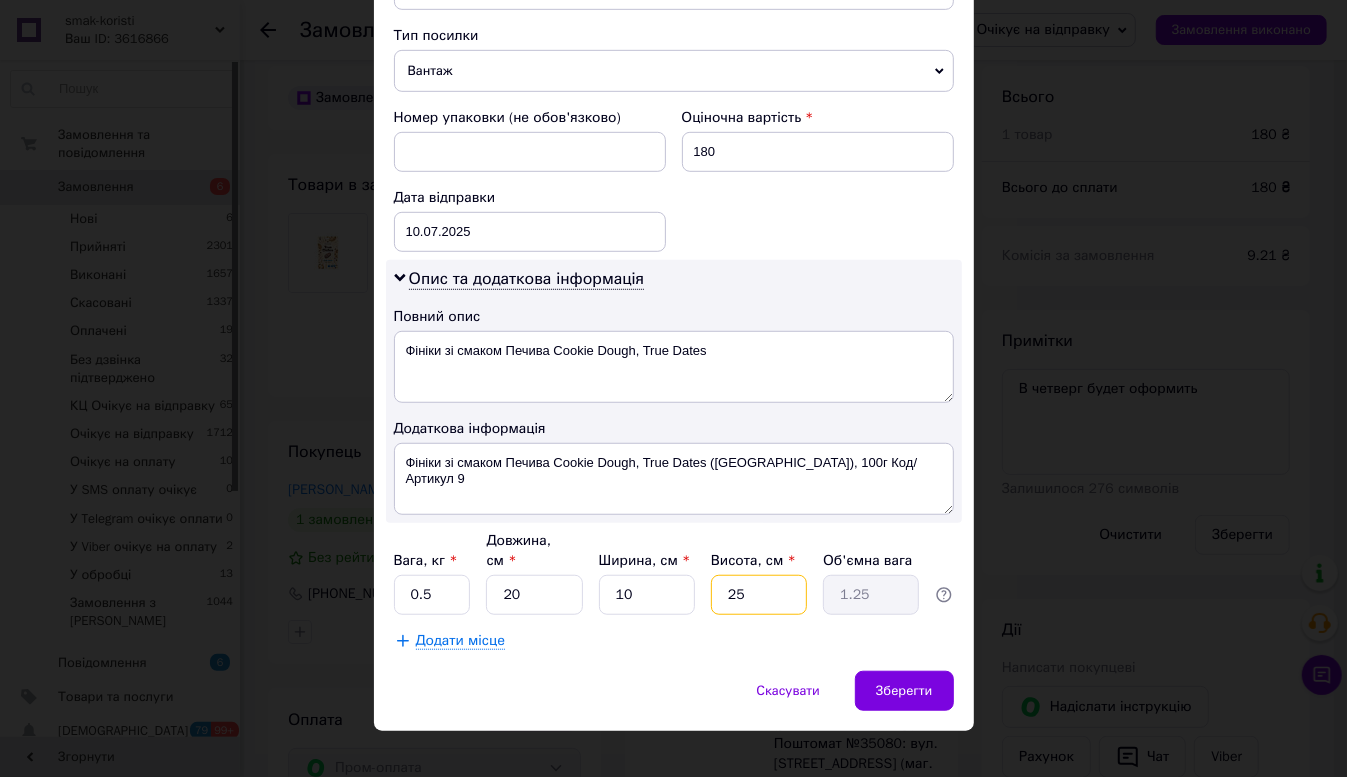 type on "1" 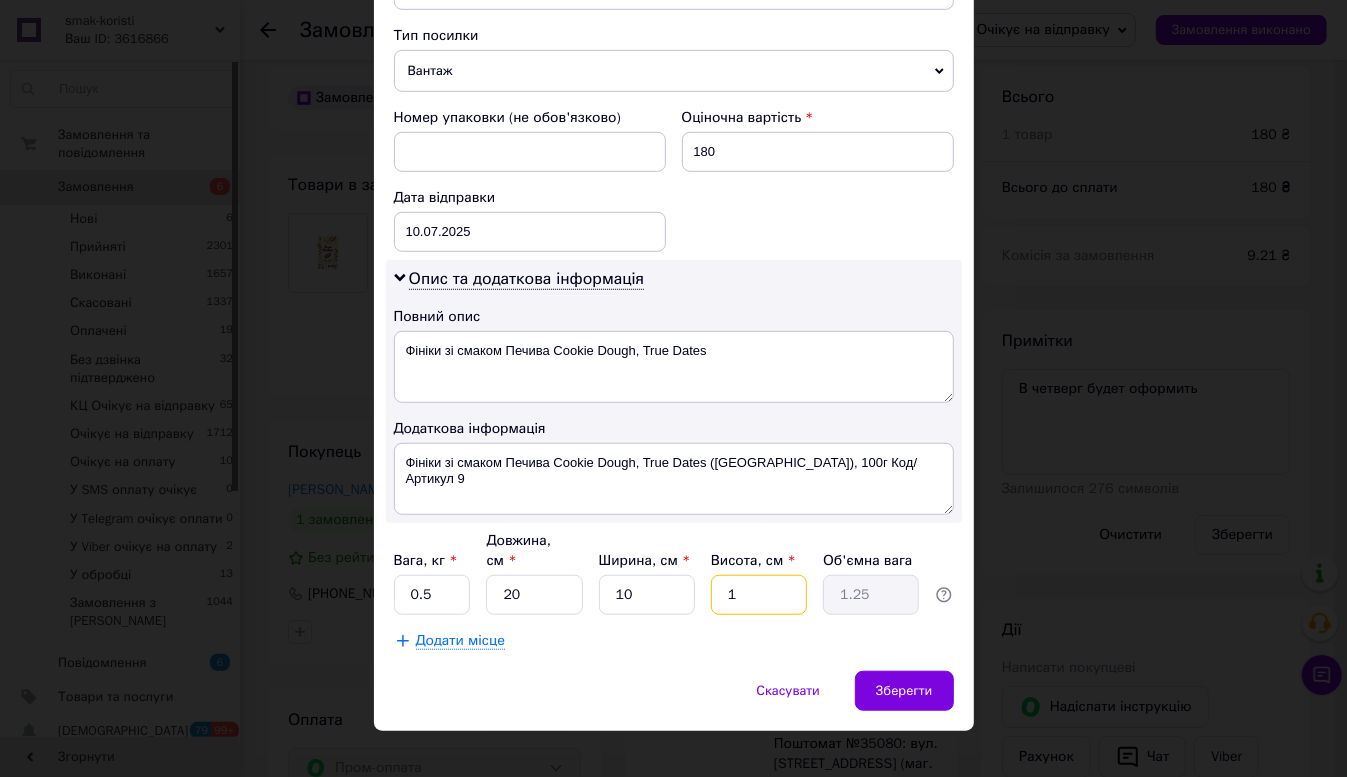 type on "0.1" 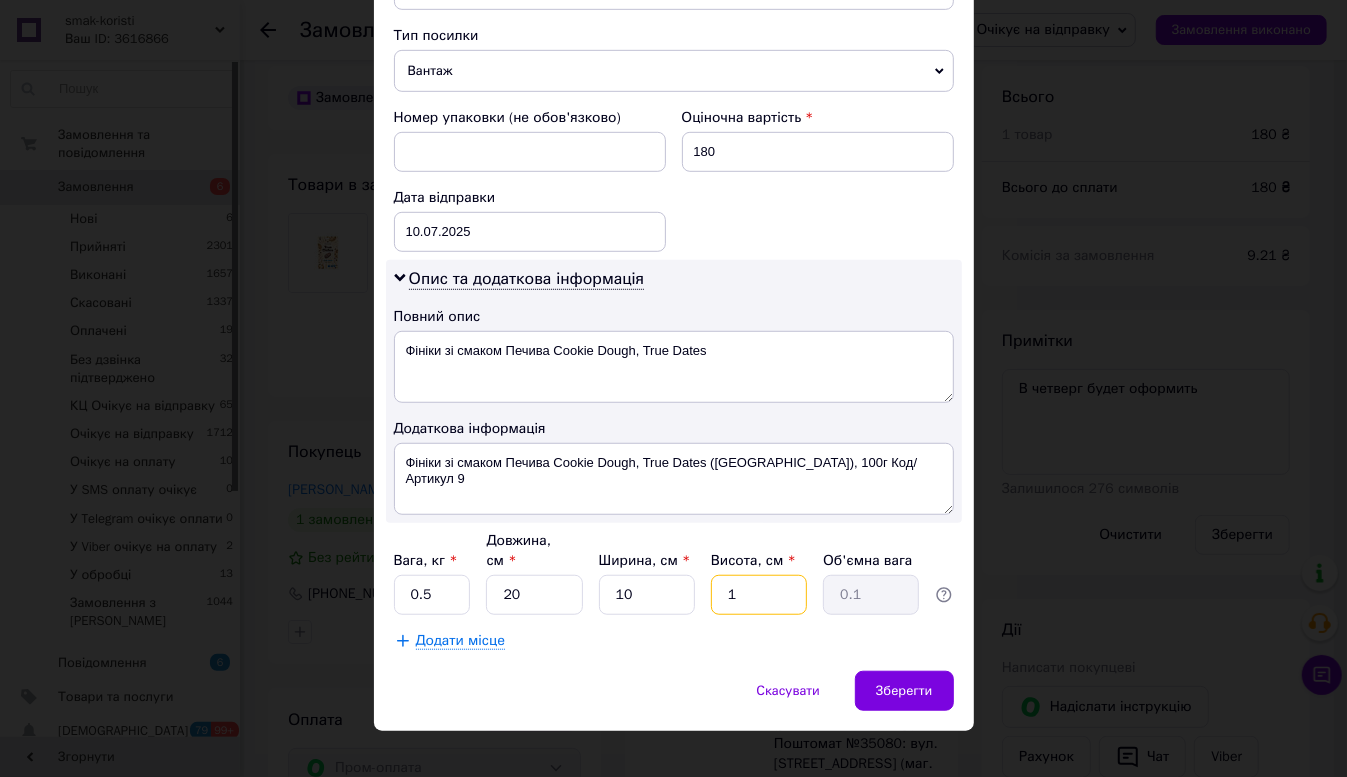 type on "10" 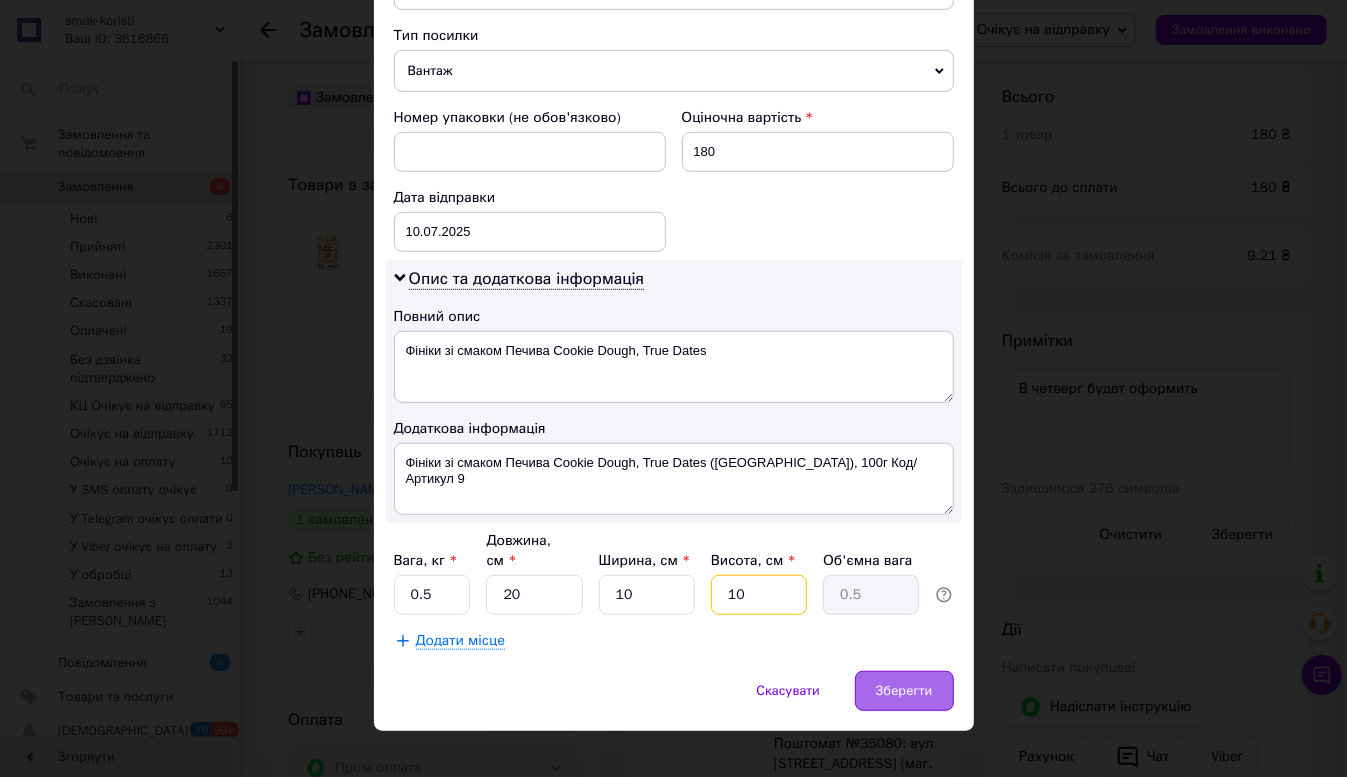 type on "10" 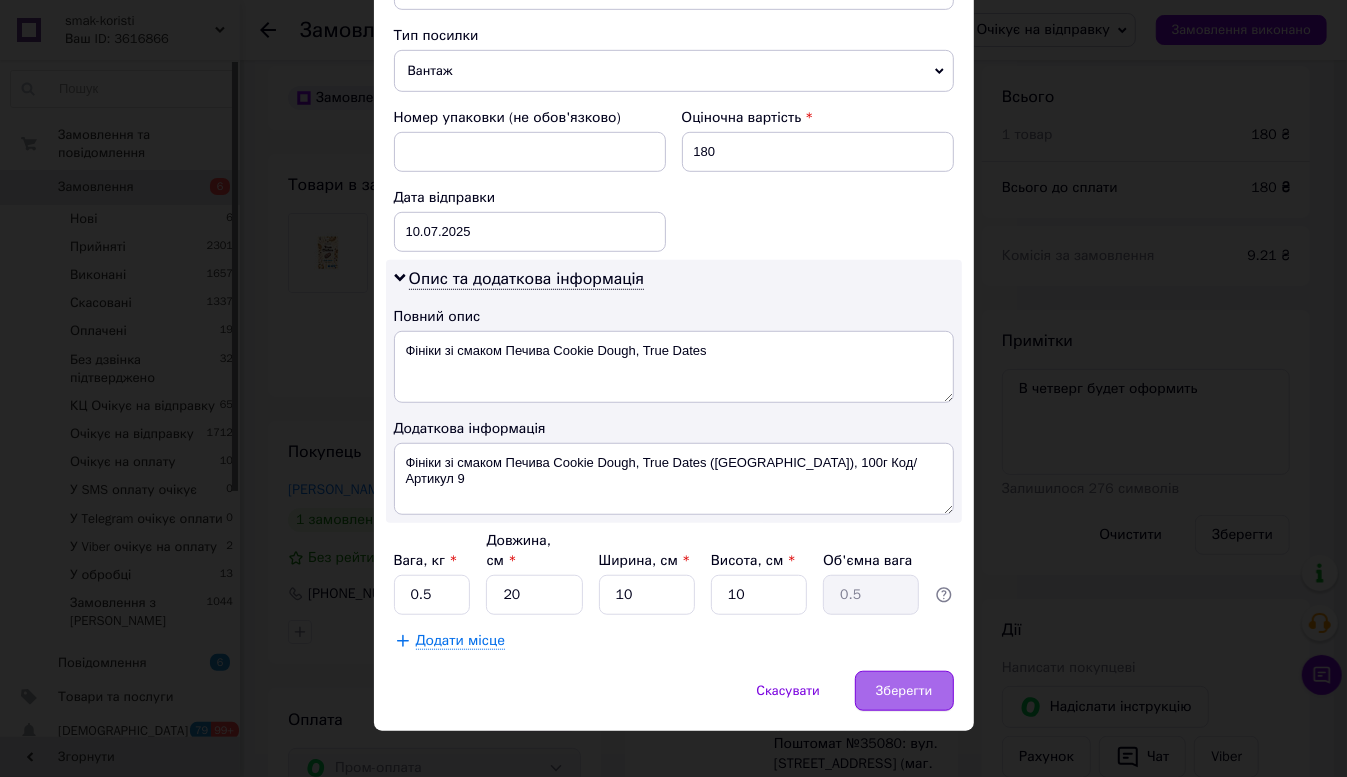 click on "Зберегти" at bounding box center (904, 691) 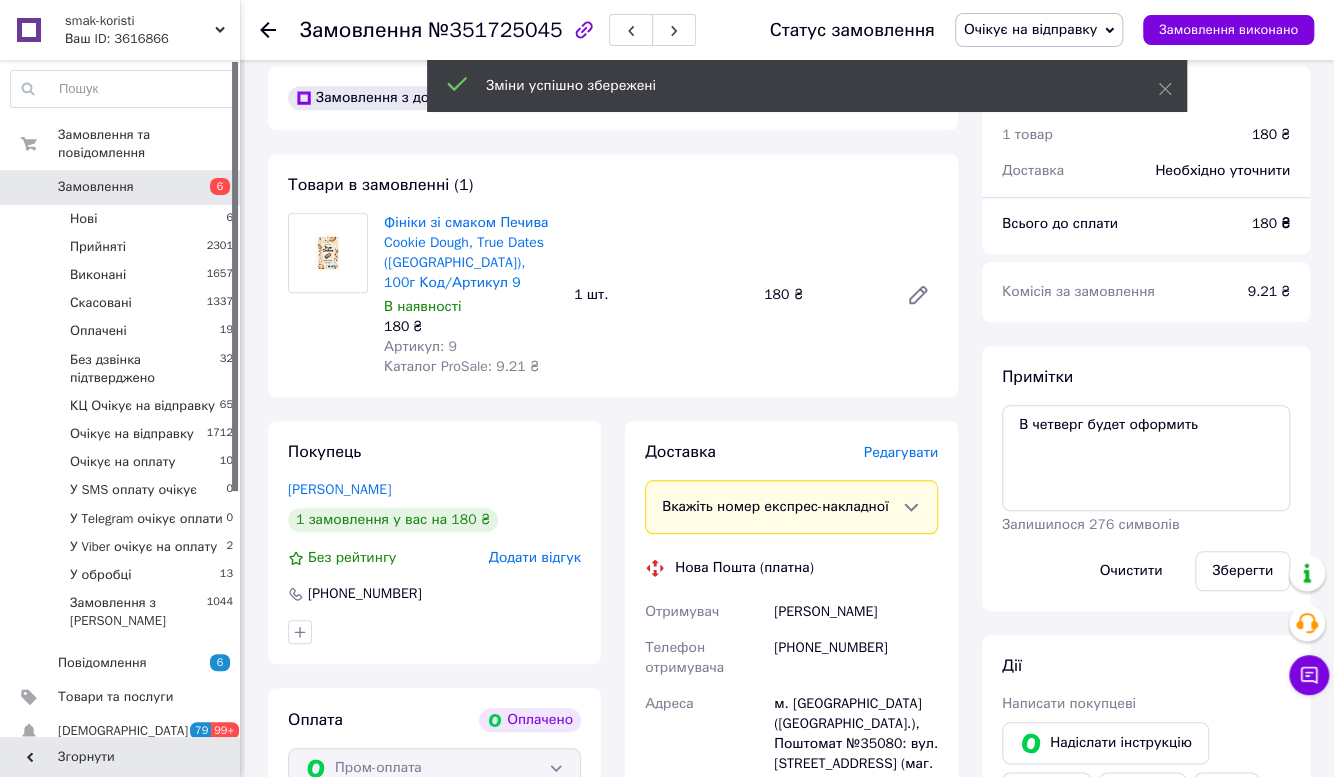 scroll, scrollTop: 979, scrollLeft: 0, axis: vertical 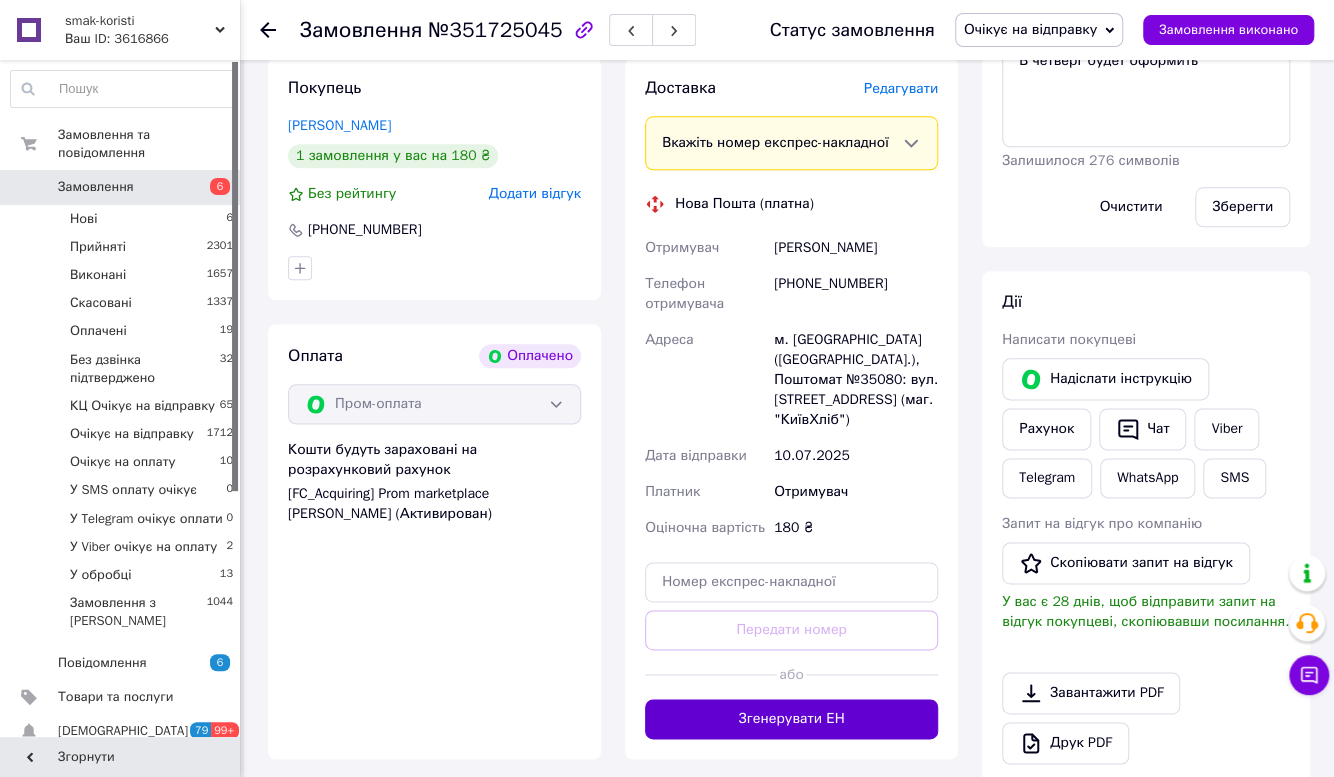 click on "Згенерувати ЕН" at bounding box center [791, 719] 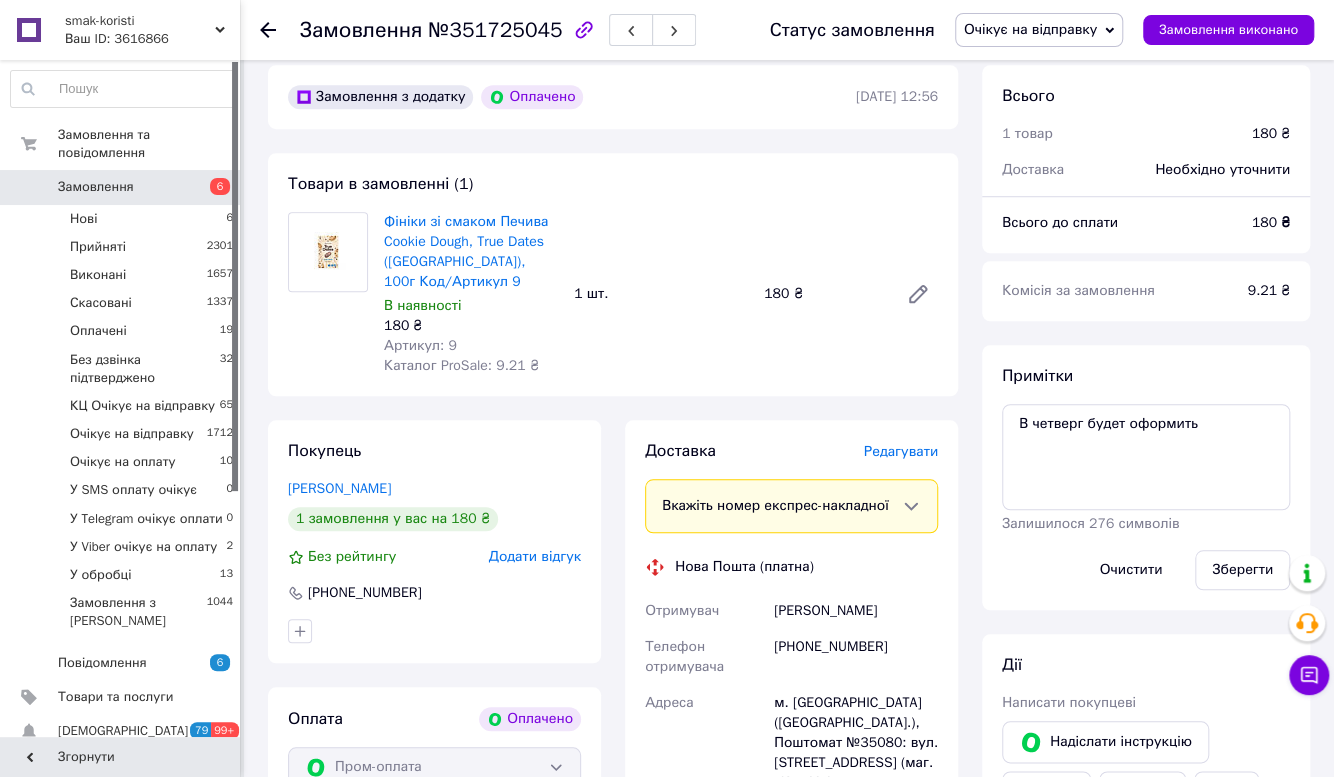 scroll, scrollTop: 615, scrollLeft: 0, axis: vertical 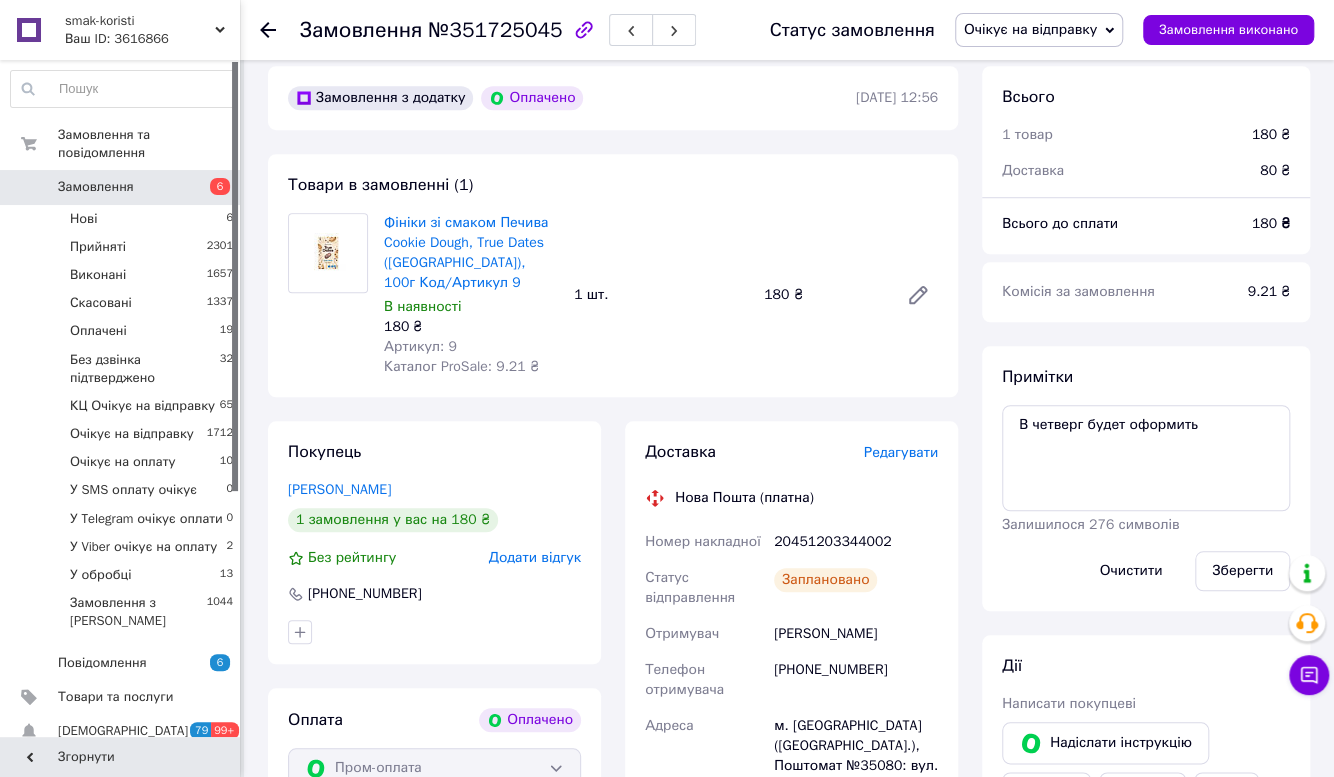 click on "20451203344002" at bounding box center (856, 542) 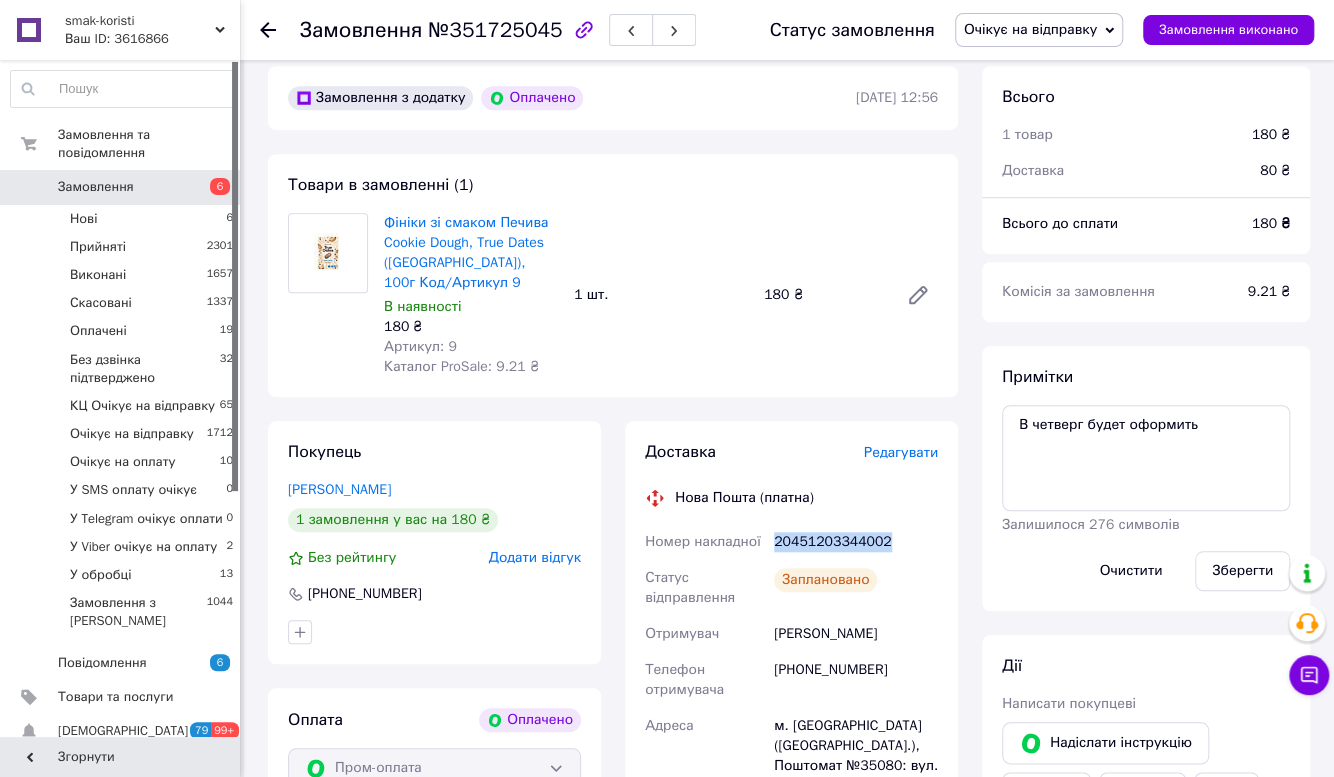 click on "20451203344002" at bounding box center (856, 542) 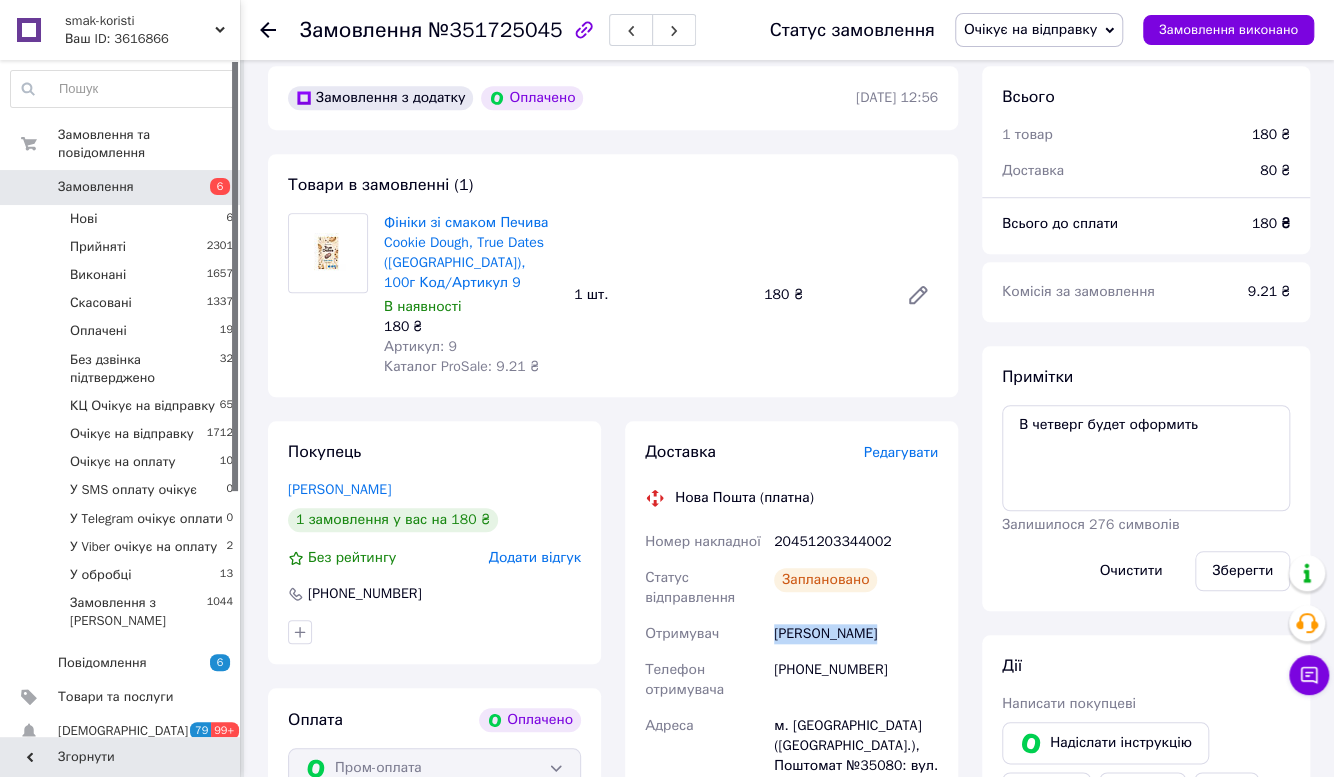 drag, startPoint x: 771, startPoint y: 617, endPoint x: 896, endPoint y: 617, distance: 125 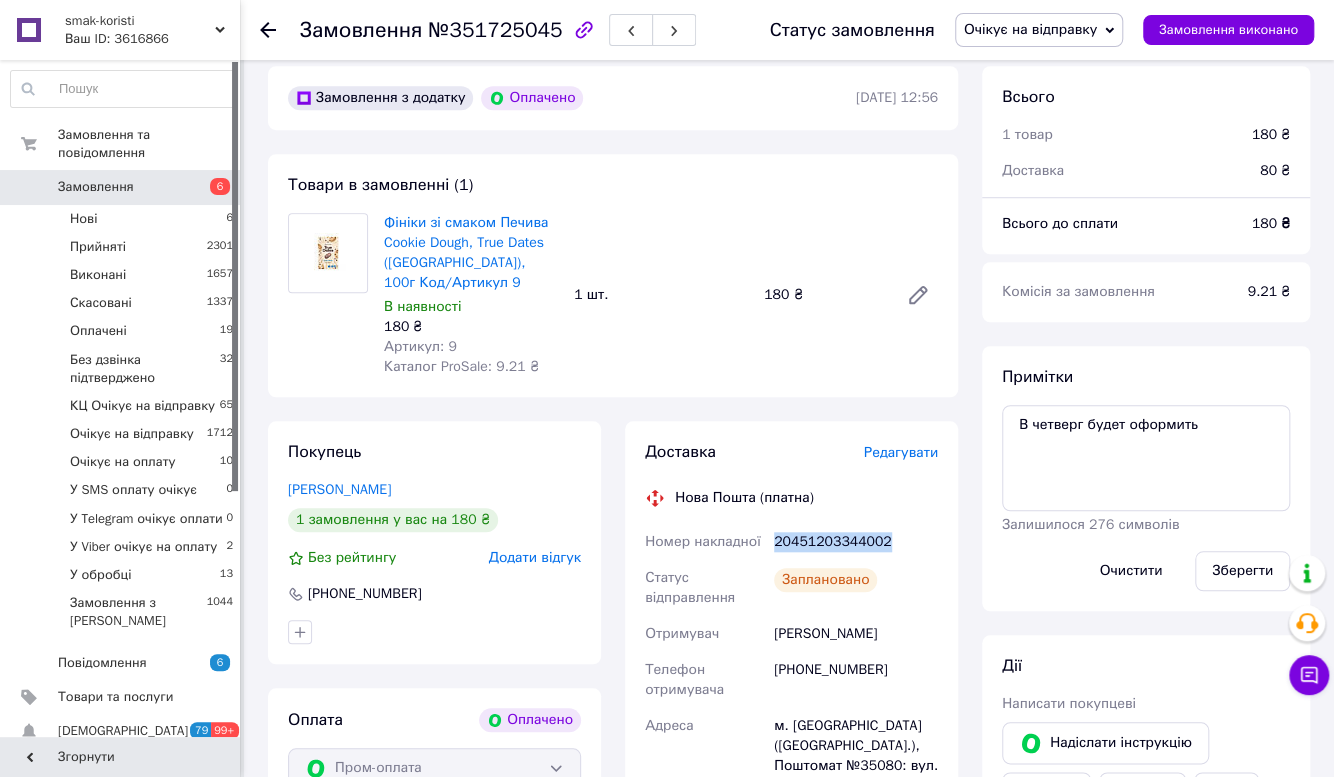 click on "20451203344002" at bounding box center (856, 542) 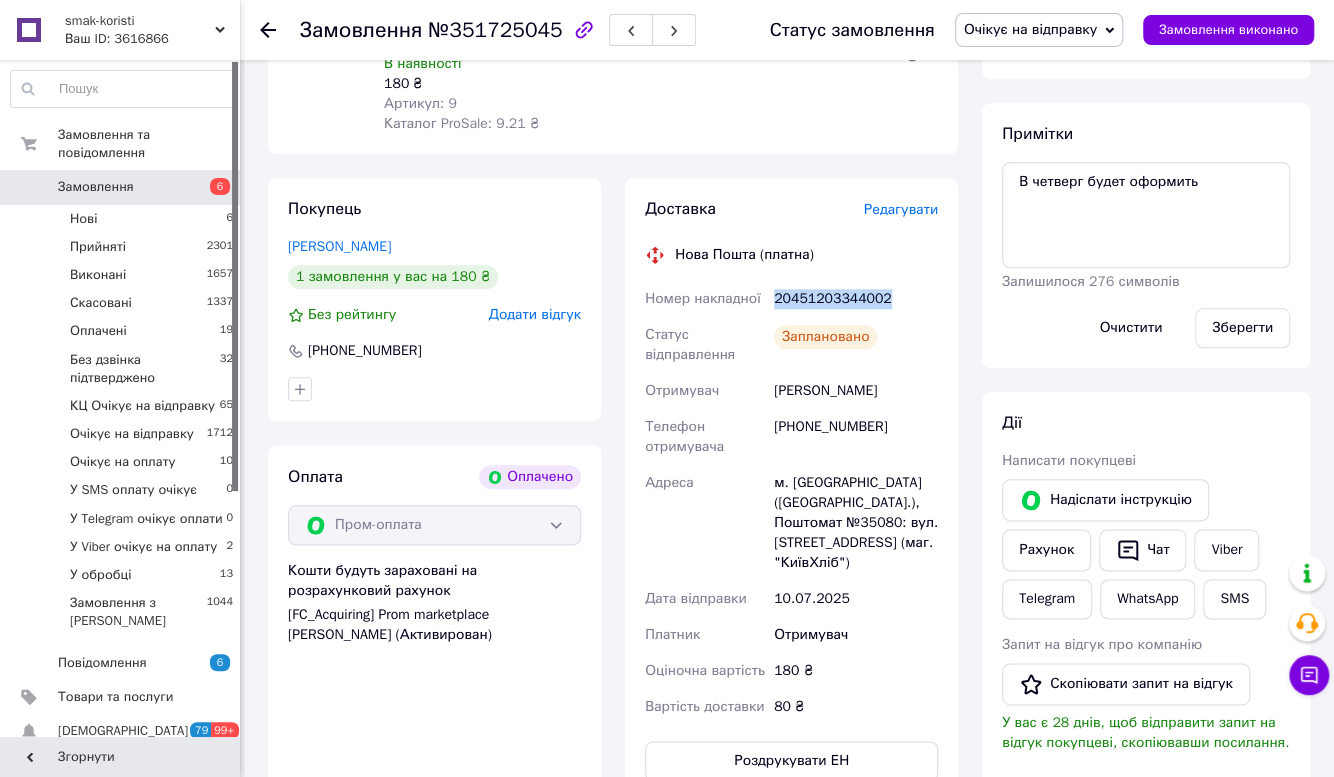 scroll, scrollTop: 888, scrollLeft: 0, axis: vertical 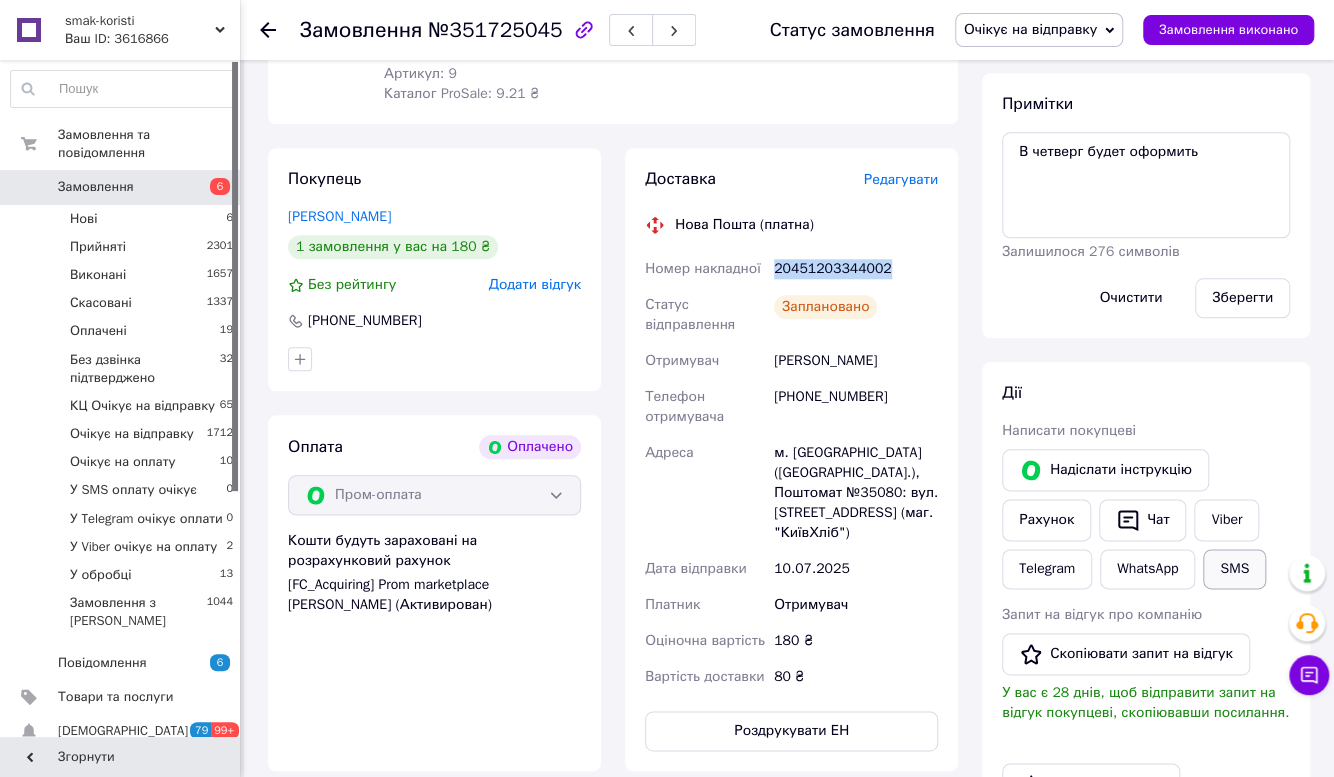 click on "SMS" at bounding box center (1234, 569) 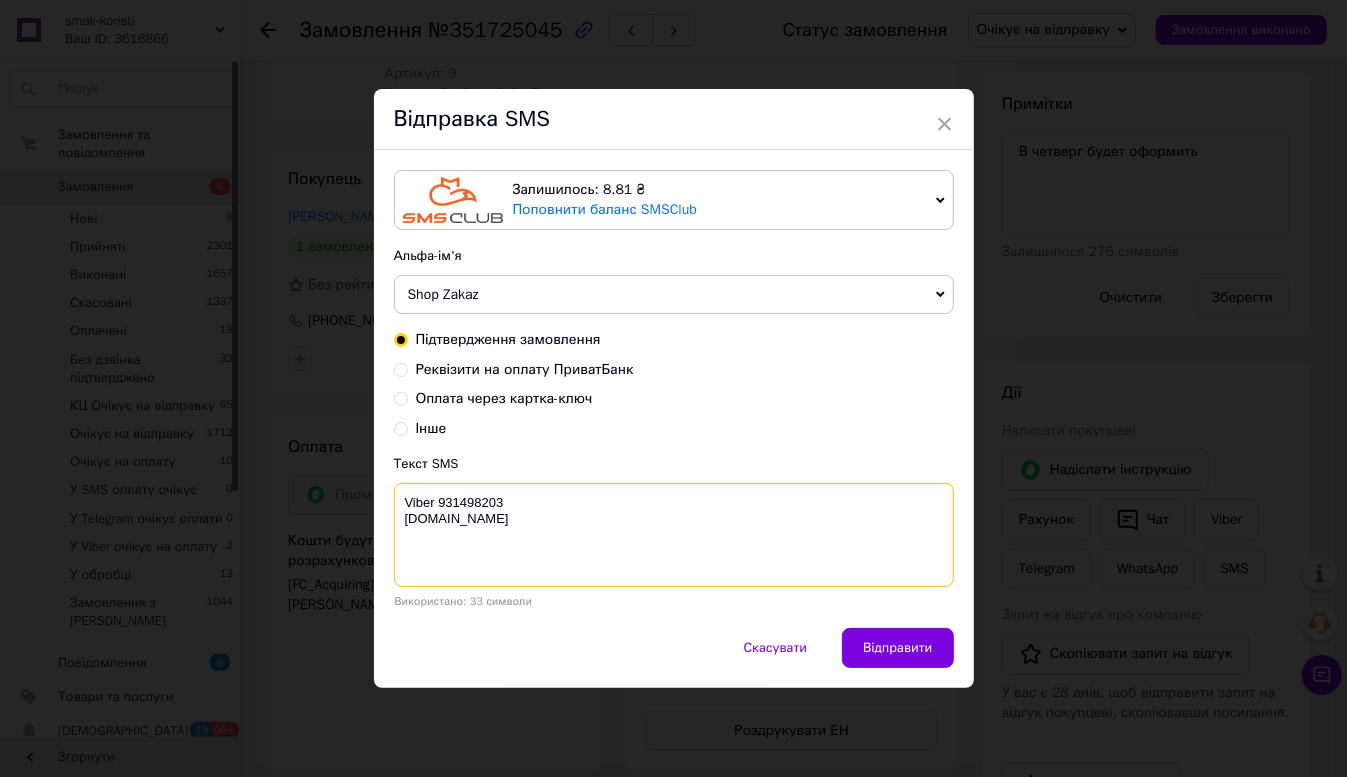 click on "Viber 931498203
[DOMAIN_NAME]" at bounding box center (674, 535) 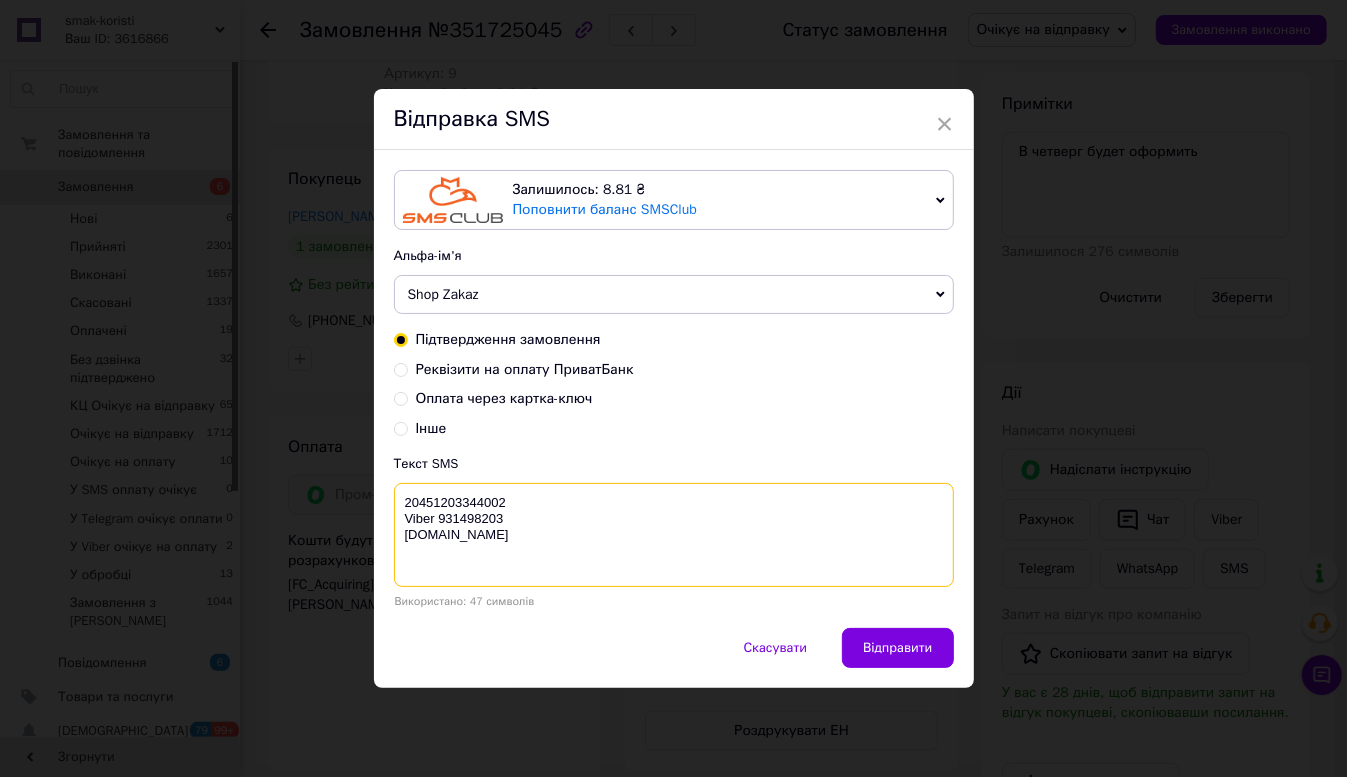 drag, startPoint x: 469, startPoint y: 503, endPoint x: 773, endPoint y: 622, distance: 326.46133 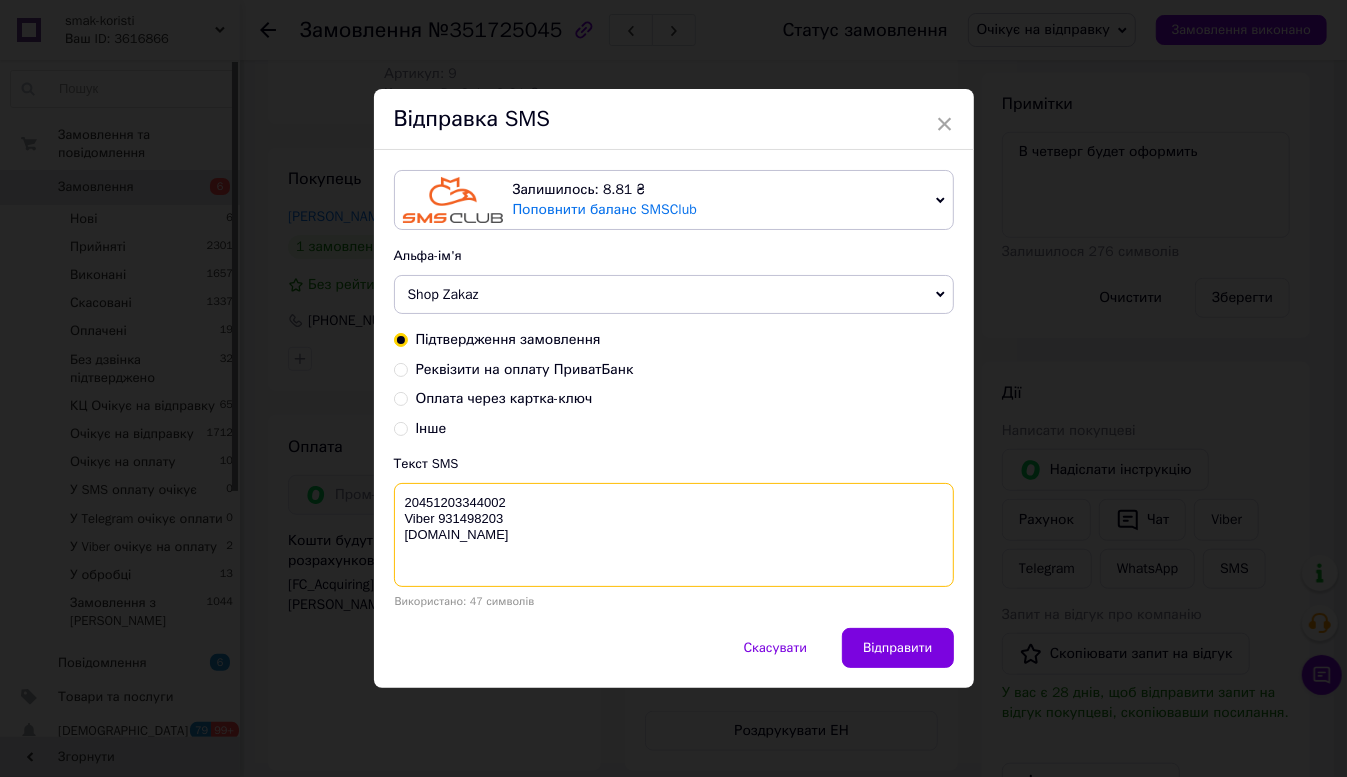 click on "20451203344002
Viber 931498203
[DOMAIN_NAME]" at bounding box center (674, 535) 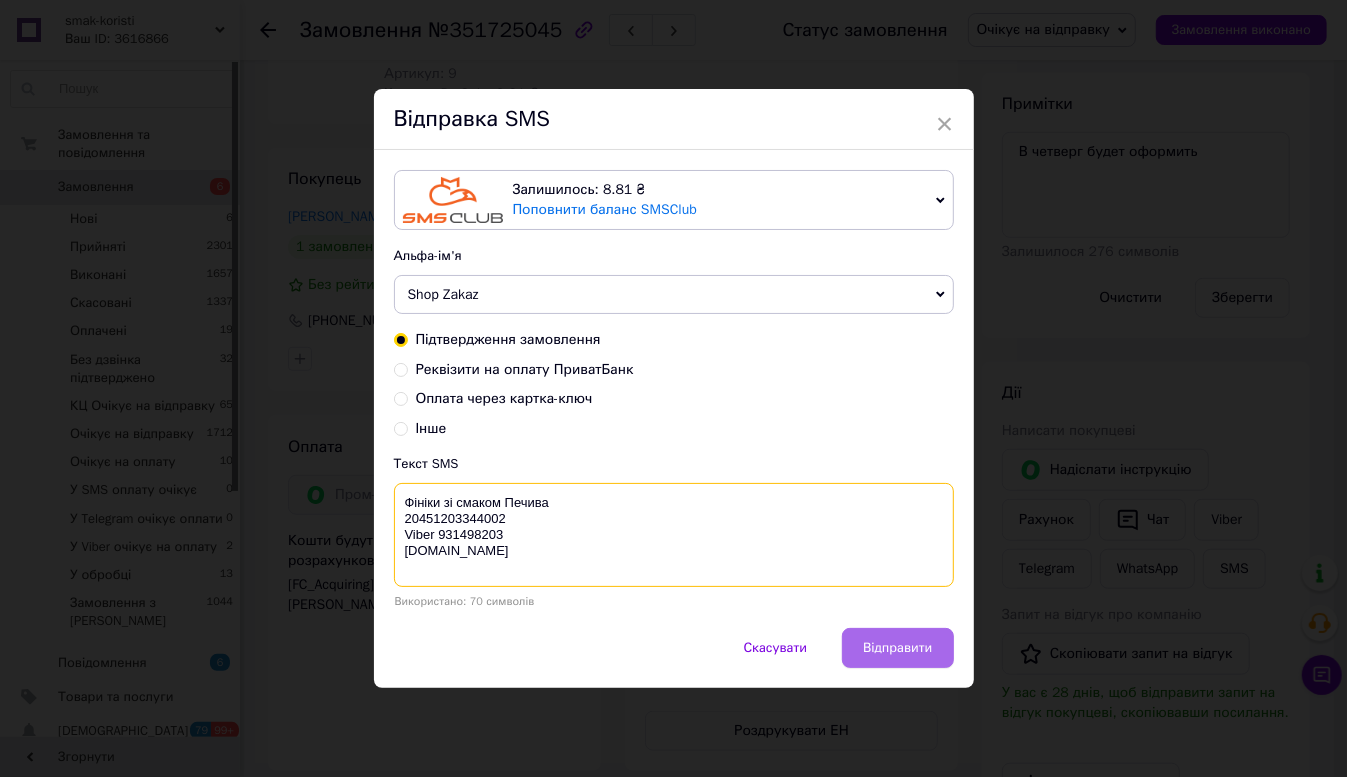 type on "Фініки зі смаком Печива
20451203344002
Viber 931498203
[DOMAIN_NAME]" 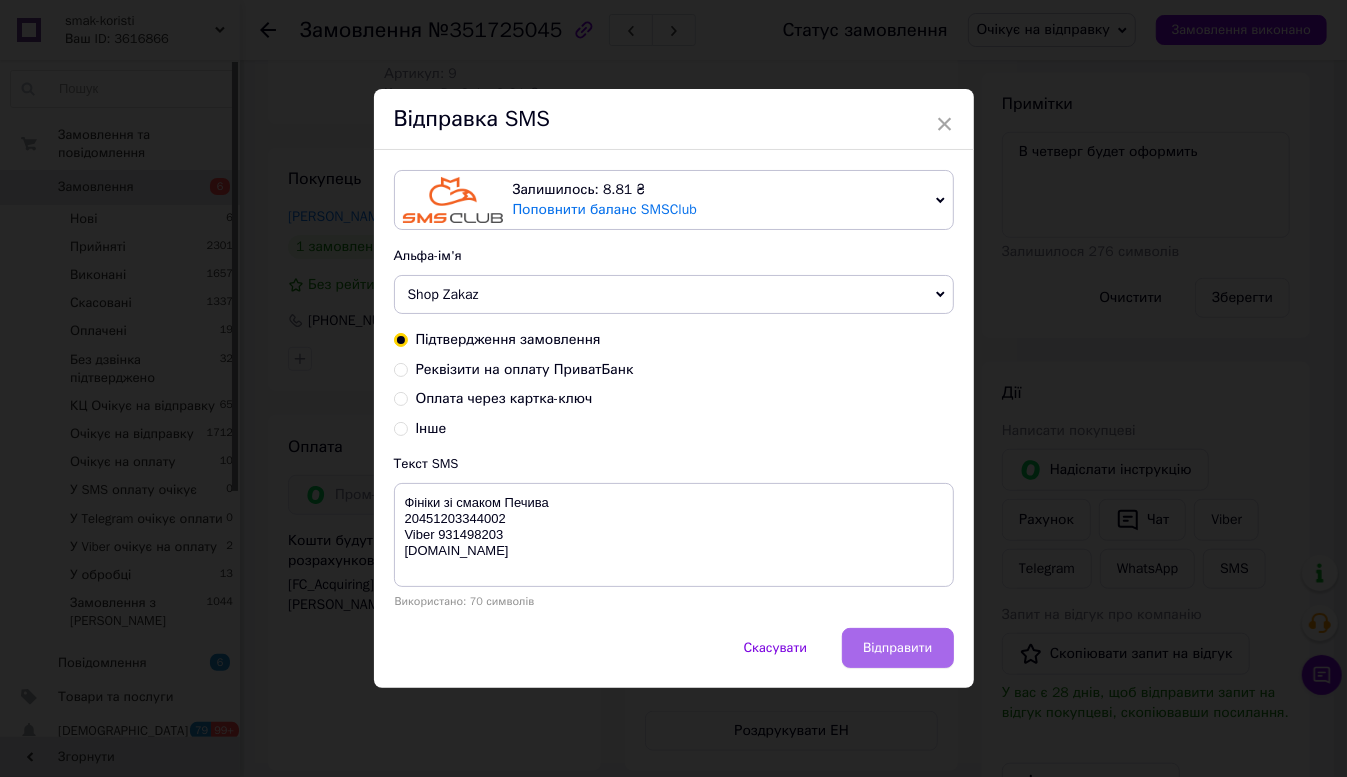 click on "Відправити" at bounding box center [897, 648] 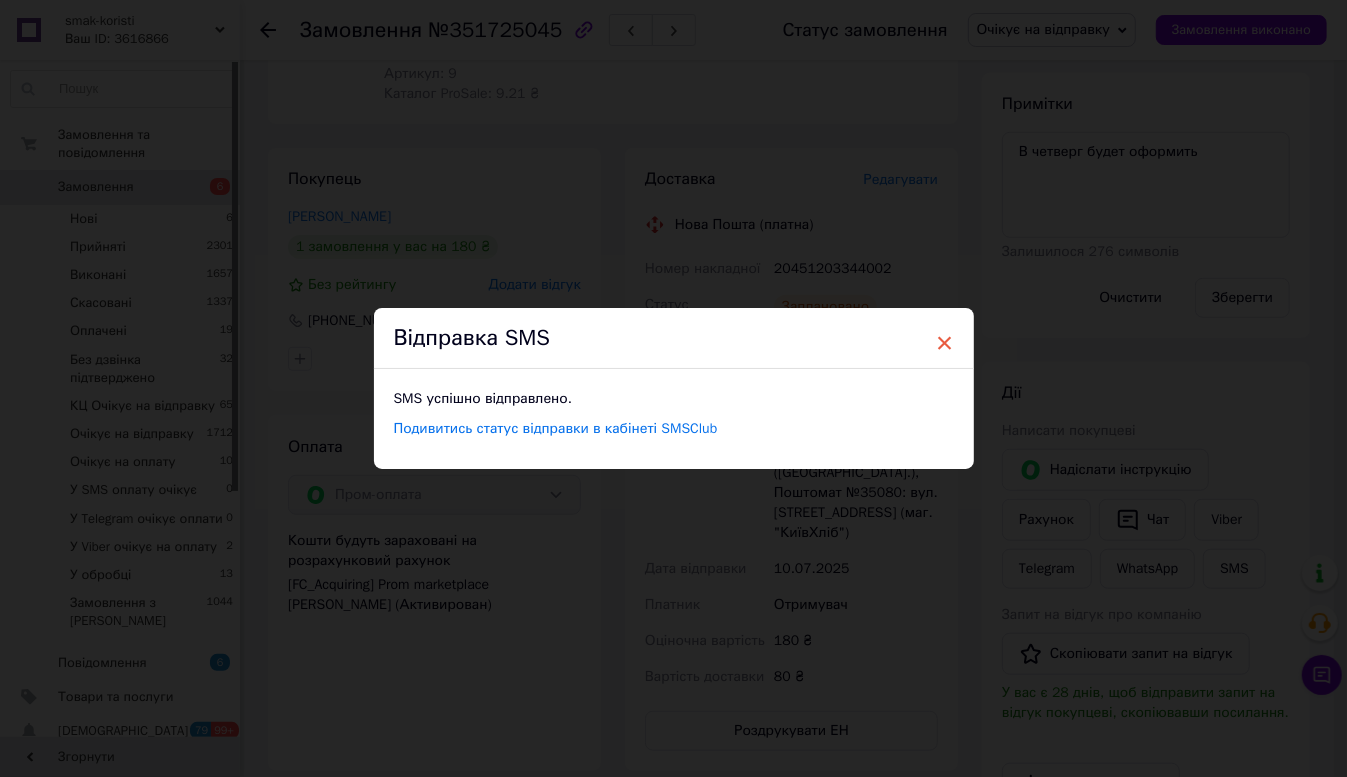 click on "×" at bounding box center (945, 343) 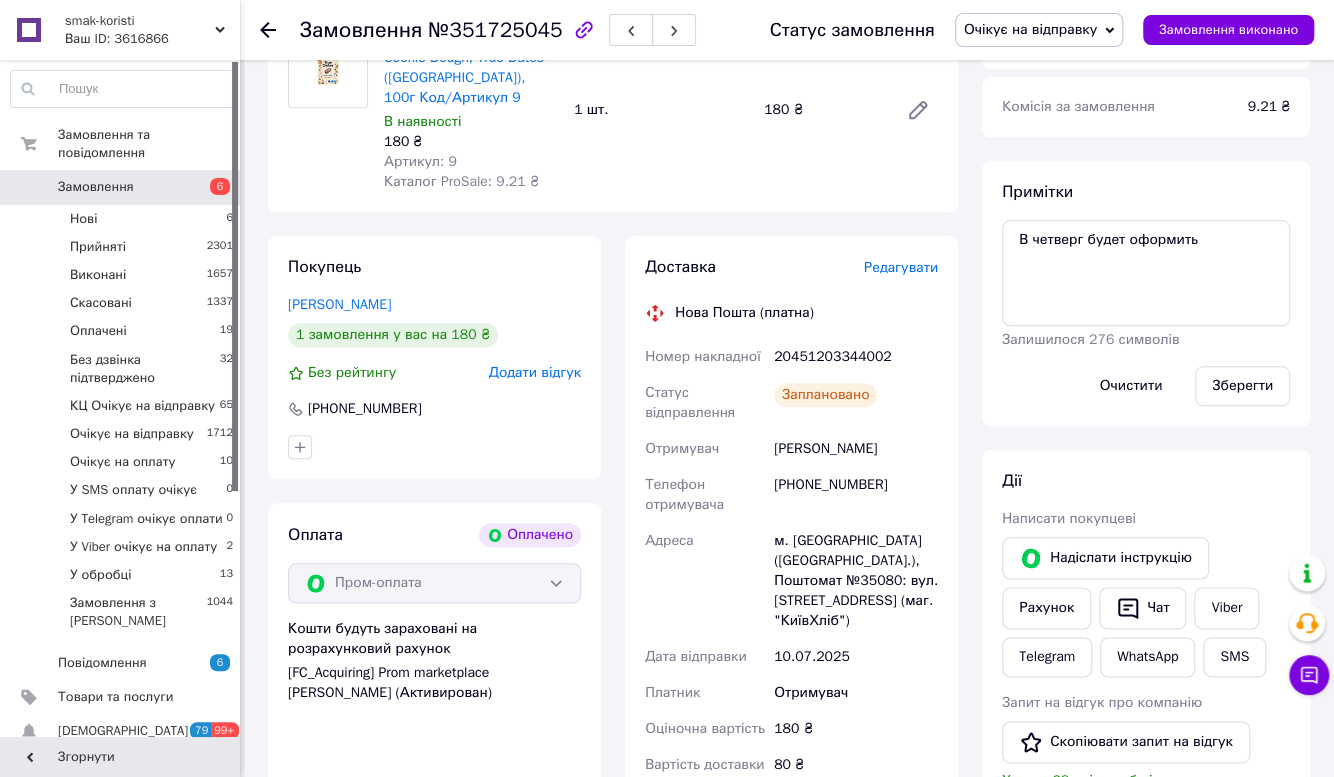 scroll, scrollTop: 615, scrollLeft: 0, axis: vertical 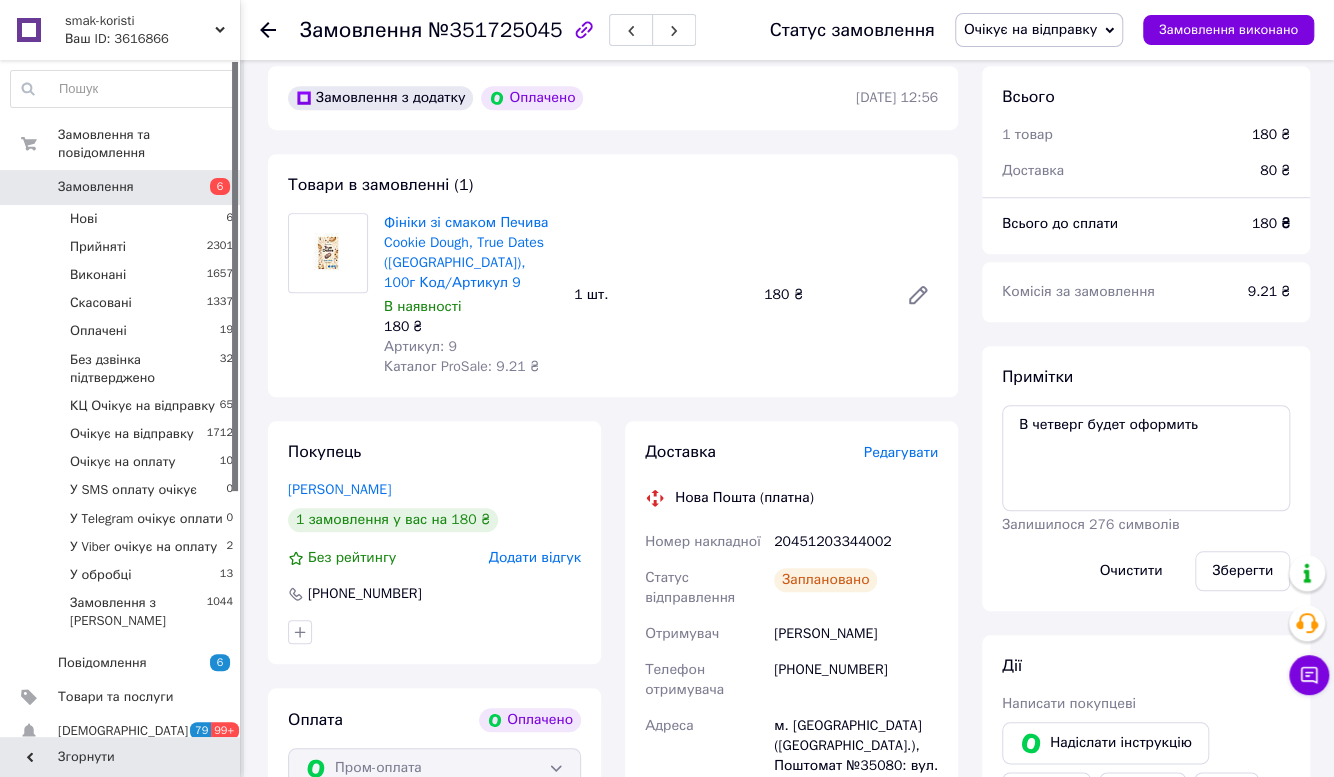 click on "Замовлення" at bounding box center (121, 187) 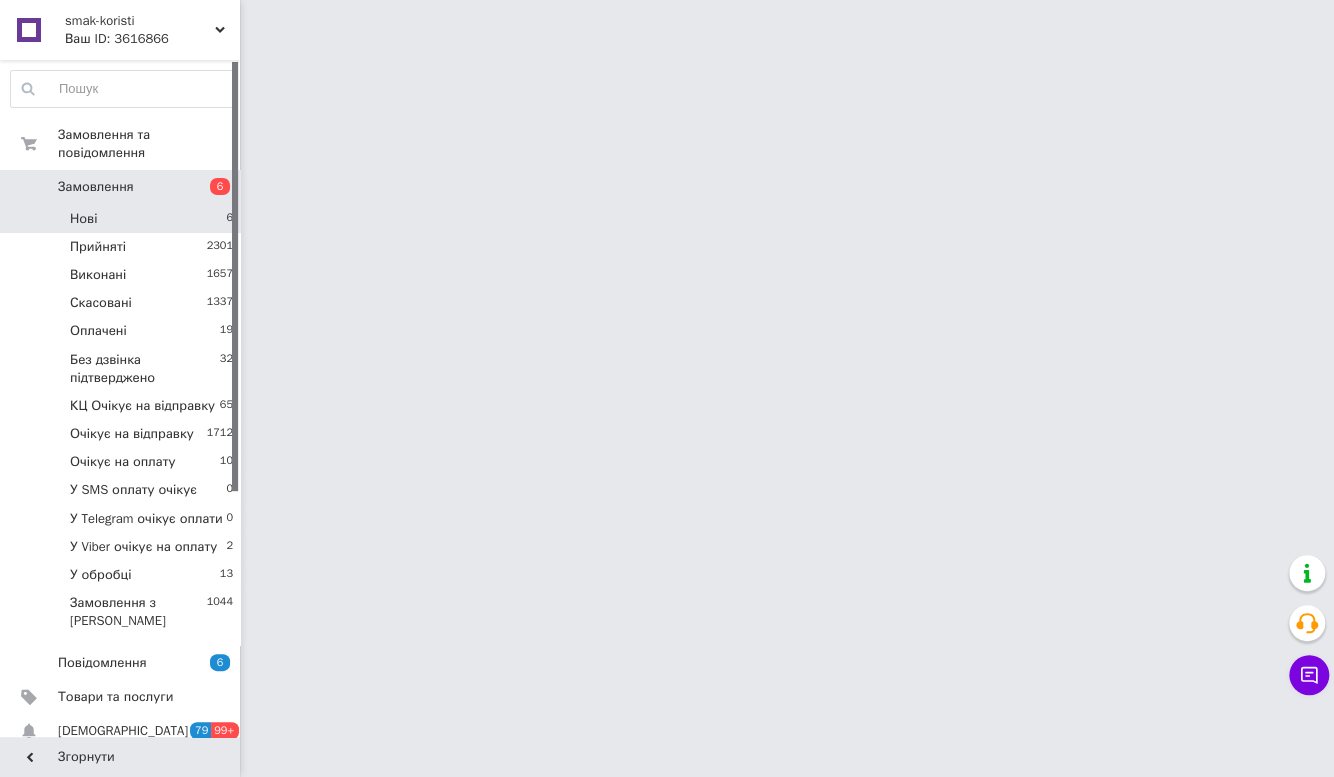 scroll, scrollTop: 0, scrollLeft: 0, axis: both 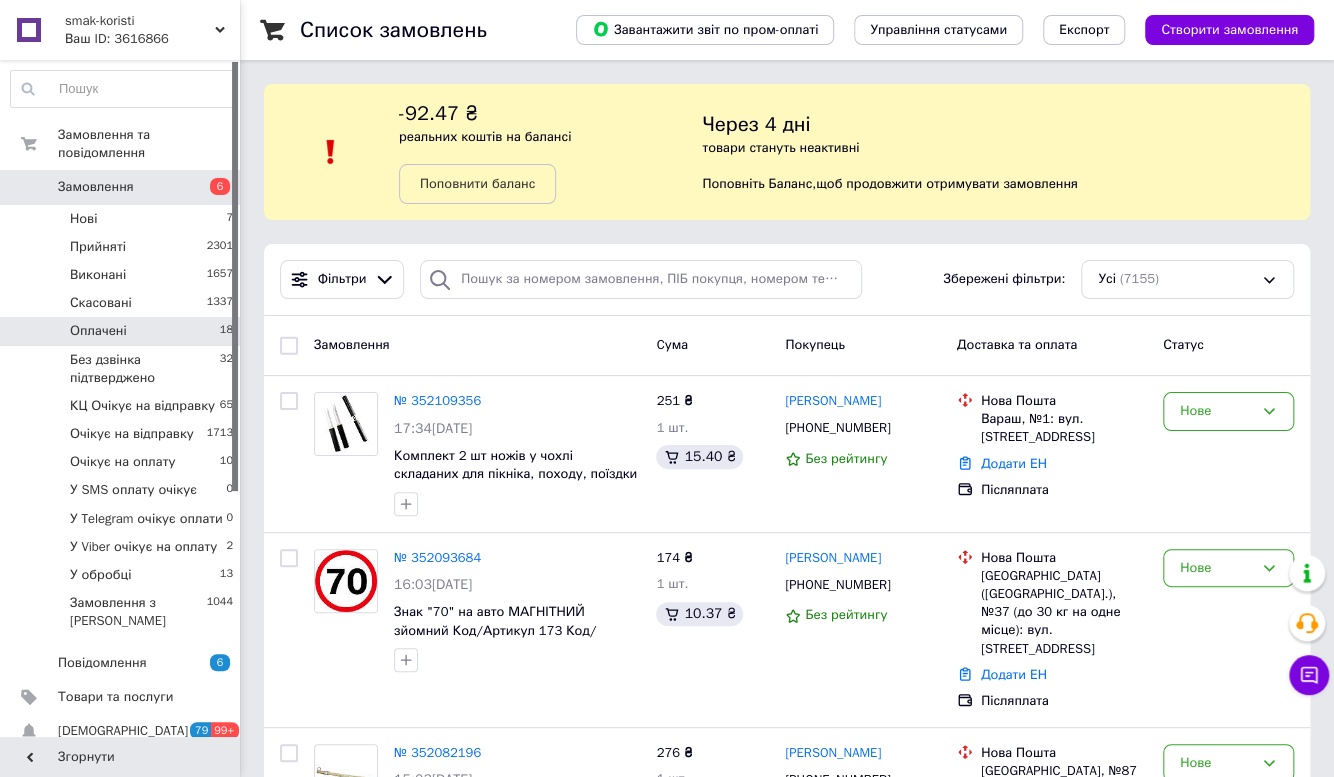 click on "Оплачені" at bounding box center [98, 331] 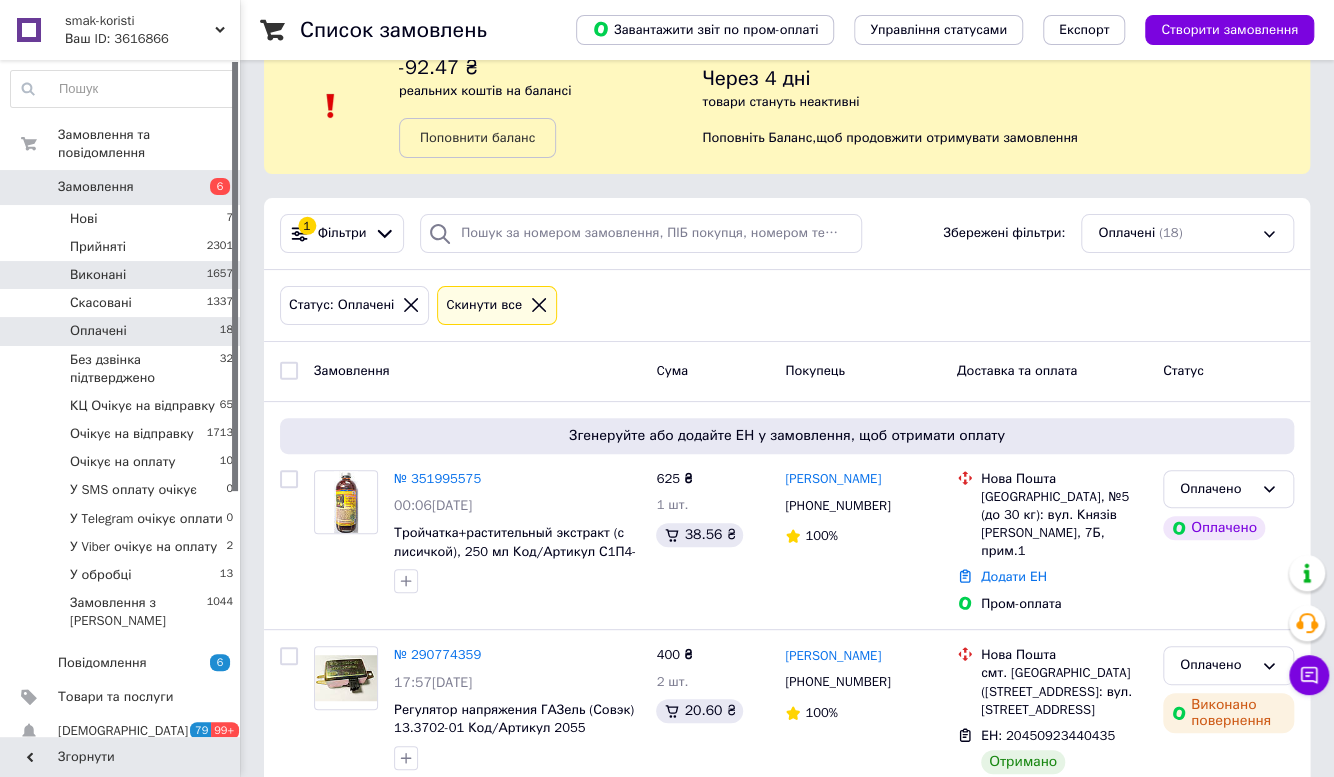 scroll, scrollTop: 181, scrollLeft: 0, axis: vertical 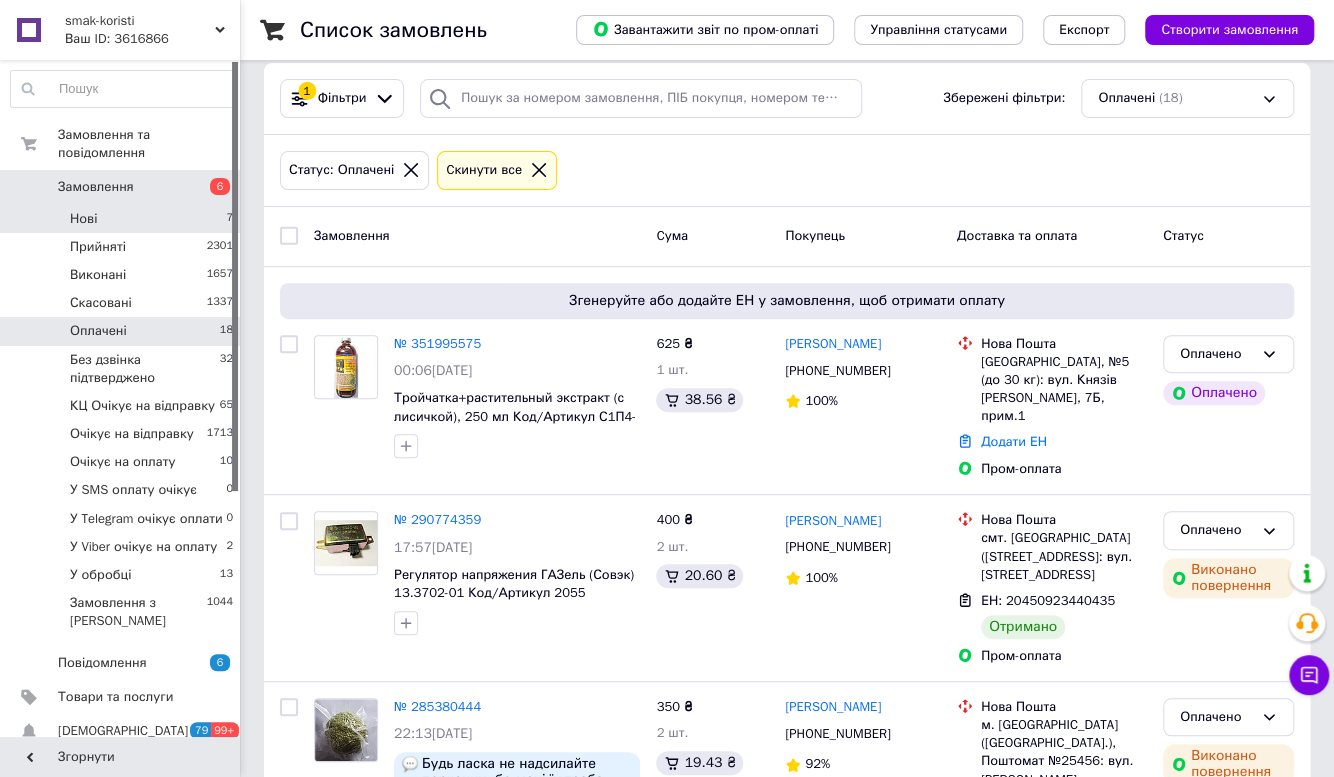 click on "Нові 7" at bounding box center (122, 219) 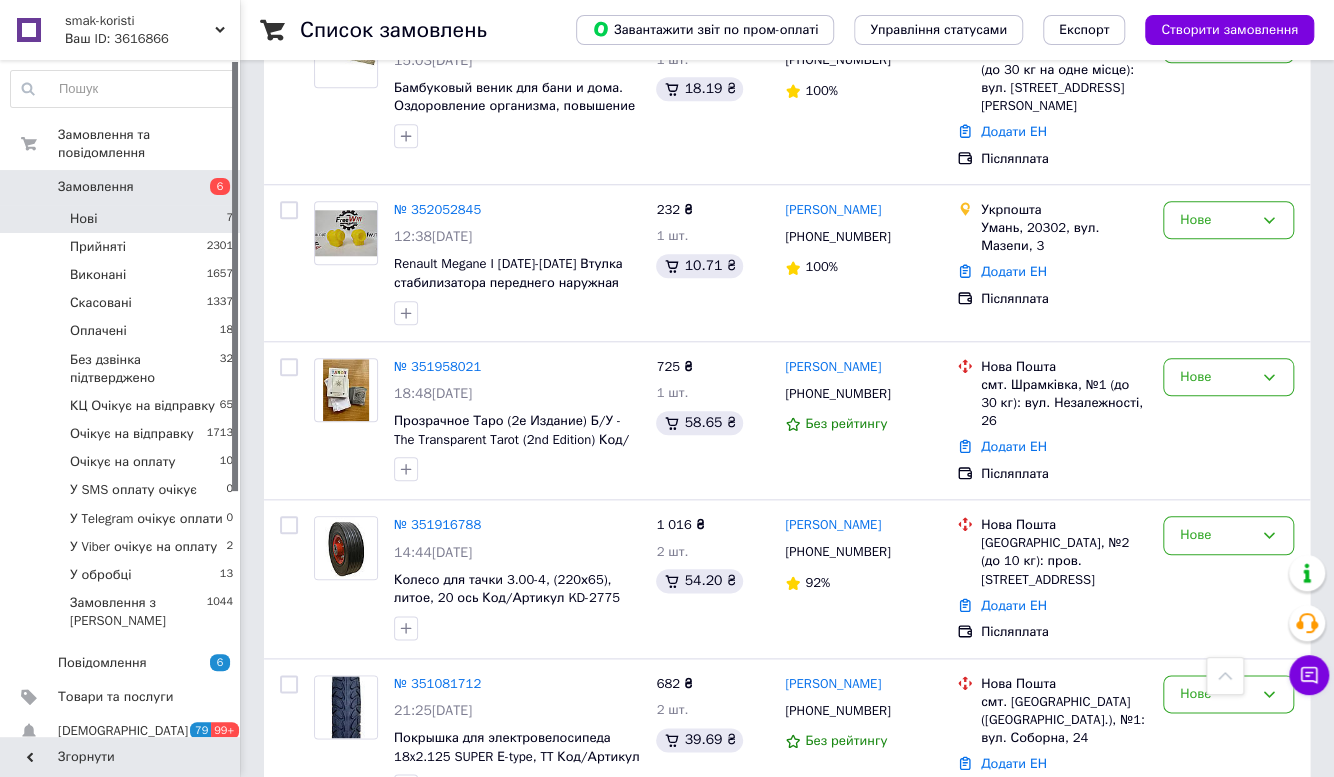 scroll, scrollTop: 792, scrollLeft: 0, axis: vertical 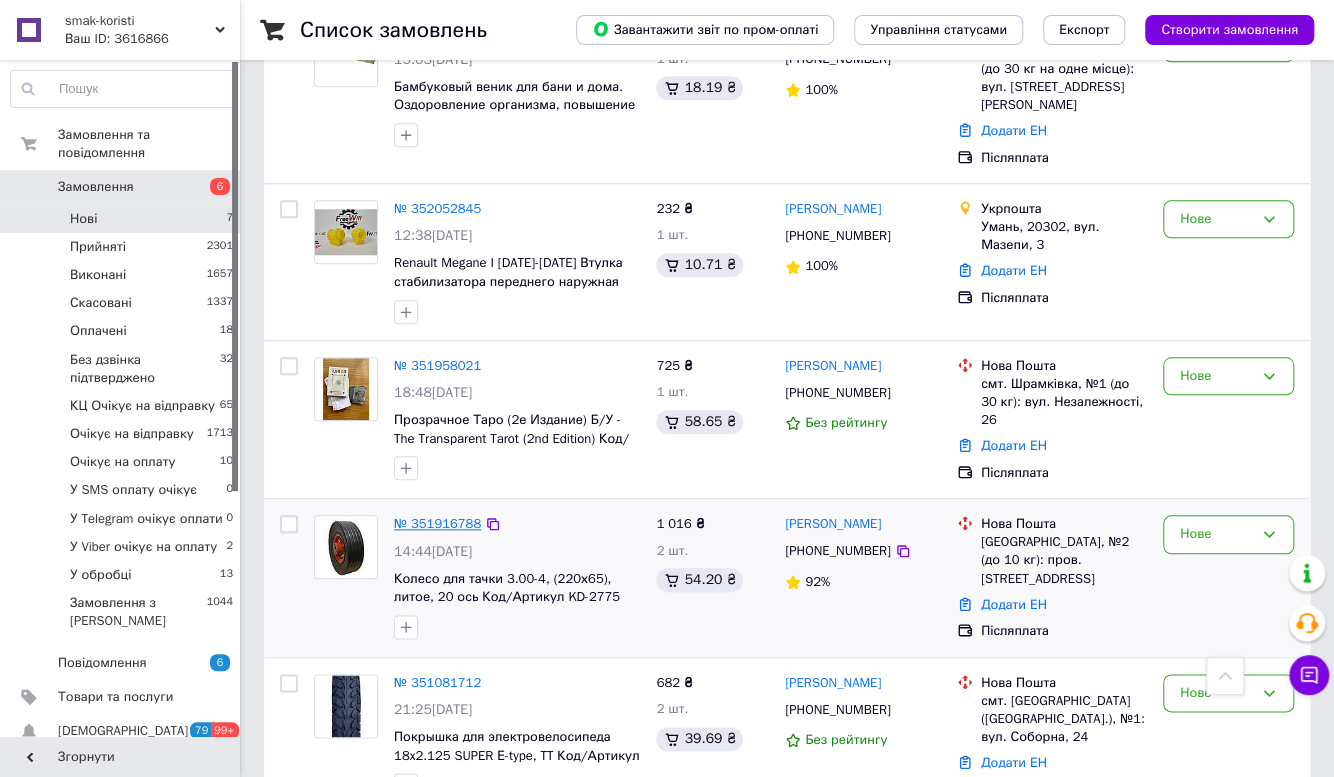 click on "№ 351916788" at bounding box center (437, 523) 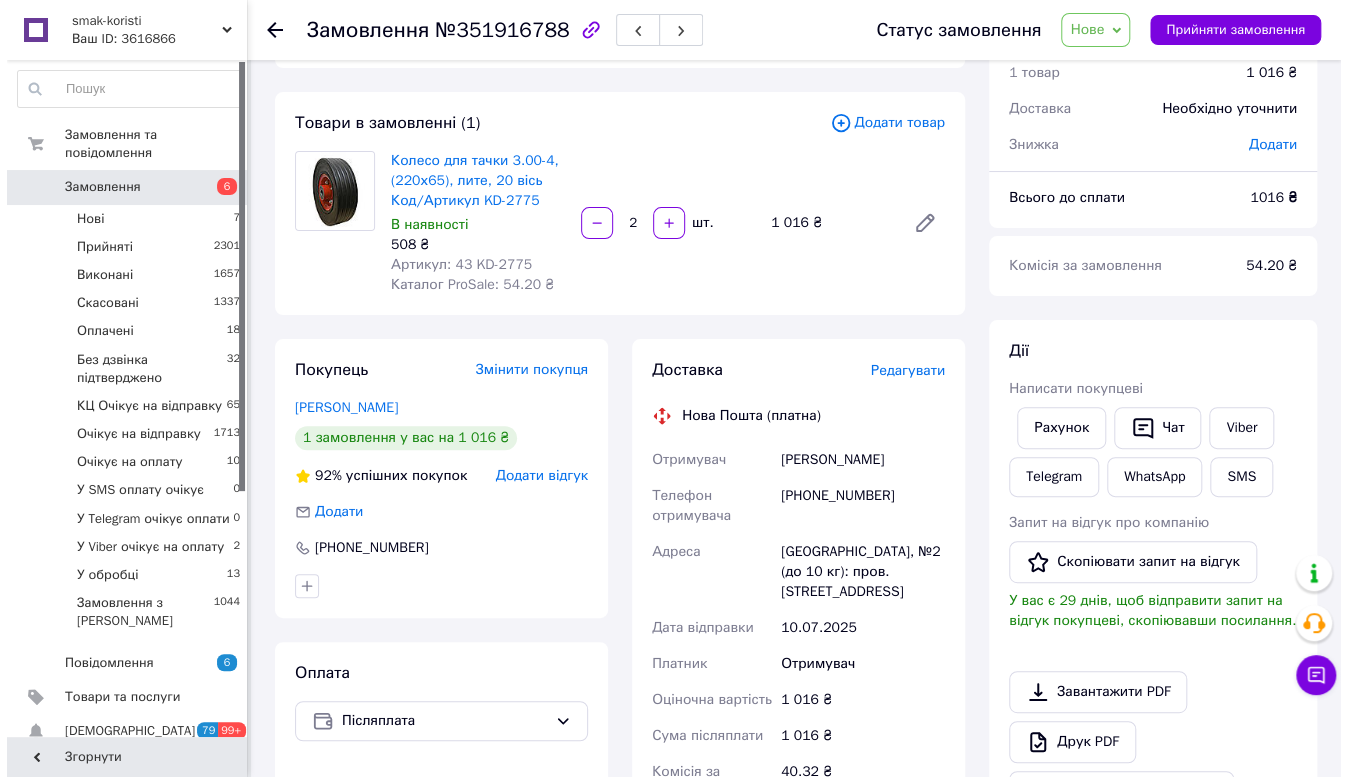 scroll, scrollTop: 76, scrollLeft: 0, axis: vertical 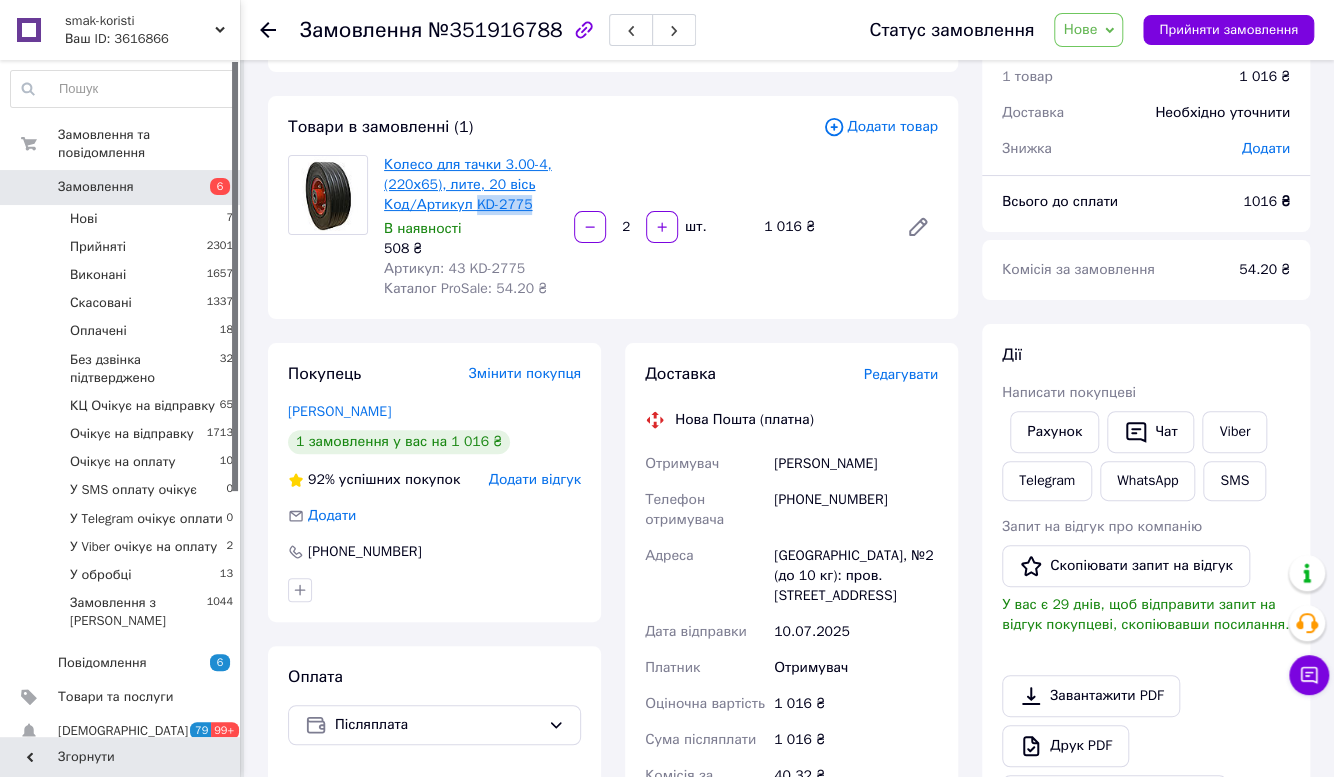 drag, startPoint x: 498, startPoint y: 209, endPoint x: 440, endPoint y: 200, distance: 58.694122 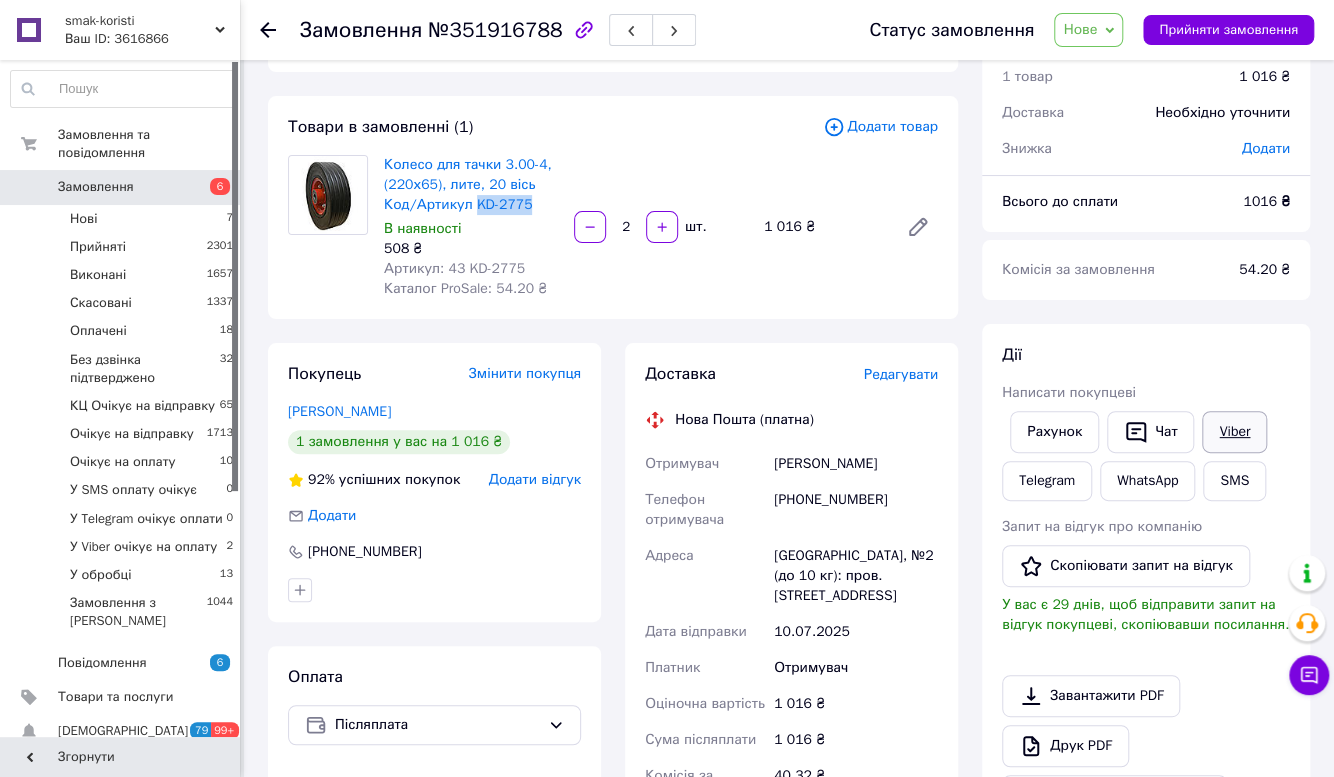 click on "Viber" at bounding box center [1234, 432] 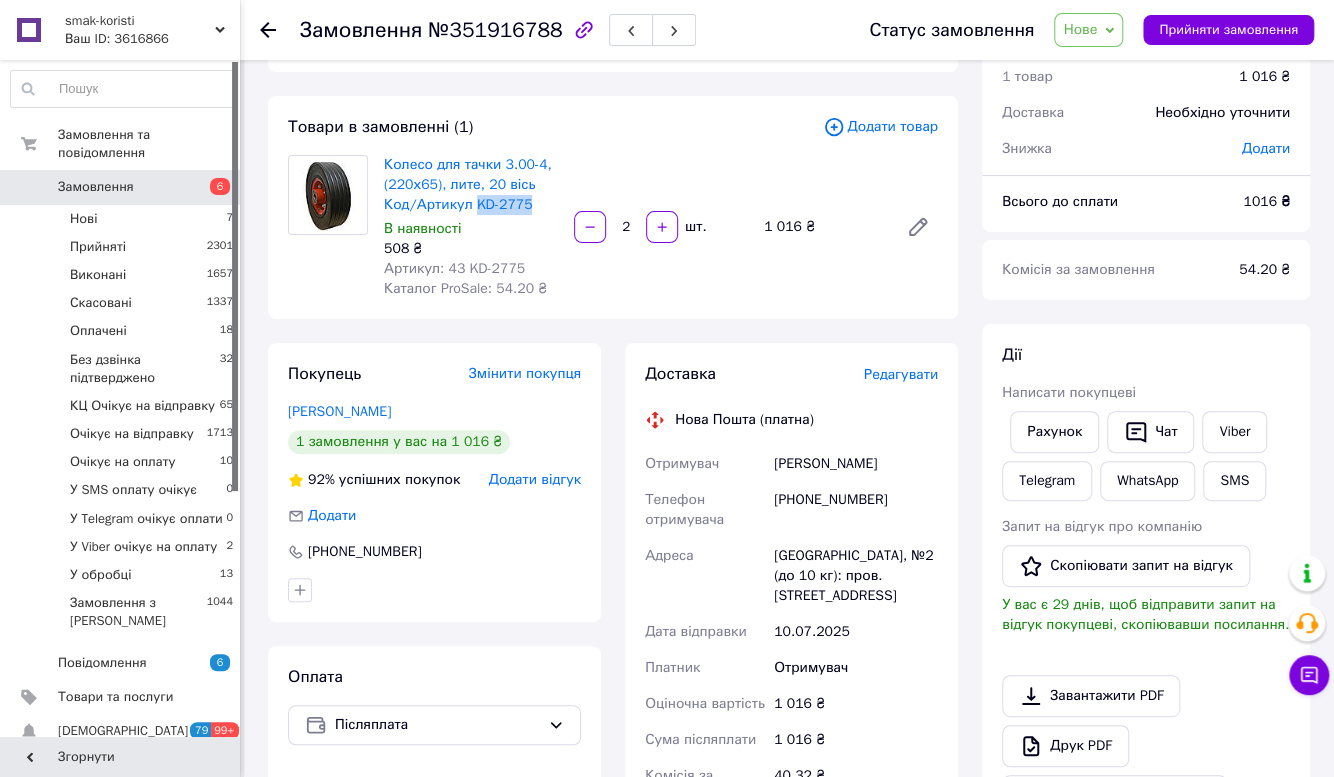 click on "Редагувати" at bounding box center (901, 374) 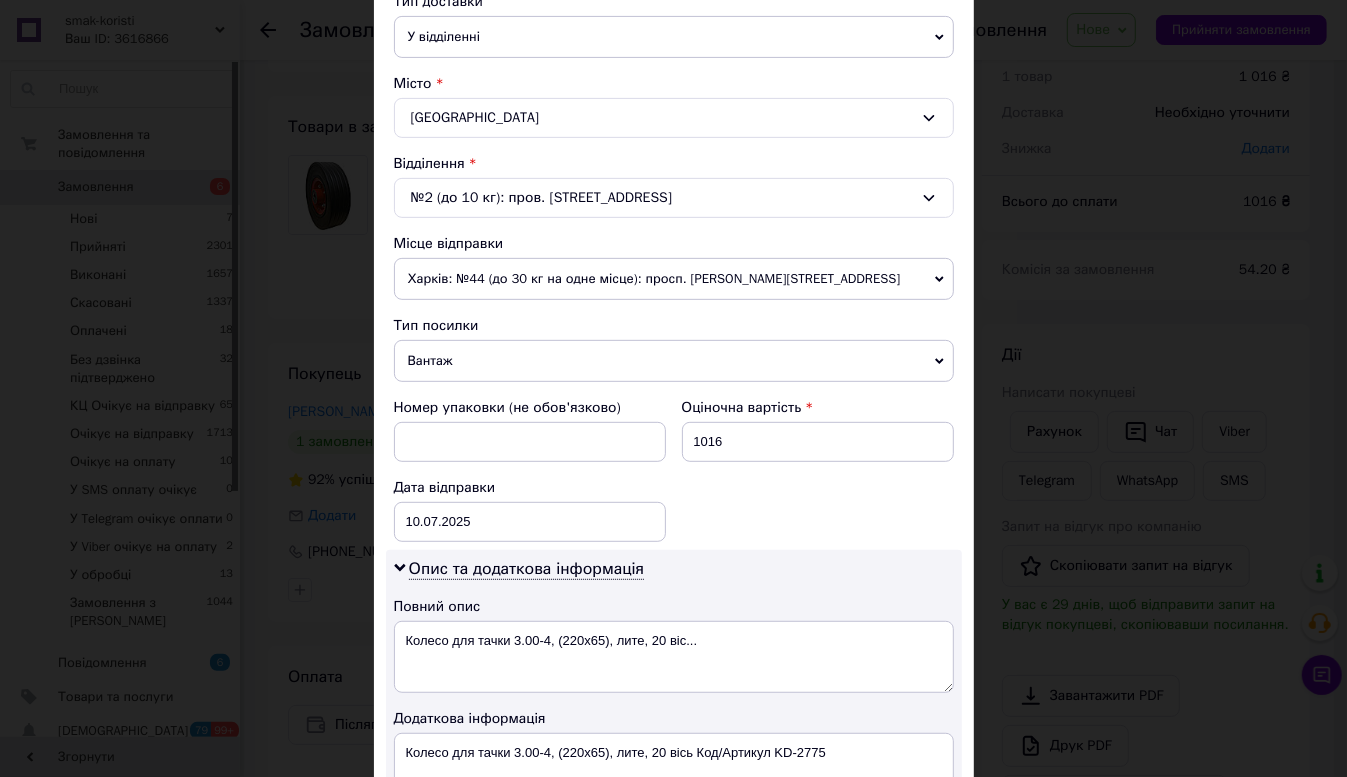 scroll, scrollTop: 636, scrollLeft: 0, axis: vertical 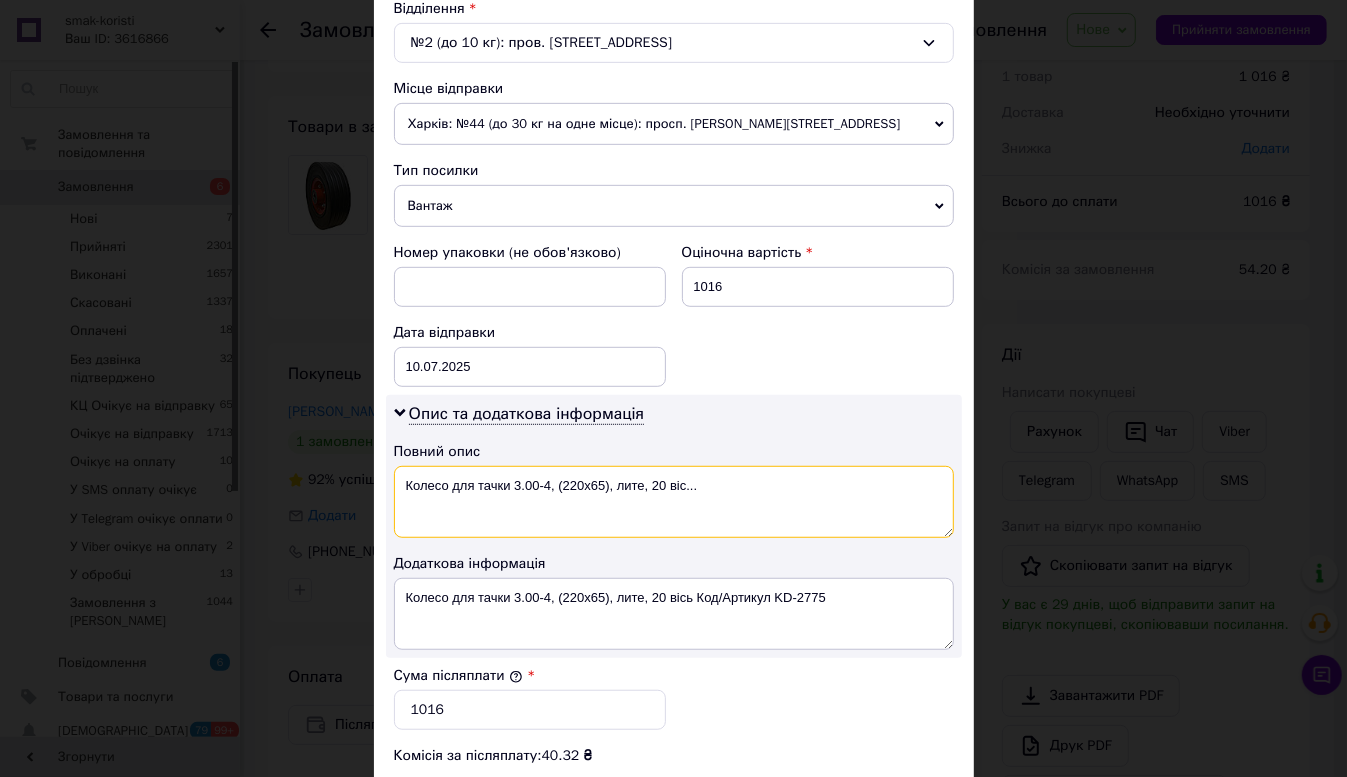 click on "Колесо для тачки 3.00-4, (220х65), лите, 20 віс..." at bounding box center [674, 502] 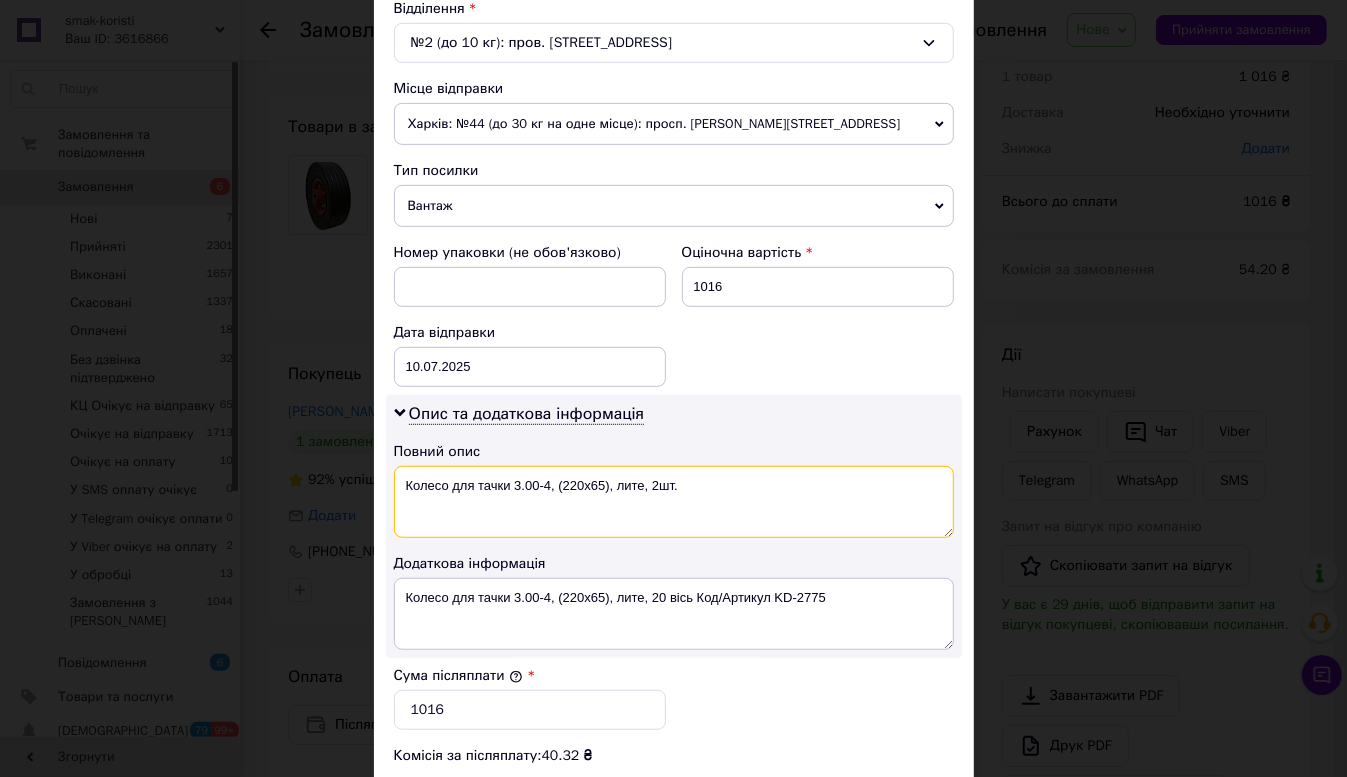 type on "Колесо для тачки 3.00-4, (220х65), лите, 2шт." 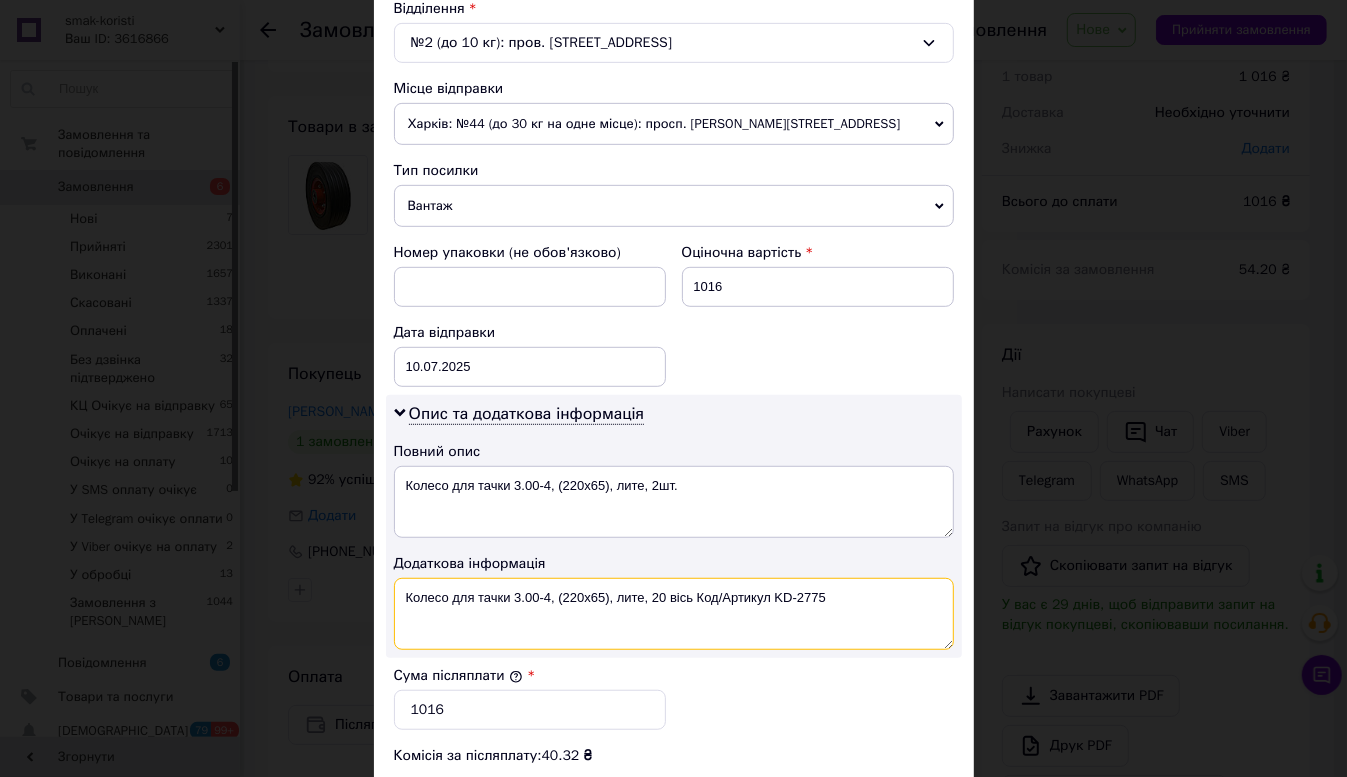 drag, startPoint x: 400, startPoint y: 591, endPoint x: 869, endPoint y: 614, distance: 469.56363 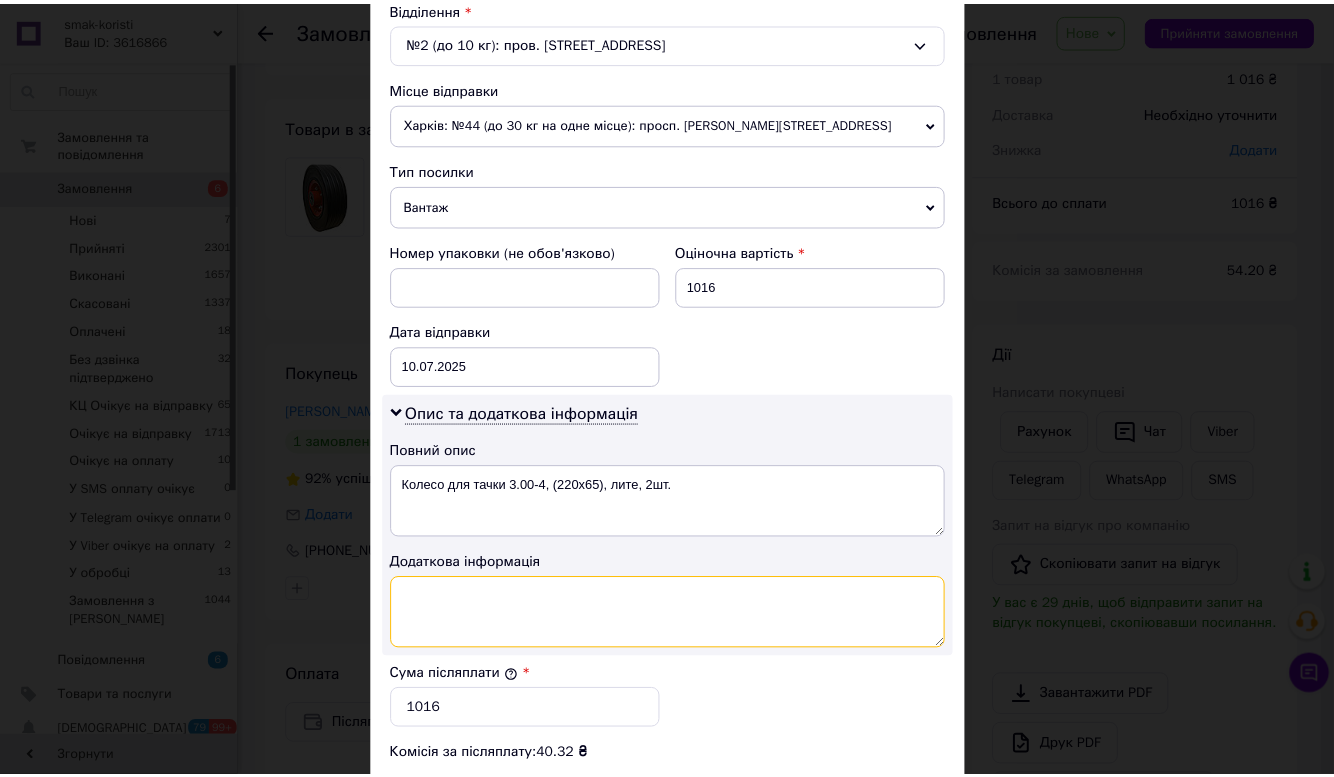 scroll, scrollTop: 969, scrollLeft: 0, axis: vertical 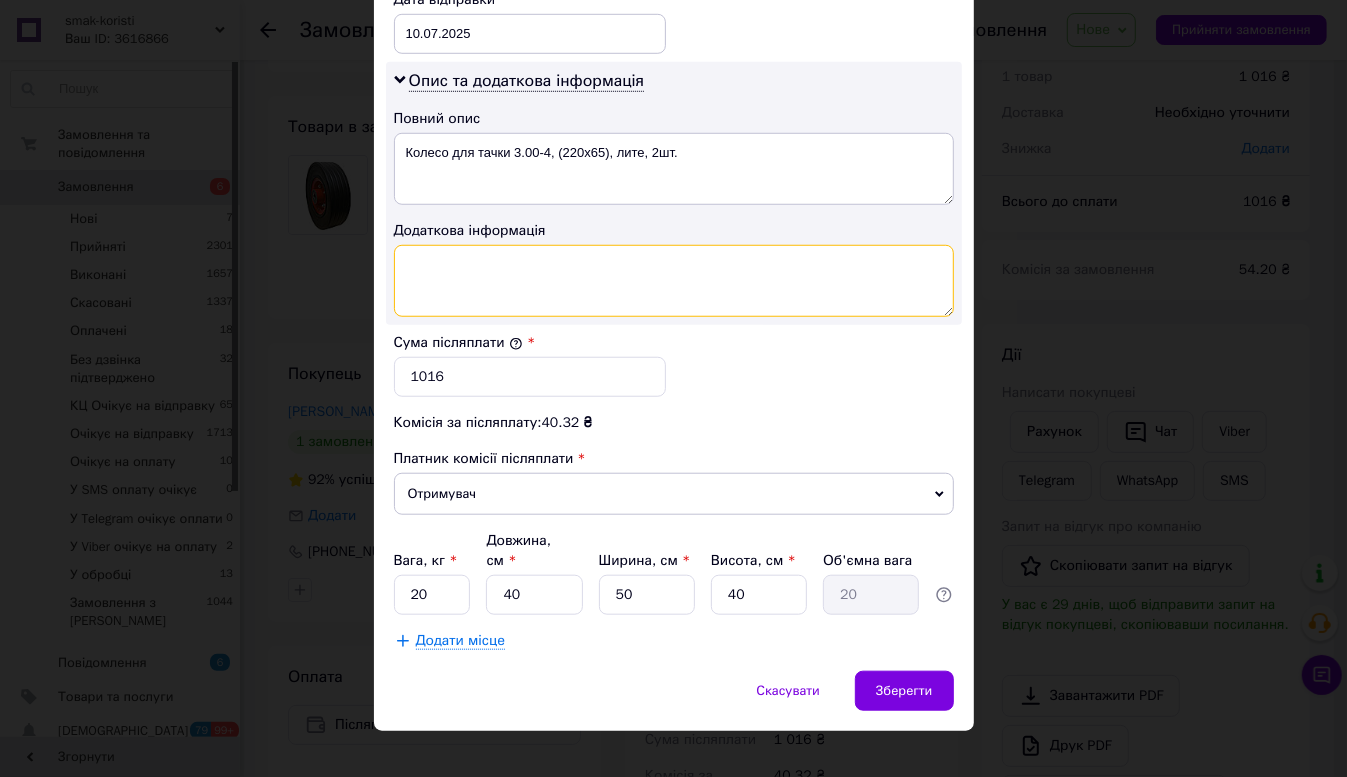 type 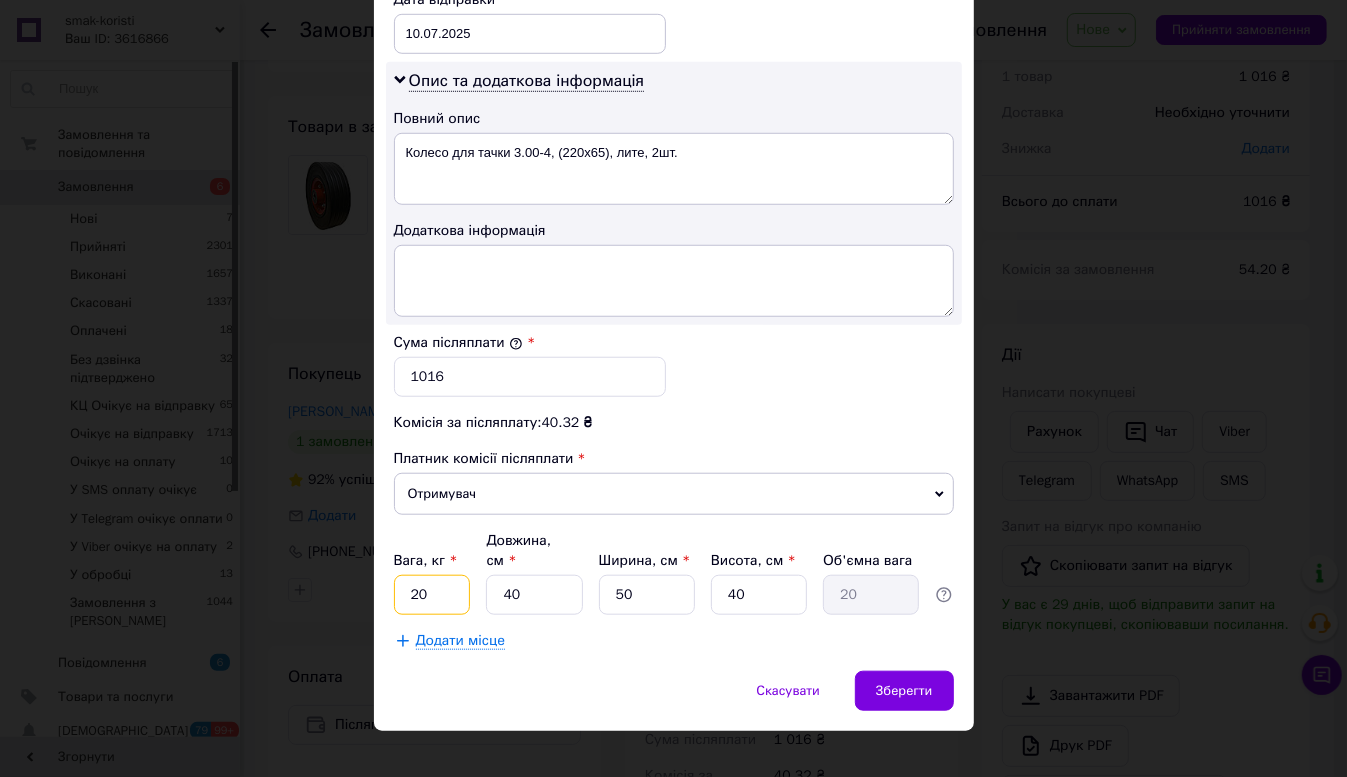 click on "20" at bounding box center [432, 595] 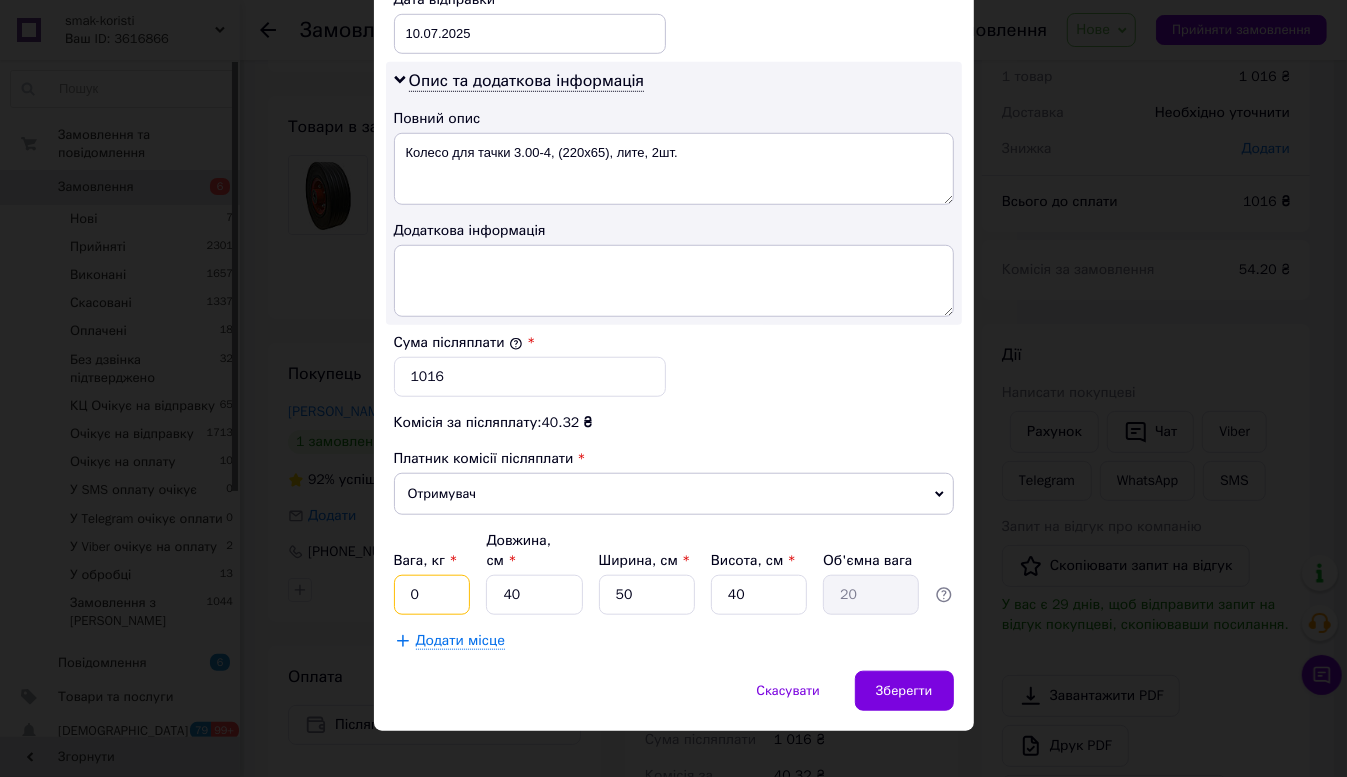 type on "0.5" 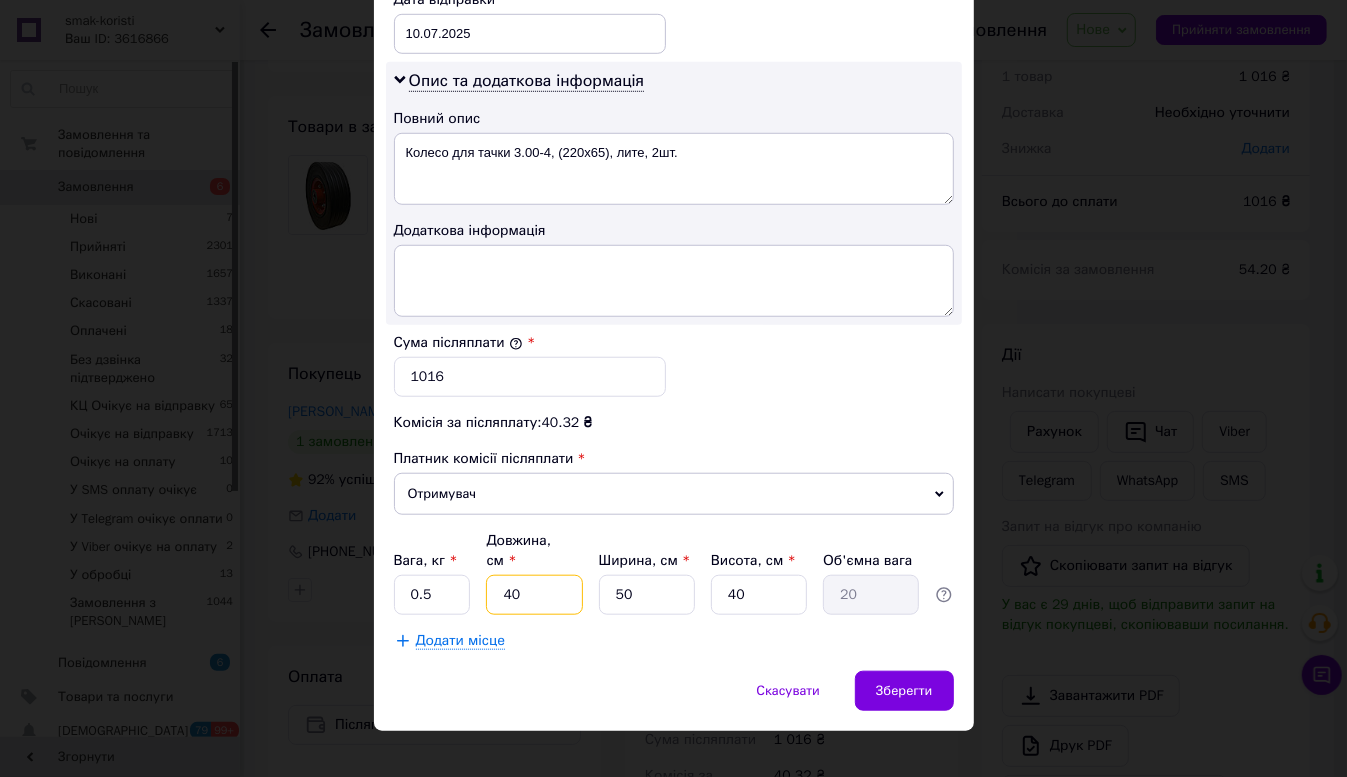 type on "2" 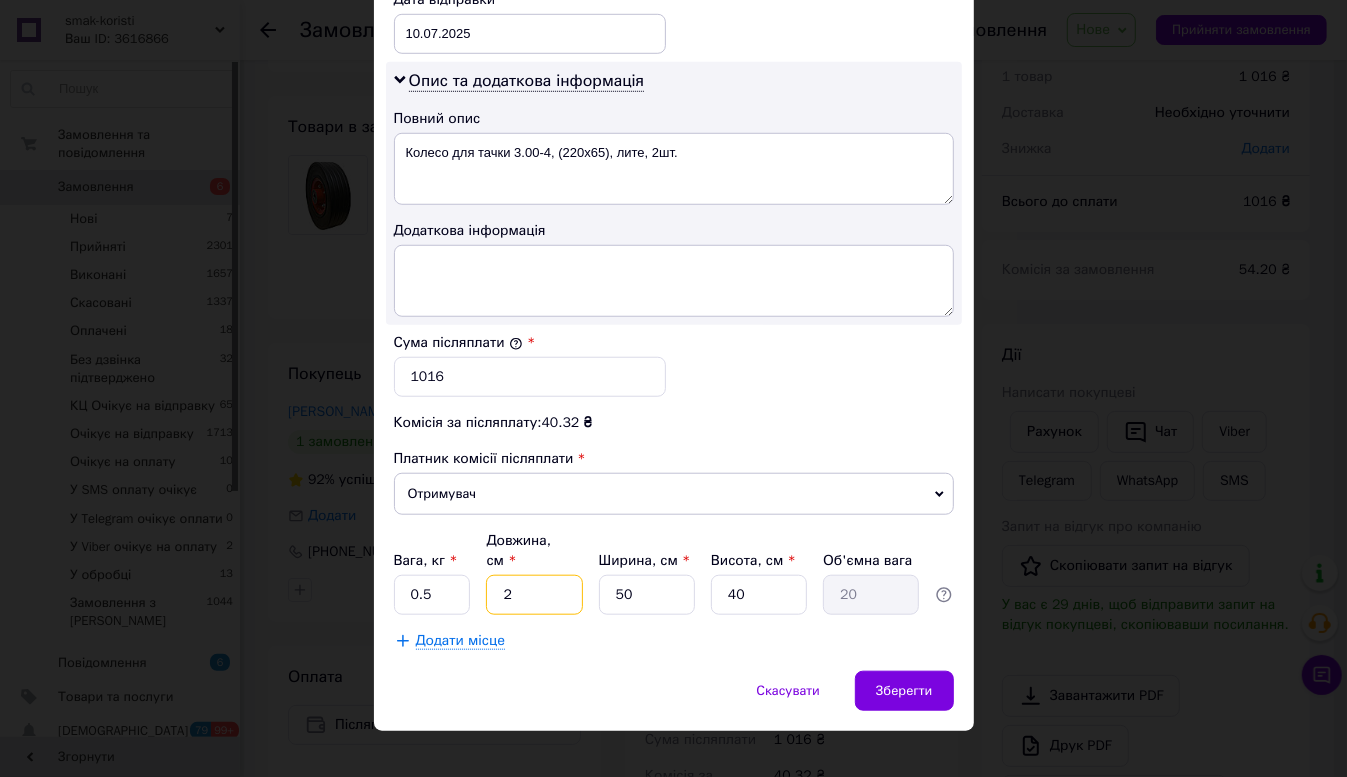 type on "1" 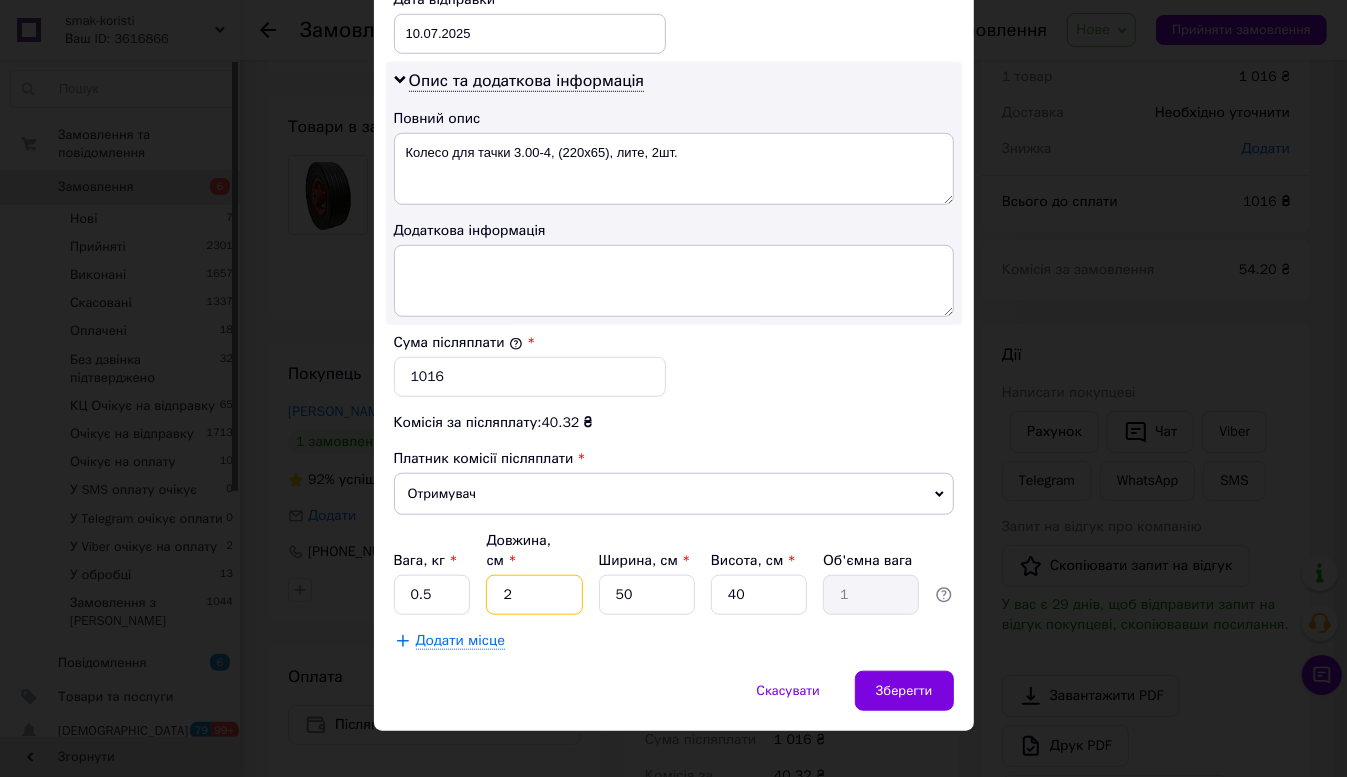 type on "20" 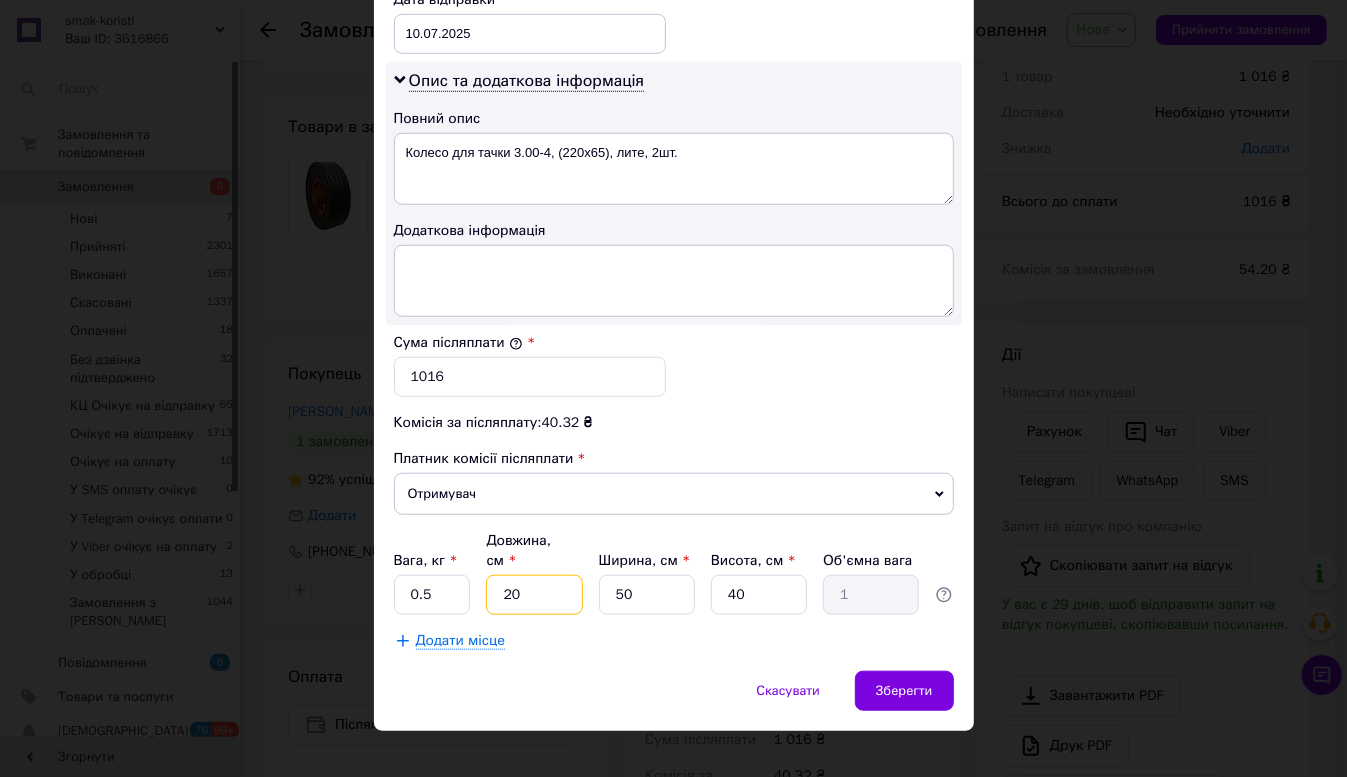 type on "10" 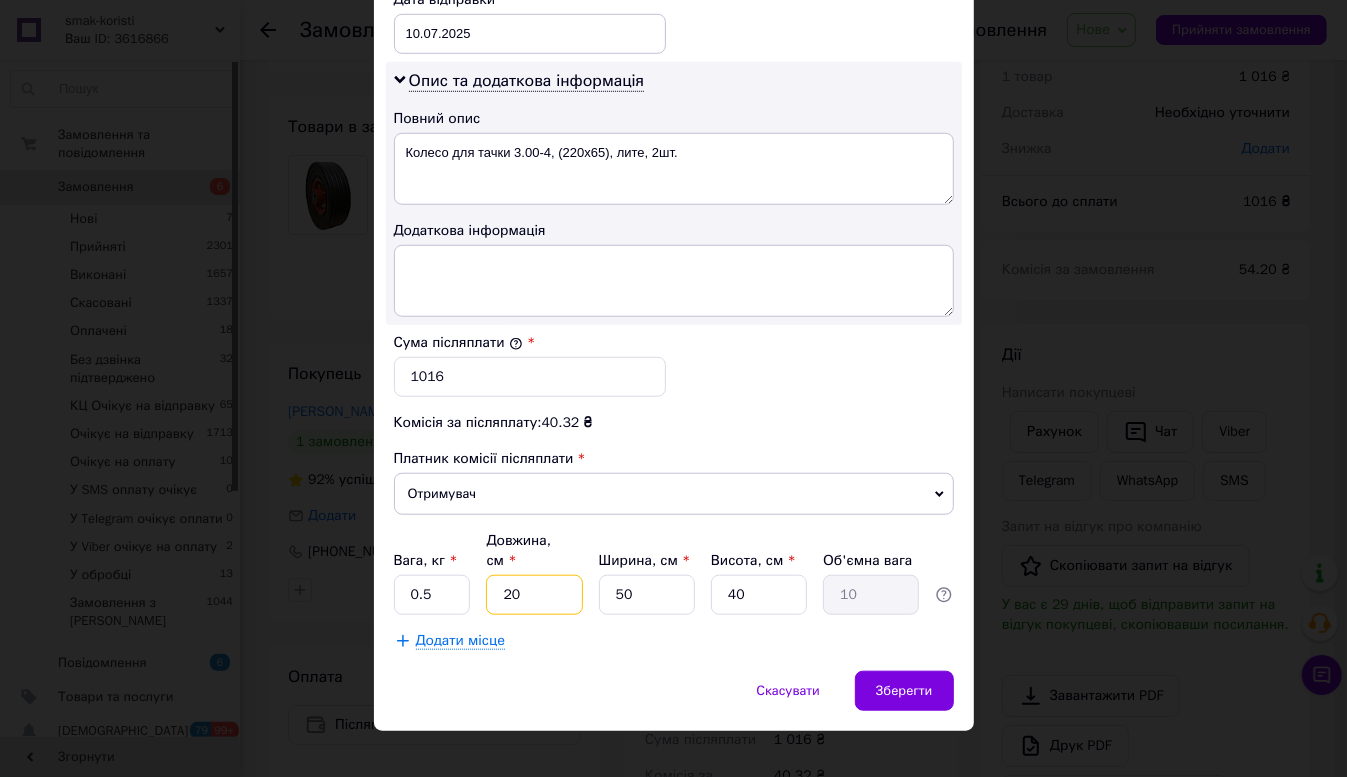 type on "20" 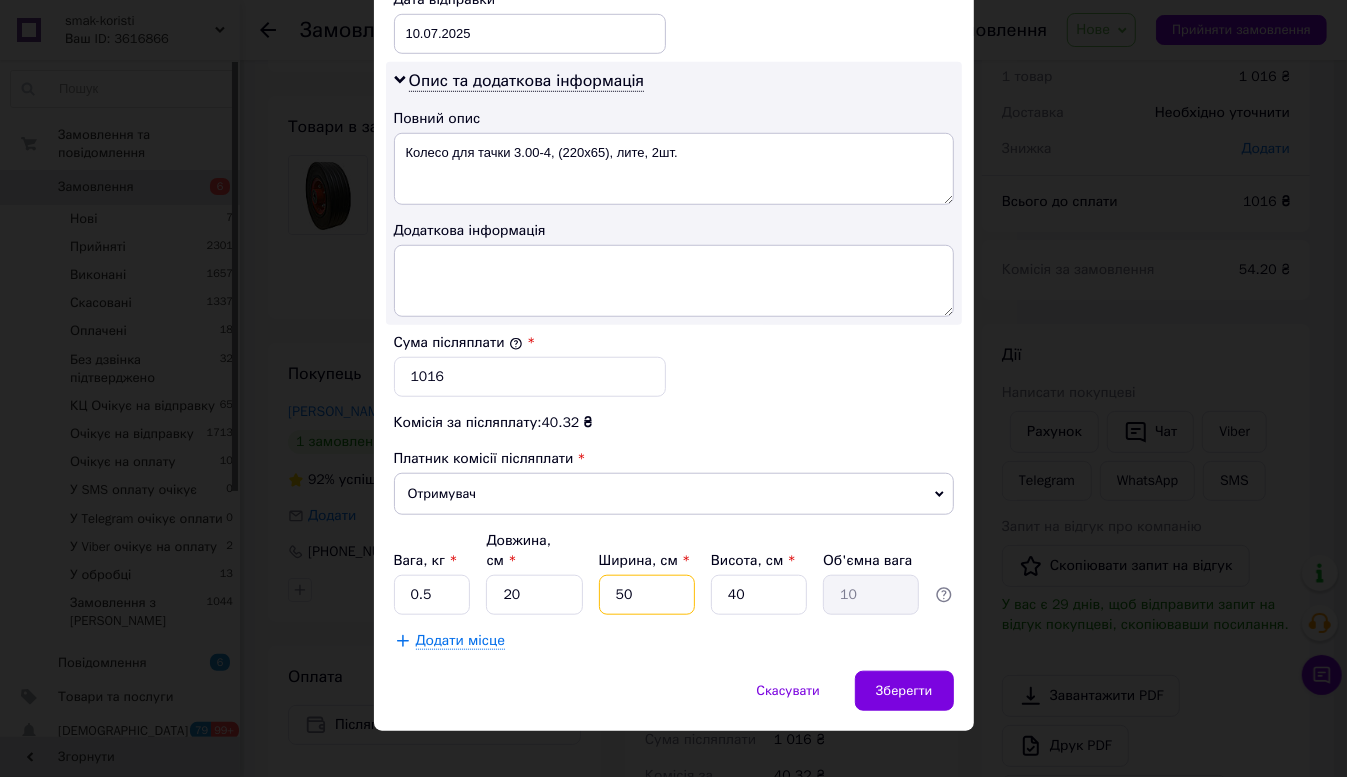 type on "1" 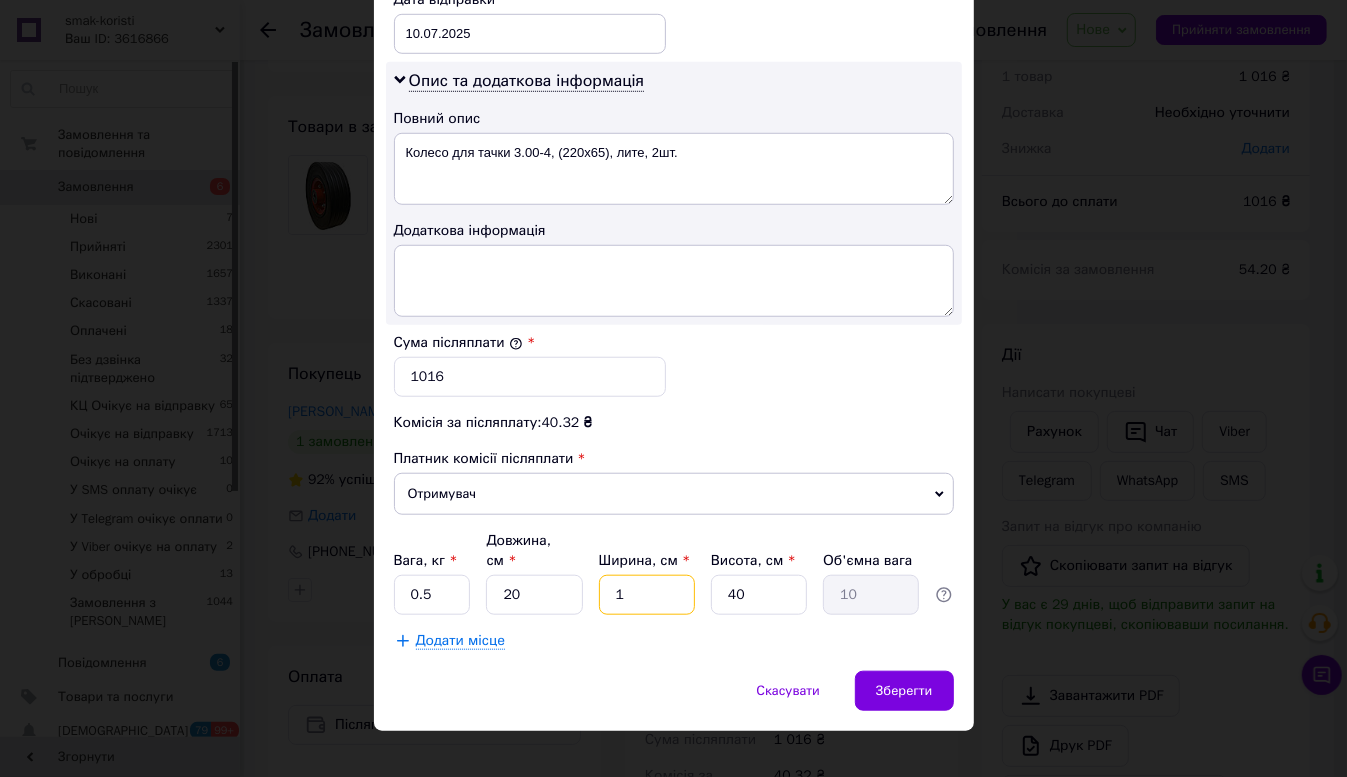 type on "0.2" 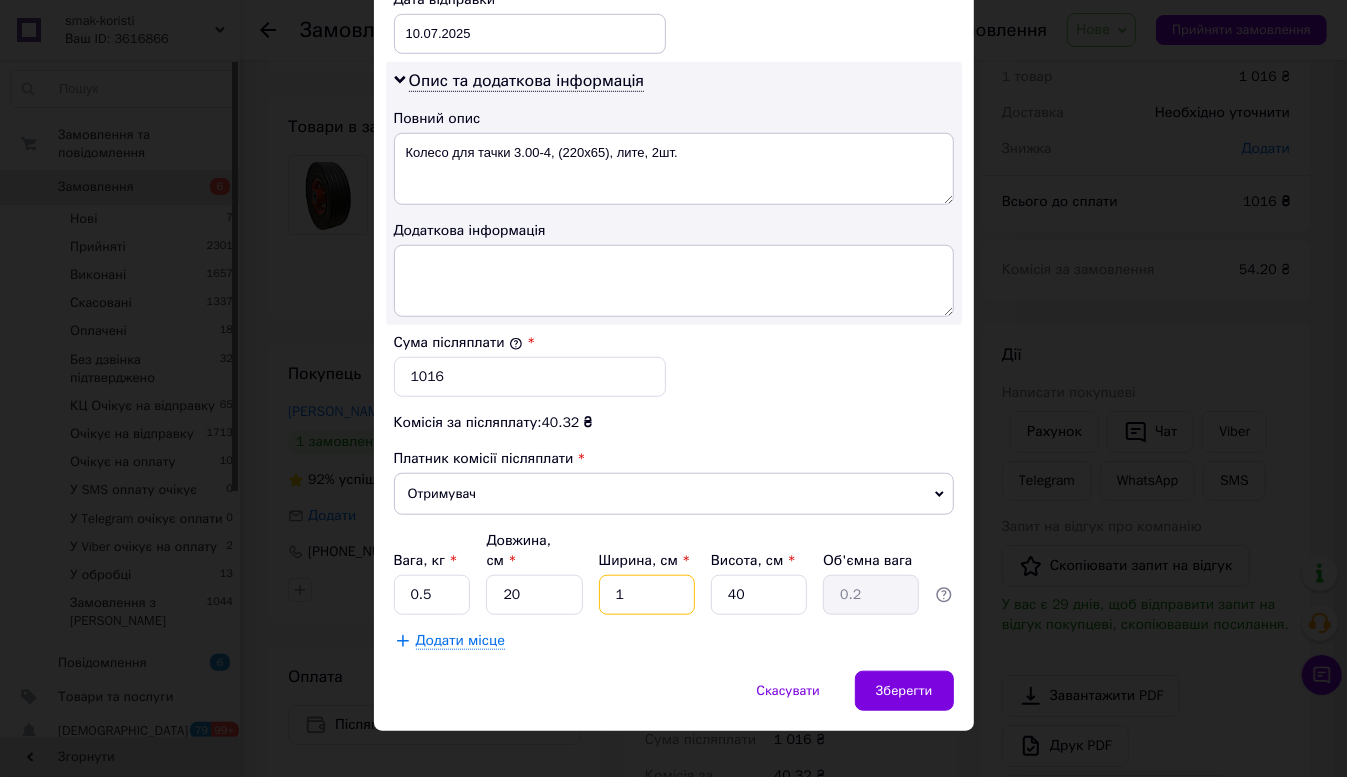 type on "10" 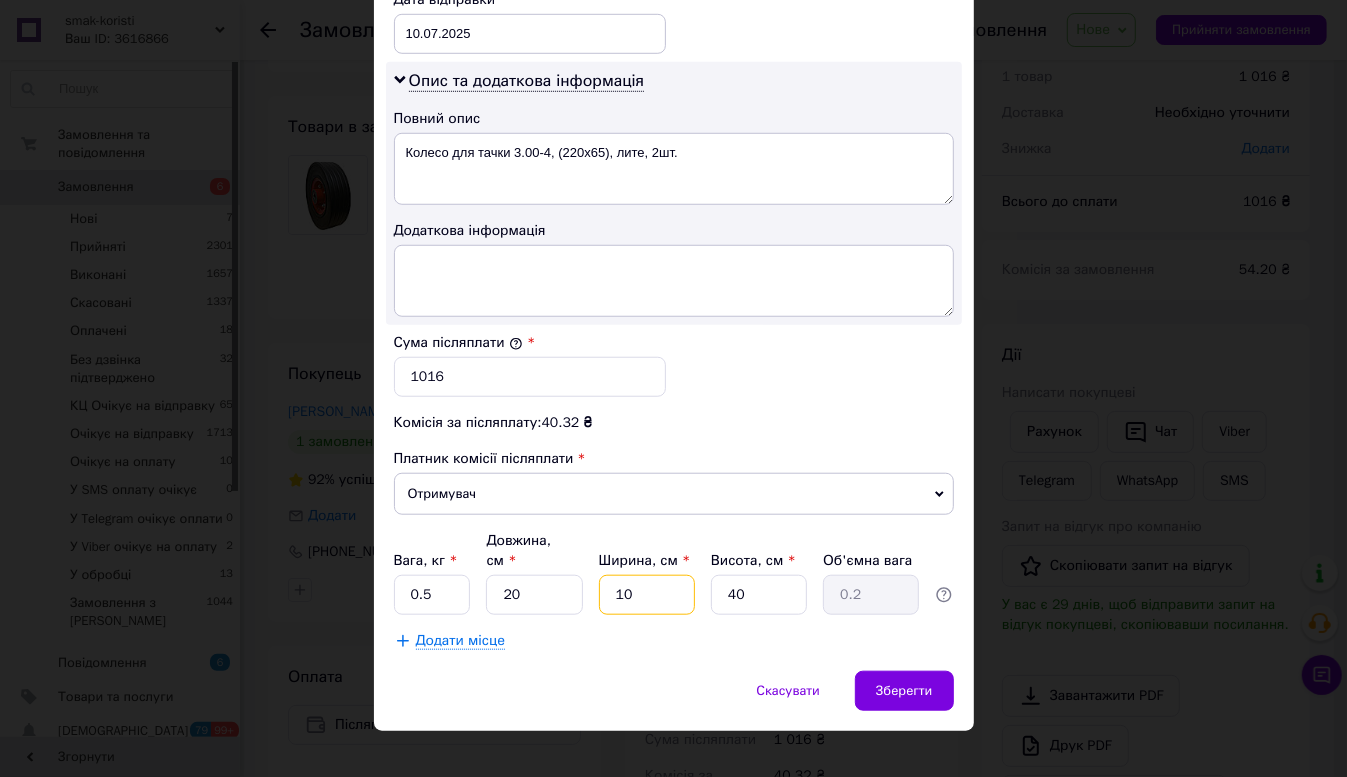 type on "2" 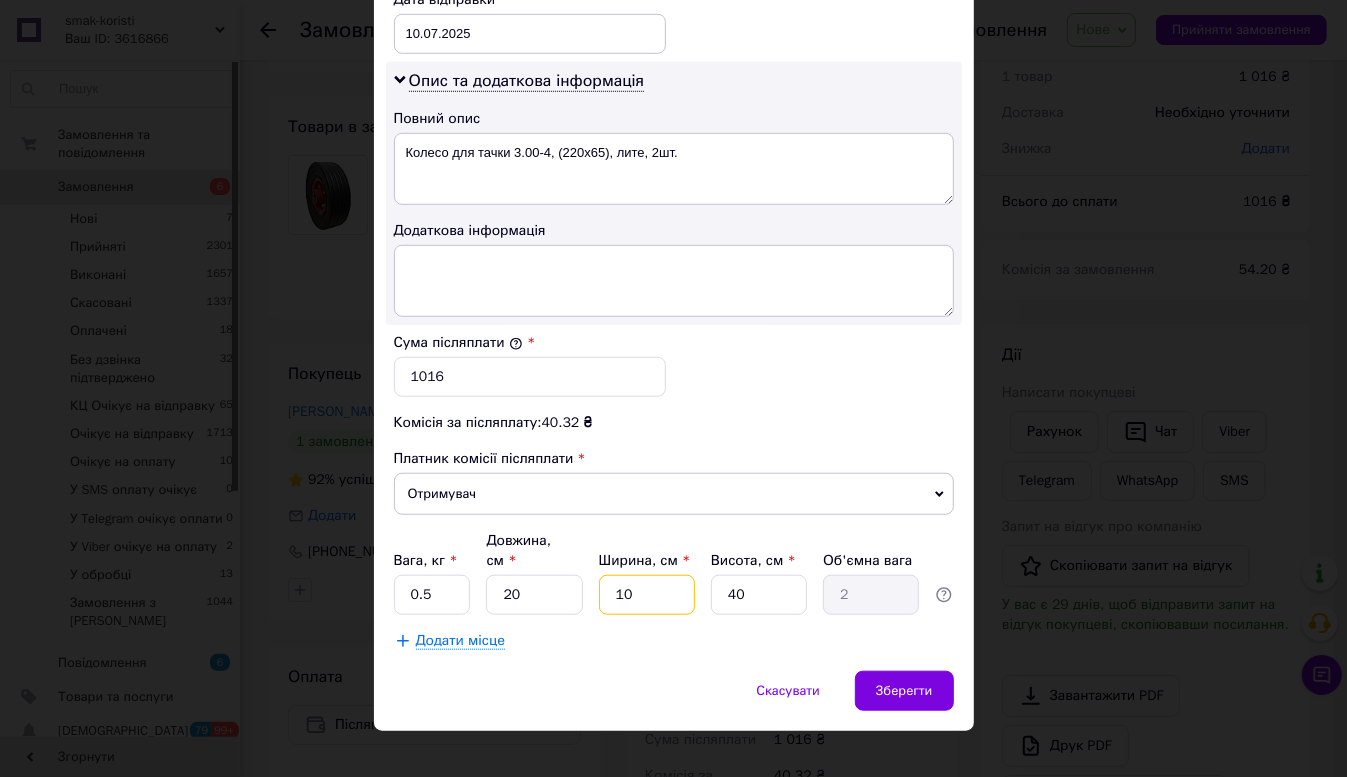 type on "10" 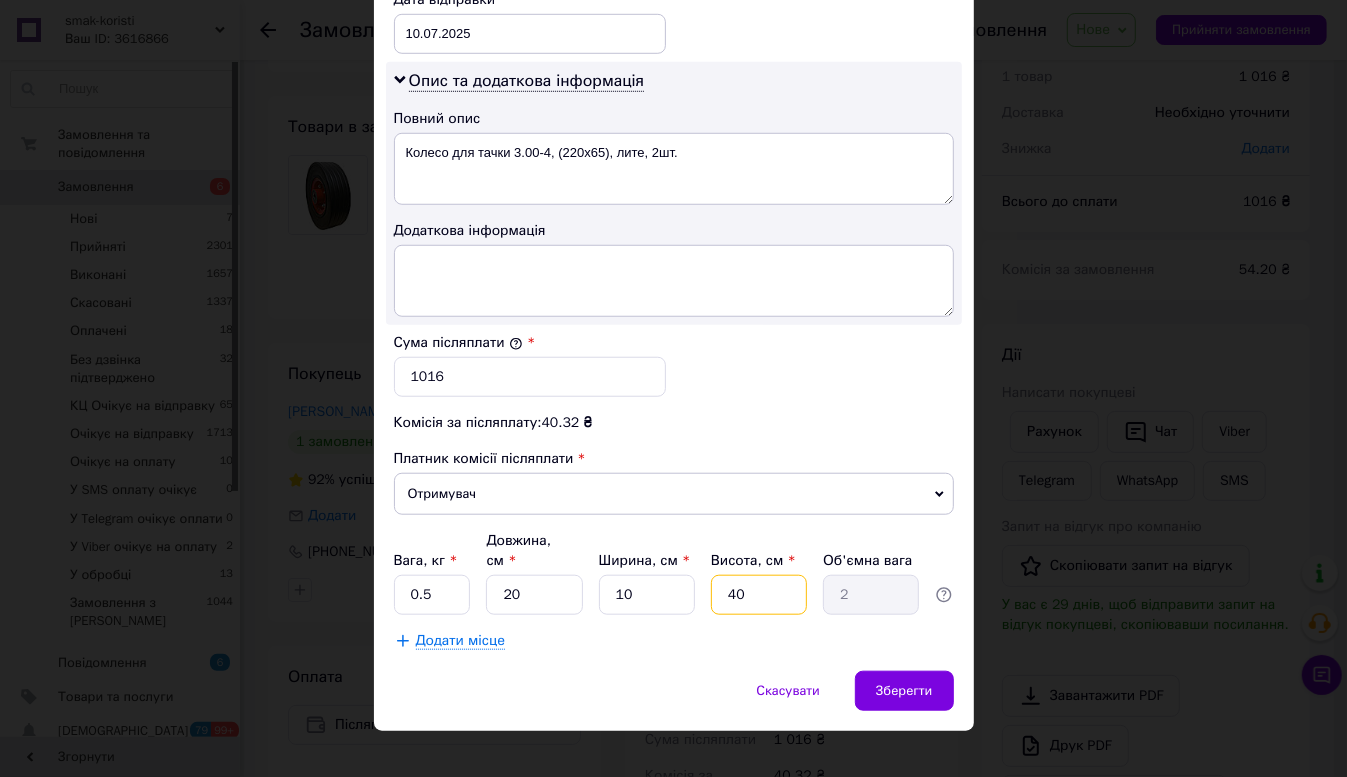 type on "1" 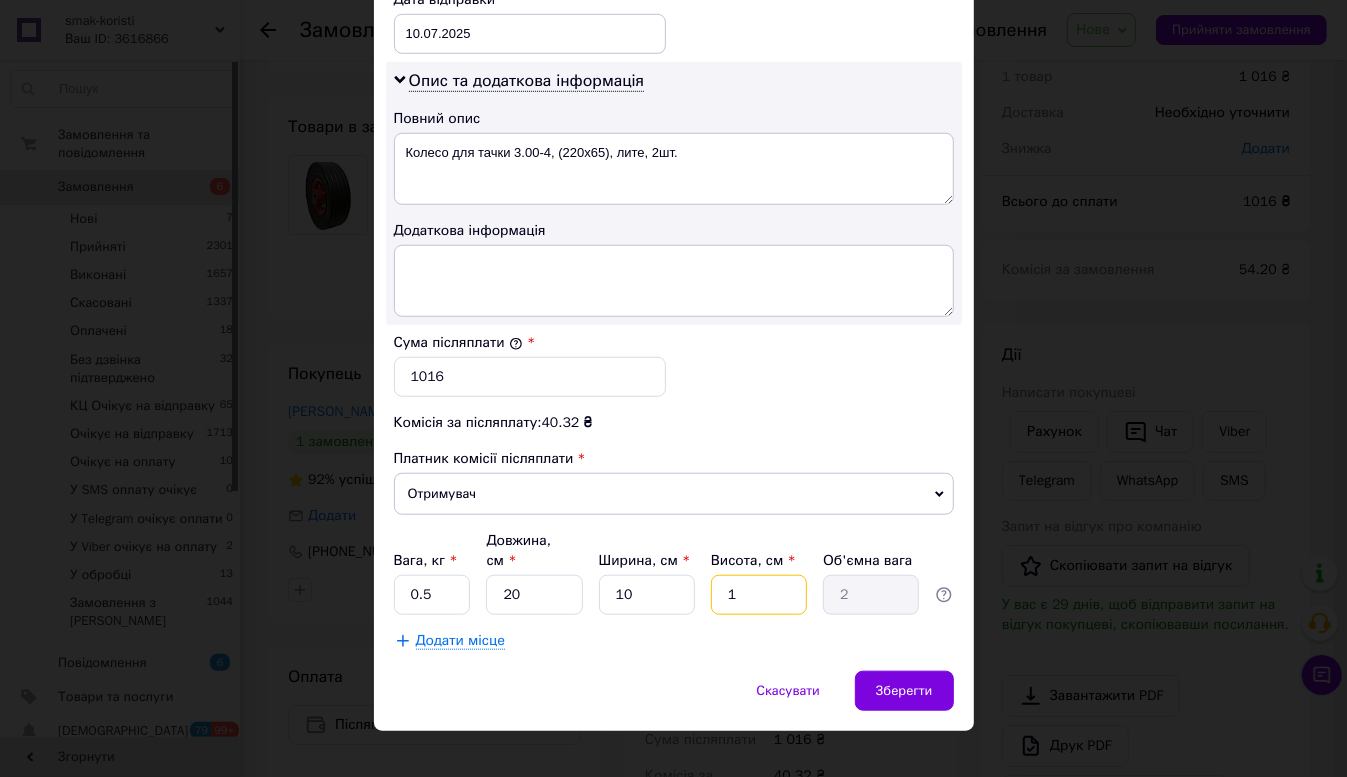 type on "0.1" 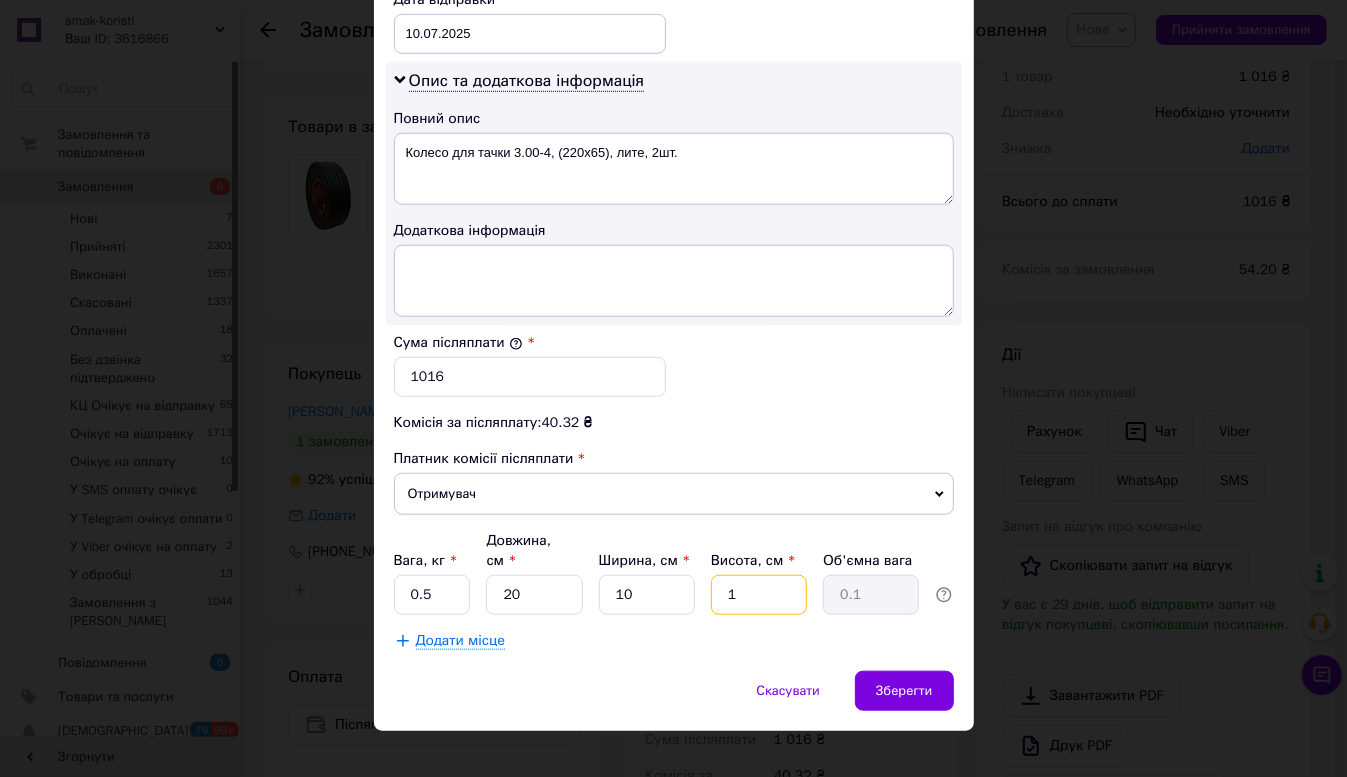 type on "10" 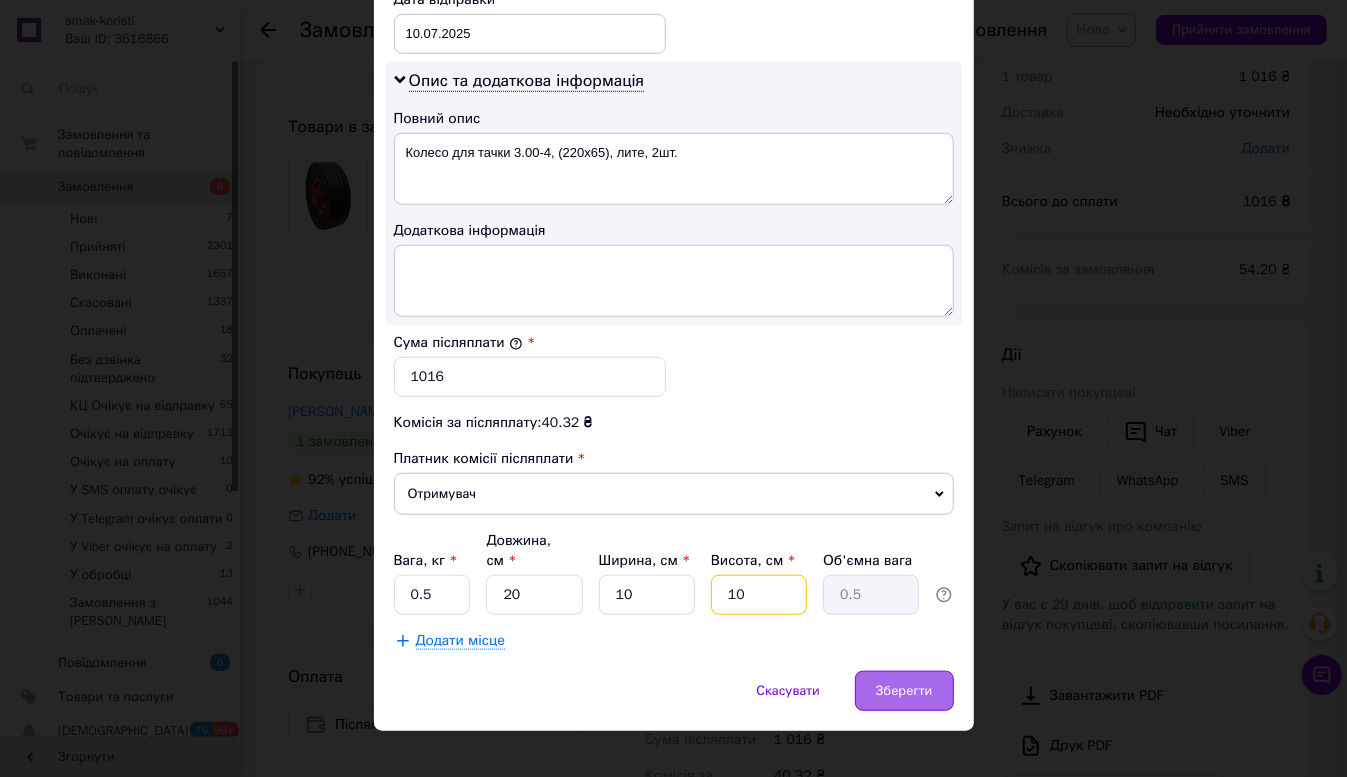 type on "10" 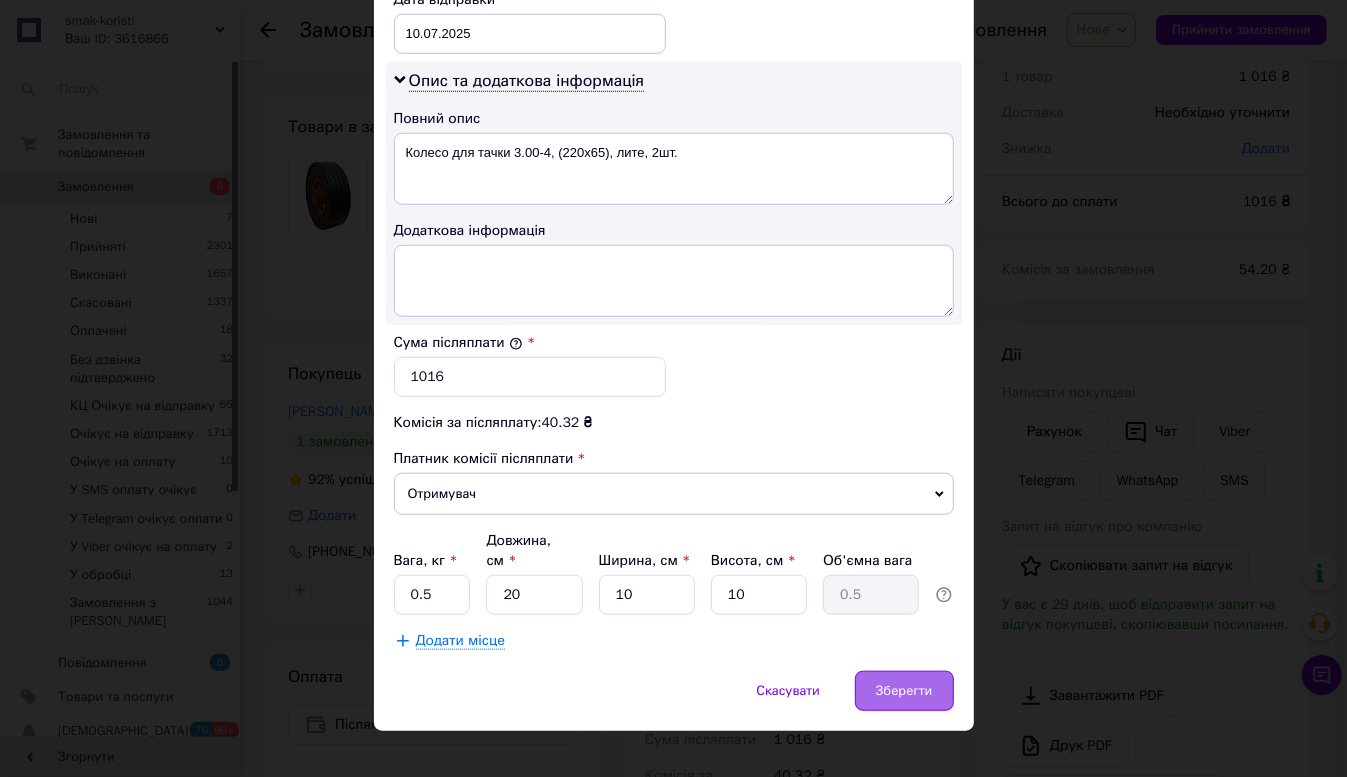 click on "Зберегти" at bounding box center (904, 691) 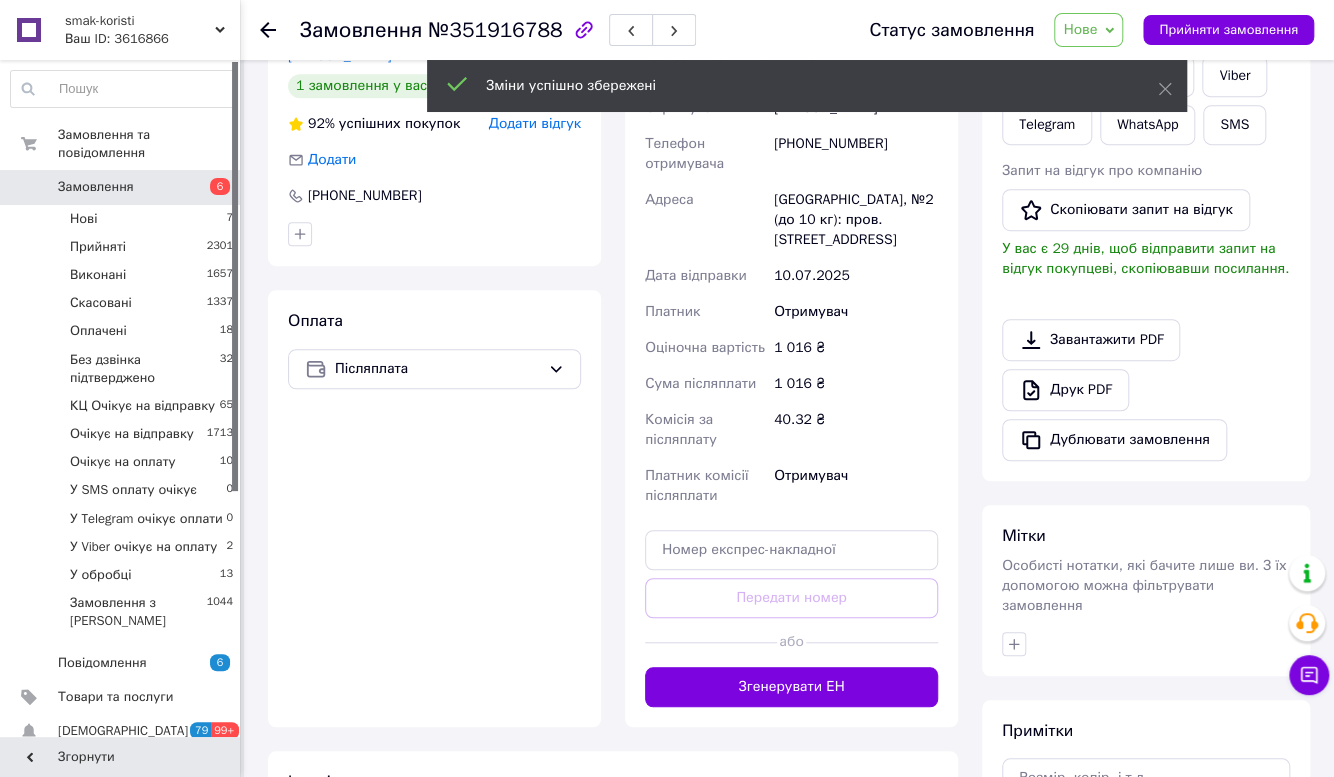 scroll, scrollTop: 530, scrollLeft: 0, axis: vertical 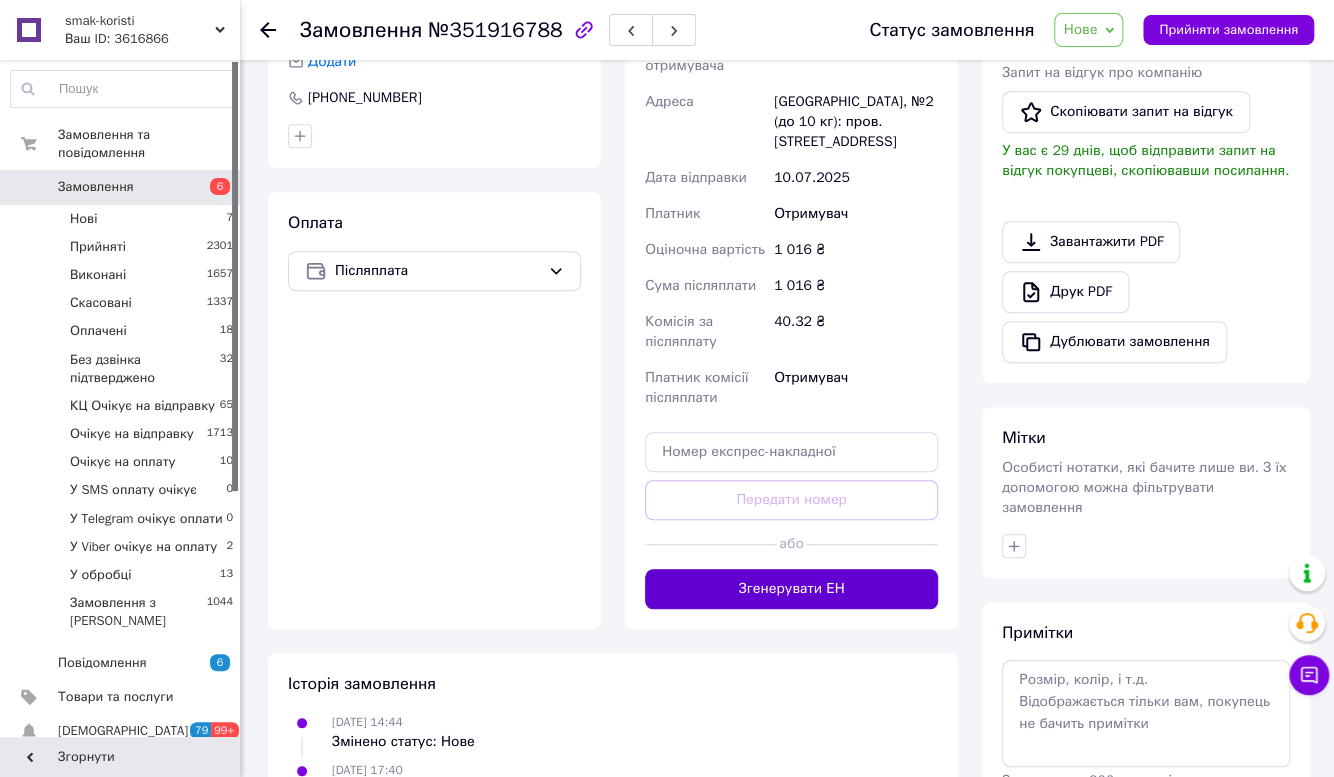 click on "Згенерувати ЕН" at bounding box center (791, 589) 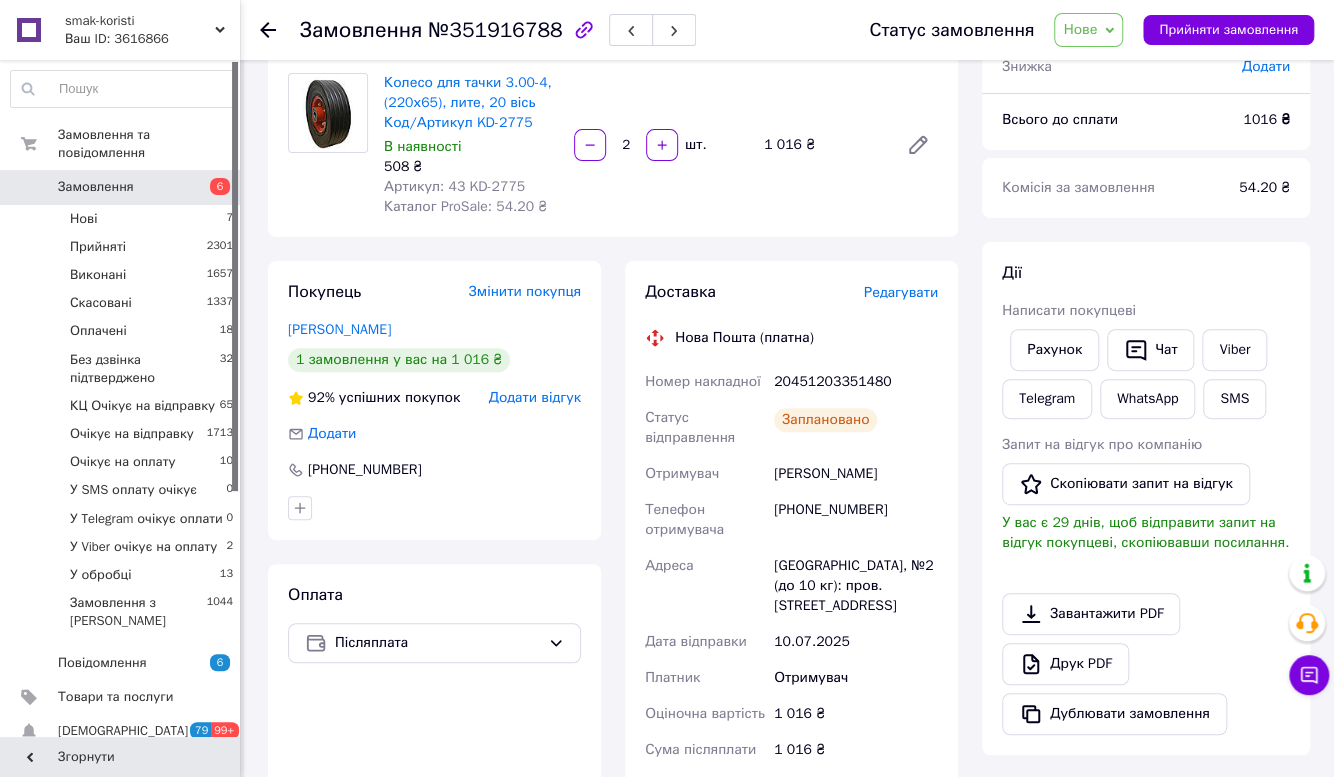 scroll, scrollTop: 0, scrollLeft: 0, axis: both 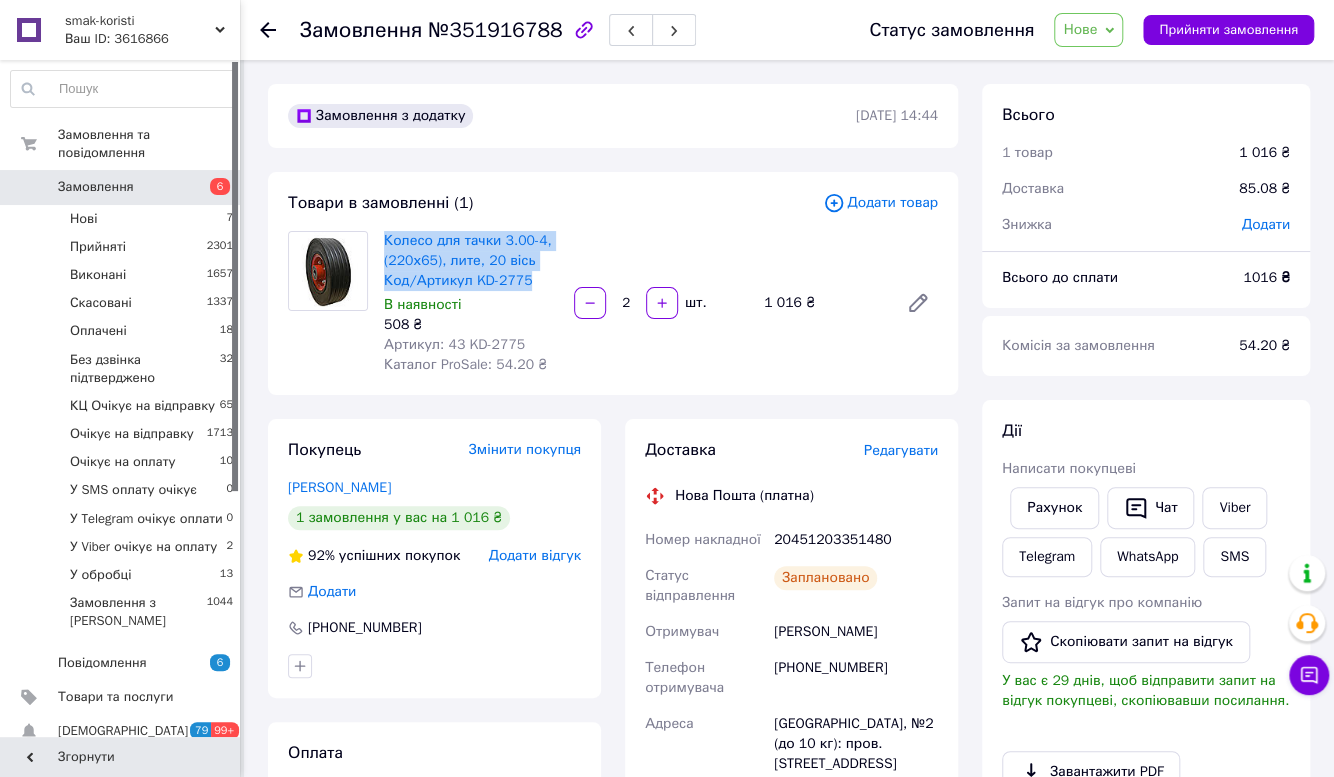 drag, startPoint x: 382, startPoint y: 235, endPoint x: 502, endPoint y: 275, distance: 126.491104 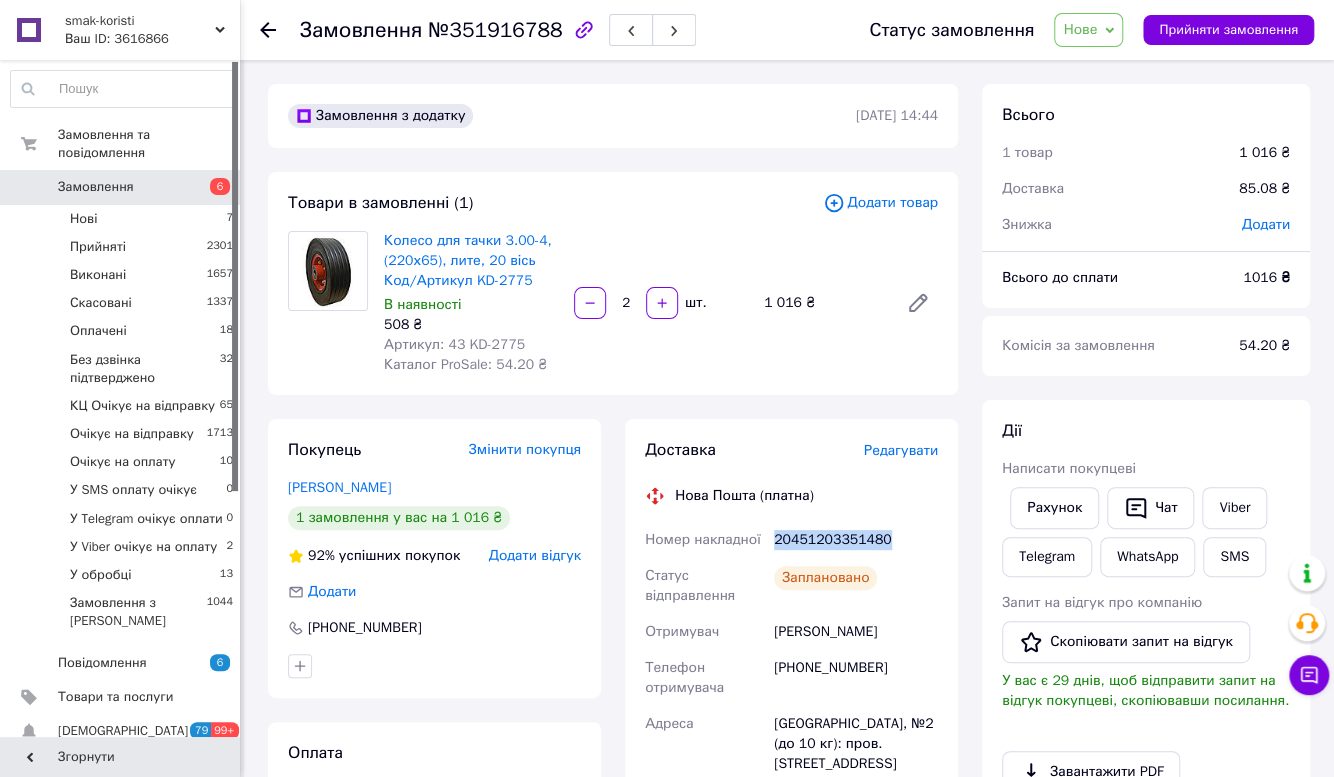 click on "20451203351480" at bounding box center (856, 540) 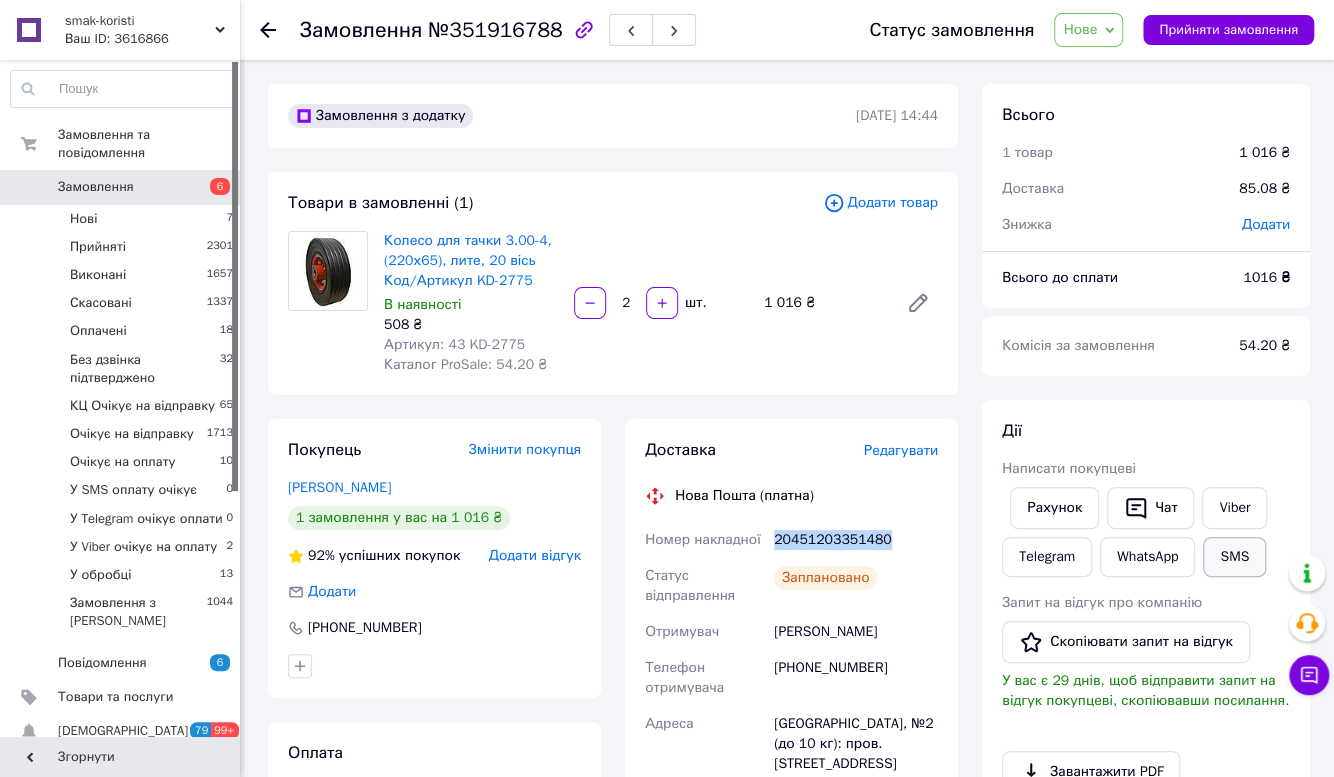 click on "SMS" at bounding box center (1234, 557) 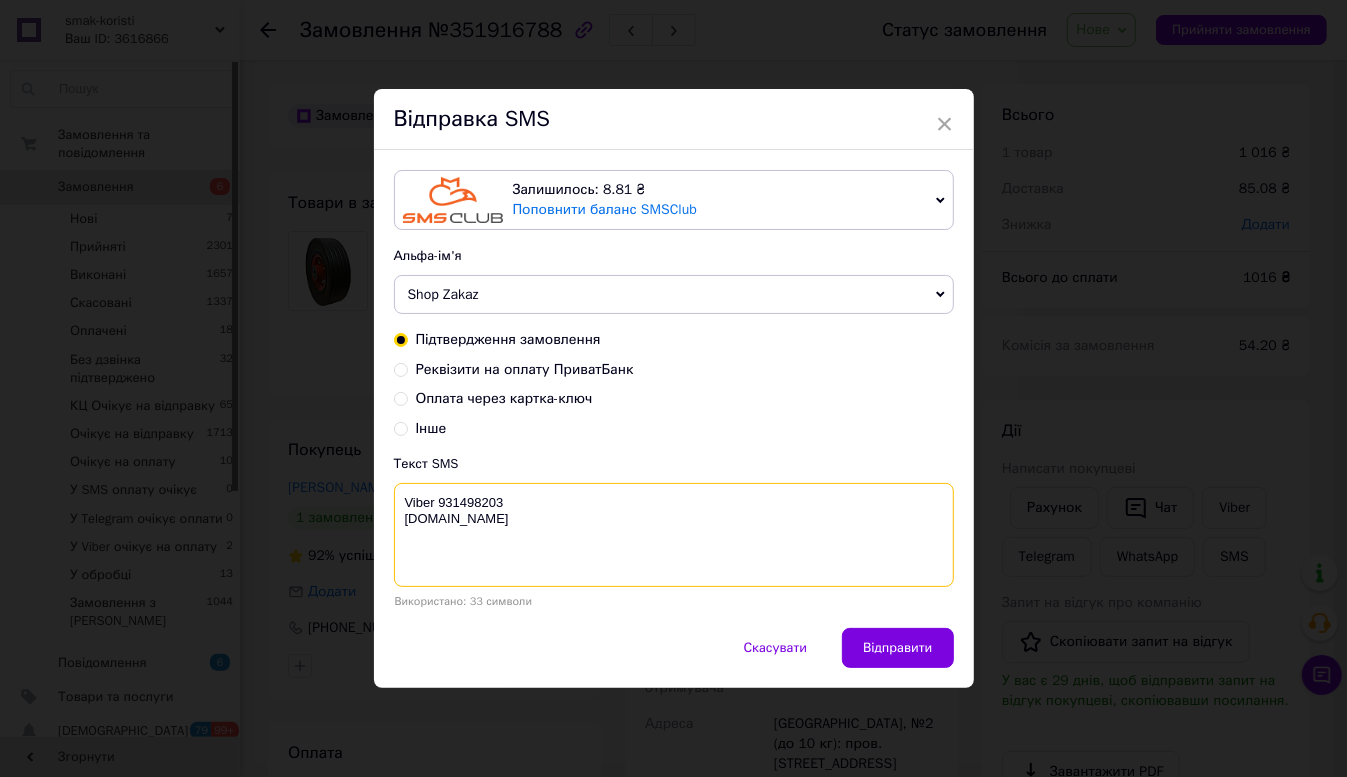 click on "Viber 931498203
[DOMAIN_NAME]" at bounding box center [674, 535] 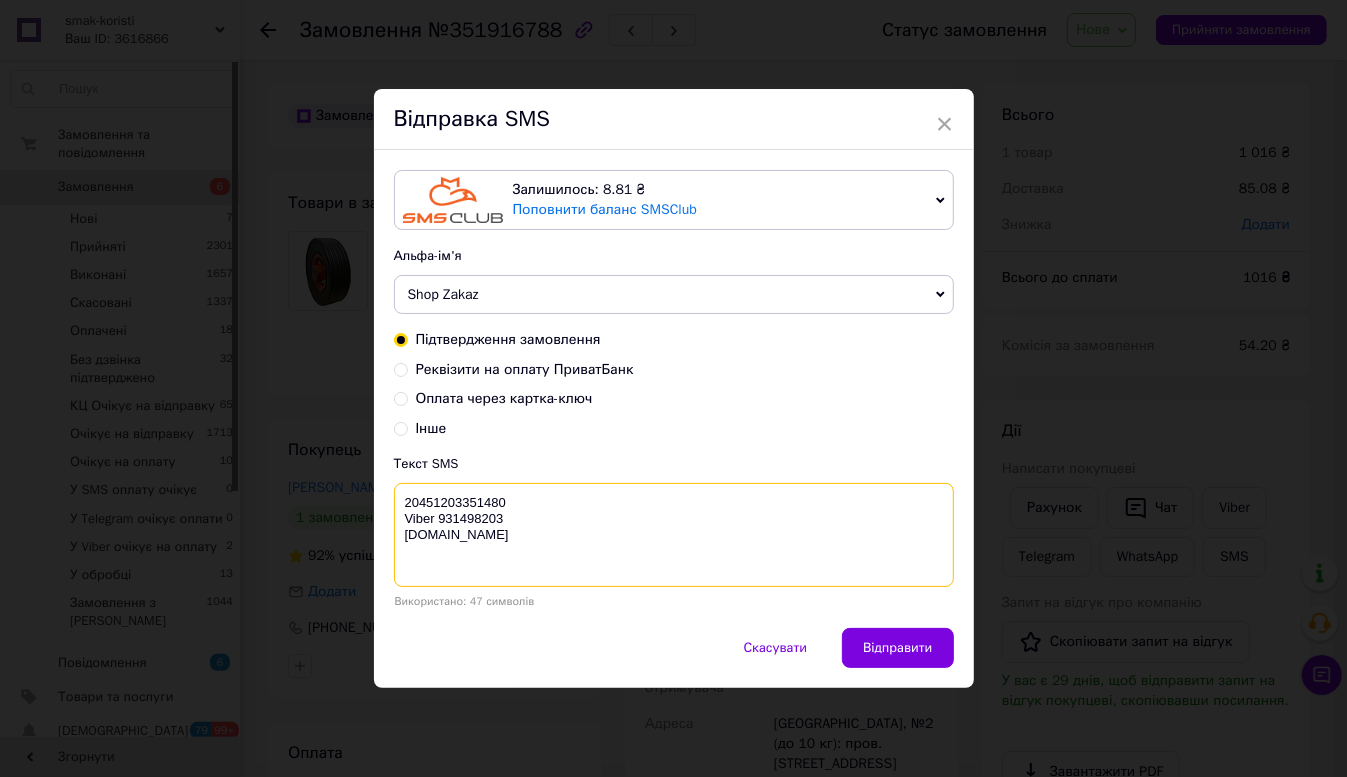 drag, startPoint x: 442, startPoint y: 512, endPoint x: 479, endPoint y: 507, distance: 37.336308 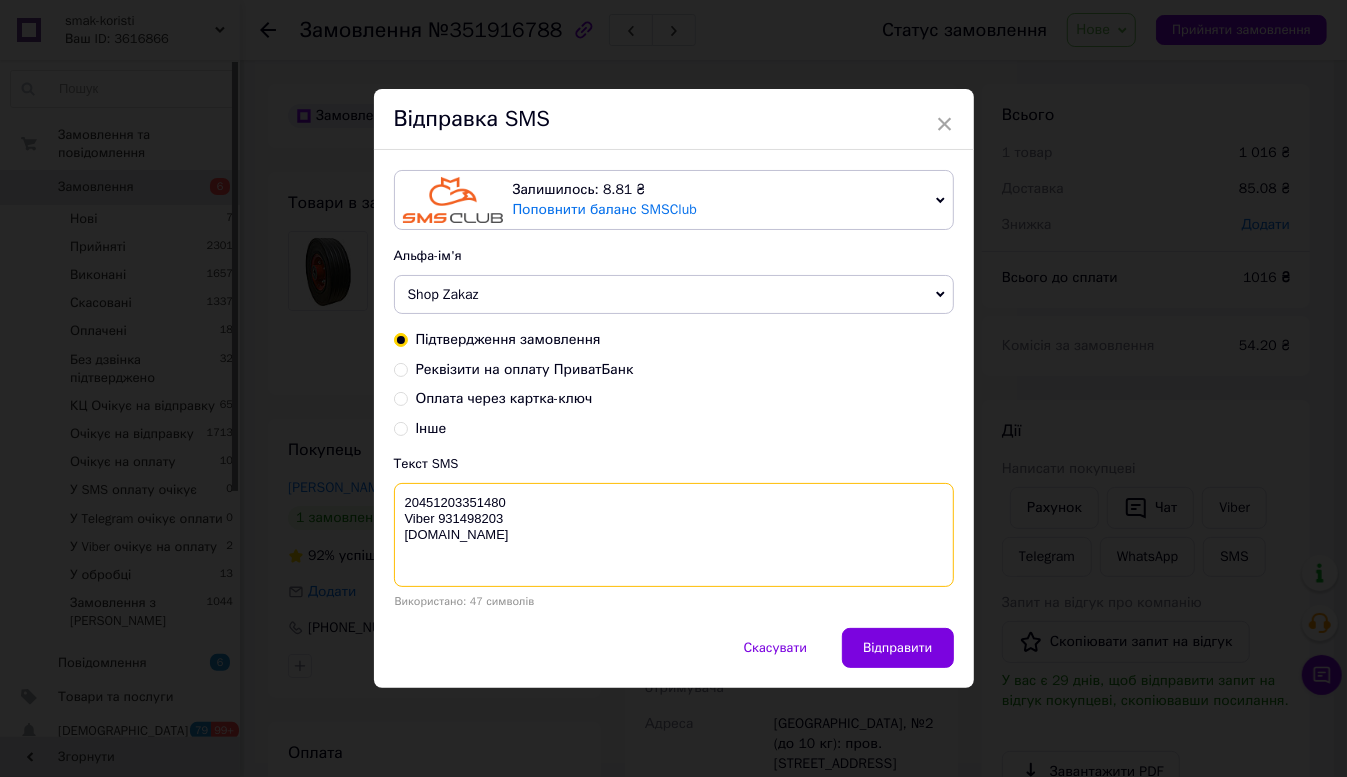 click on "20451203351480
Viber 931498203
[DOMAIN_NAME]" at bounding box center [674, 535] 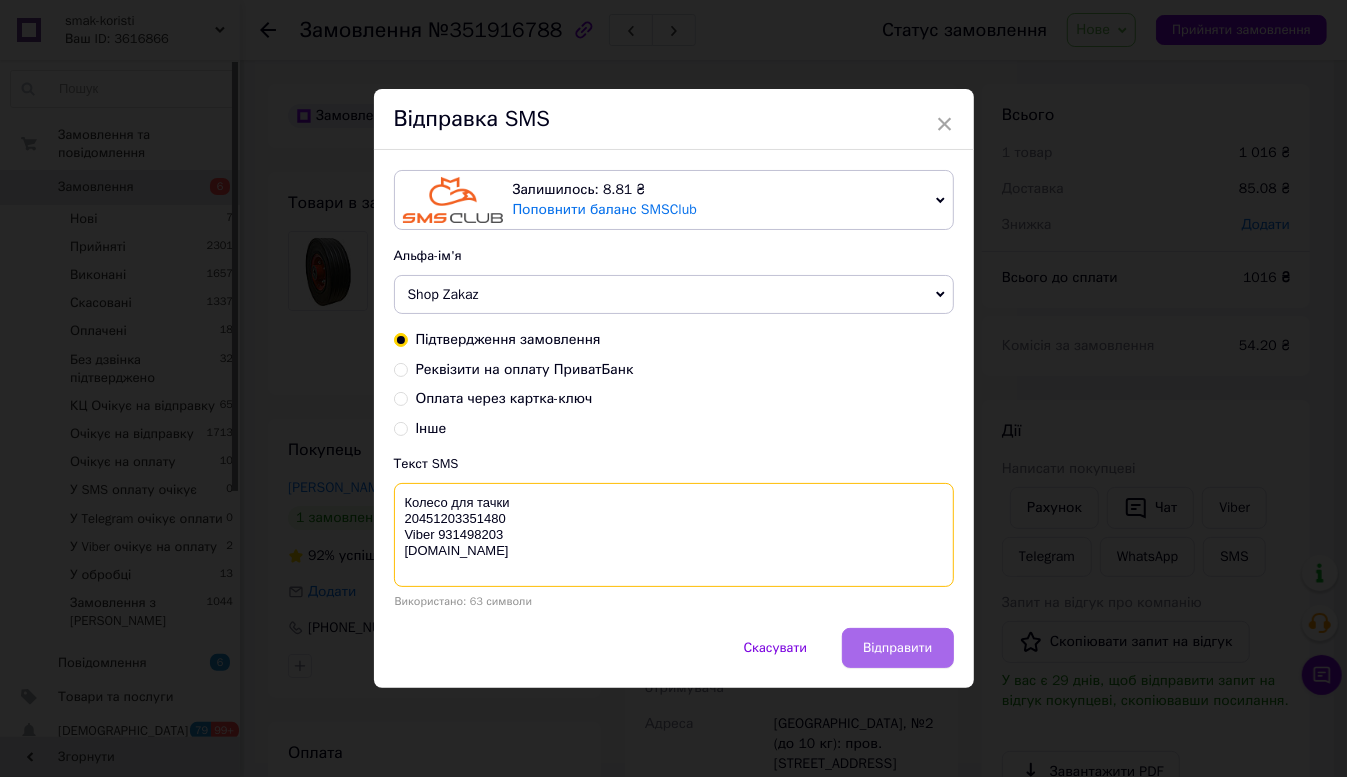 type on "Колесо для тачки
20451203351480
Viber 931498203
[DOMAIN_NAME]" 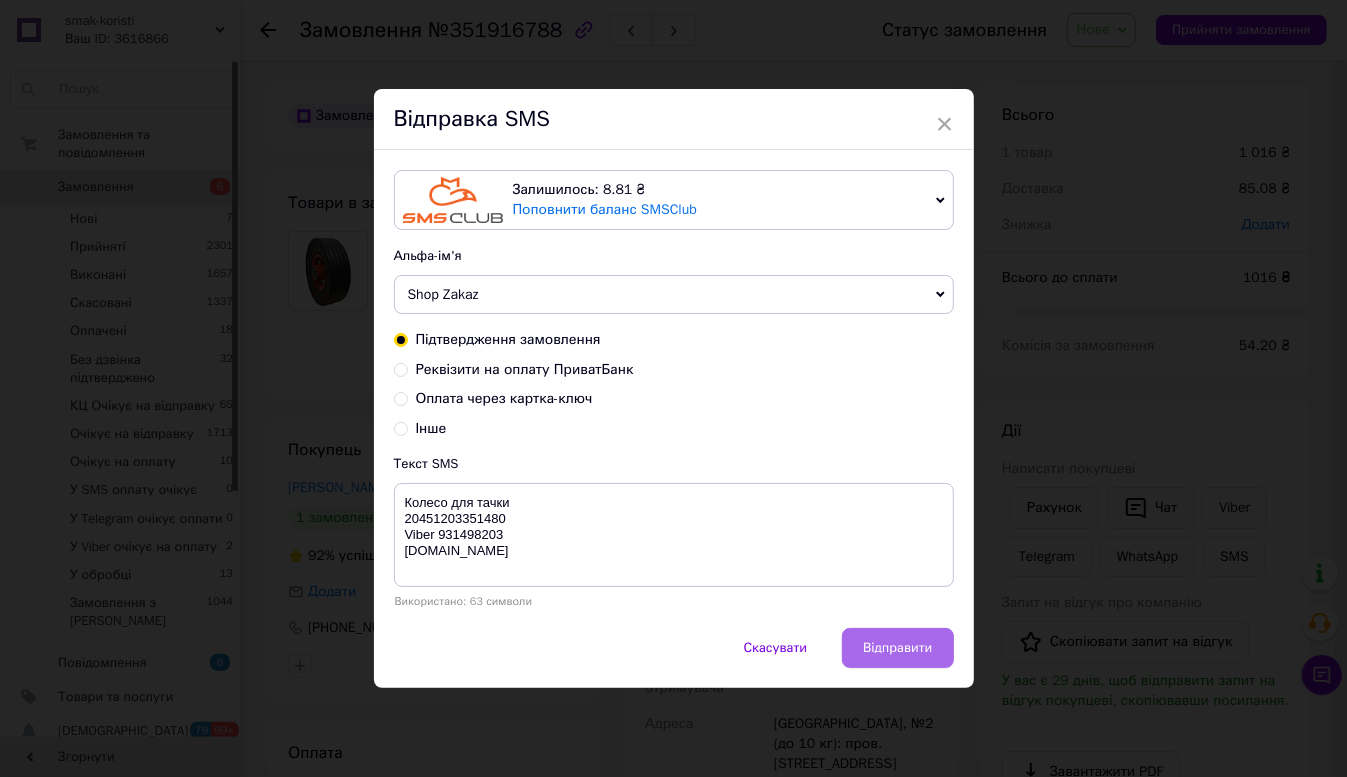 click on "Відправити" at bounding box center (897, 648) 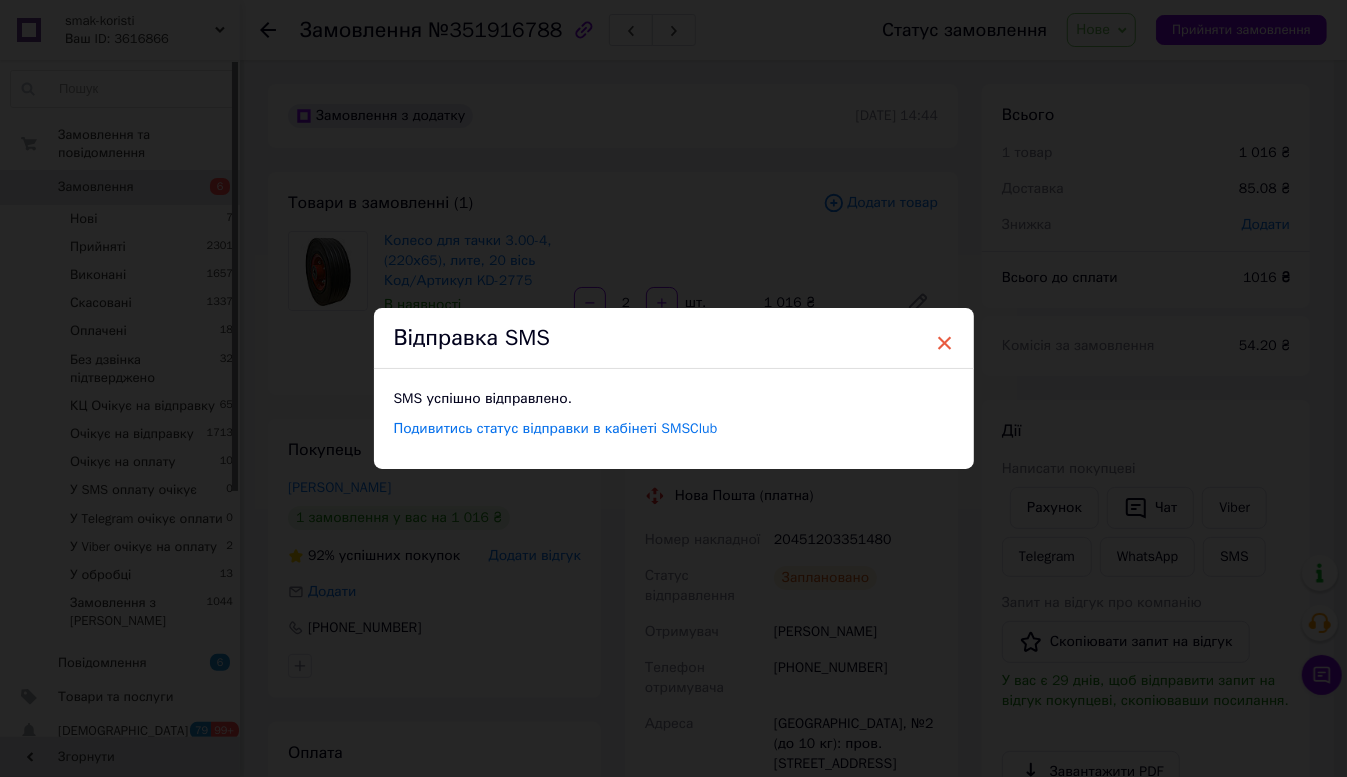 click on "×" at bounding box center [945, 343] 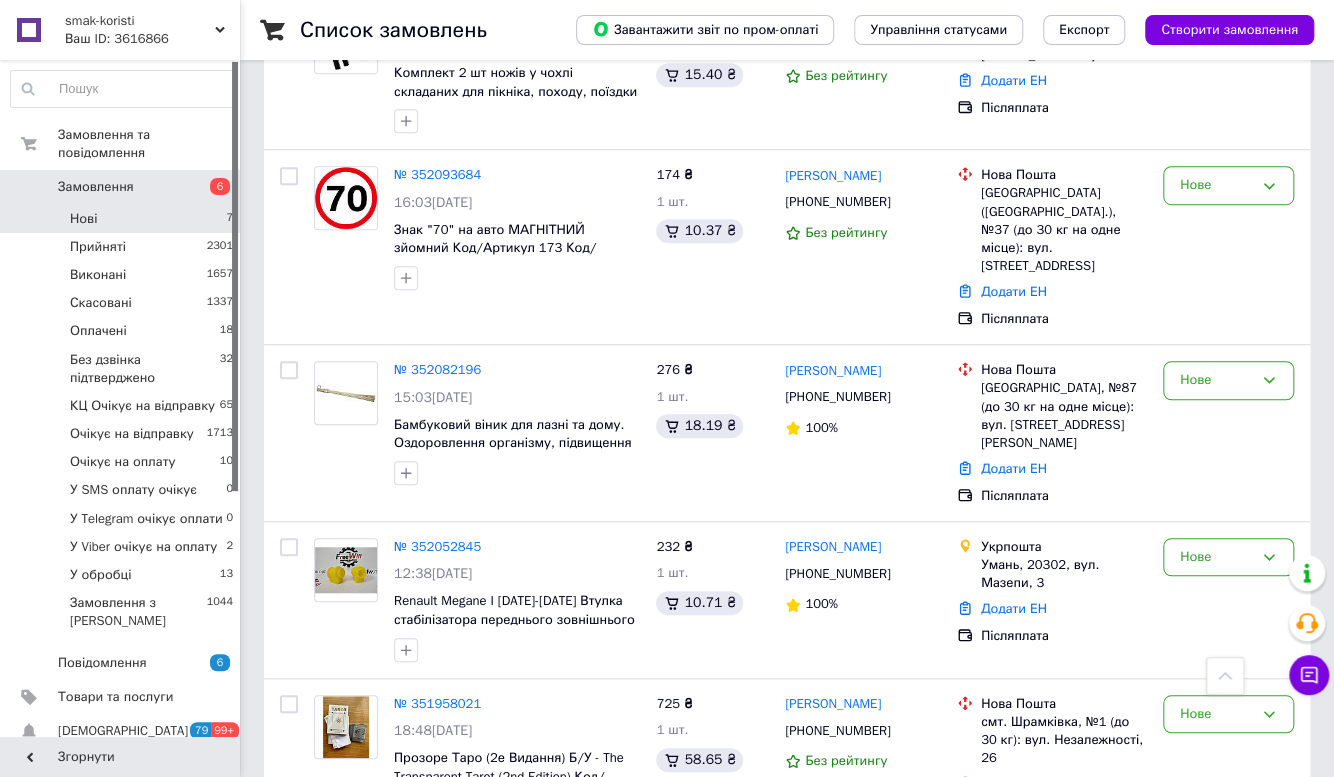scroll, scrollTop: 804, scrollLeft: 0, axis: vertical 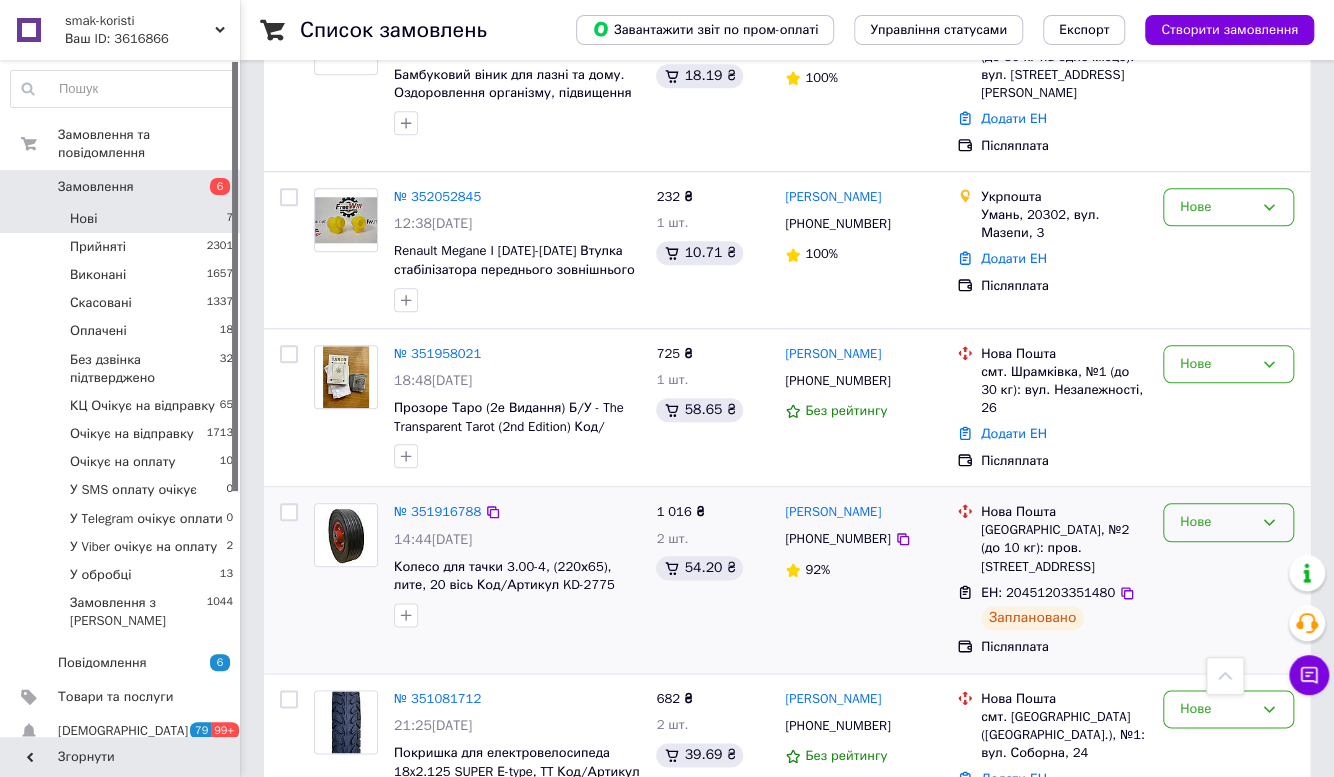 click 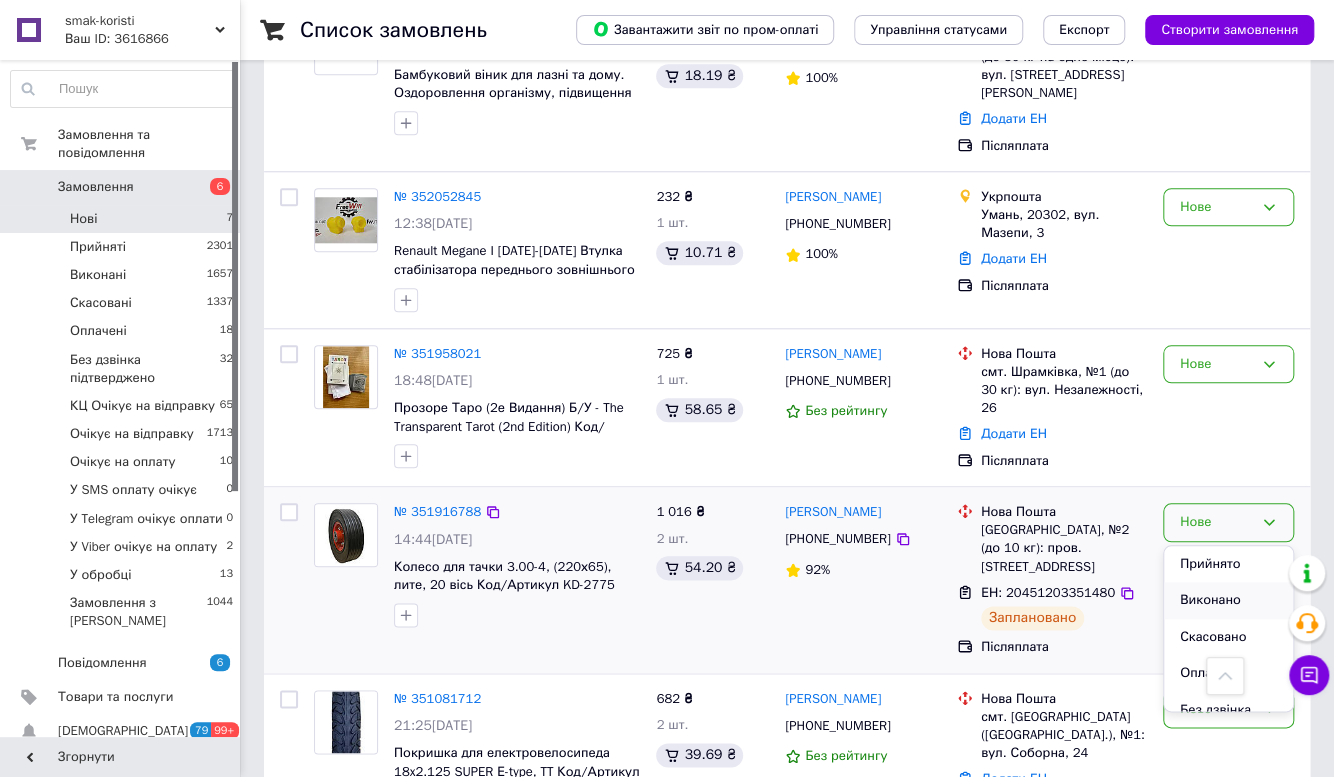 click on "Виконано" at bounding box center (1228, 600) 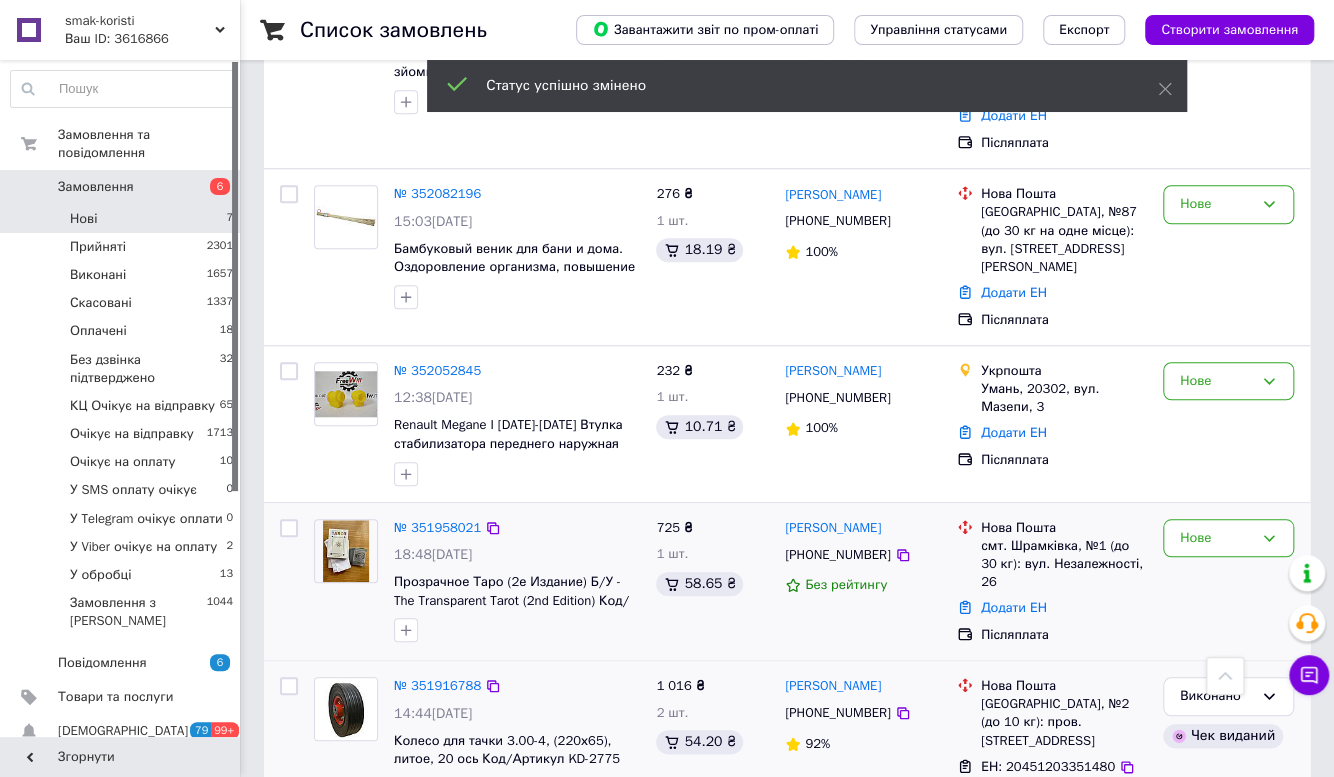 scroll, scrollTop: 531, scrollLeft: 0, axis: vertical 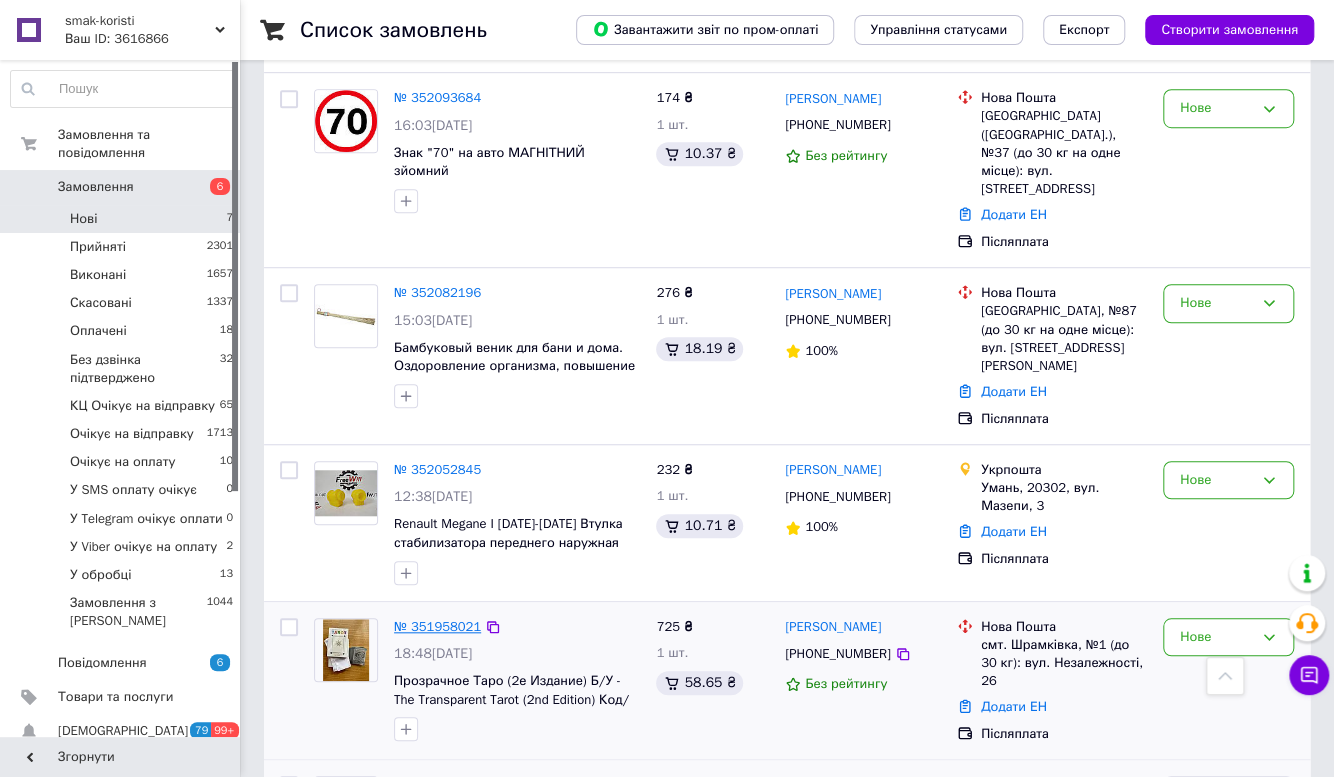 click on "№ 351958021" at bounding box center (437, 626) 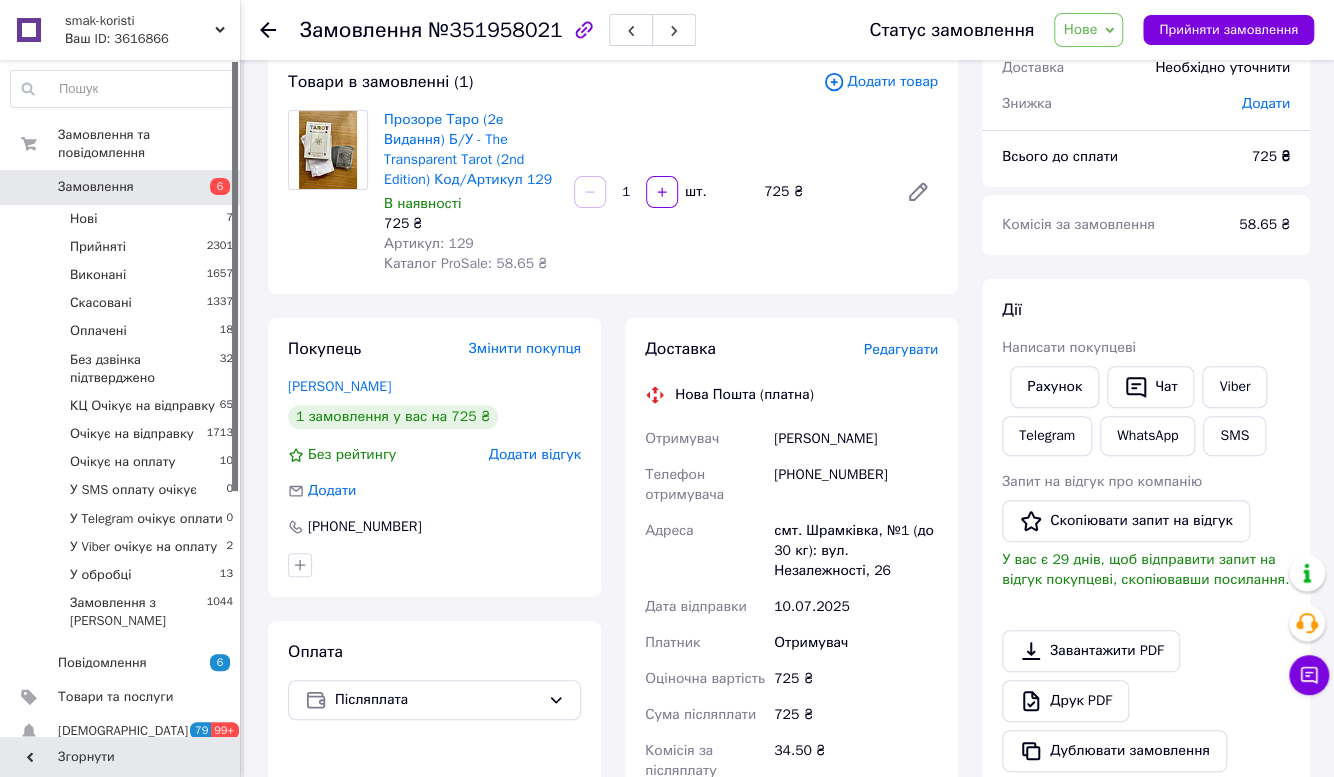 scroll, scrollTop: 0, scrollLeft: 0, axis: both 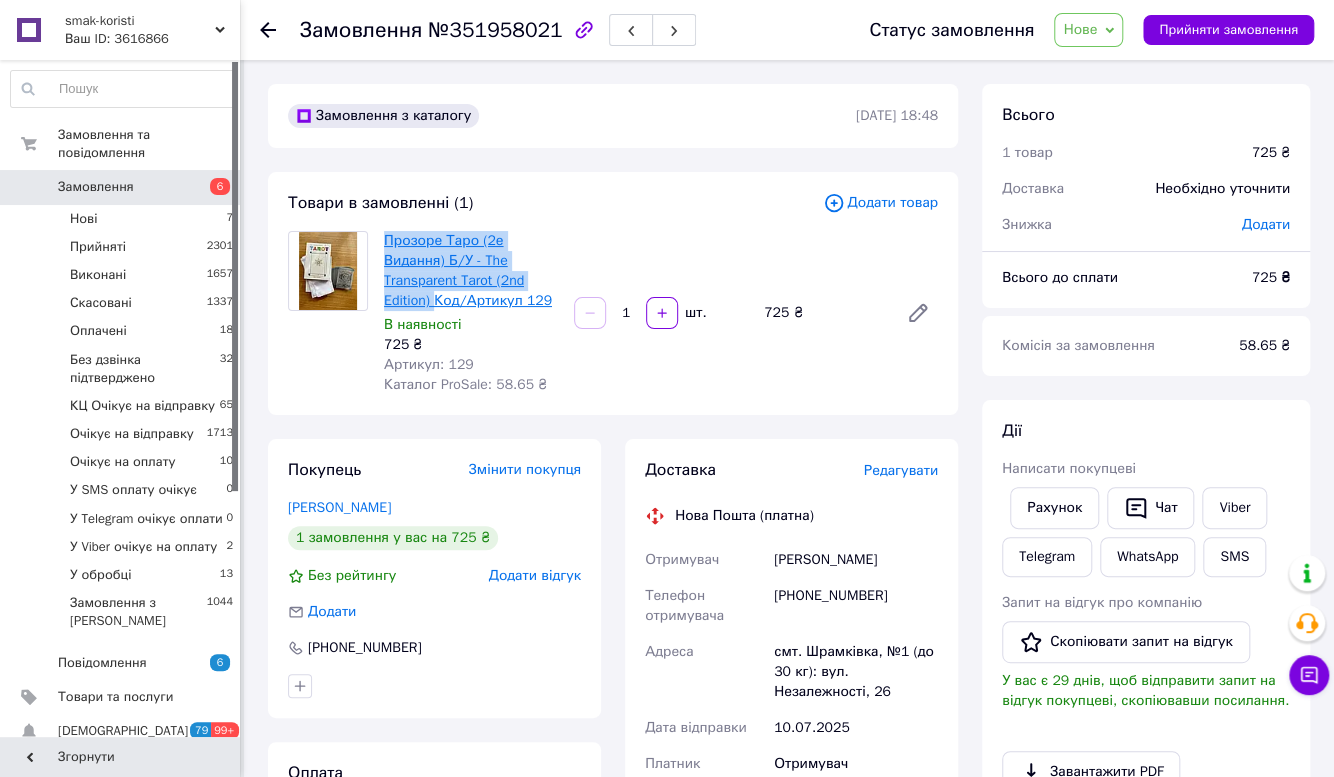 drag, startPoint x: 380, startPoint y: 244, endPoint x: 433, endPoint y: 296, distance: 74.24958 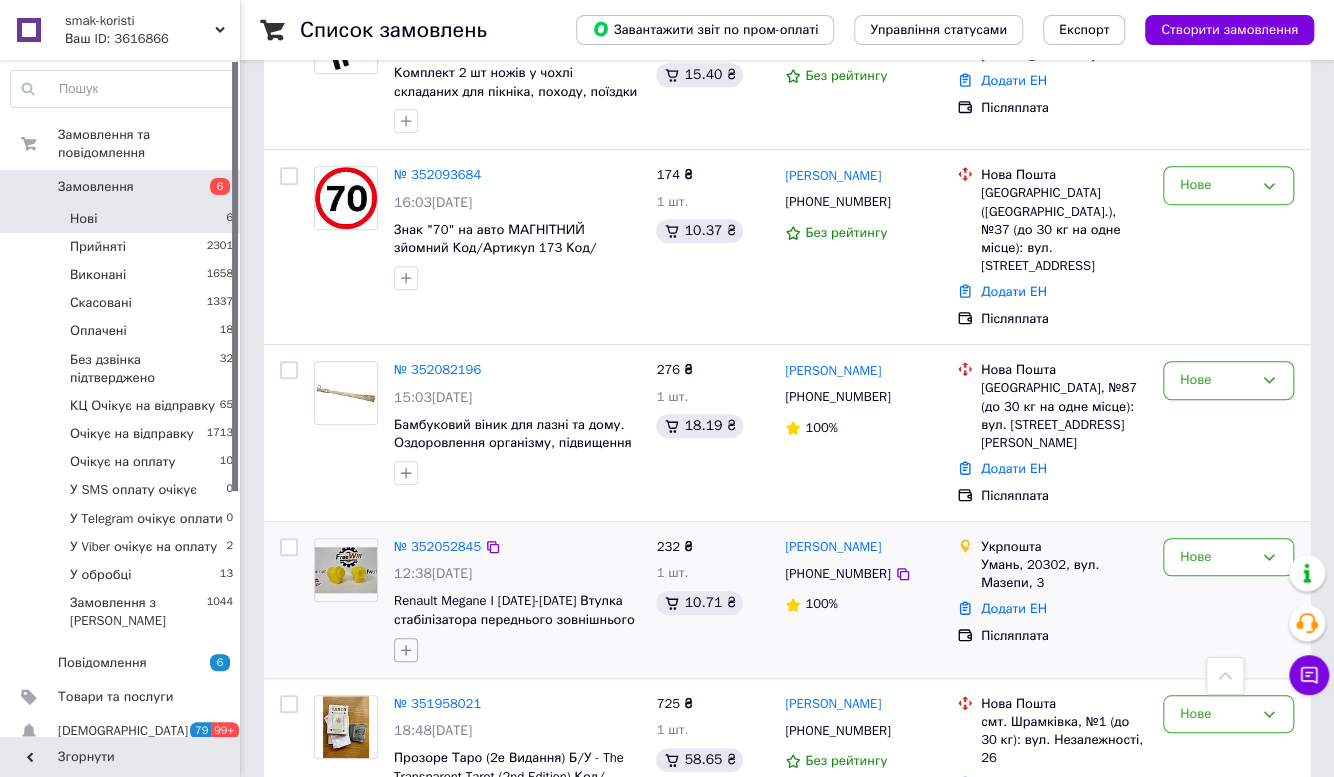 scroll, scrollTop: 636, scrollLeft: 0, axis: vertical 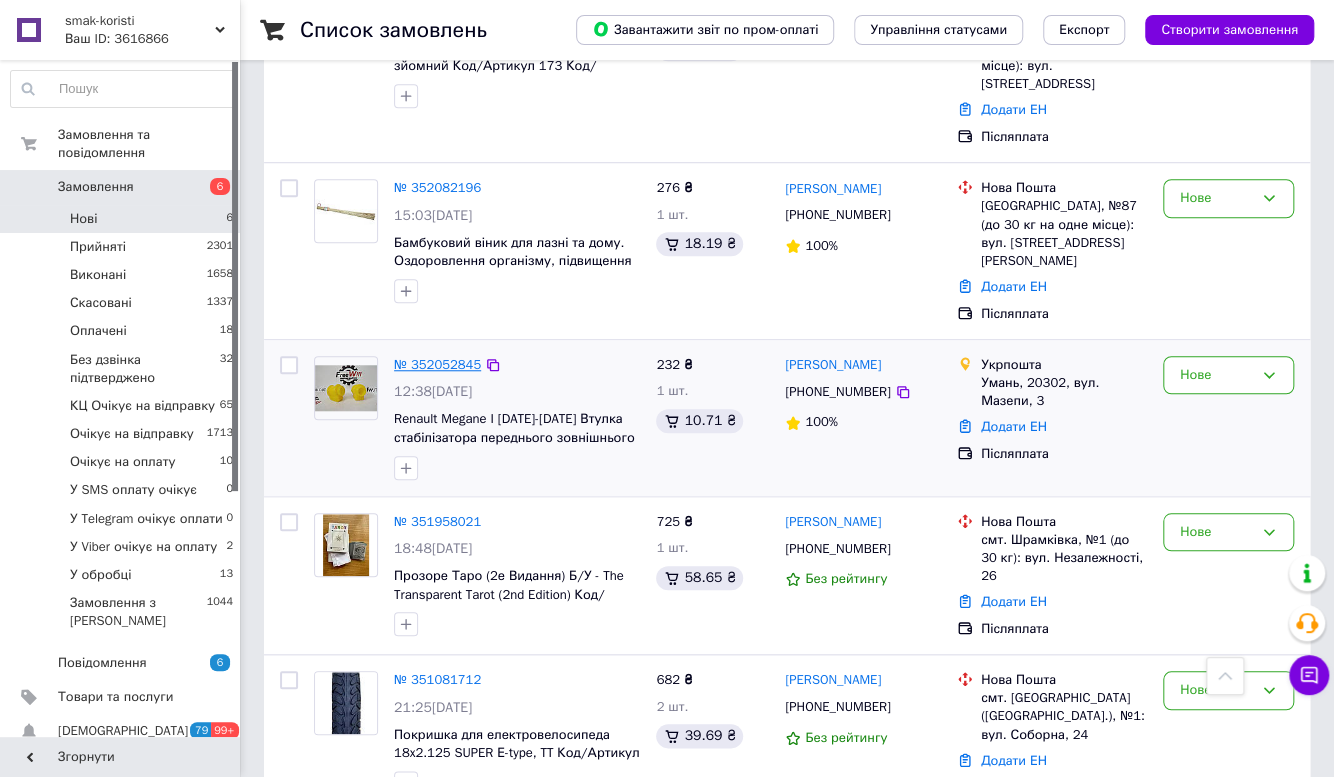 click on "№ 352052845" at bounding box center [437, 364] 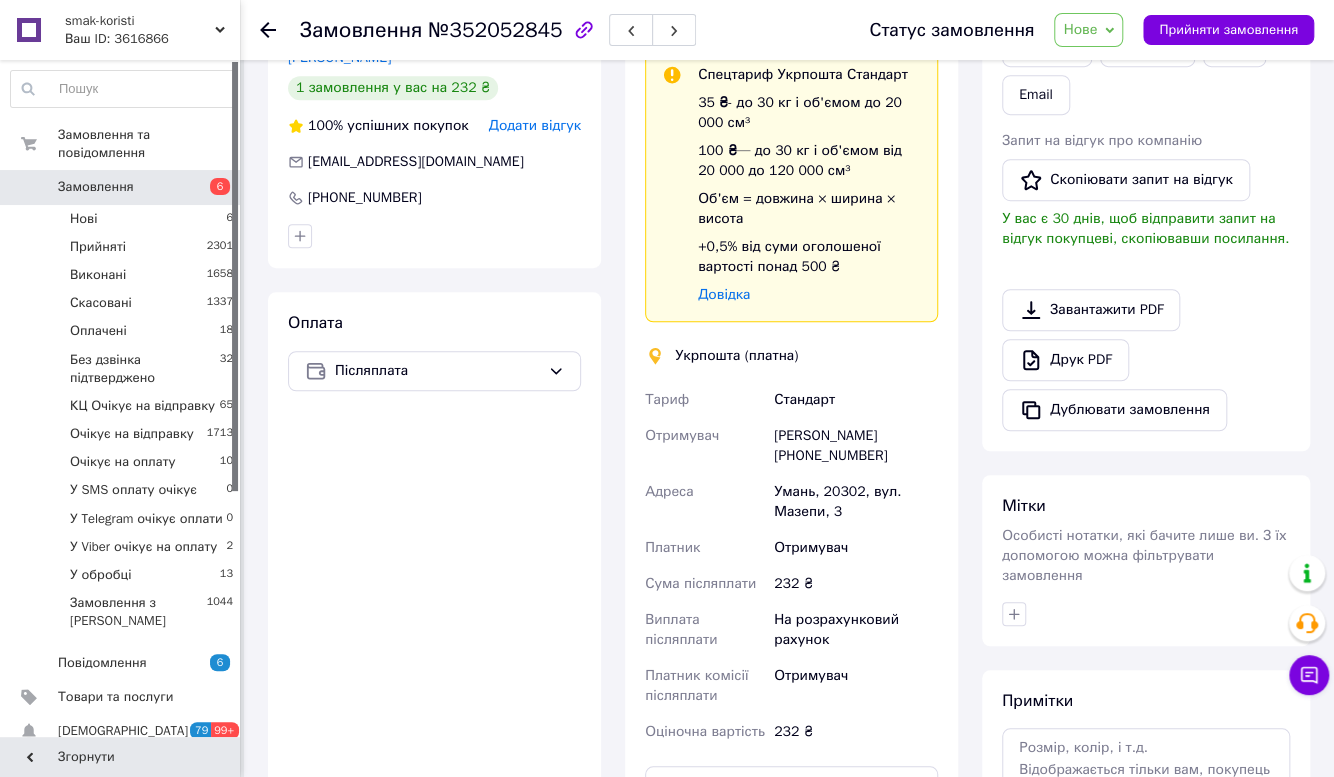 scroll, scrollTop: 272, scrollLeft: 0, axis: vertical 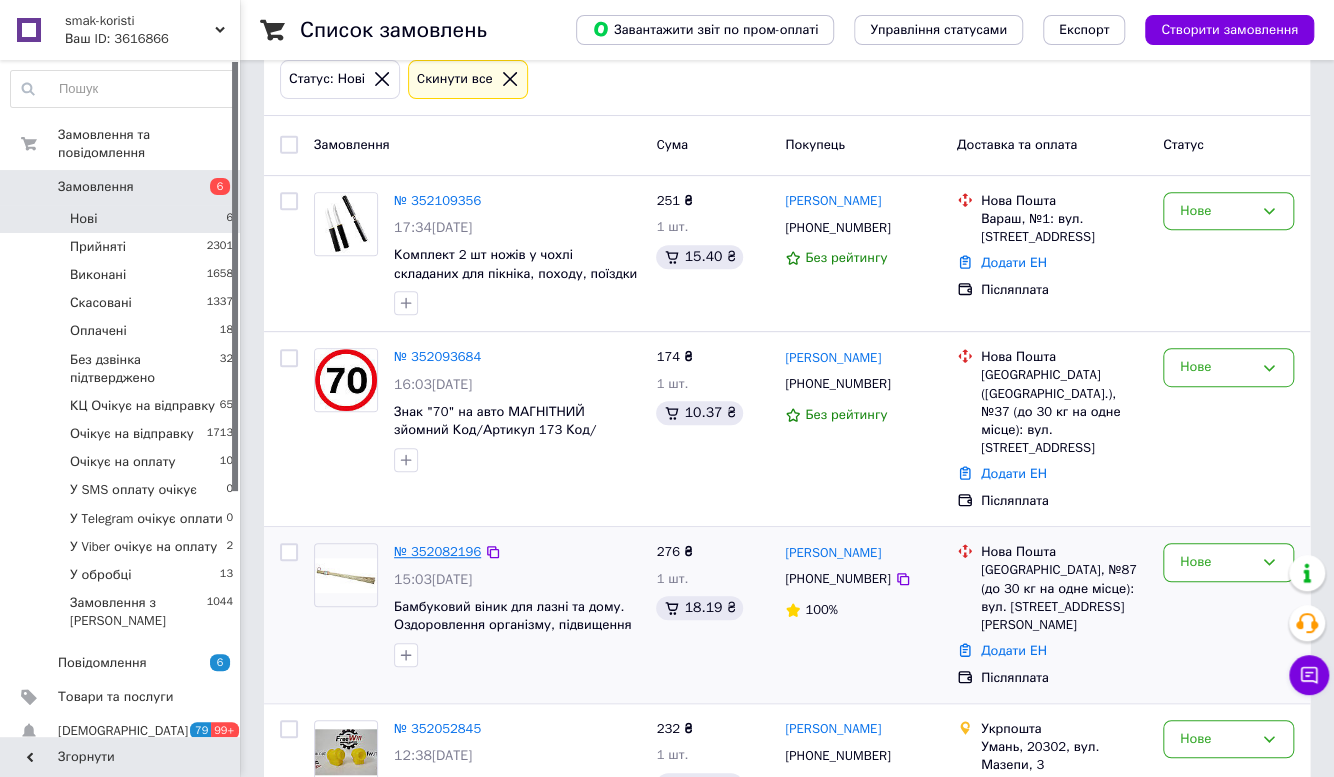 click on "№ 352082196" at bounding box center [437, 551] 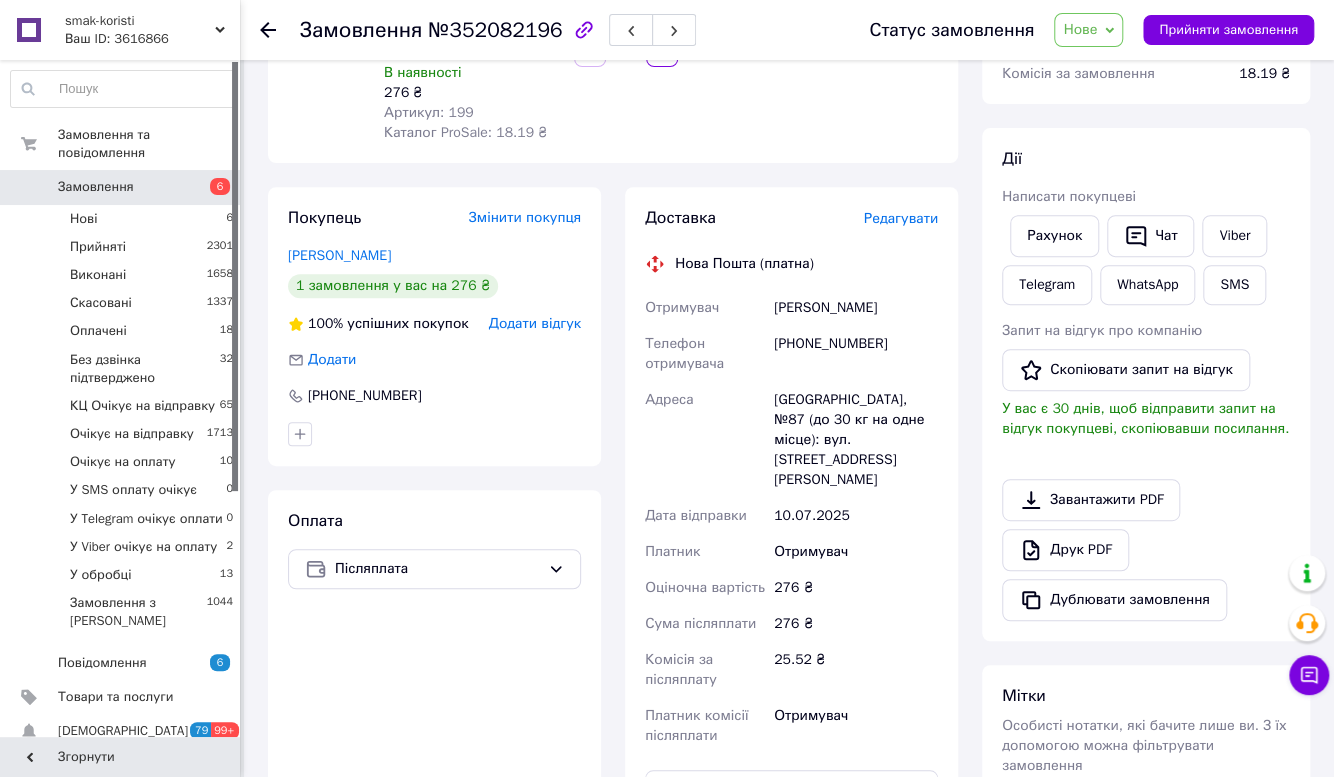scroll, scrollTop: 0, scrollLeft: 0, axis: both 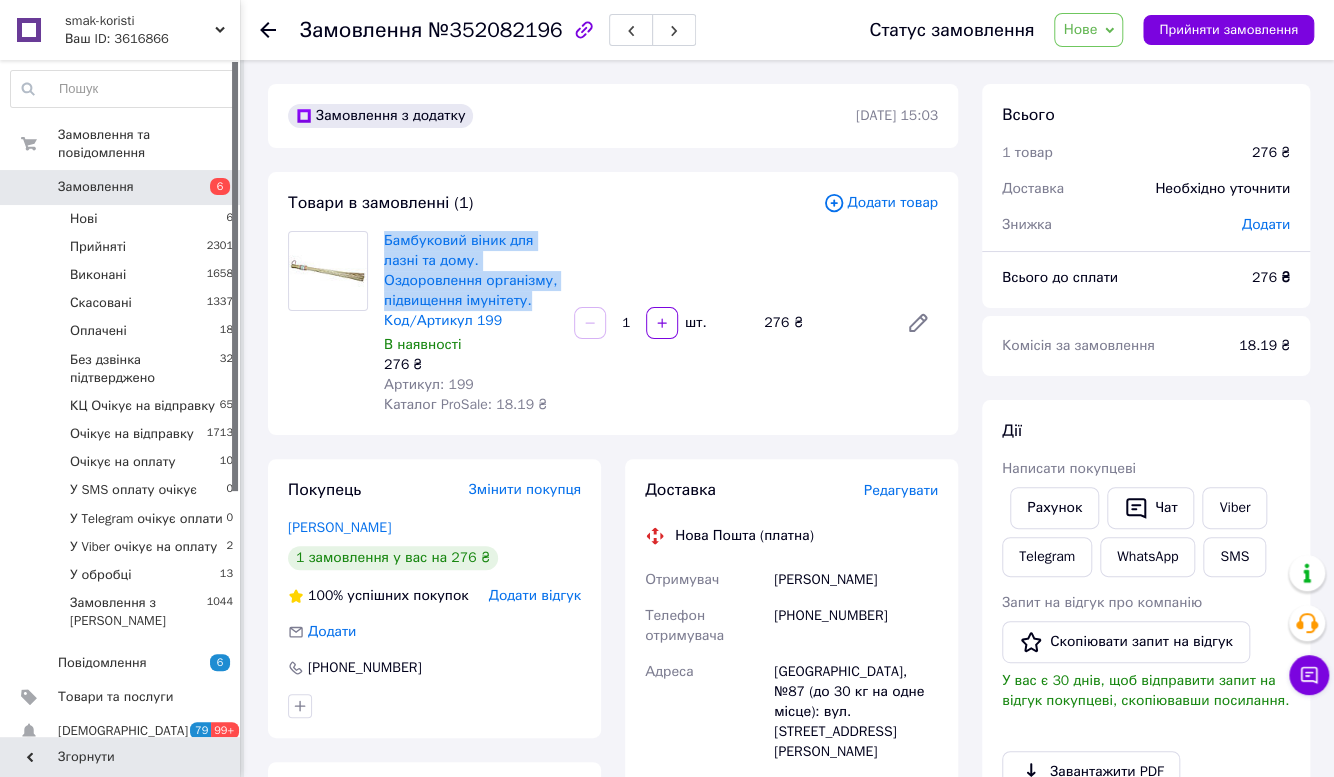 drag, startPoint x: 385, startPoint y: 238, endPoint x: 531, endPoint y: 305, distance: 160.63934 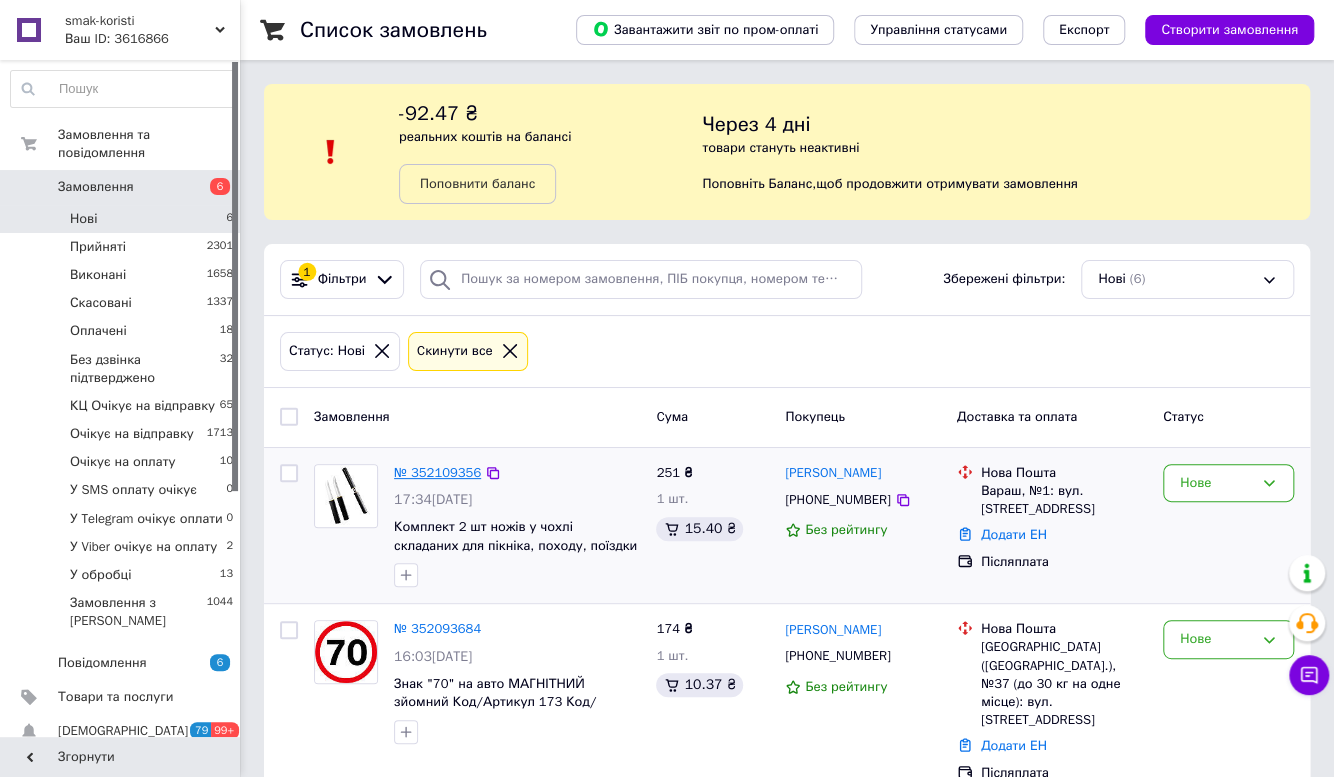 click on "№ 352093684" at bounding box center (437, 628) 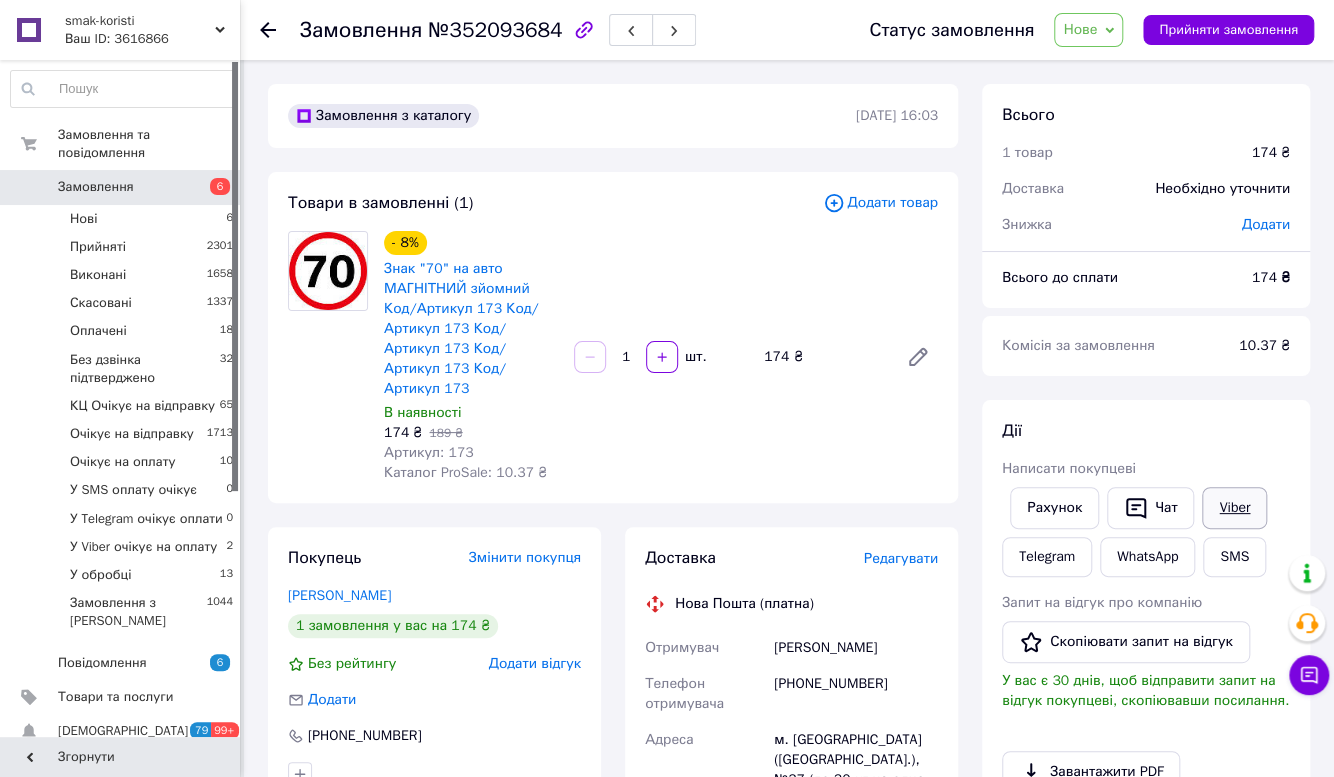 click on "Viber" at bounding box center (1234, 508) 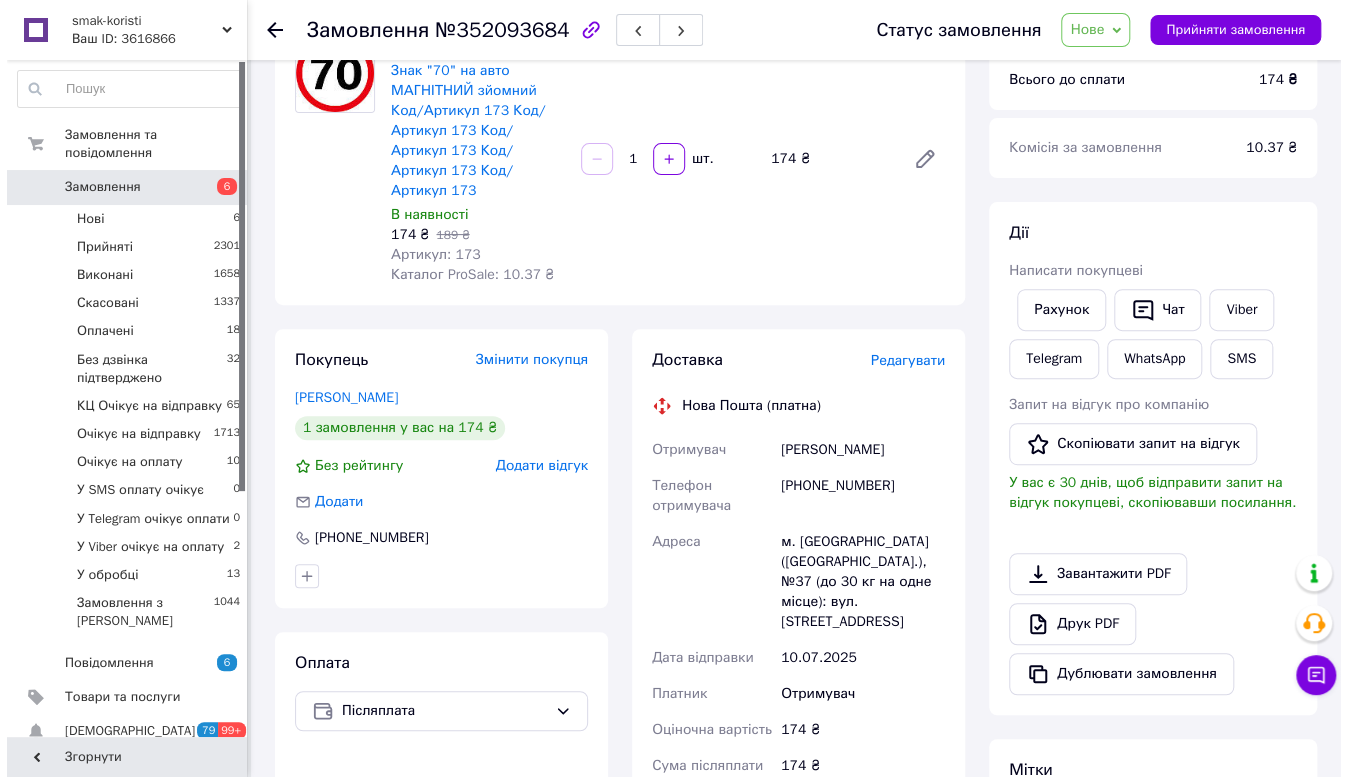 scroll, scrollTop: 181, scrollLeft: 0, axis: vertical 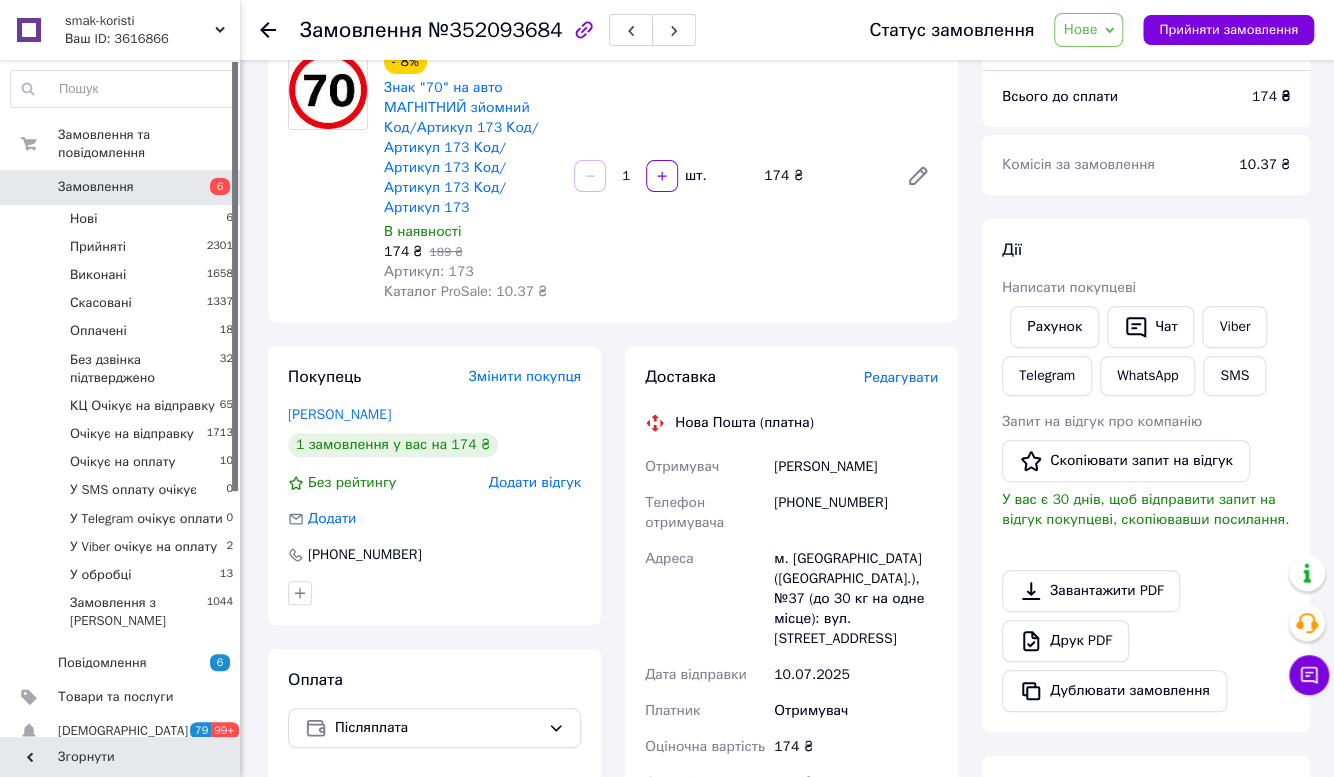 click on "Редагувати" at bounding box center [901, 377] 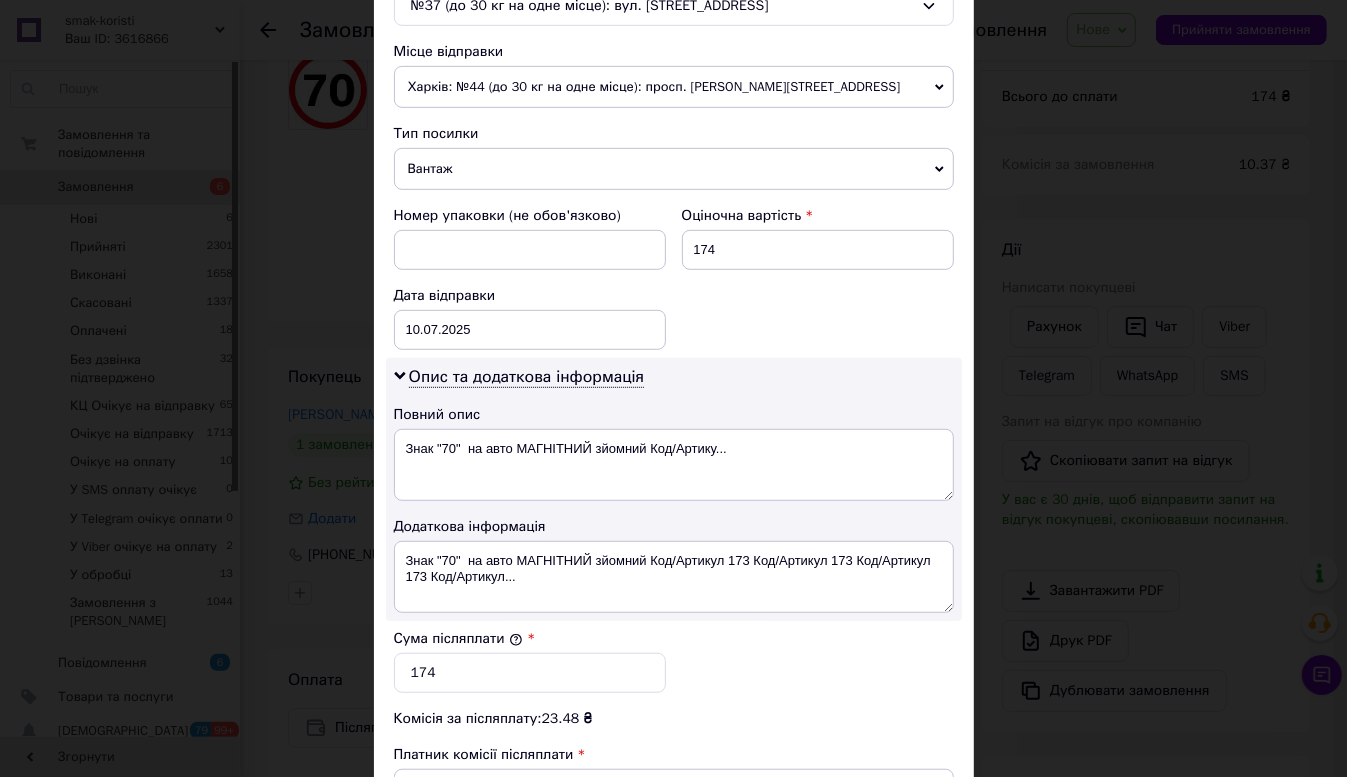 scroll, scrollTop: 727, scrollLeft: 0, axis: vertical 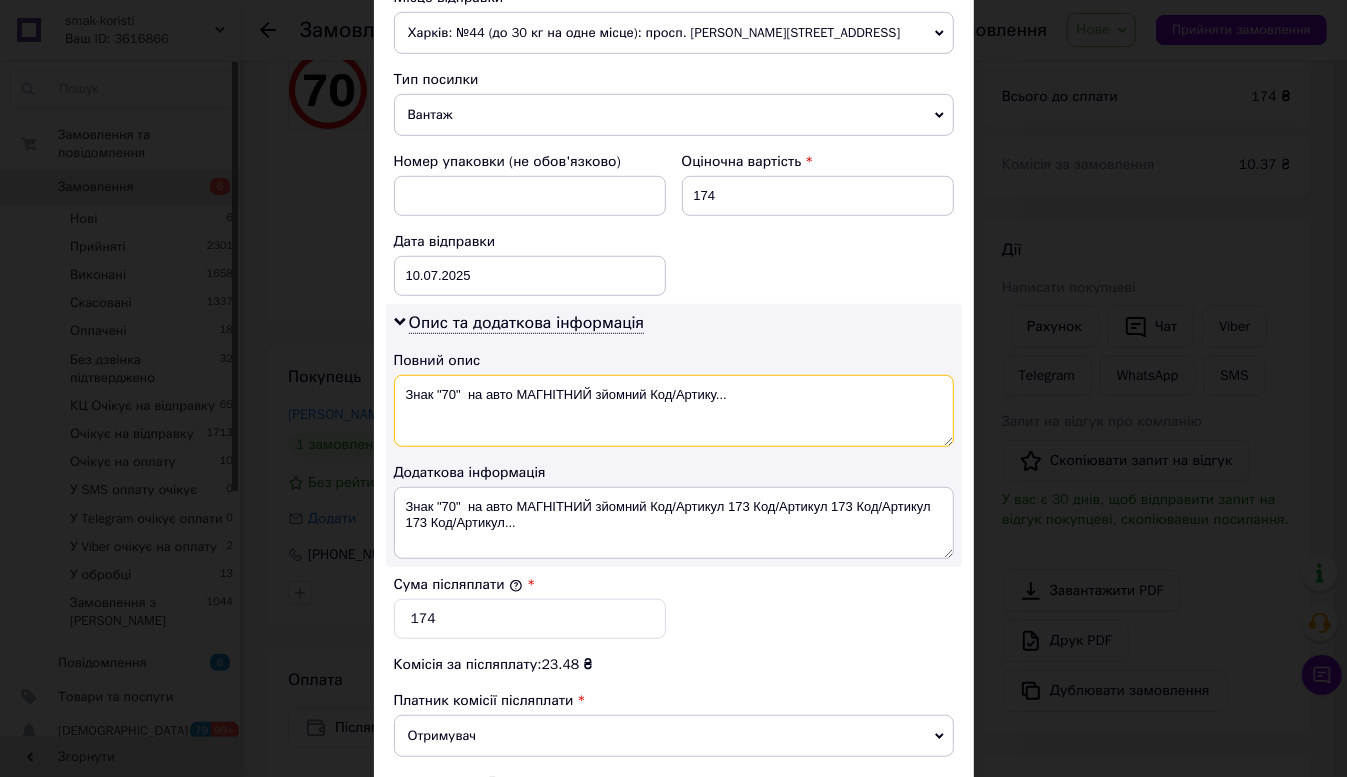 click on "Знак "70"  на авто МАГНІТНИЙ зйомний Код/Артику..." at bounding box center [674, 411] 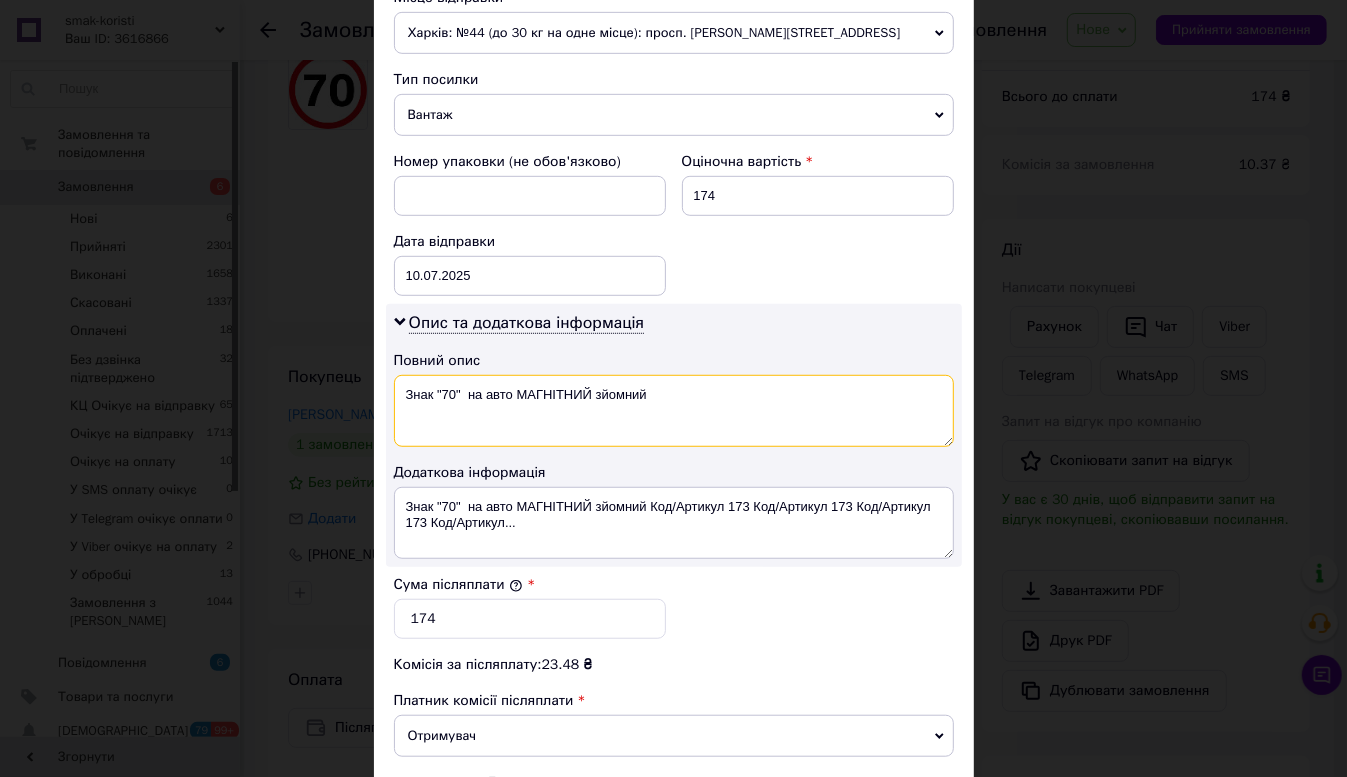 type on "Знак "70"  на авто МАГНІТНИЙ зйомний" 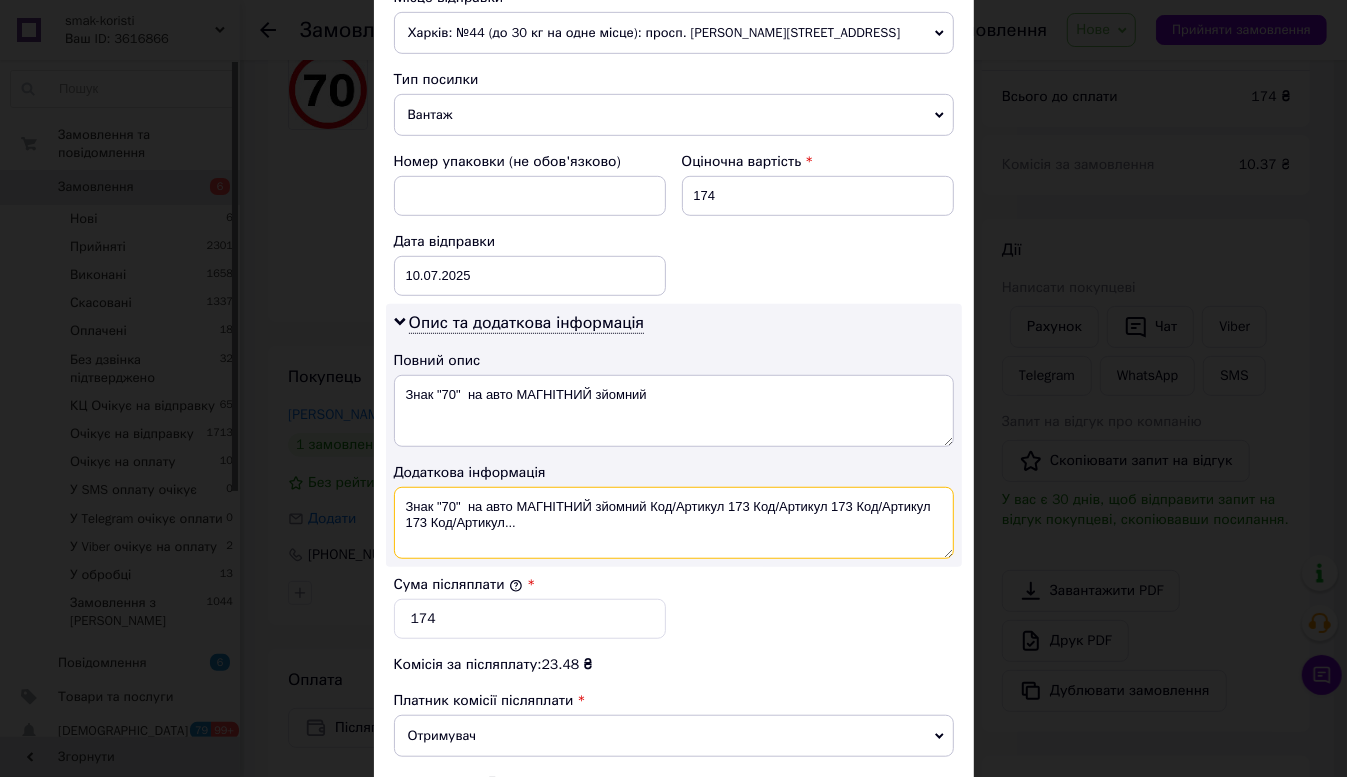 drag, startPoint x: 401, startPoint y: 501, endPoint x: 524, endPoint y: 530, distance: 126.37247 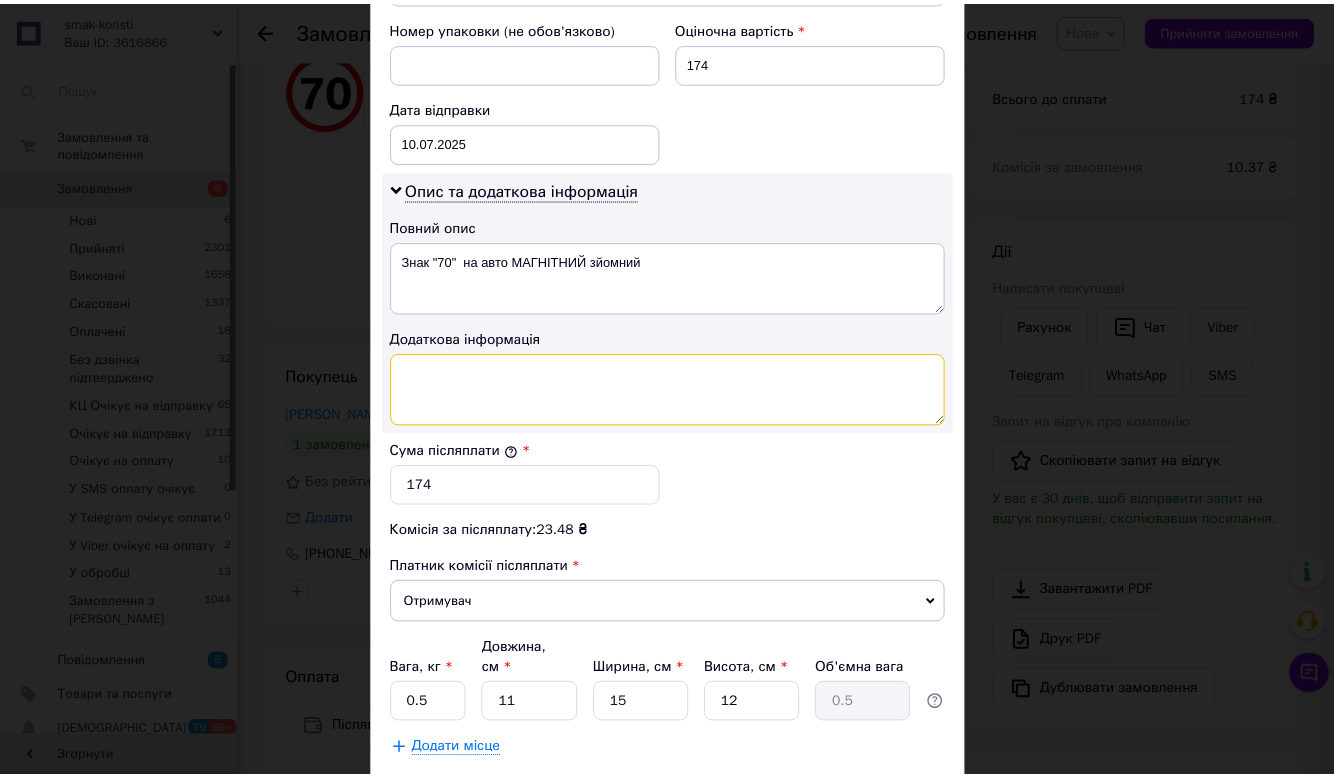 scroll, scrollTop: 969, scrollLeft: 0, axis: vertical 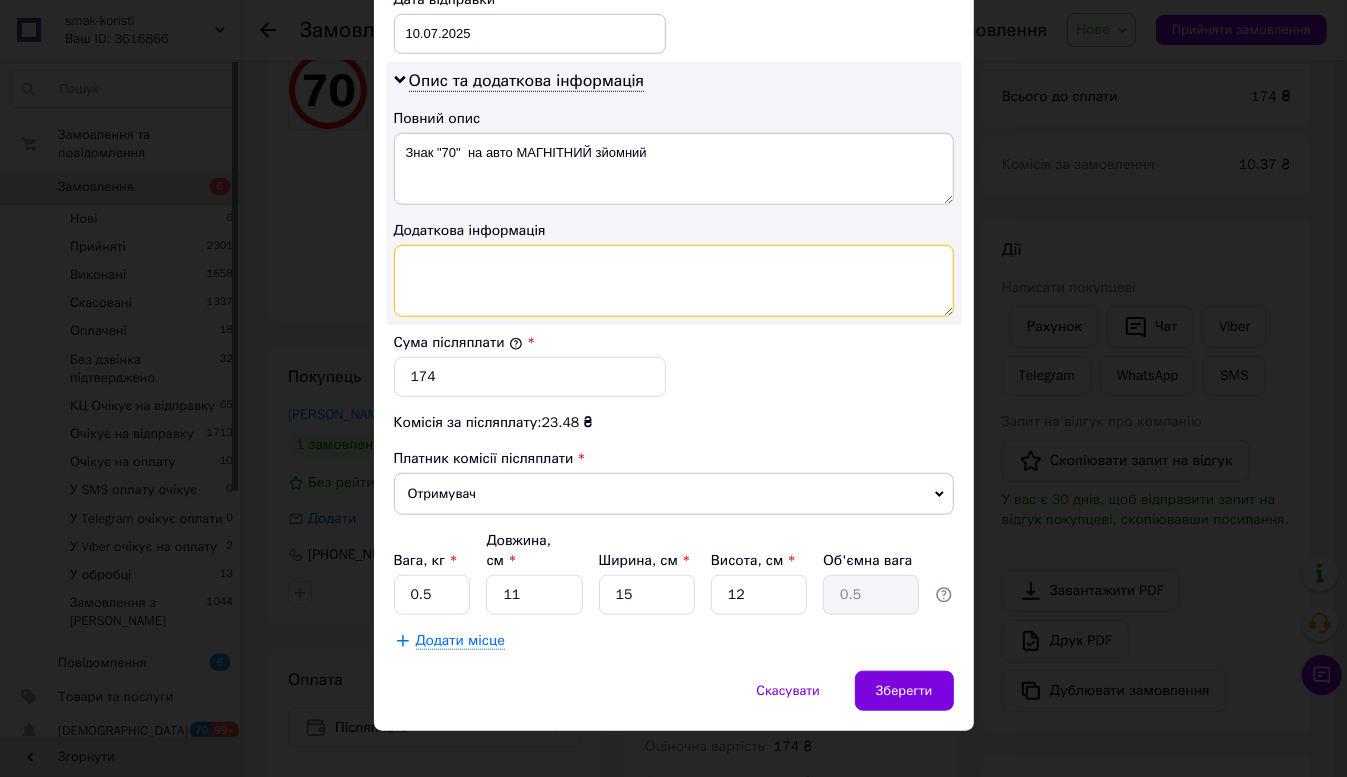 type 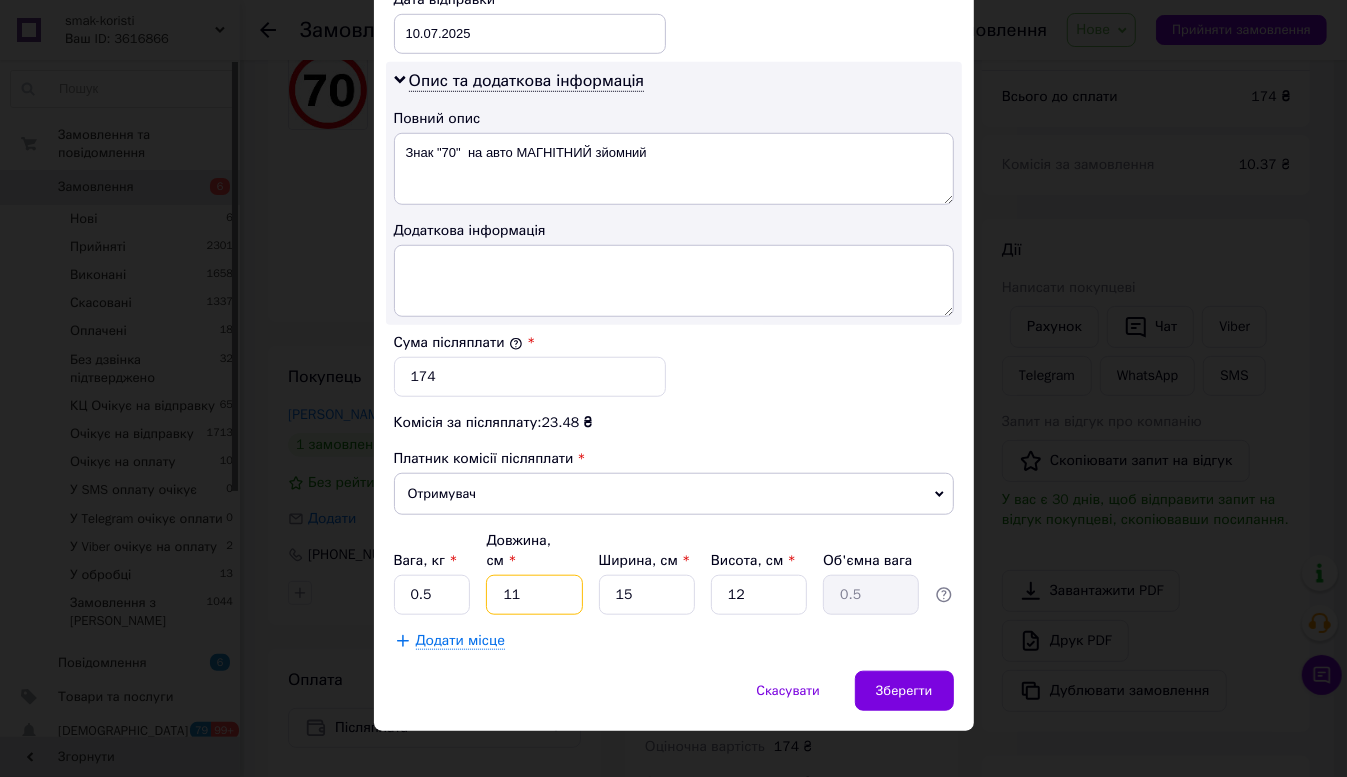 click on "11" at bounding box center (534, 595) 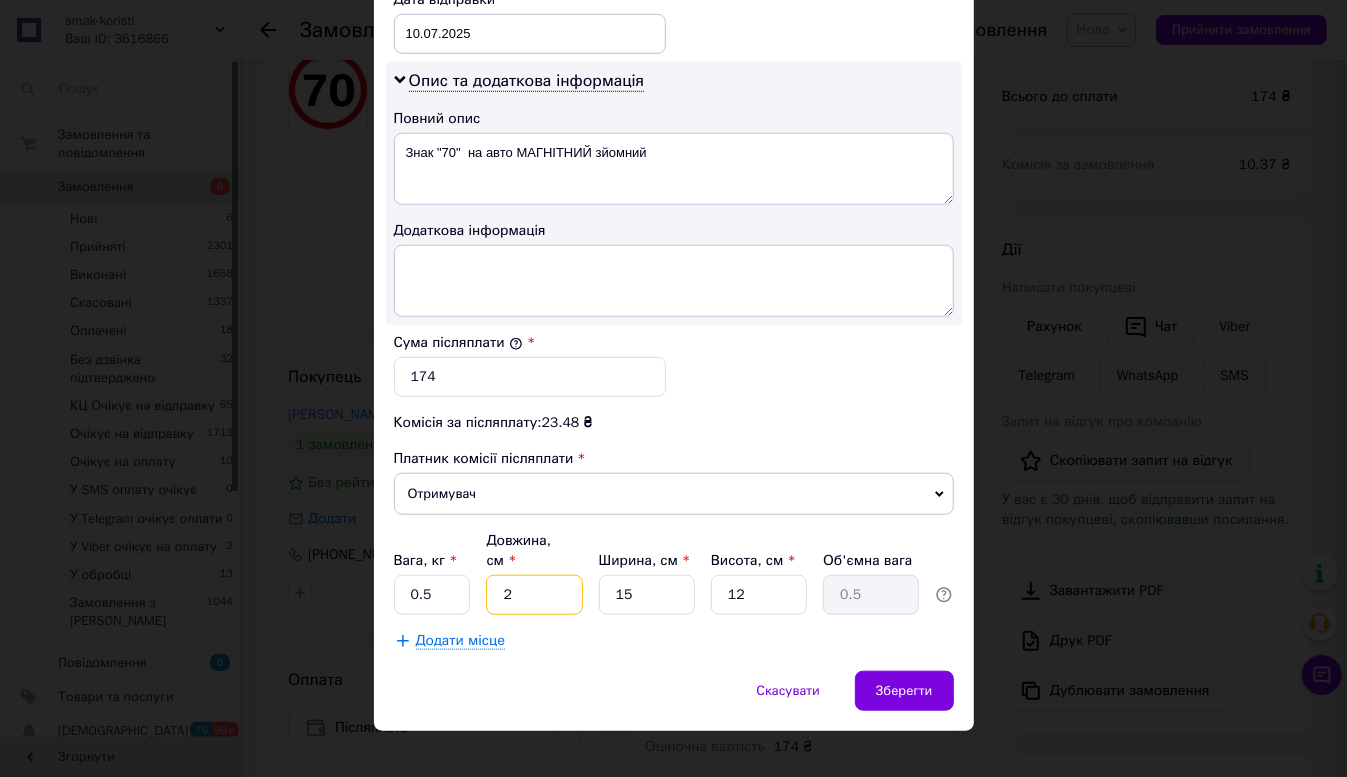 type on "0.1" 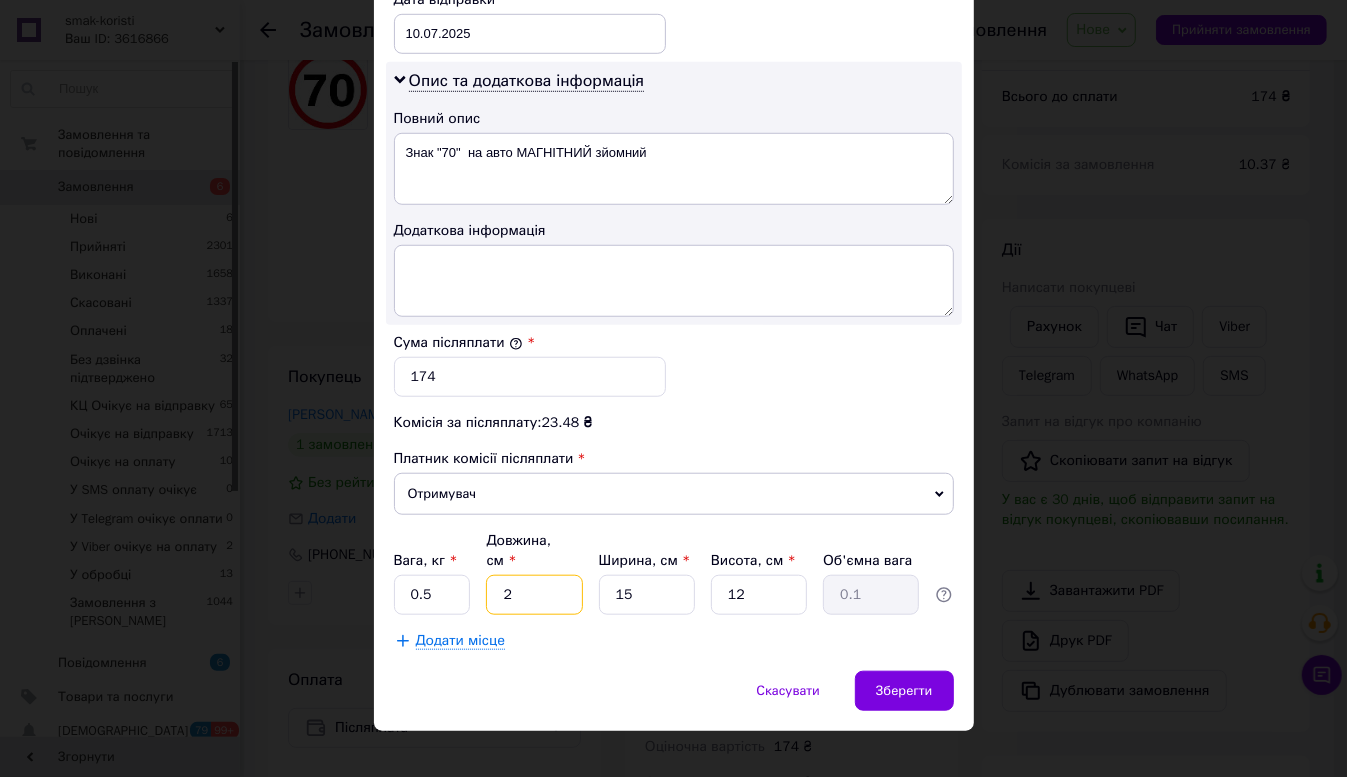 type on "20" 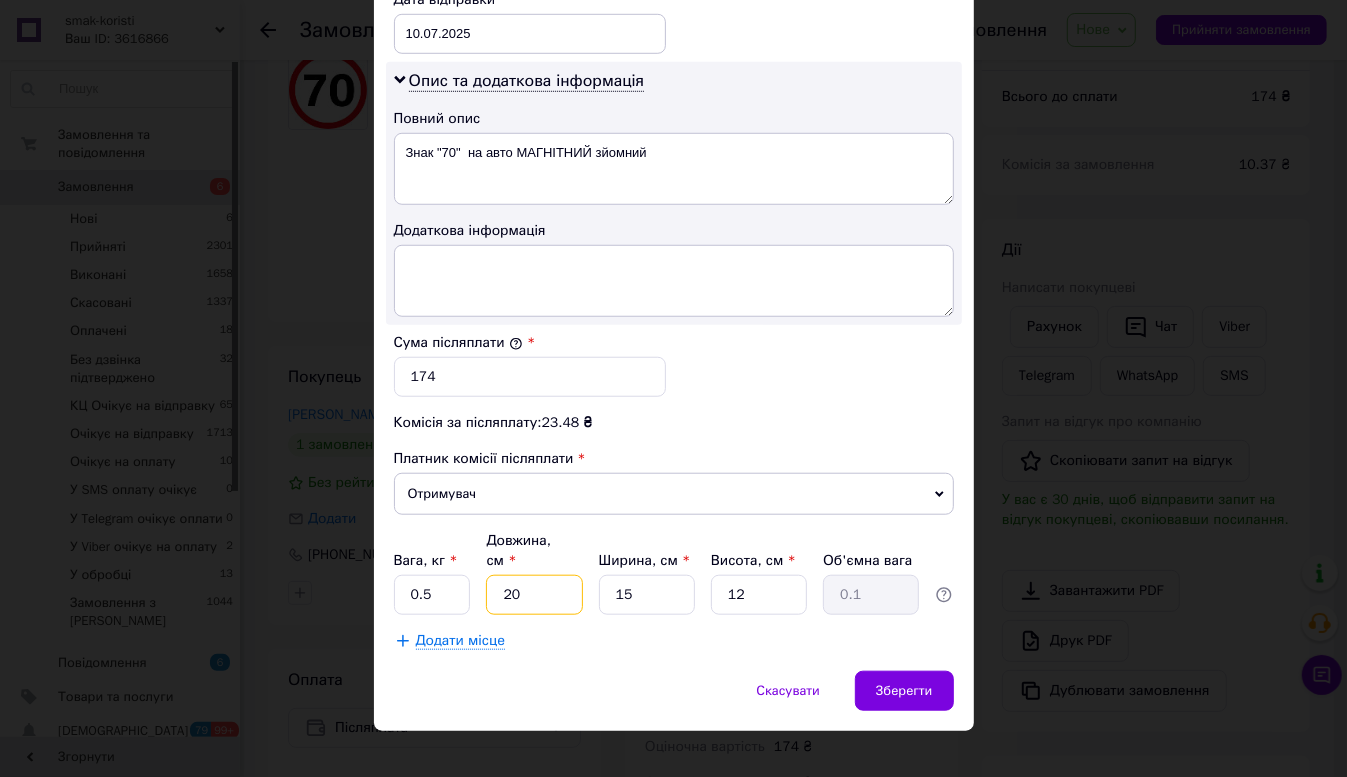 type on "0.9" 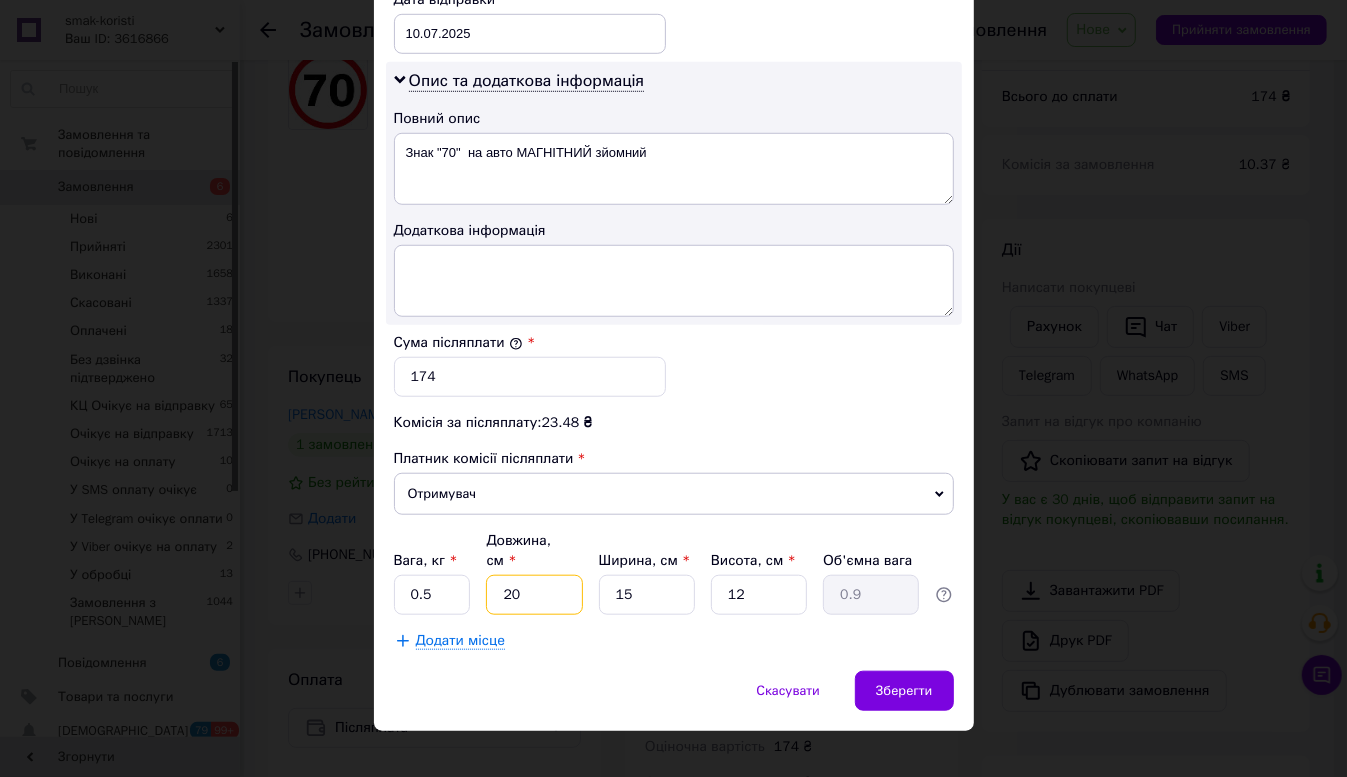 type on "20" 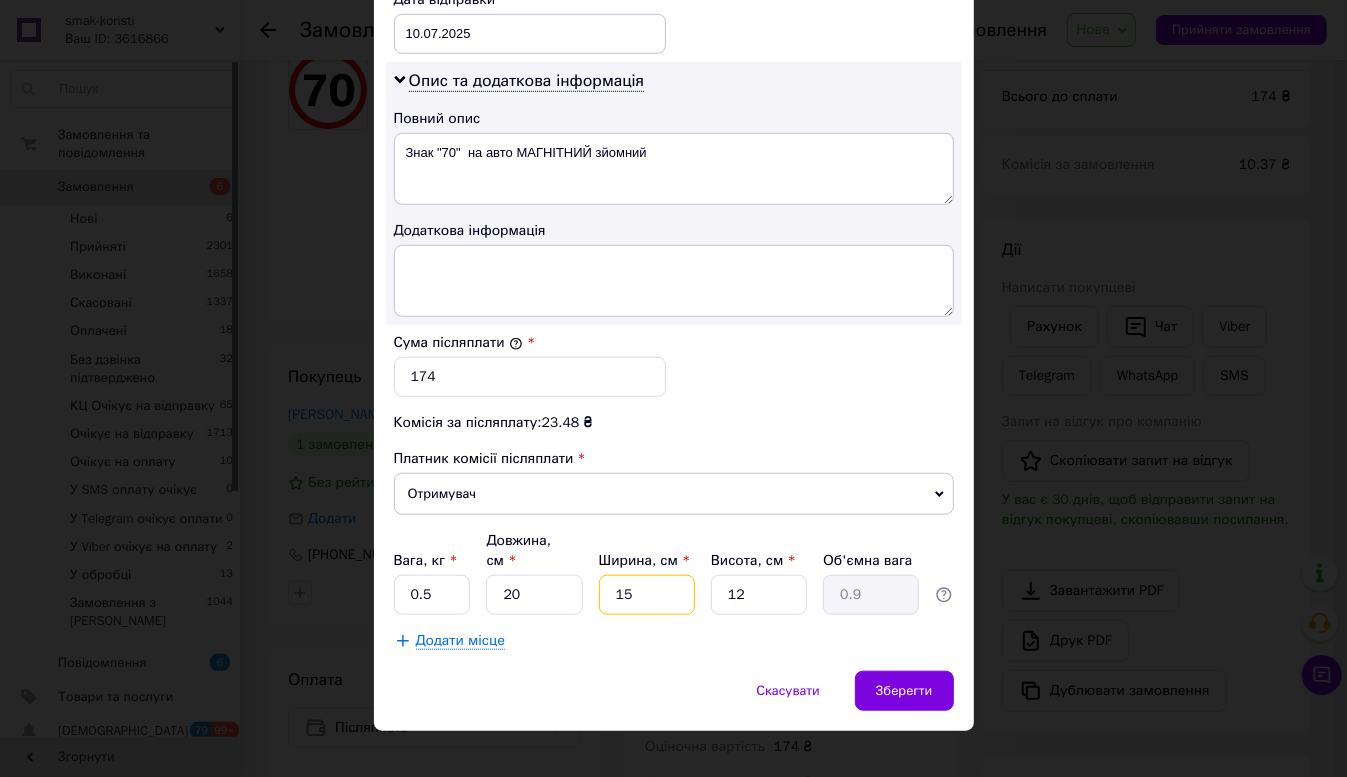 type on "1" 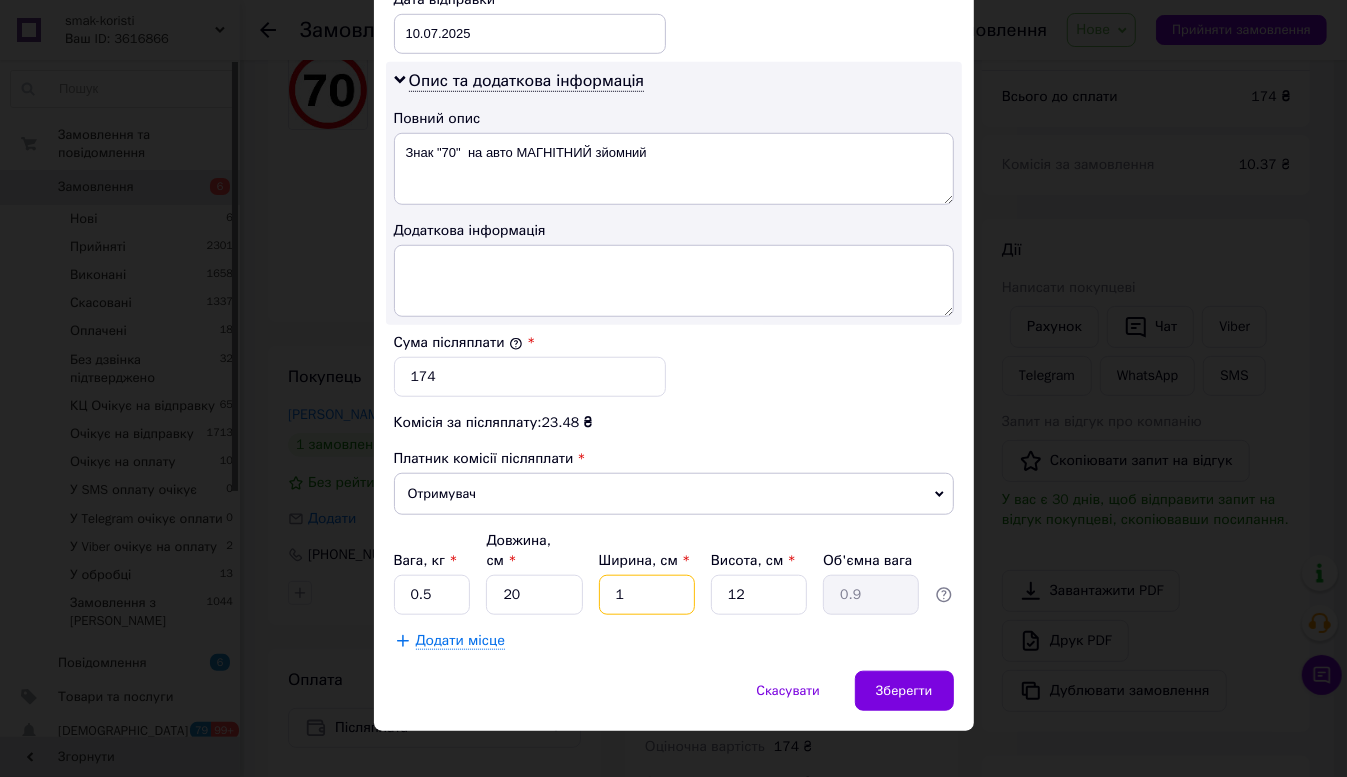 type on "0.1" 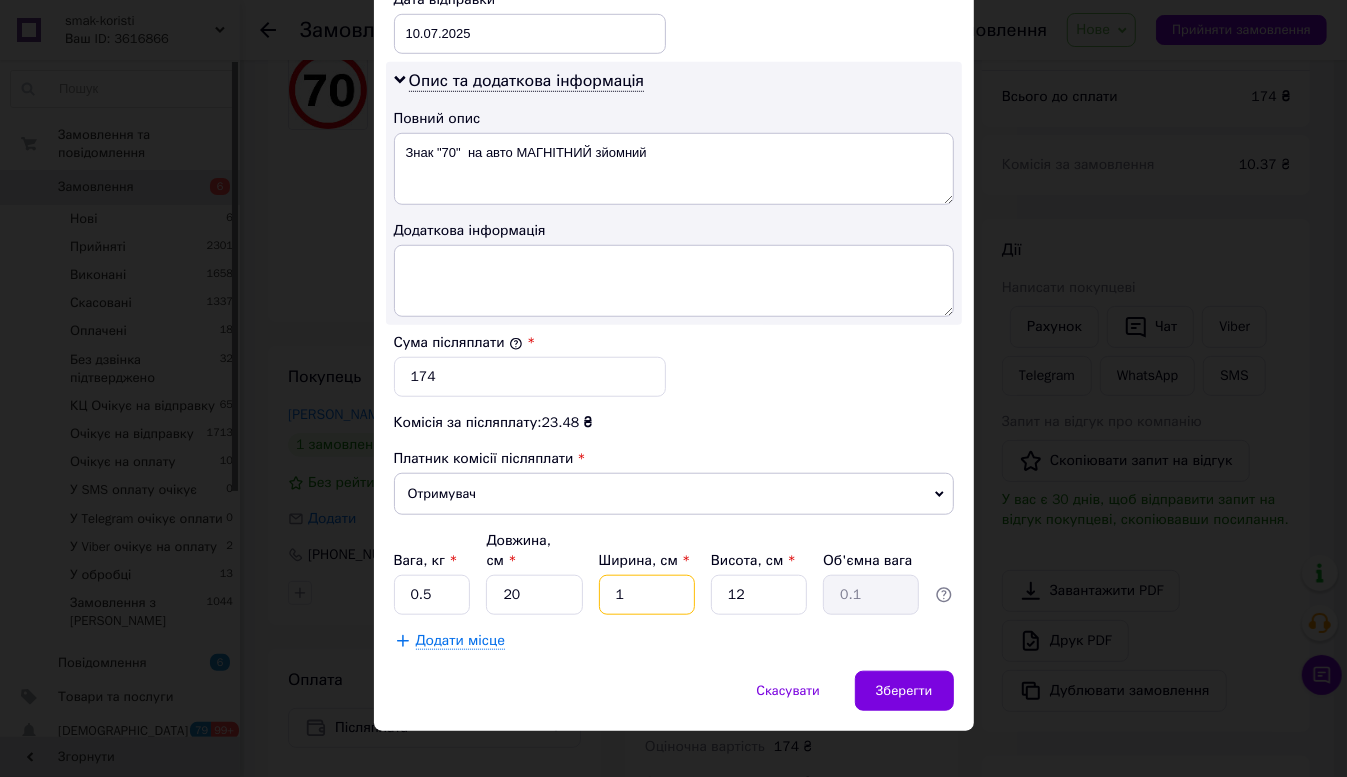 type on "10" 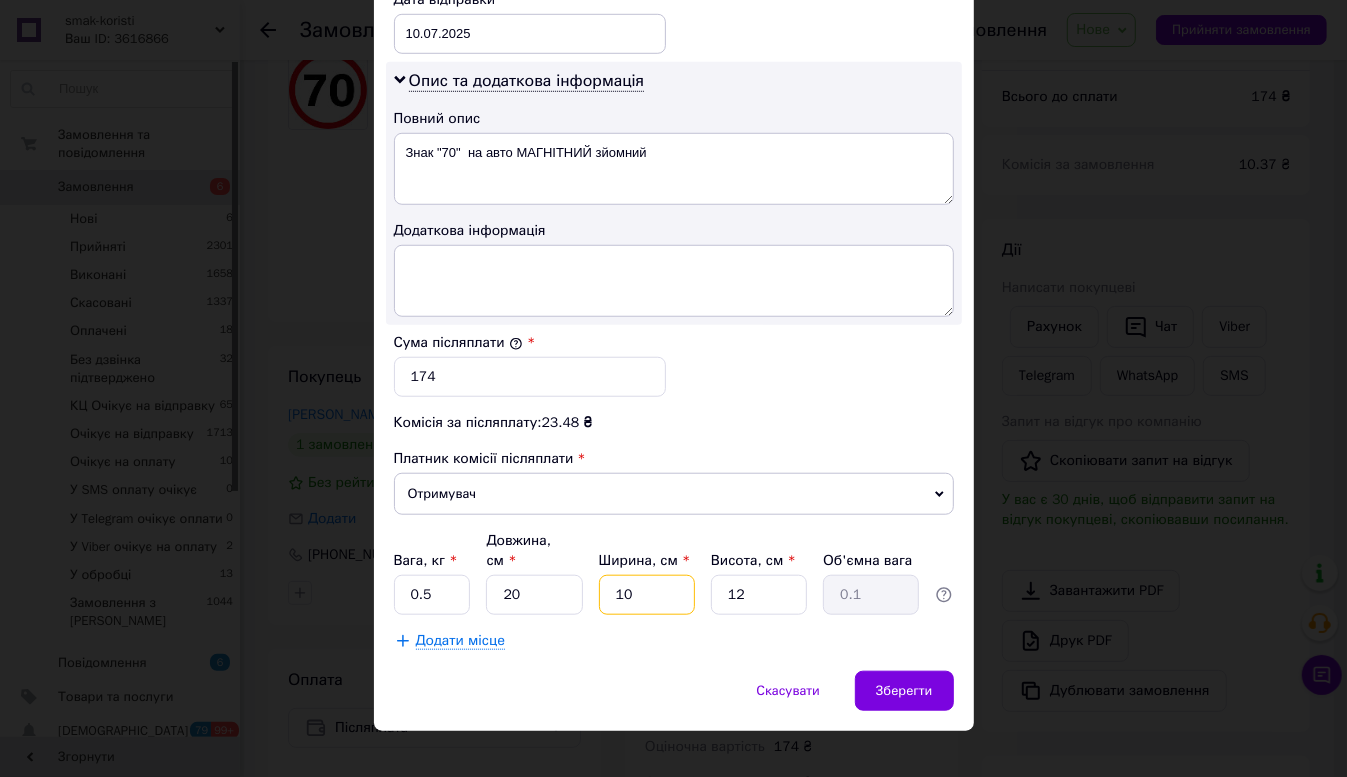 type on "0.6" 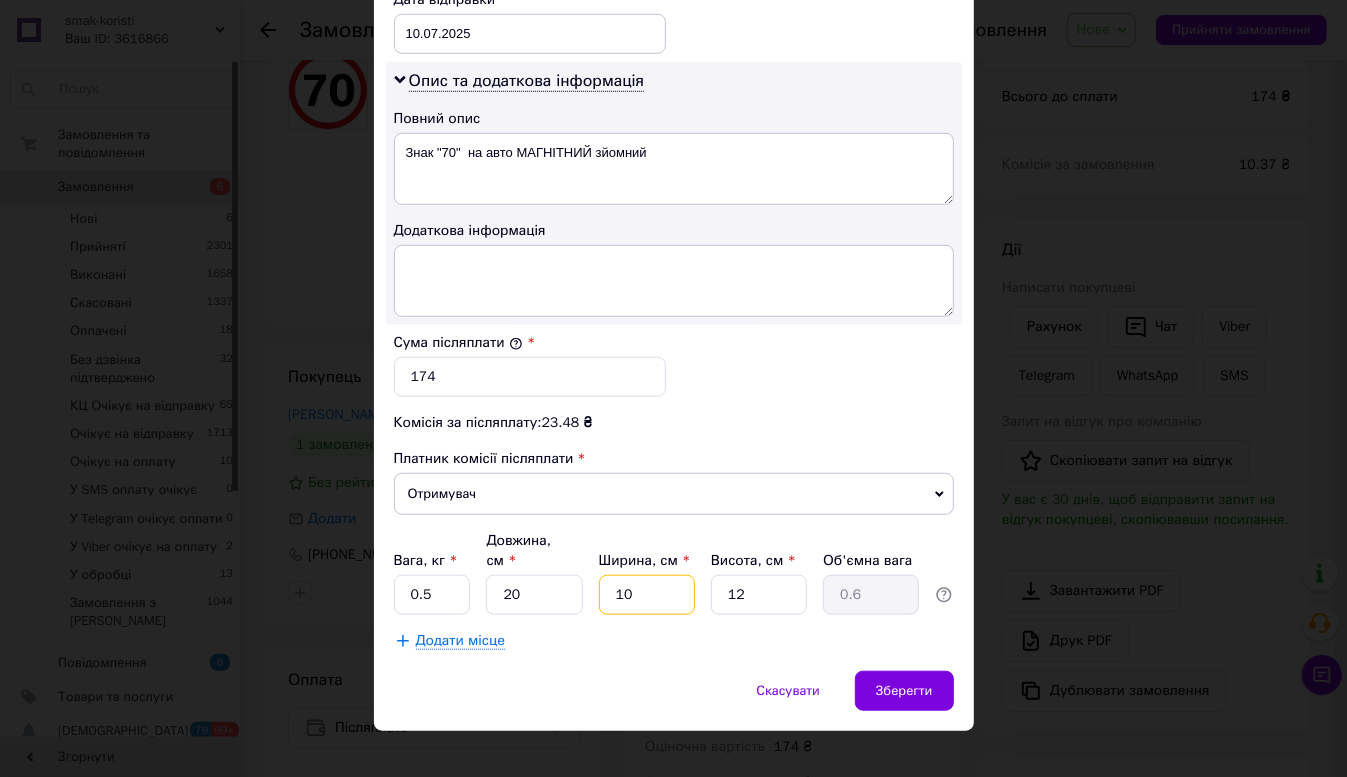type on "10" 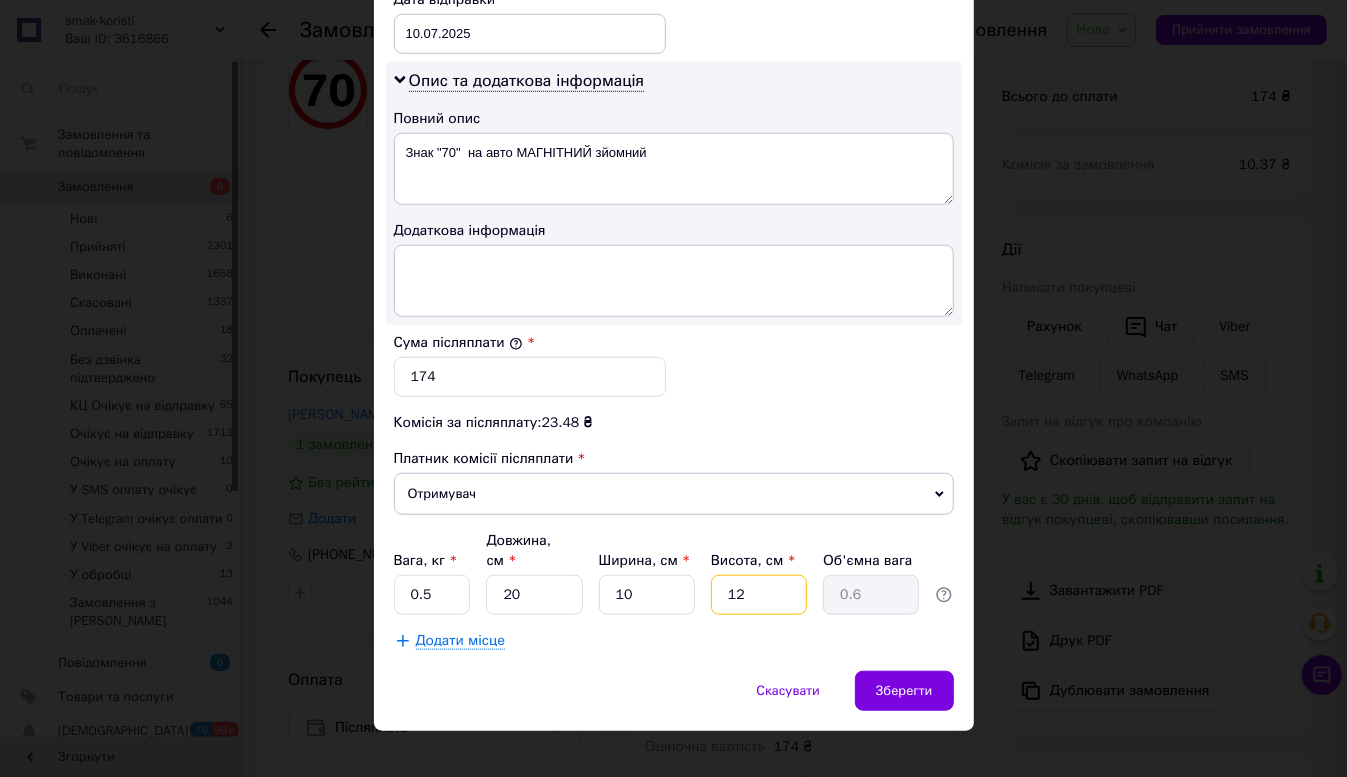 type on "1" 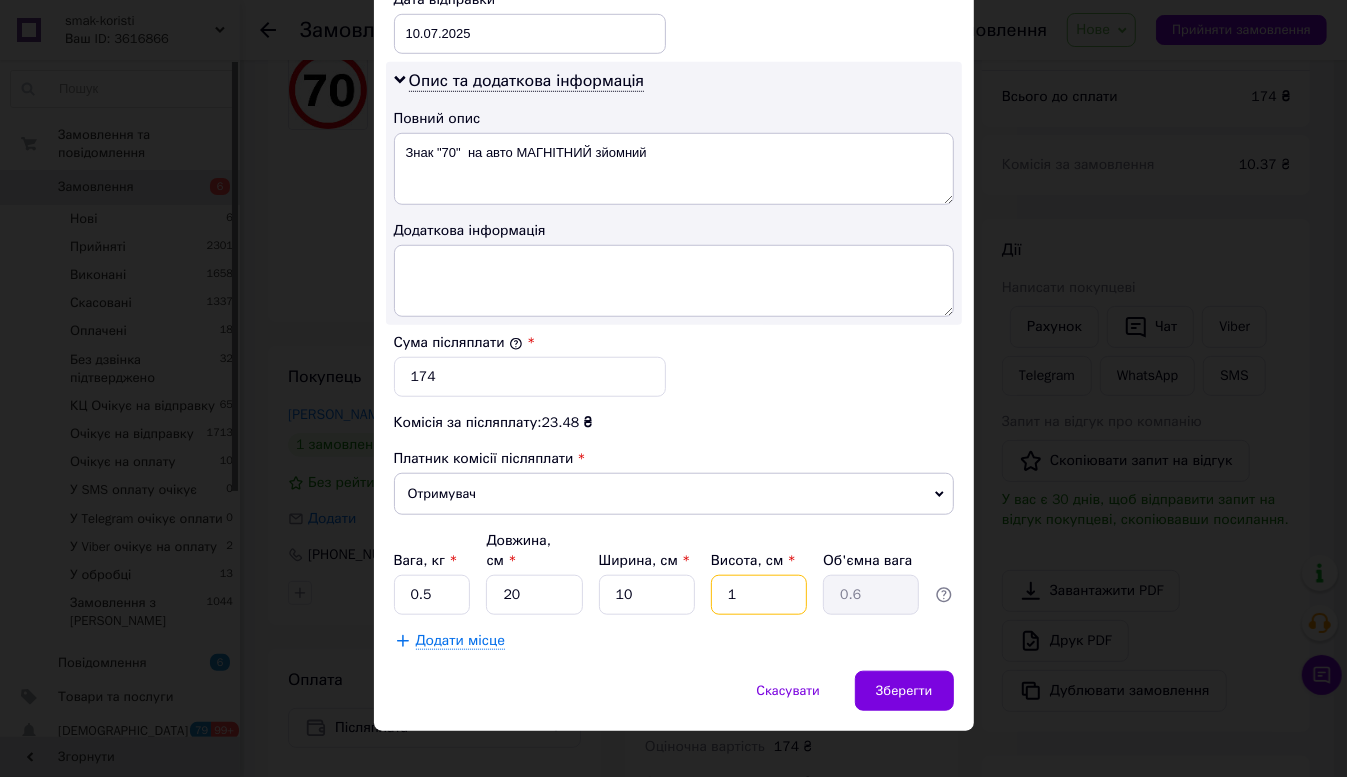type on "0.1" 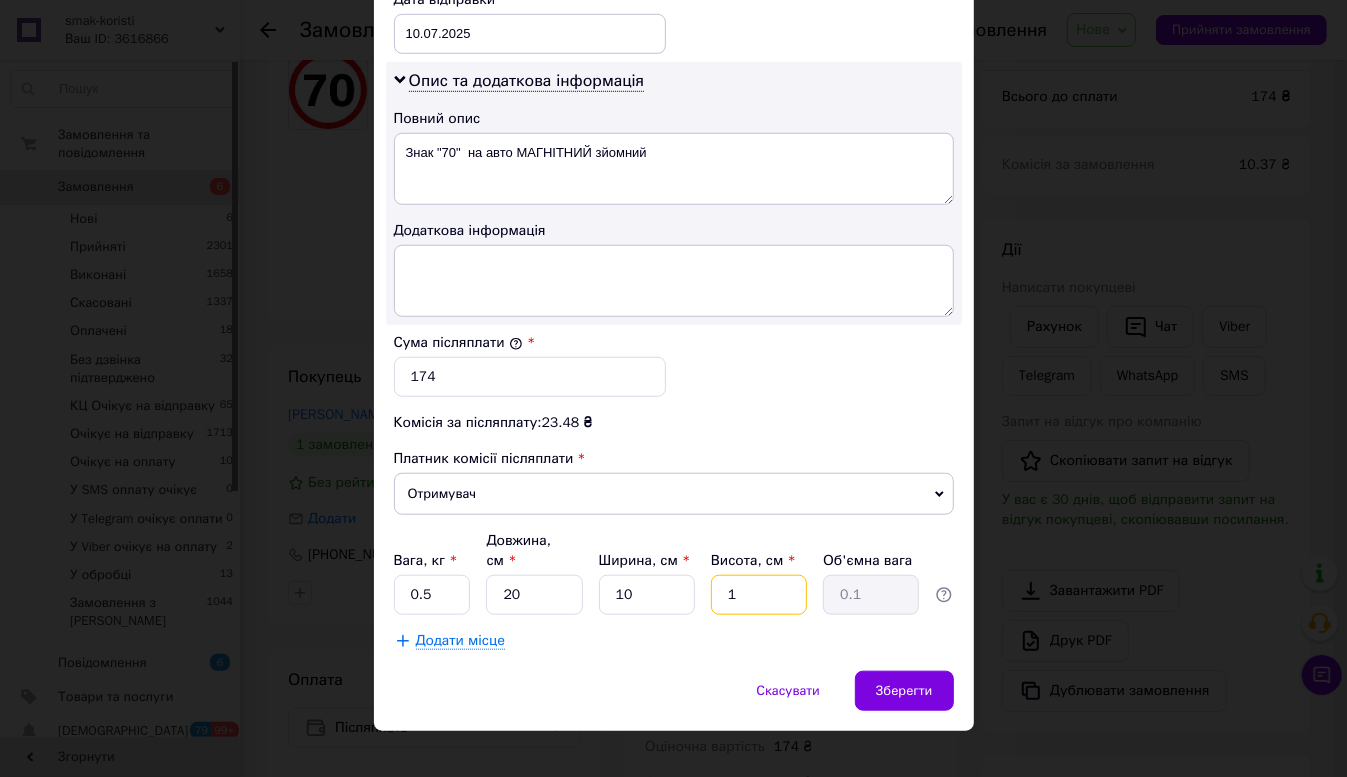 type on "10" 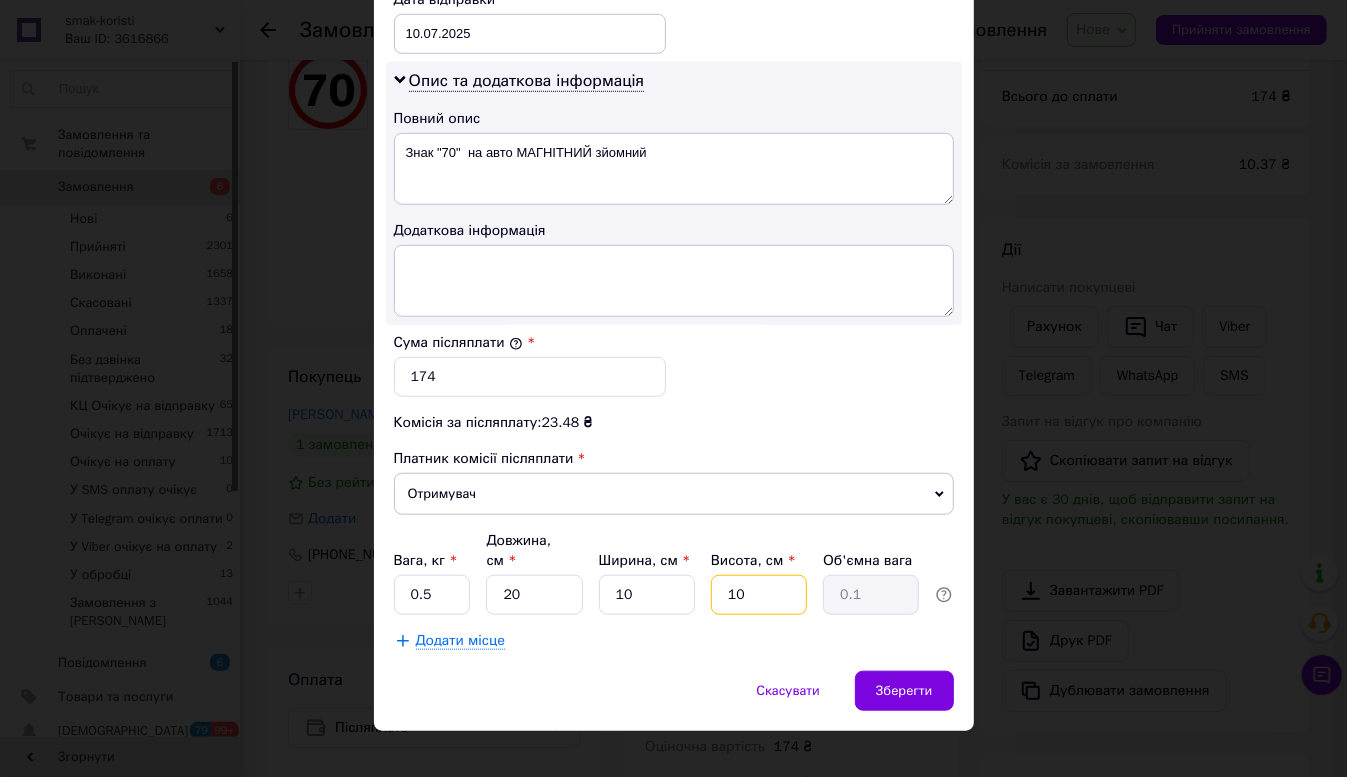 type on "0.5" 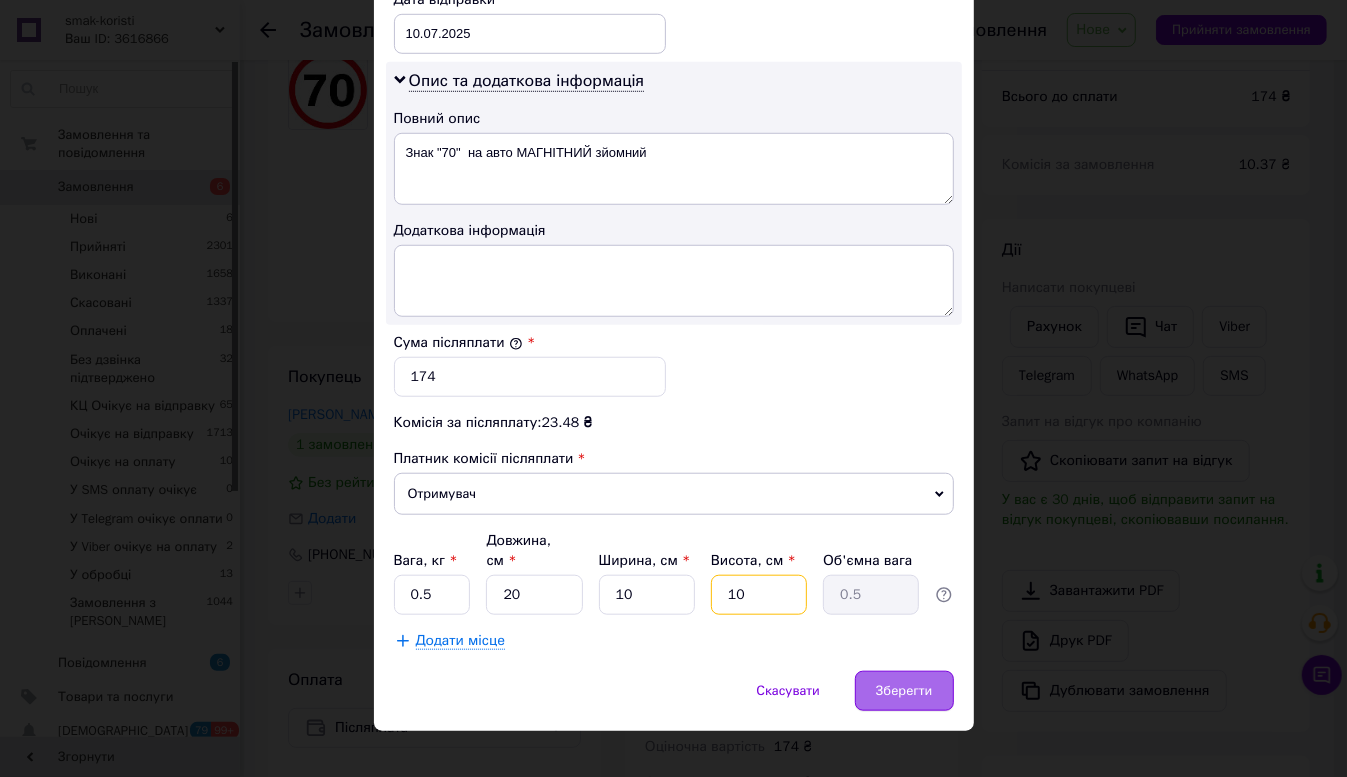 type on "10" 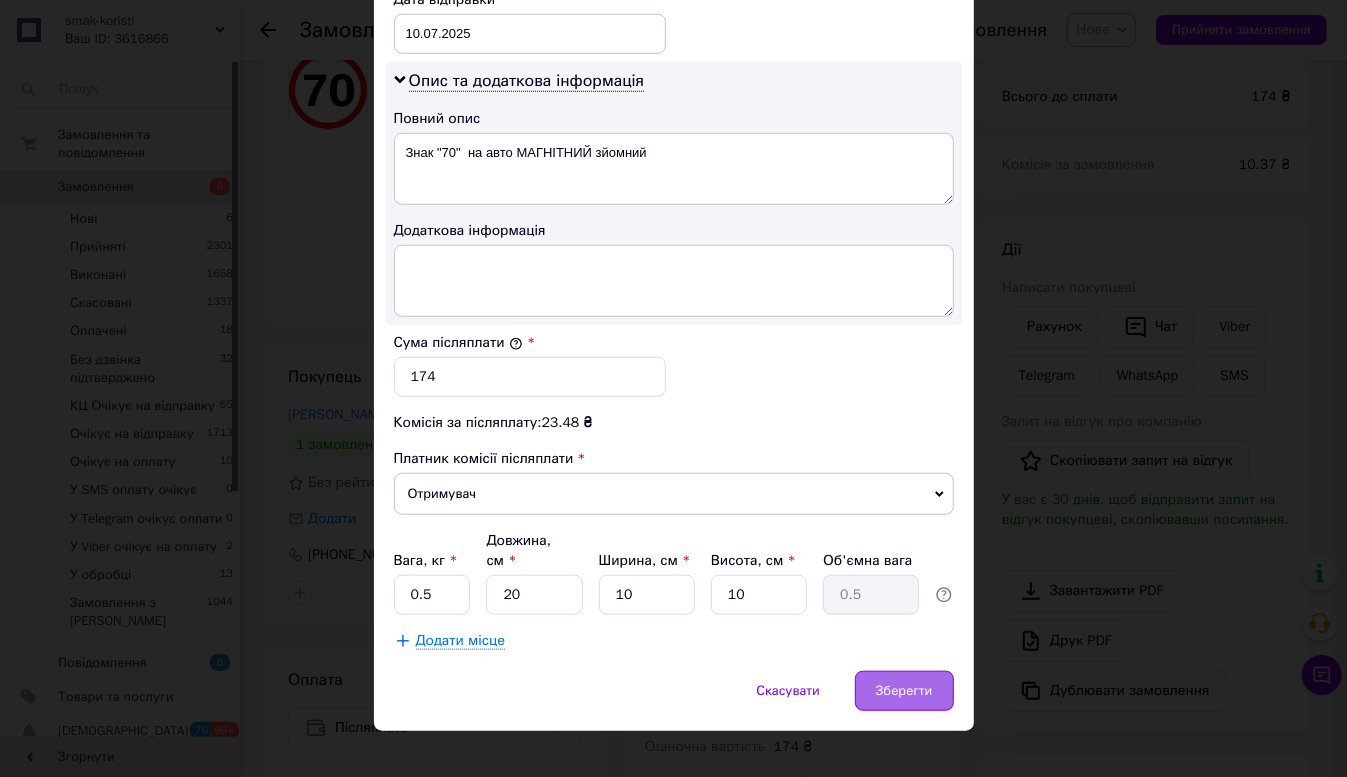 click on "Зберегти" at bounding box center [904, 691] 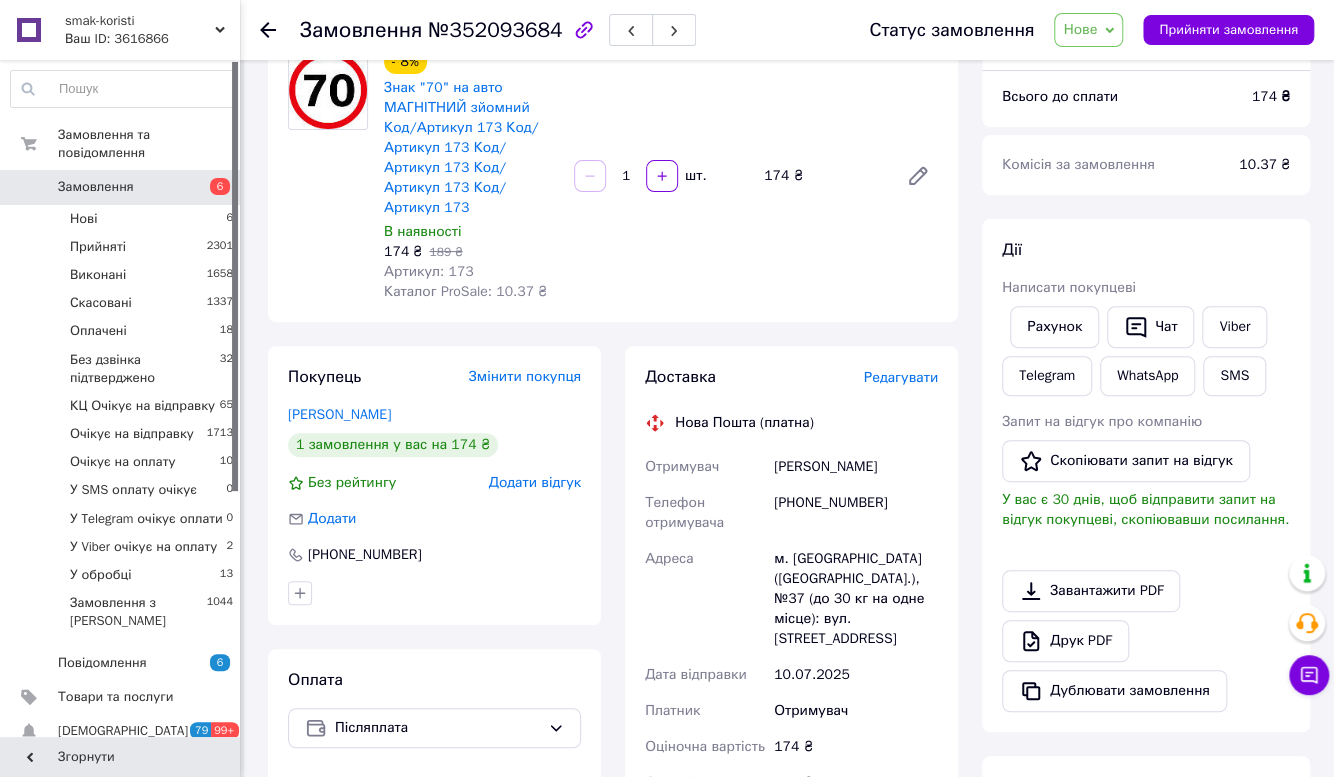 scroll, scrollTop: 727, scrollLeft: 0, axis: vertical 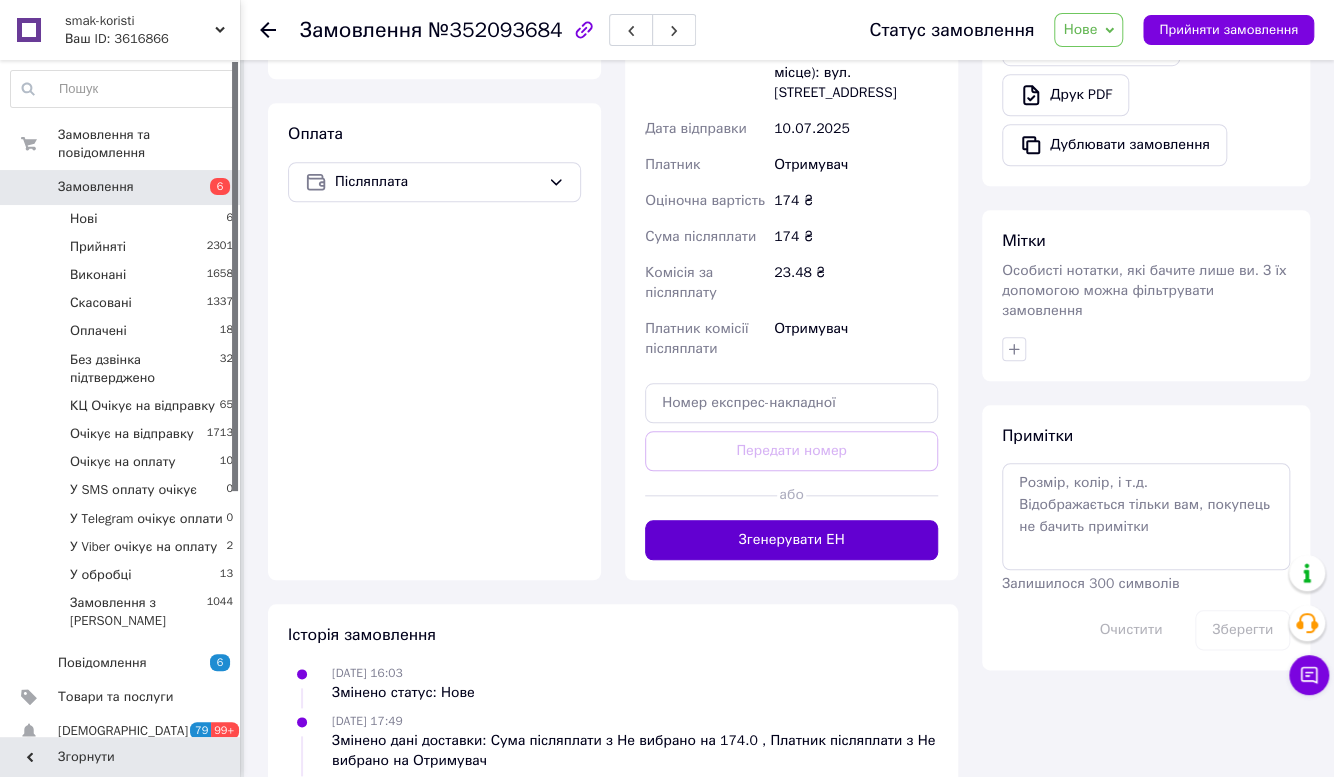 click on "Згенерувати ЕН" at bounding box center (791, 540) 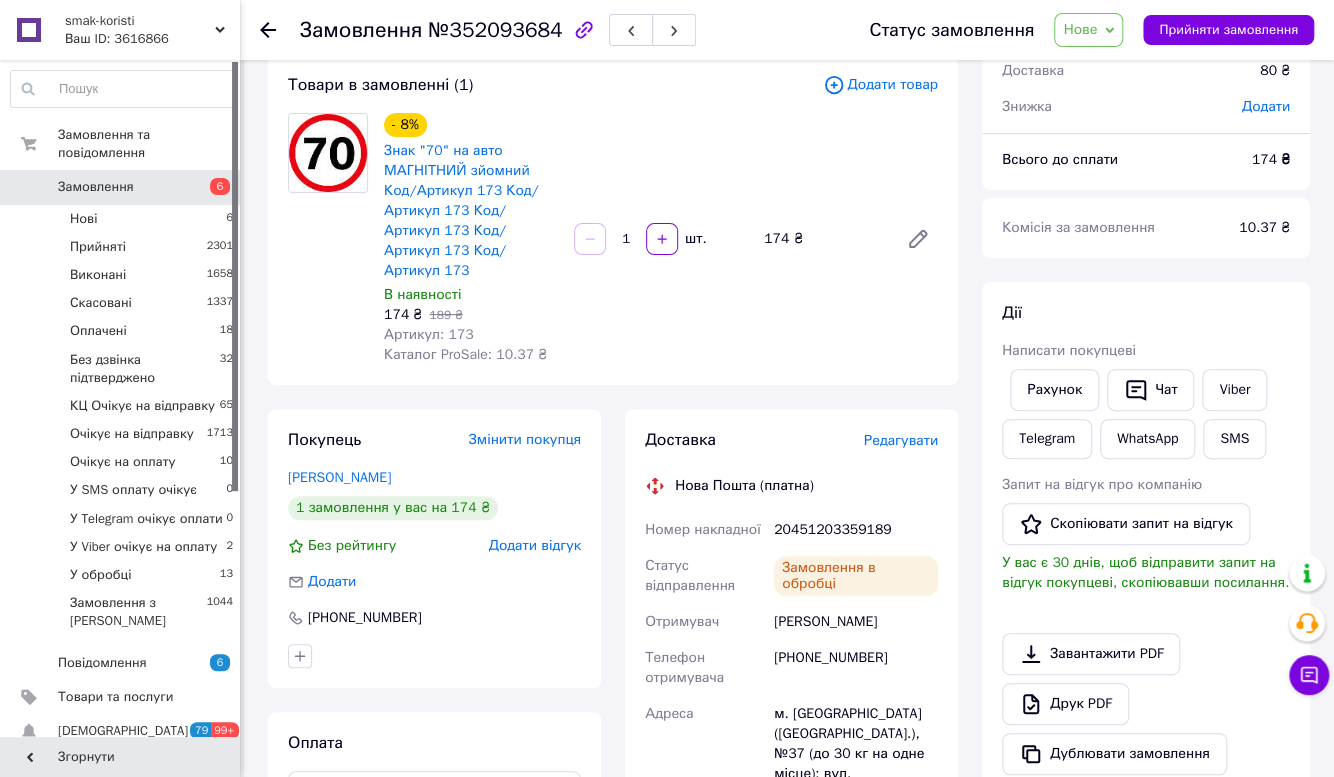 scroll, scrollTop: 90, scrollLeft: 0, axis: vertical 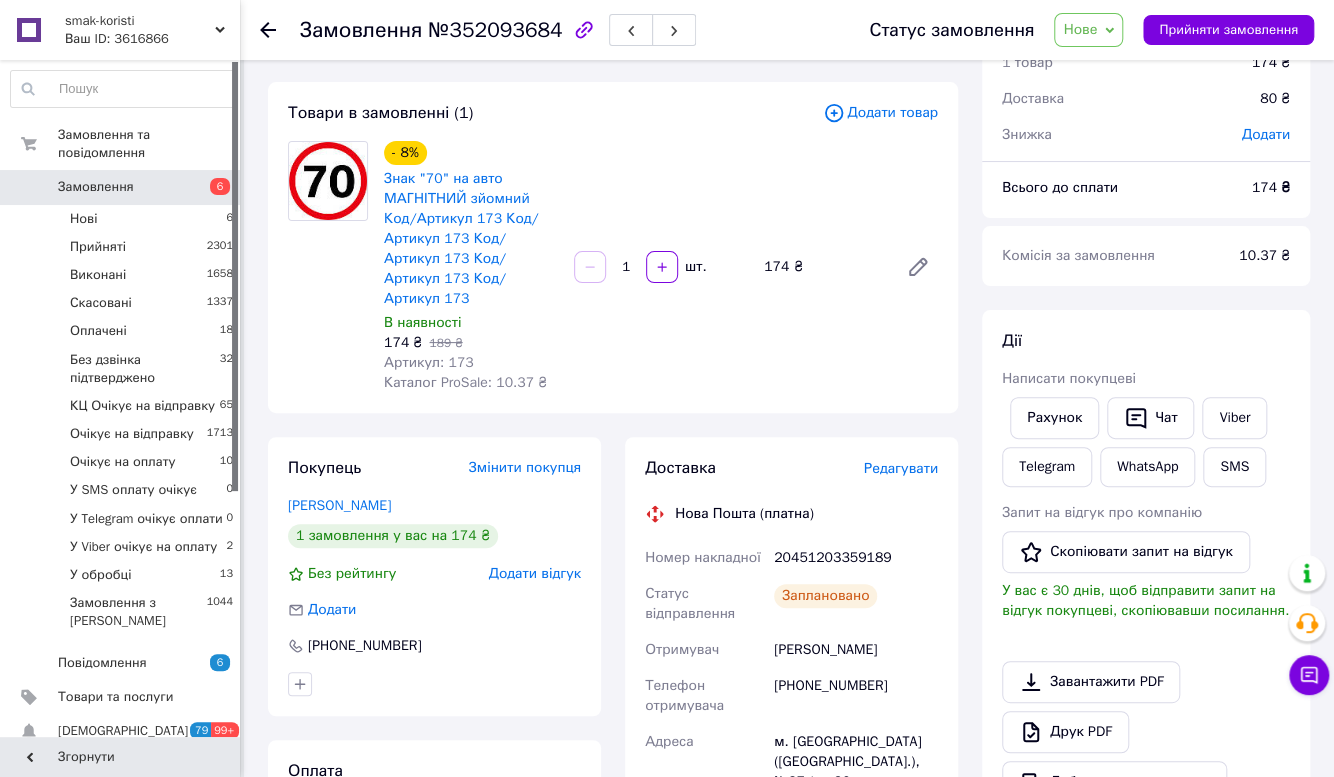 click 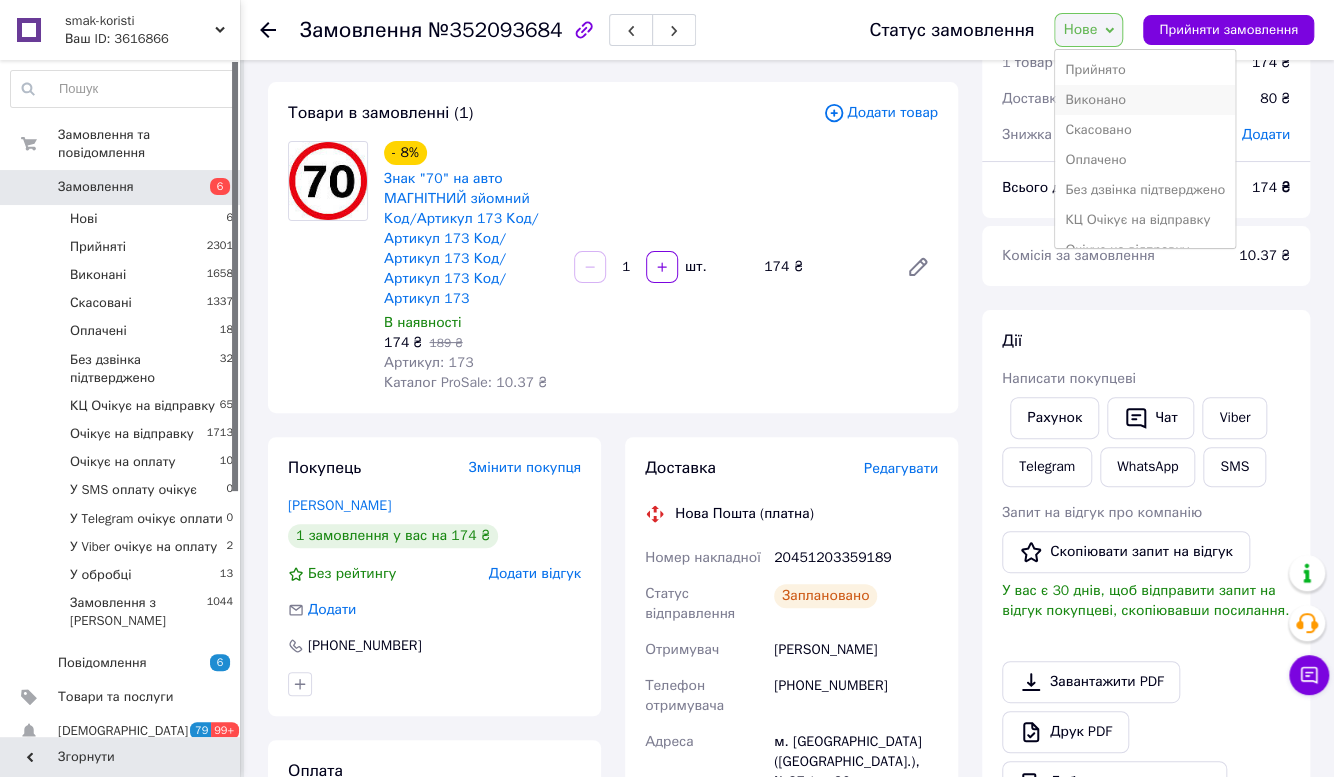 click on "Виконано" at bounding box center [1145, 100] 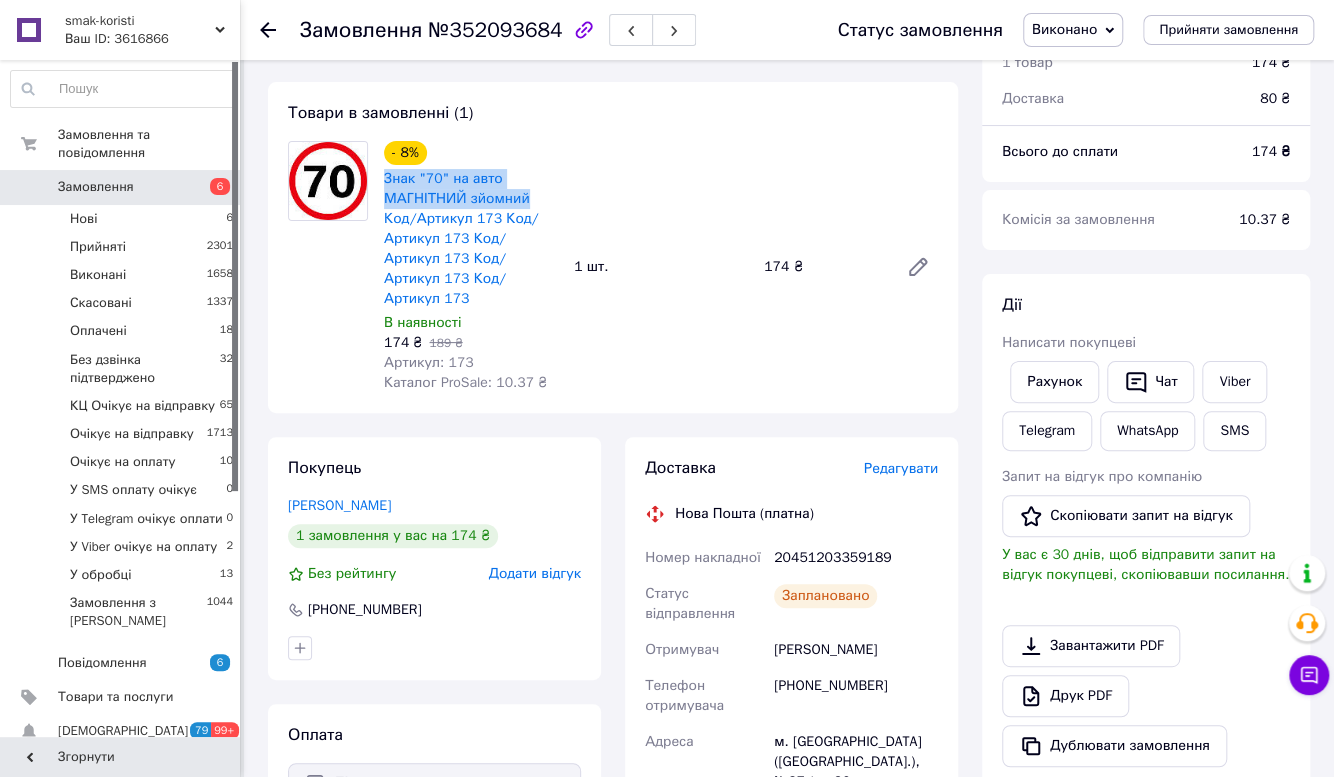 drag, startPoint x: 382, startPoint y: 175, endPoint x: 543, endPoint y: 200, distance: 162.92943 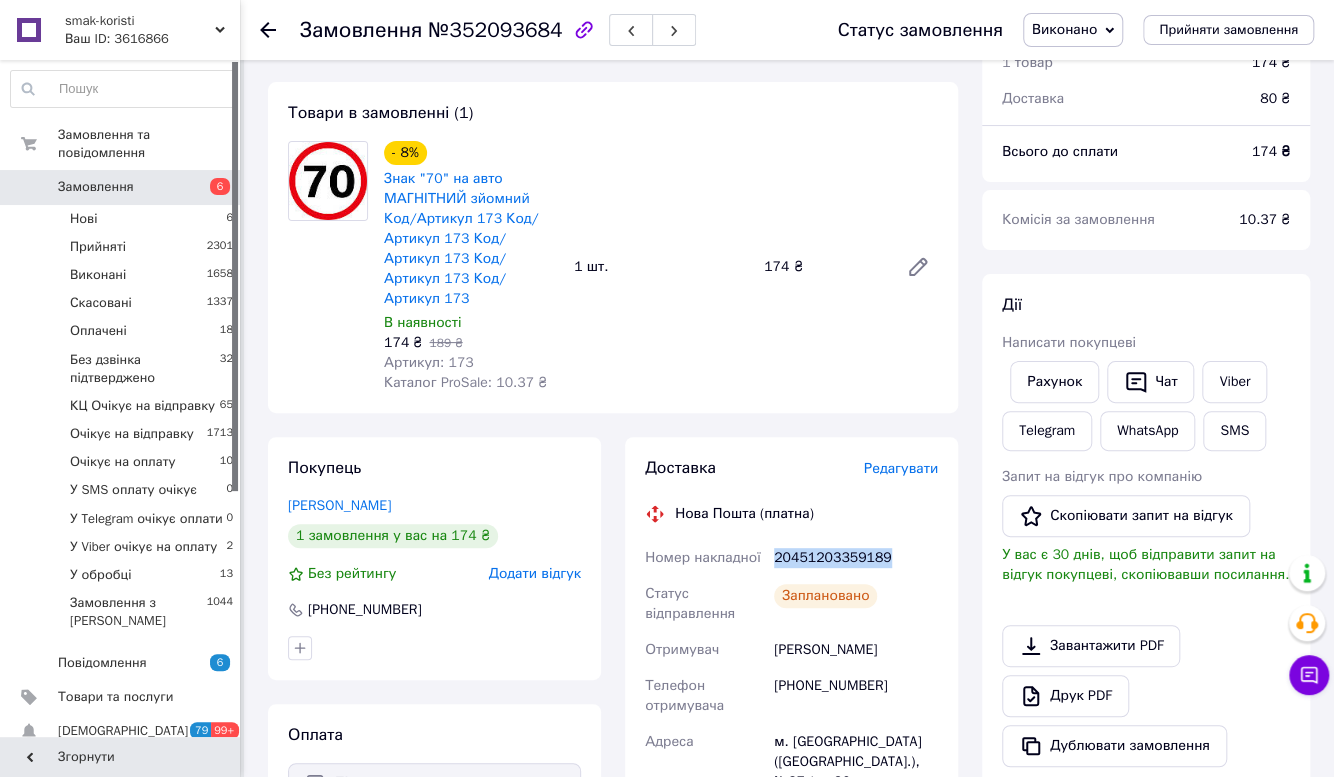 click on "20451203359189" at bounding box center [856, 558] 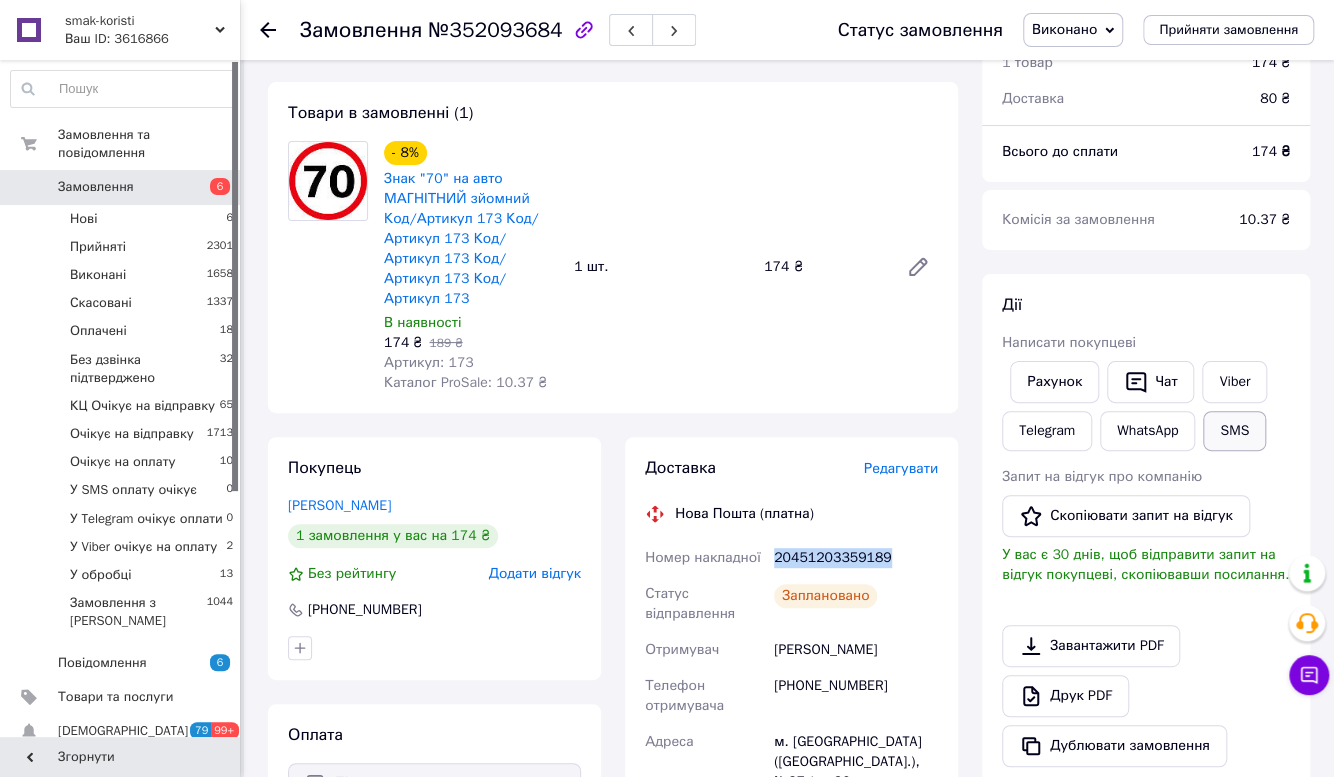click on "SMS" at bounding box center [1234, 431] 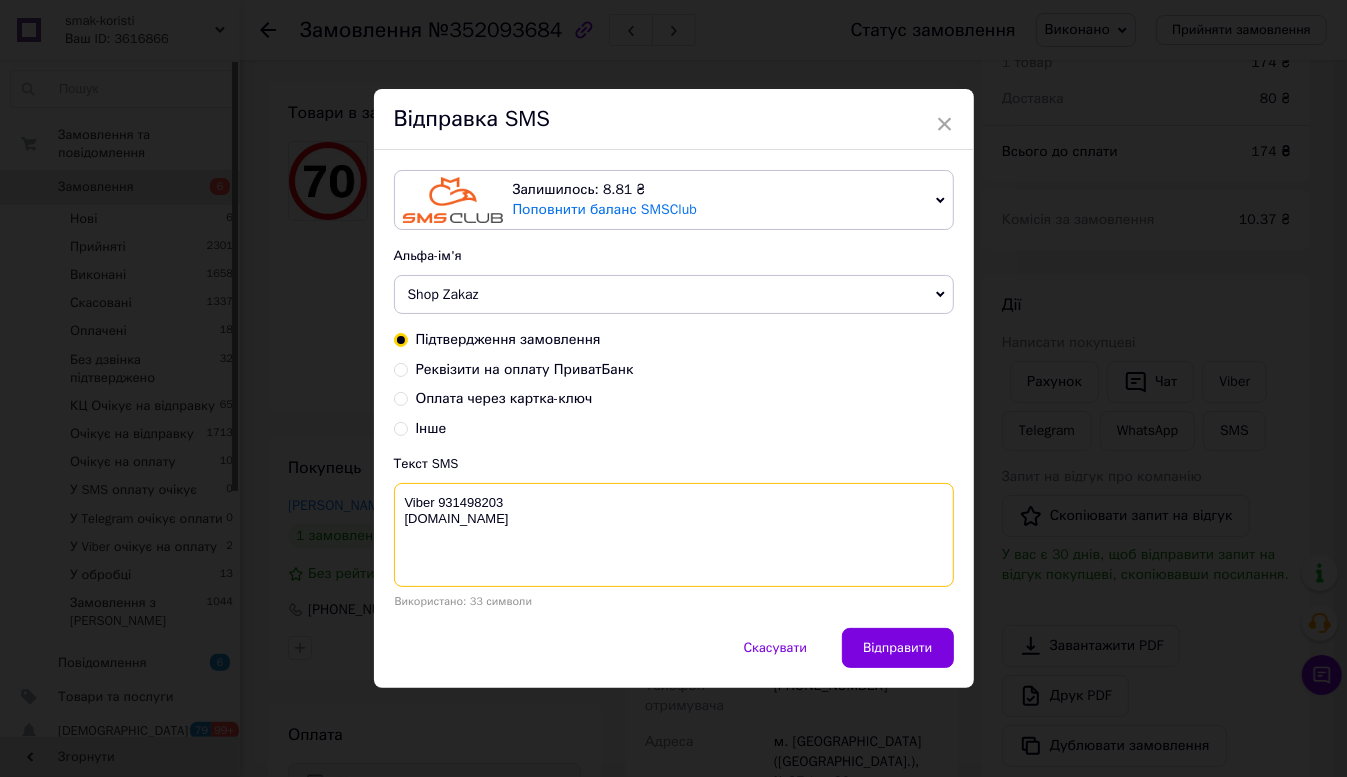 click on "Viber 931498203
[DOMAIN_NAME]" at bounding box center [674, 535] 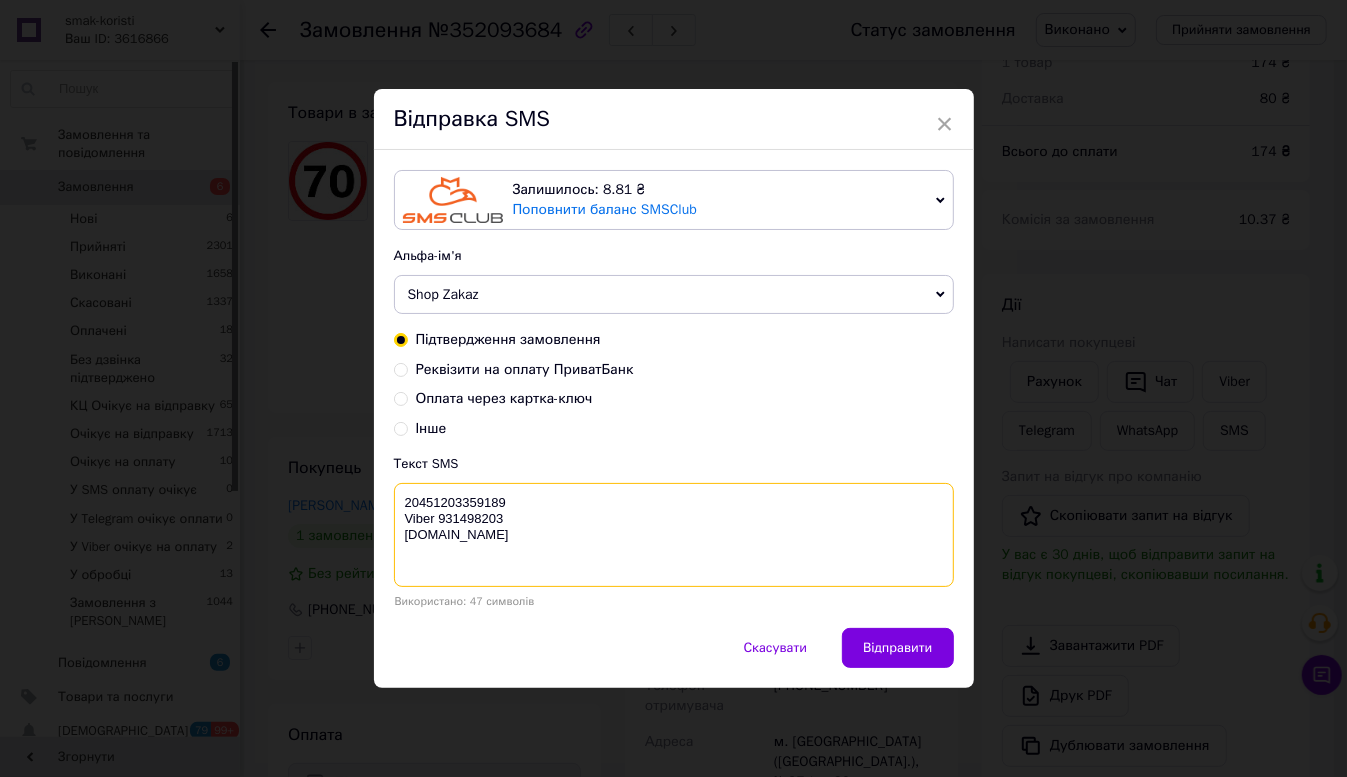 click on "20451203359189
Viber 931498203
[DOMAIN_NAME]" at bounding box center (674, 535) 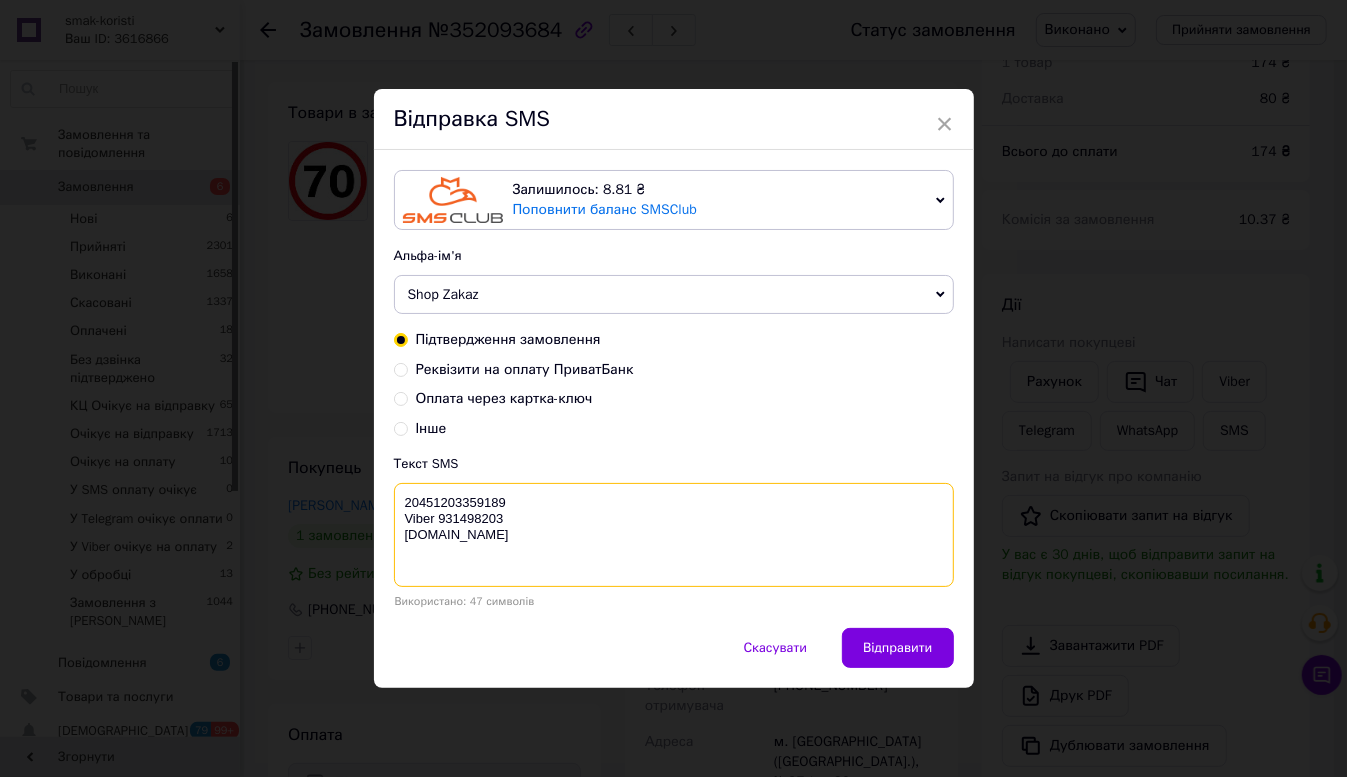 paste on "Знак "70" на авто" 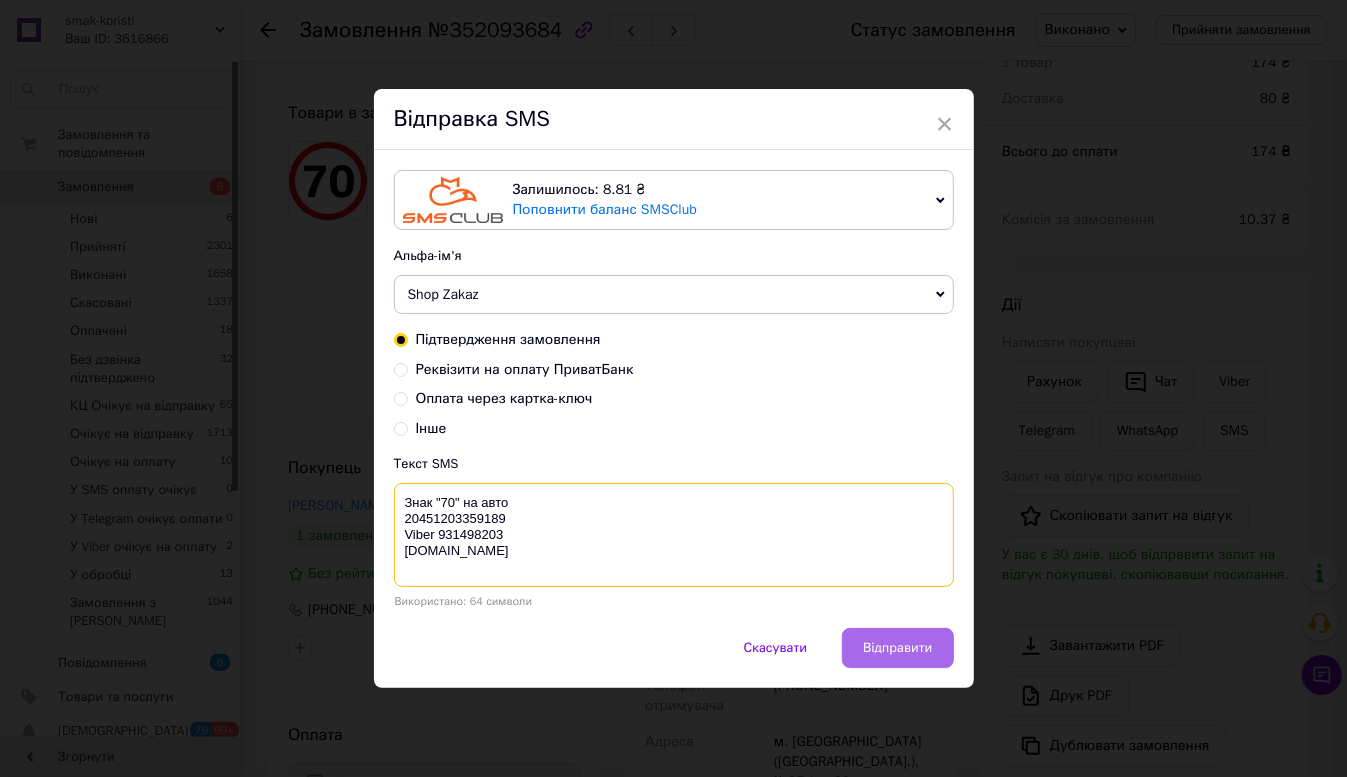 type on "Знак "70" на авто
20451203359189
Viber 931498203
[DOMAIN_NAME]" 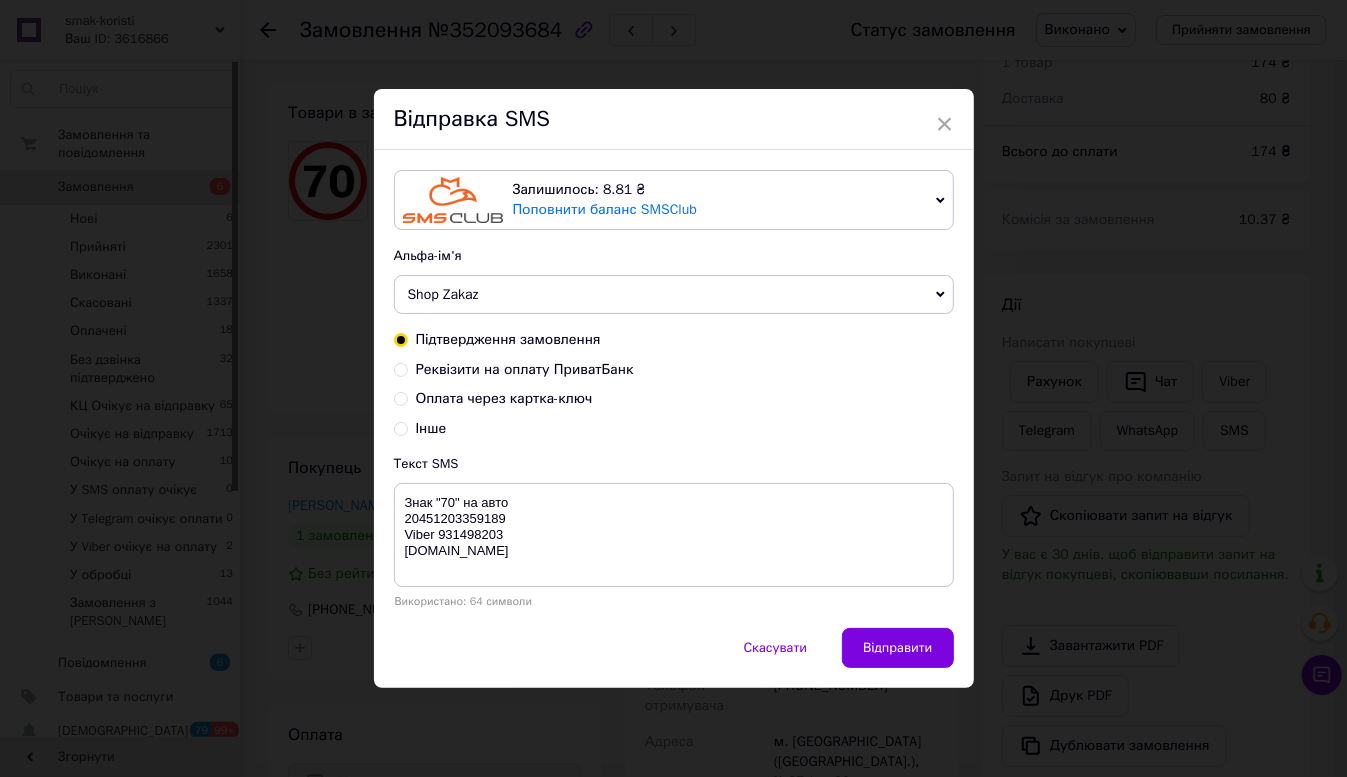 click on "Відправити" at bounding box center (897, 648) 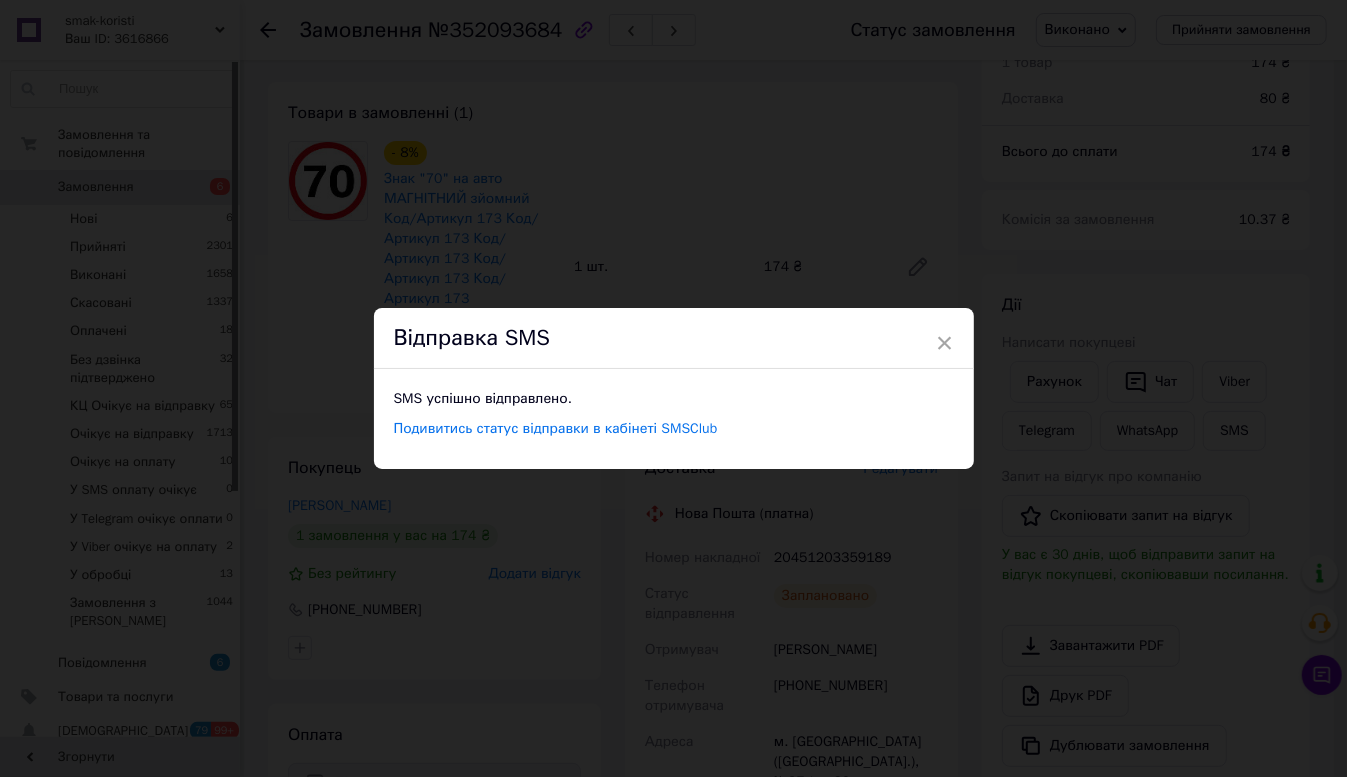 click on "Відправка SMS" at bounding box center [674, 338] 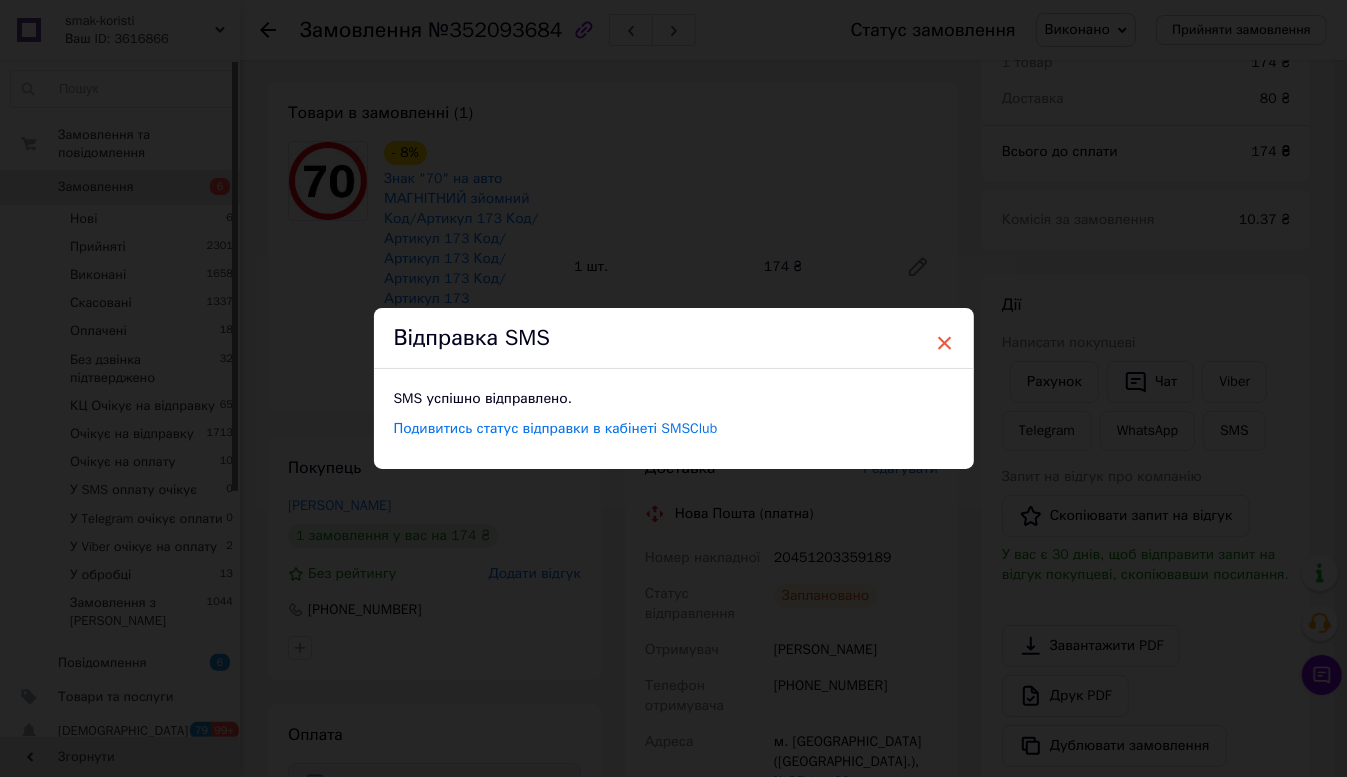 click on "×" at bounding box center [945, 343] 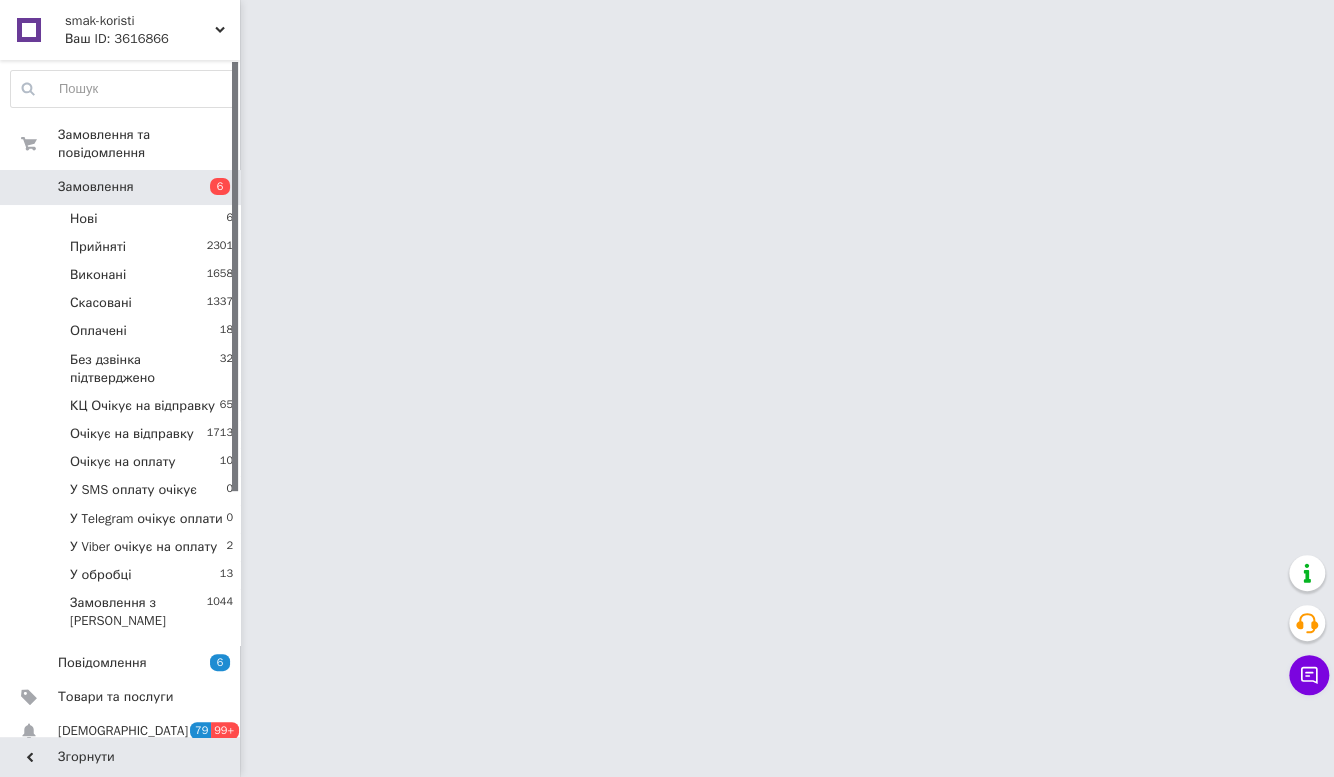 scroll, scrollTop: 0, scrollLeft: 0, axis: both 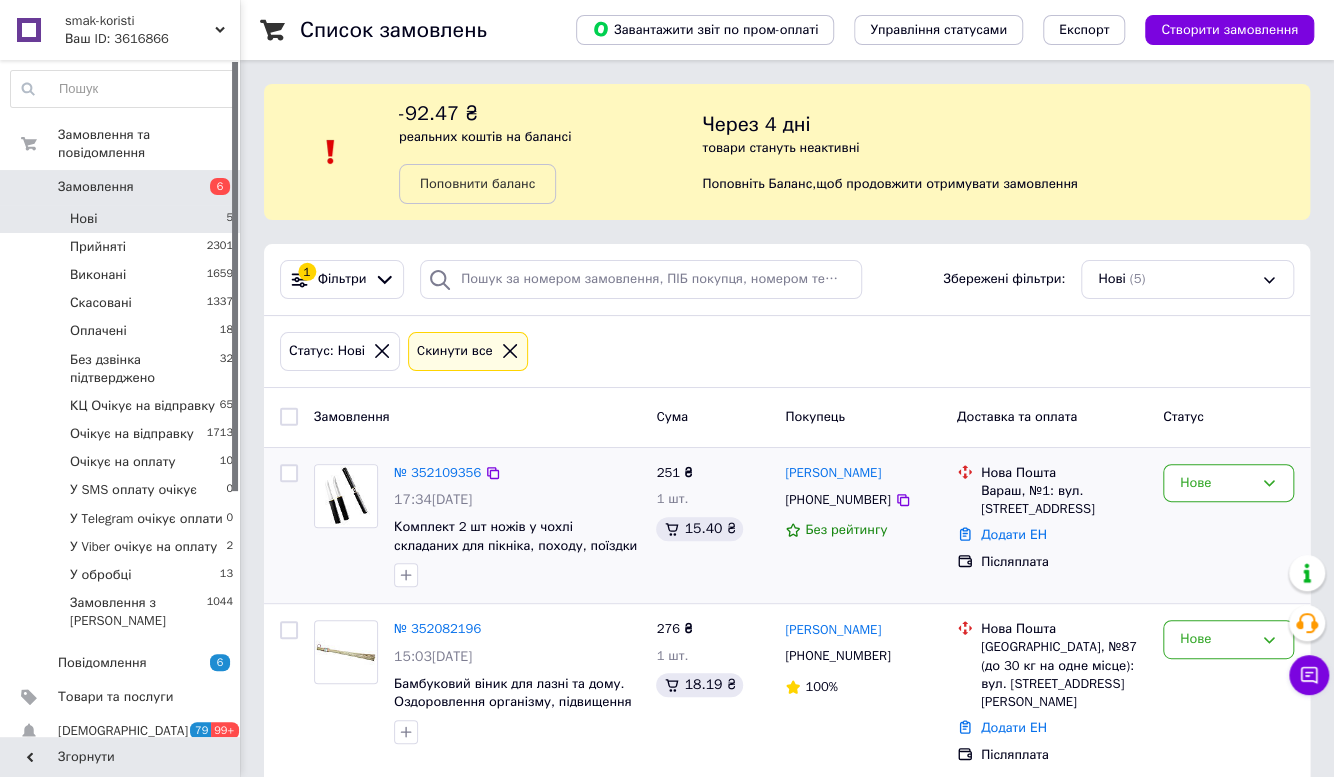 click on "№ 352109356" at bounding box center [437, 472] 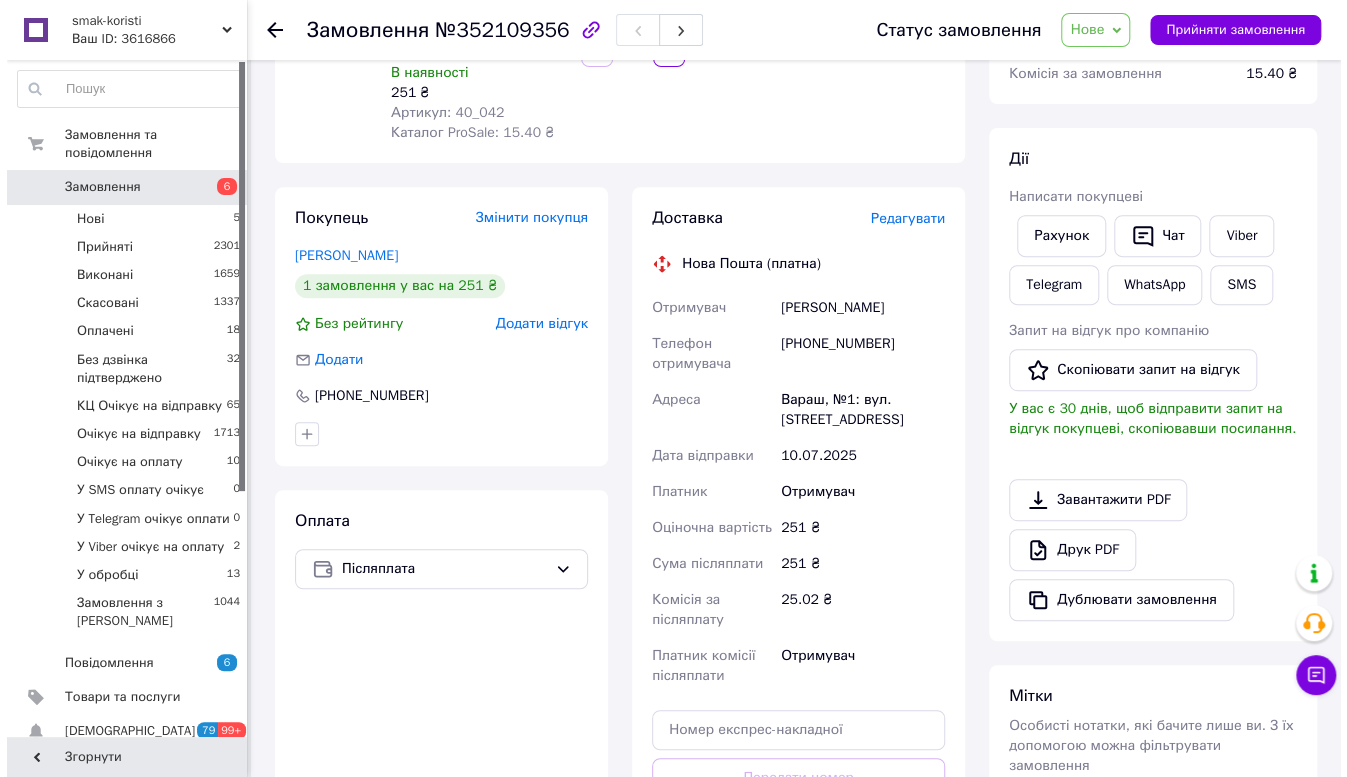 scroll, scrollTop: 90, scrollLeft: 0, axis: vertical 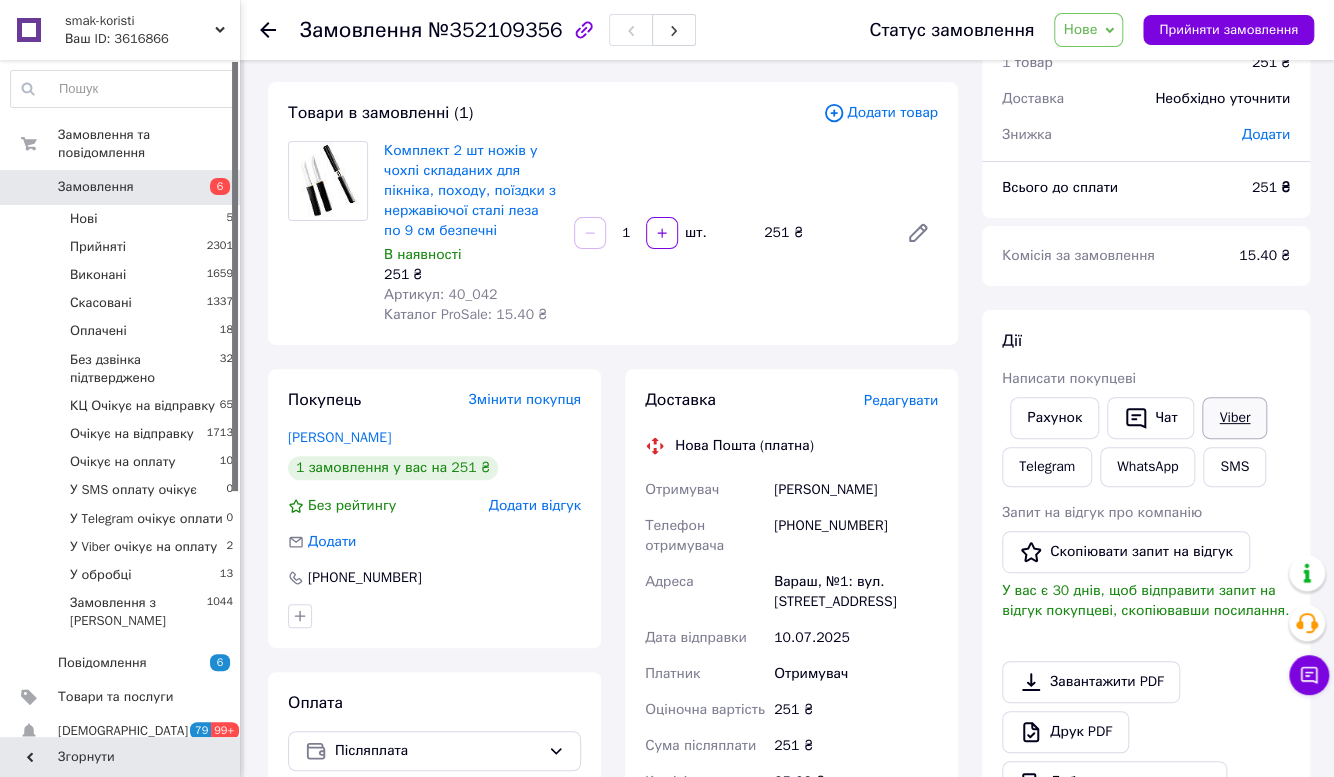 click on "Viber" at bounding box center (1234, 418) 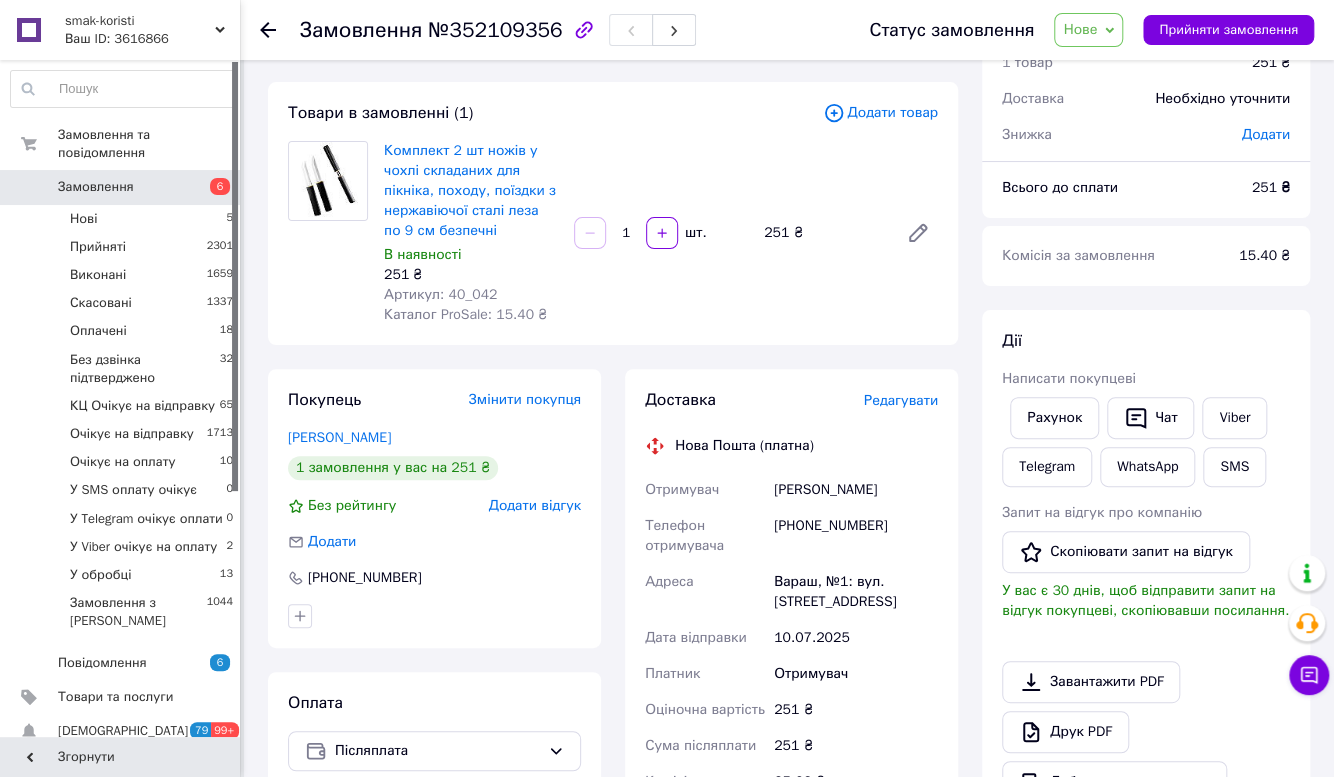 click on "Редагувати" at bounding box center (901, 400) 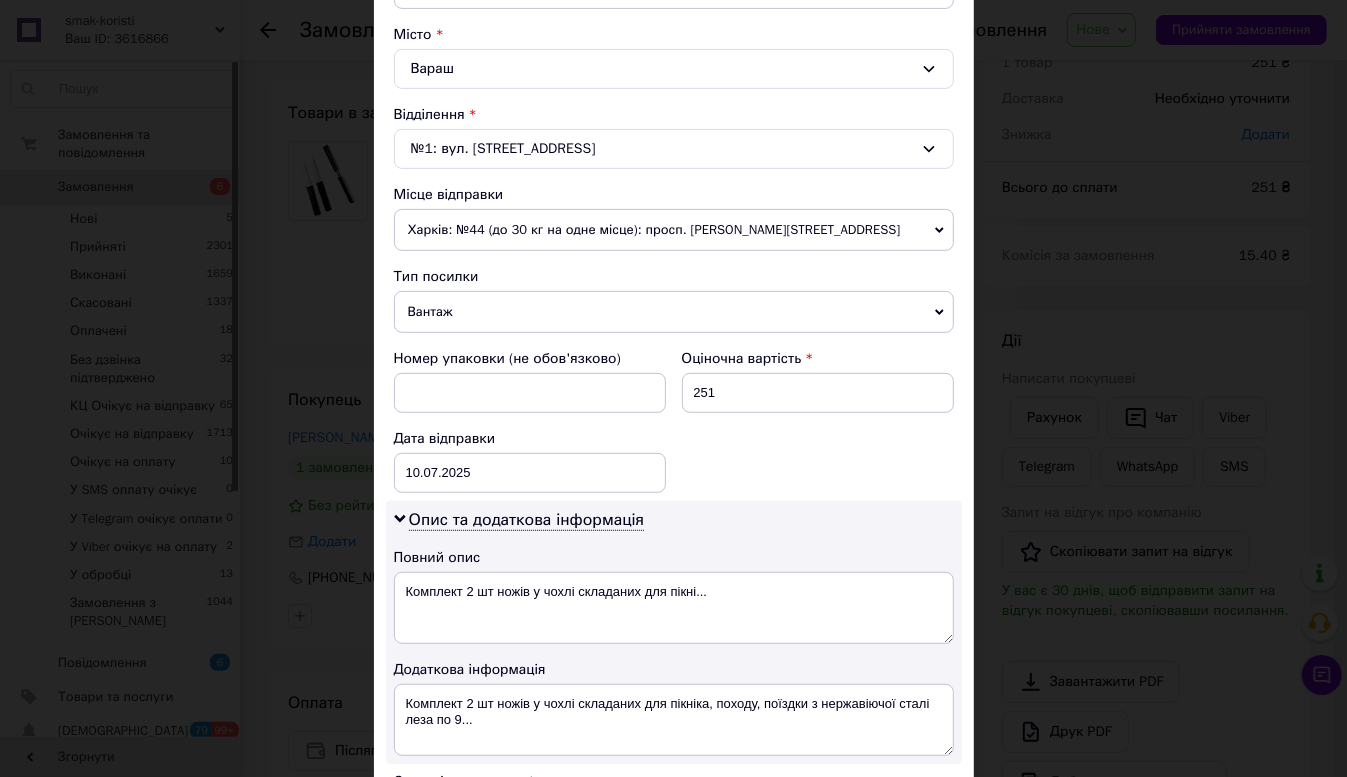 scroll, scrollTop: 727, scrollLeft: 0, axis: vertical 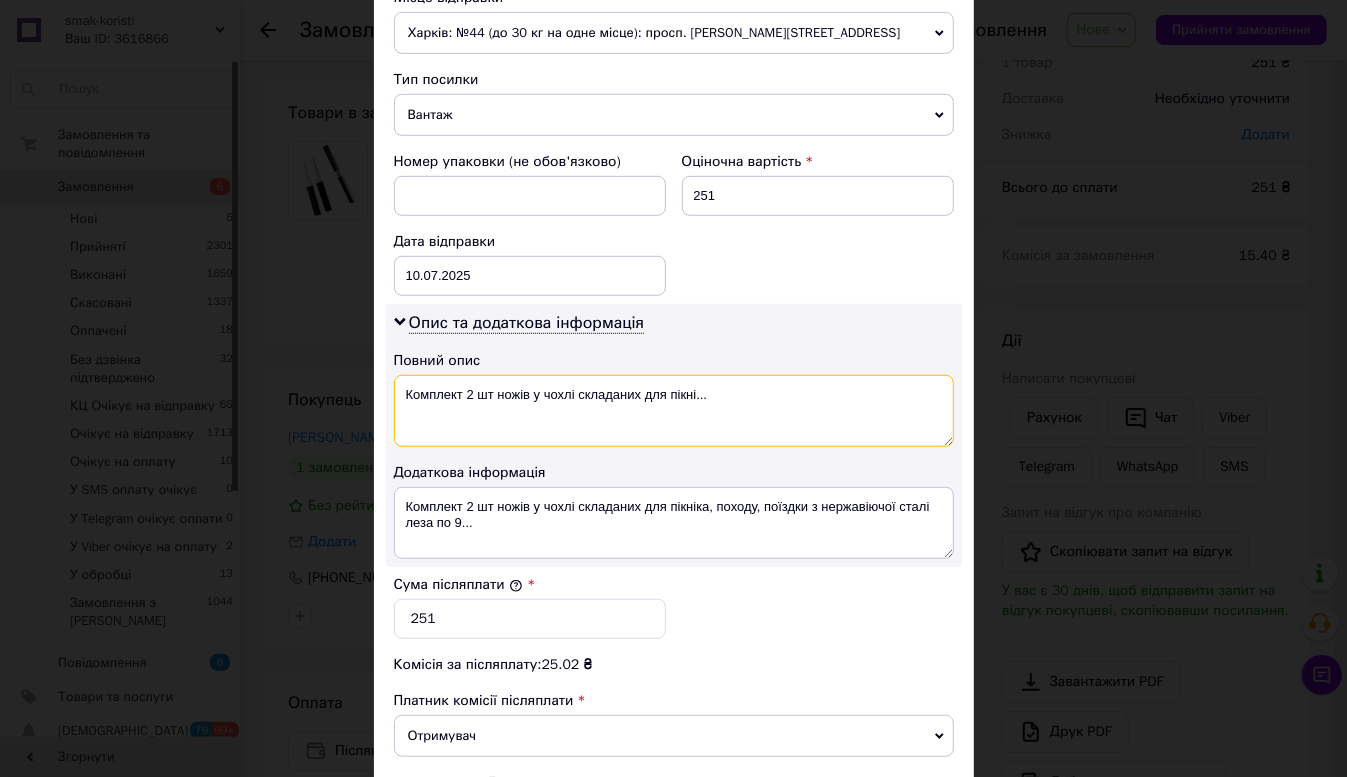 click on "Комплект 2 шт ножів у чохлі складаних для пікні..." at bounding box center (674, 411) 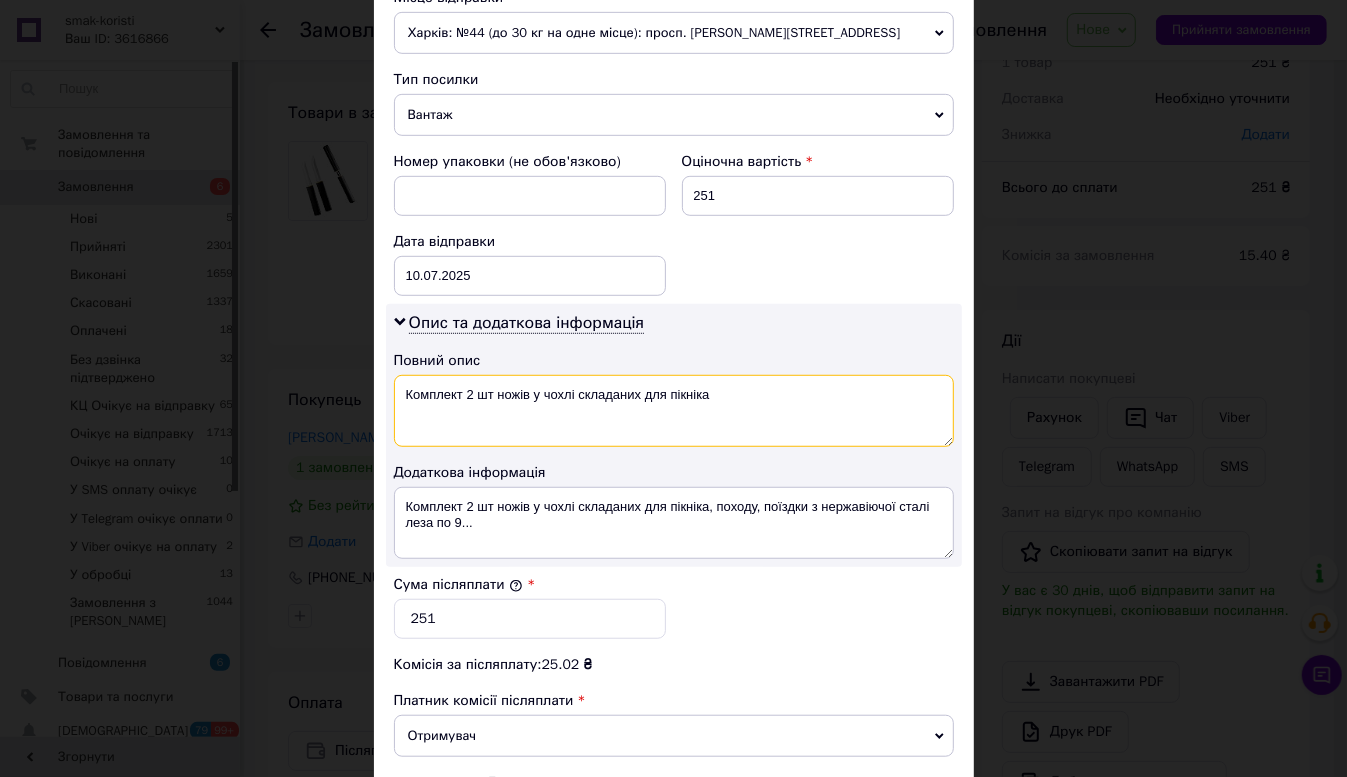 type on "Комплект 2 шт ножів у чохлі складаних для пікніка" 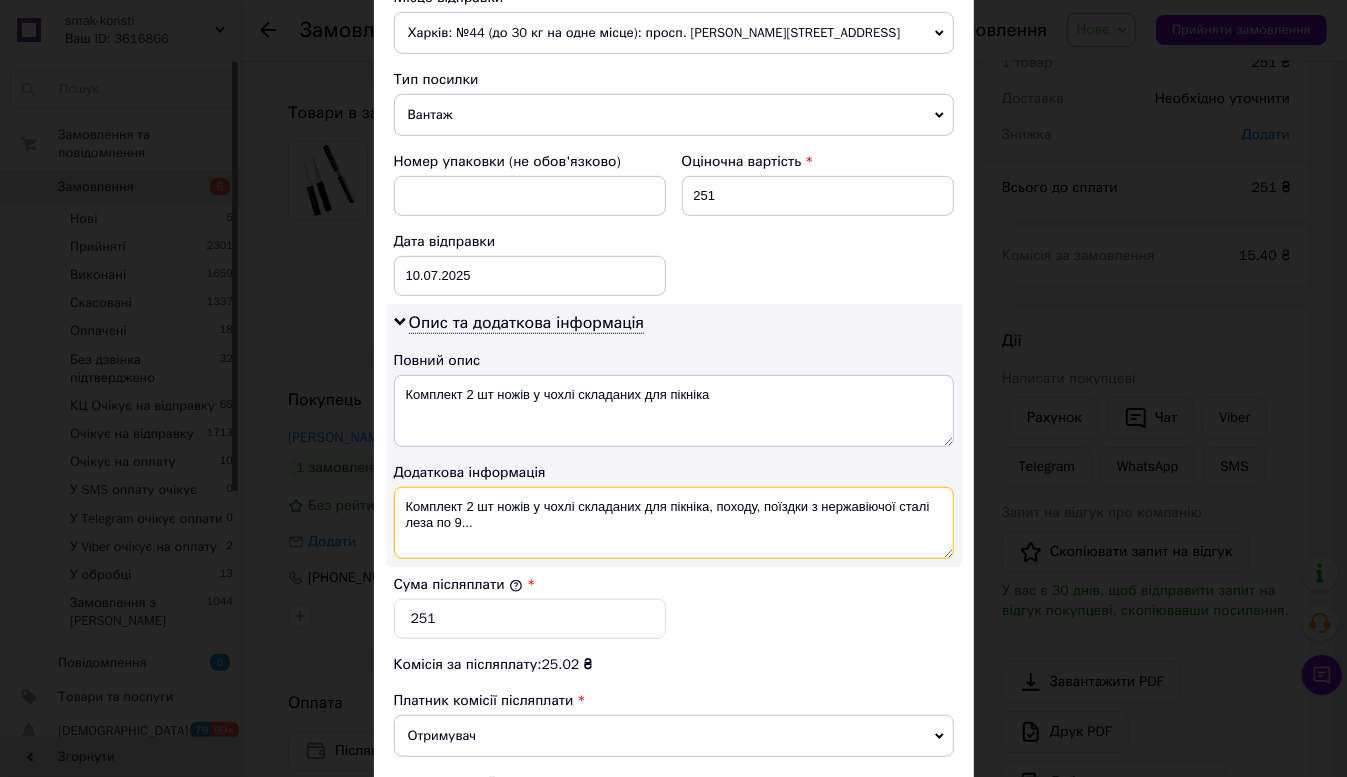 drag, startPoint x: 400, startPoint y: 498, endPoint x: 589, endPoint y: 530, distance: 191.68985 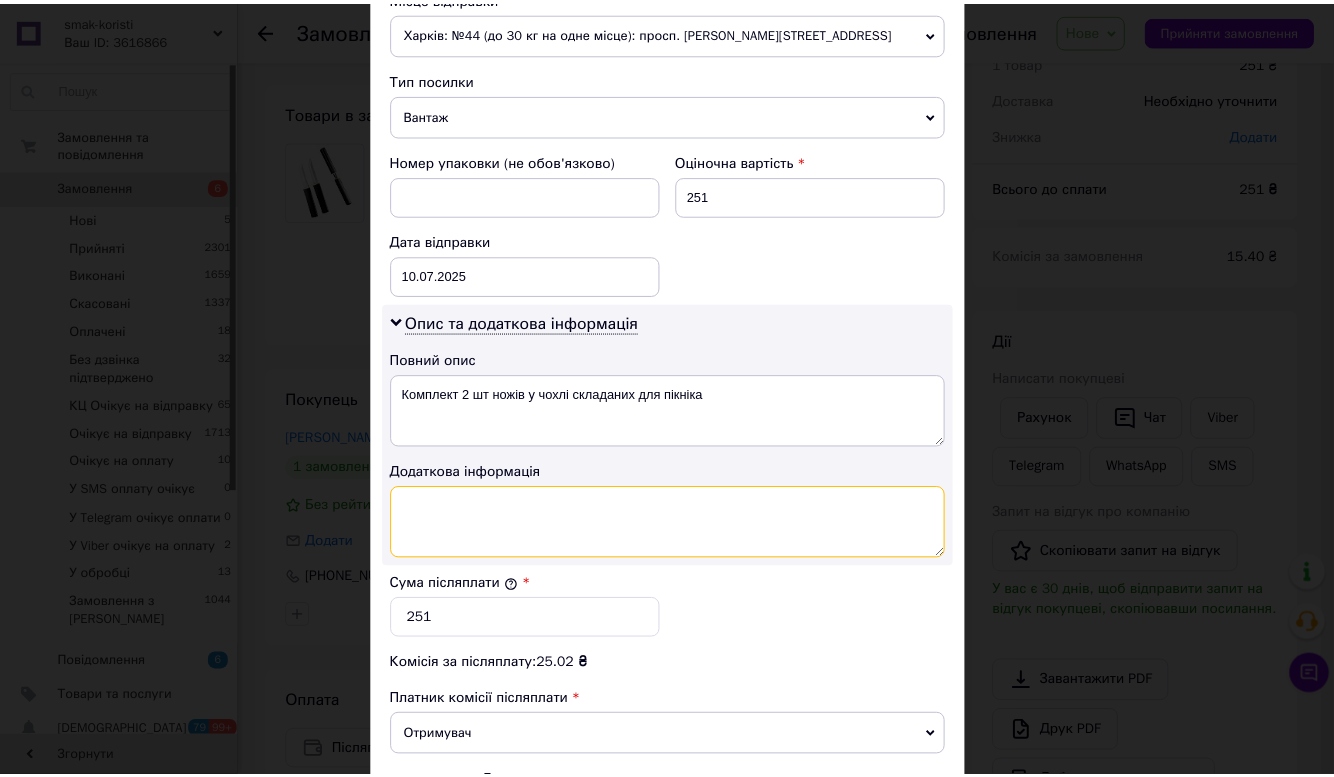 scroll, scrollTop: 969, scrollLeft: 0, axis: vertical 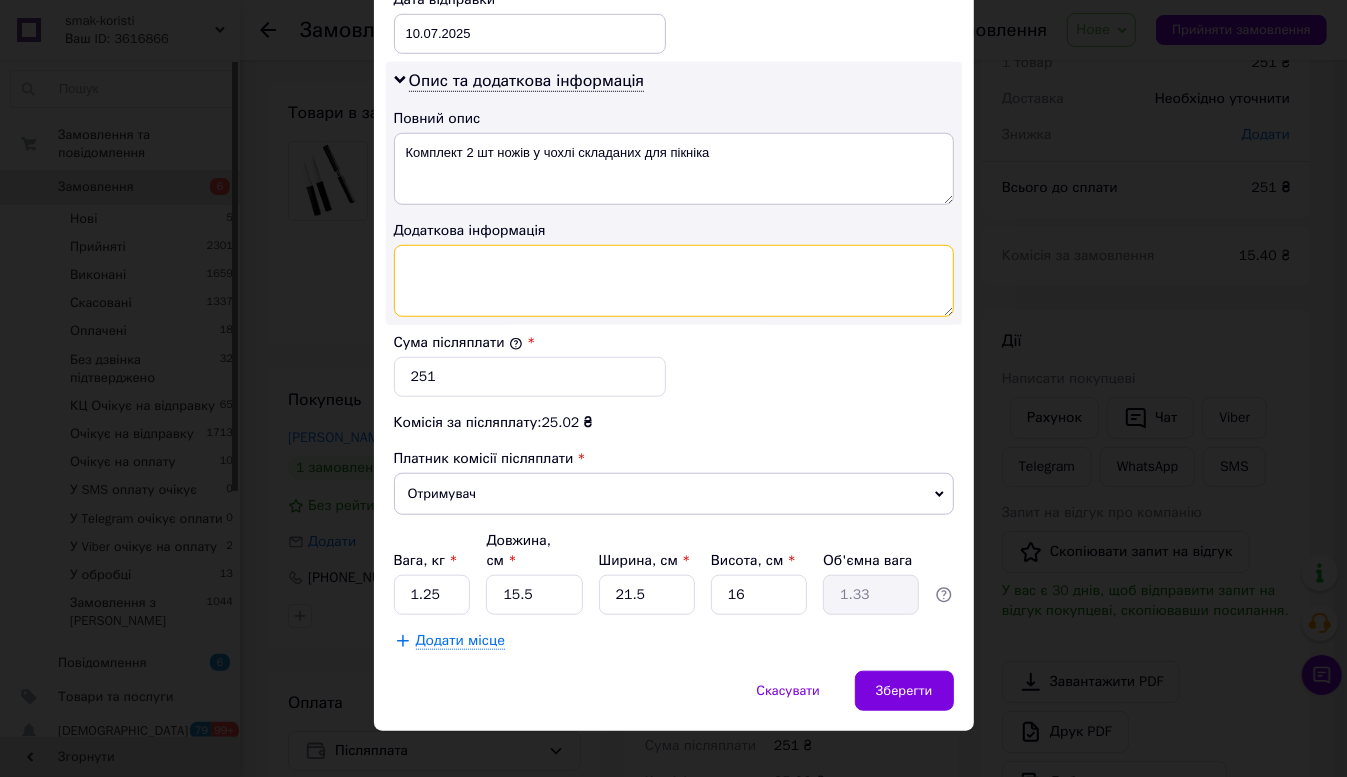 type 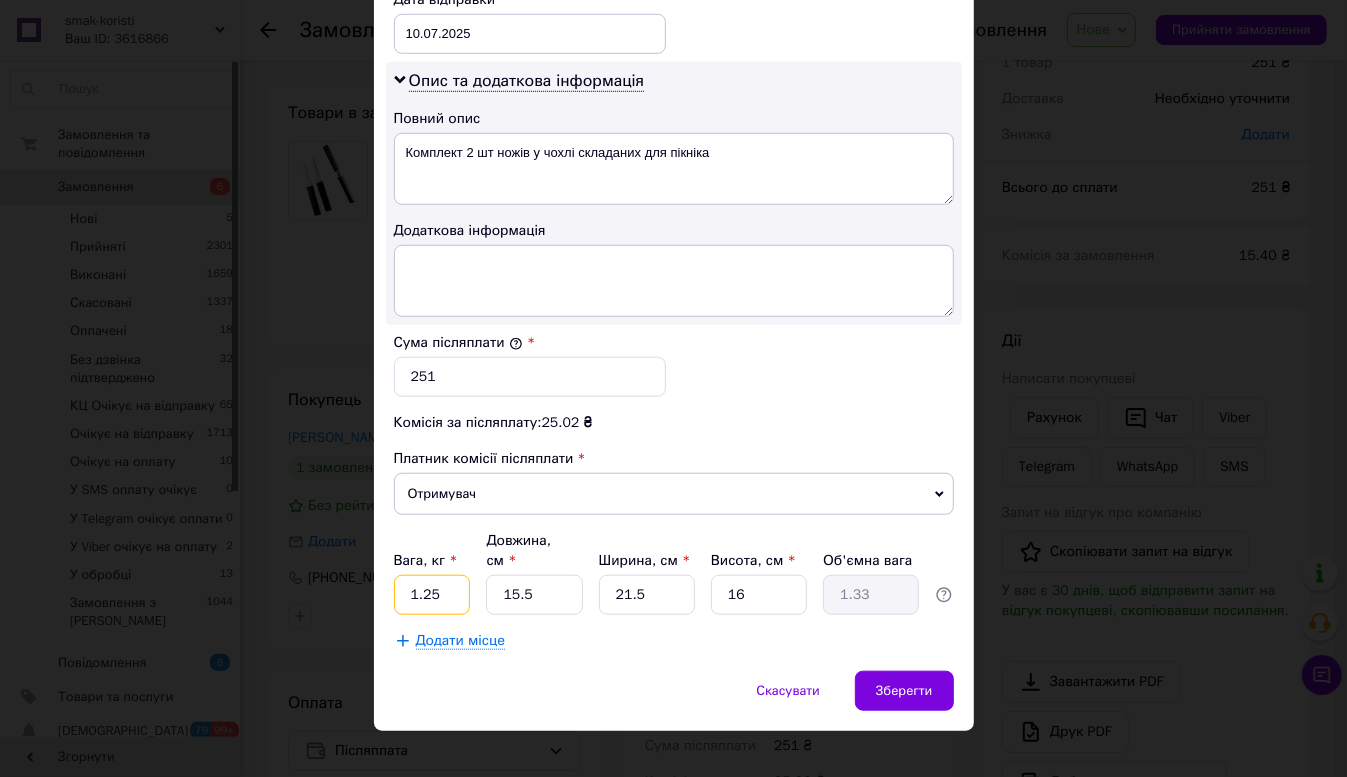 click on "1.25" at bounding box center (432, 595) 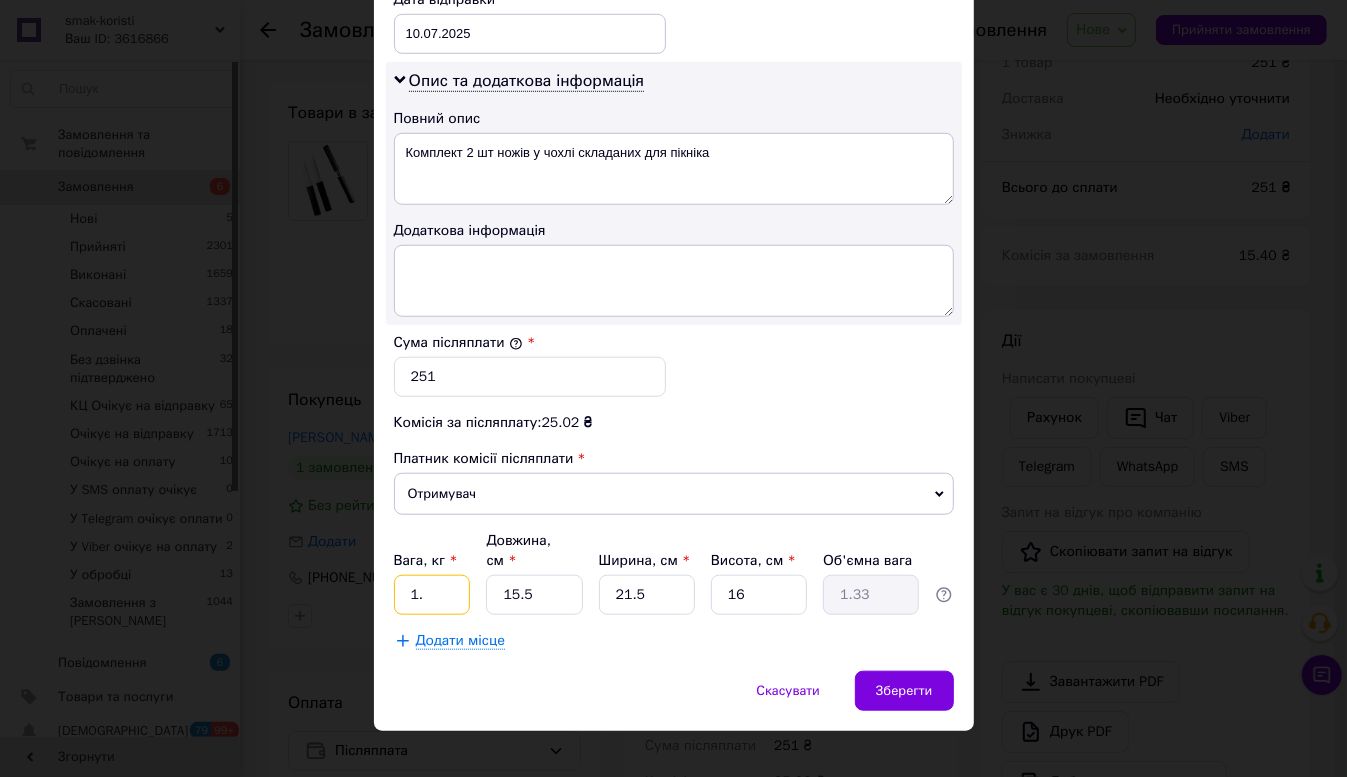 type on "1" 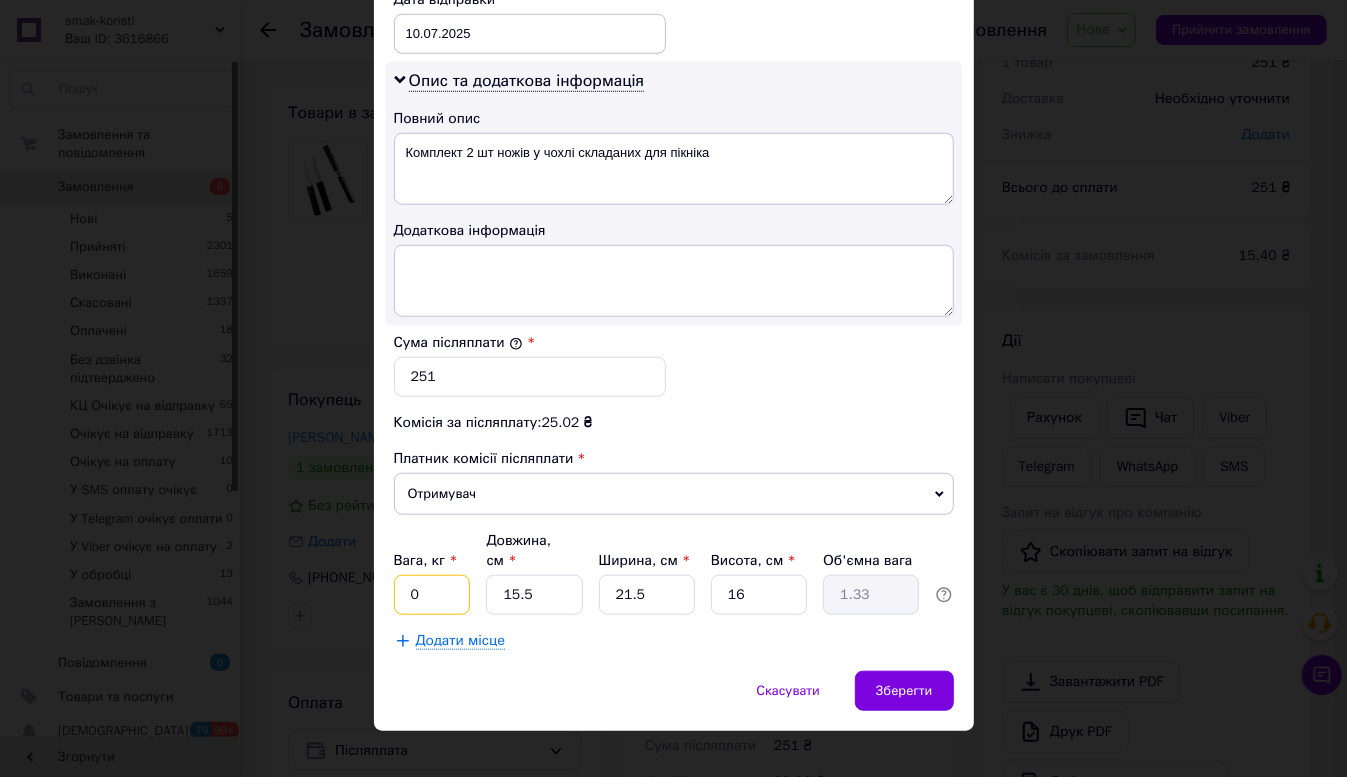 type on "0.5" 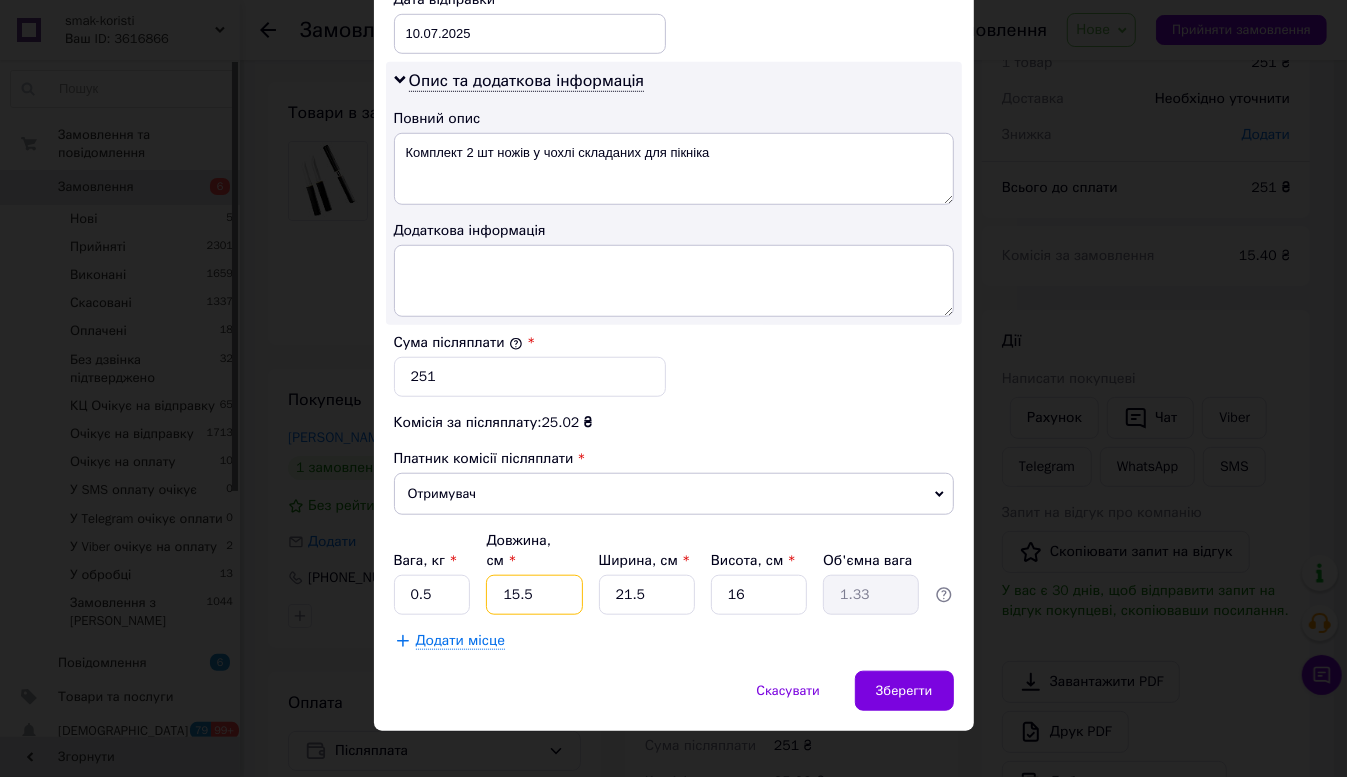 type on "2" 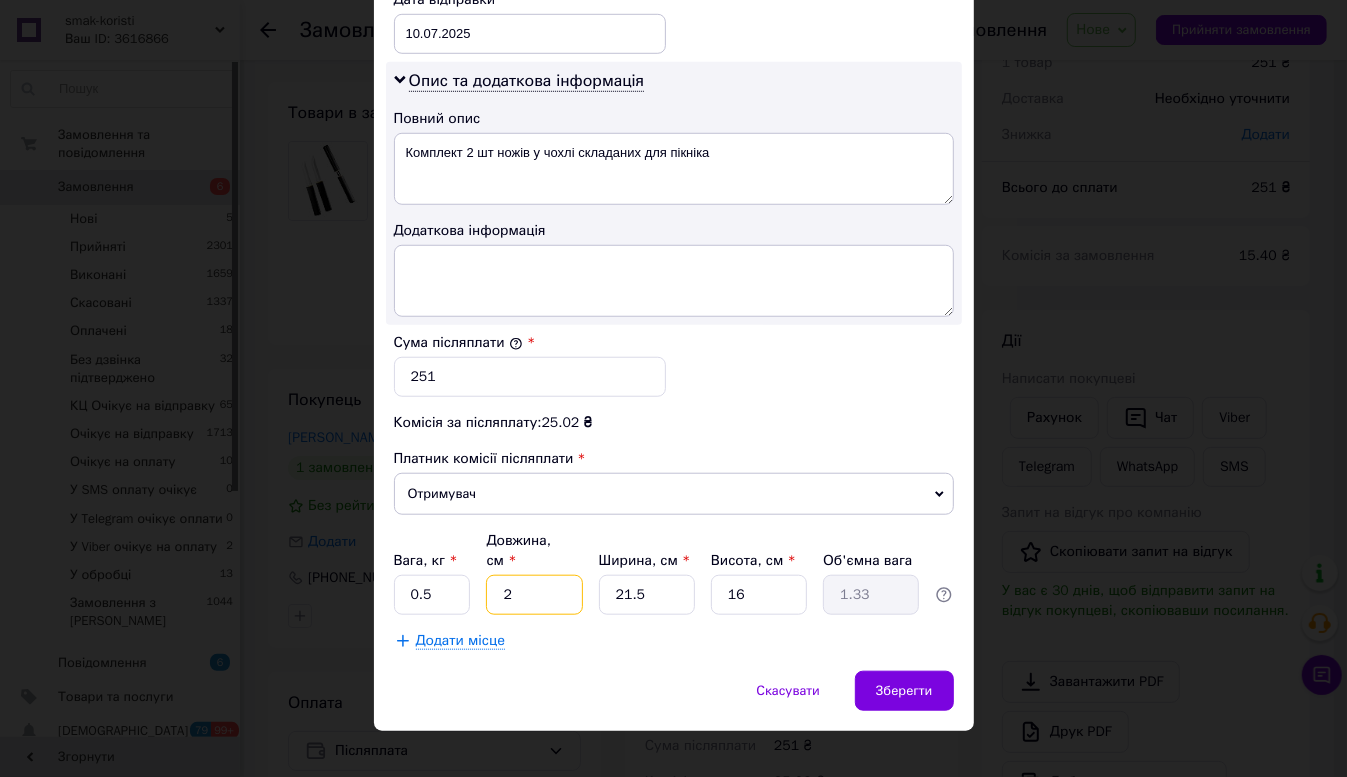 type on "0.17" 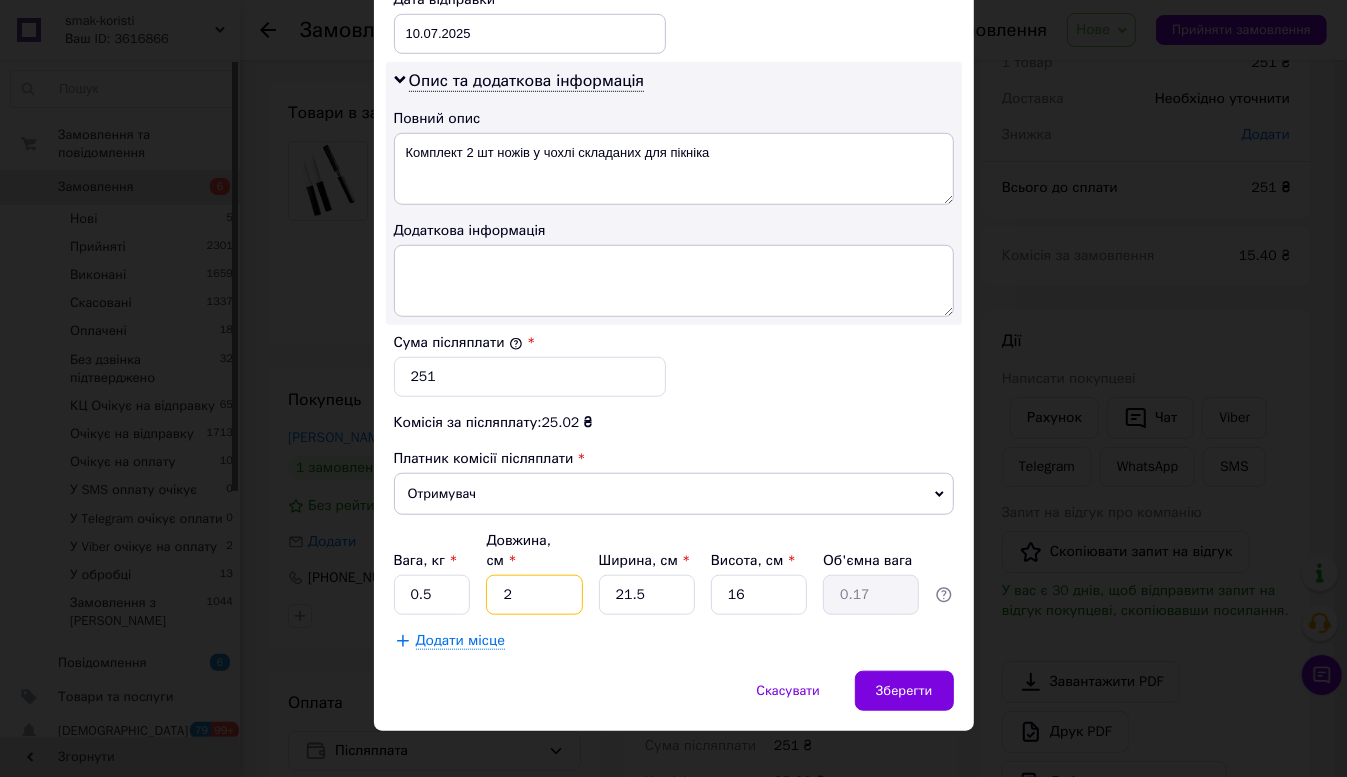 type on "20" 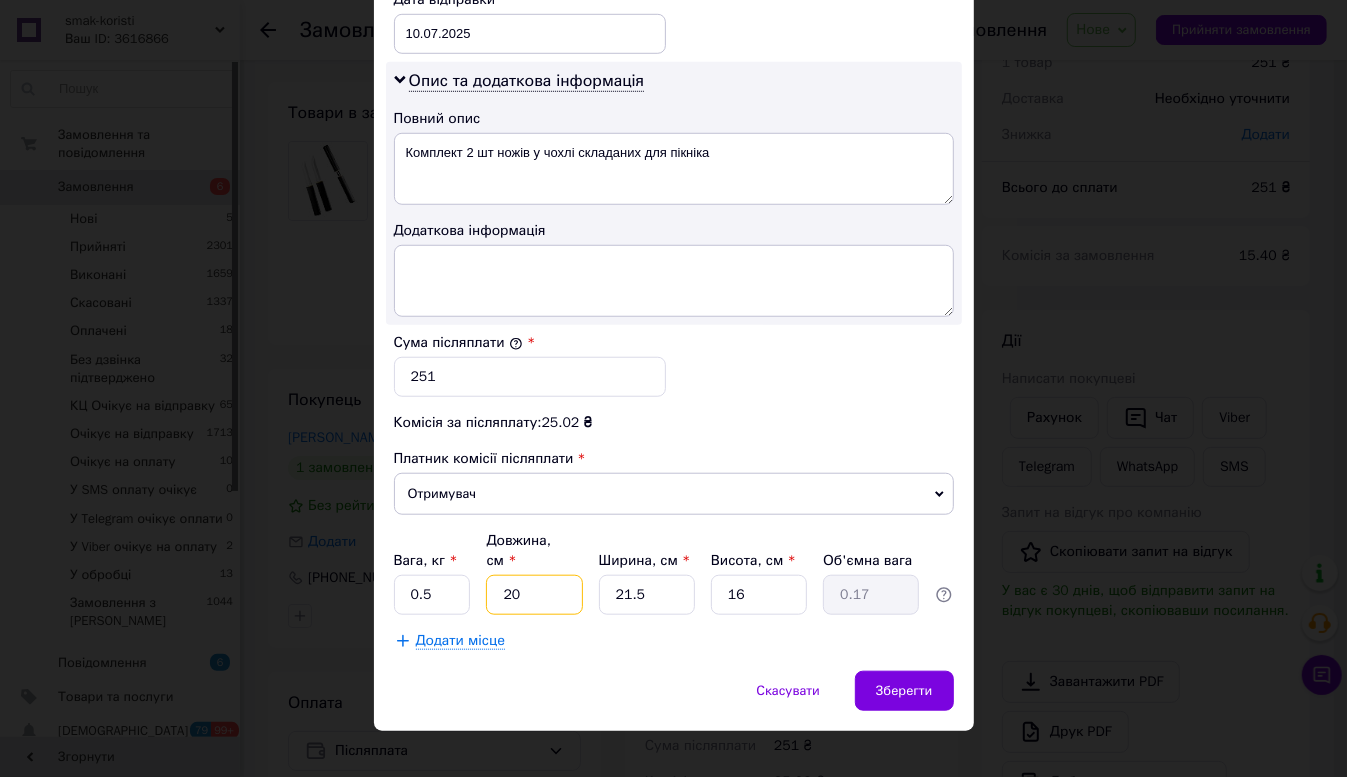 type on "1.72" 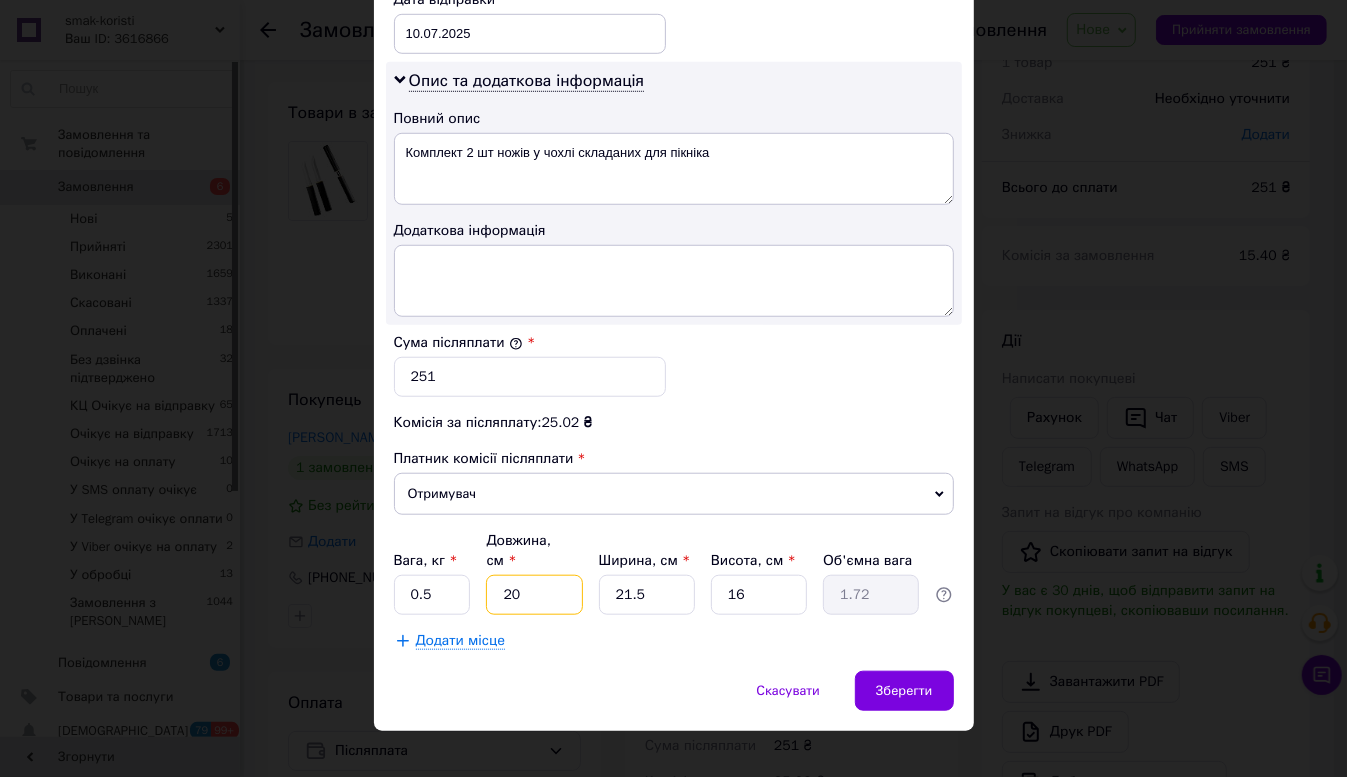 type on "20" 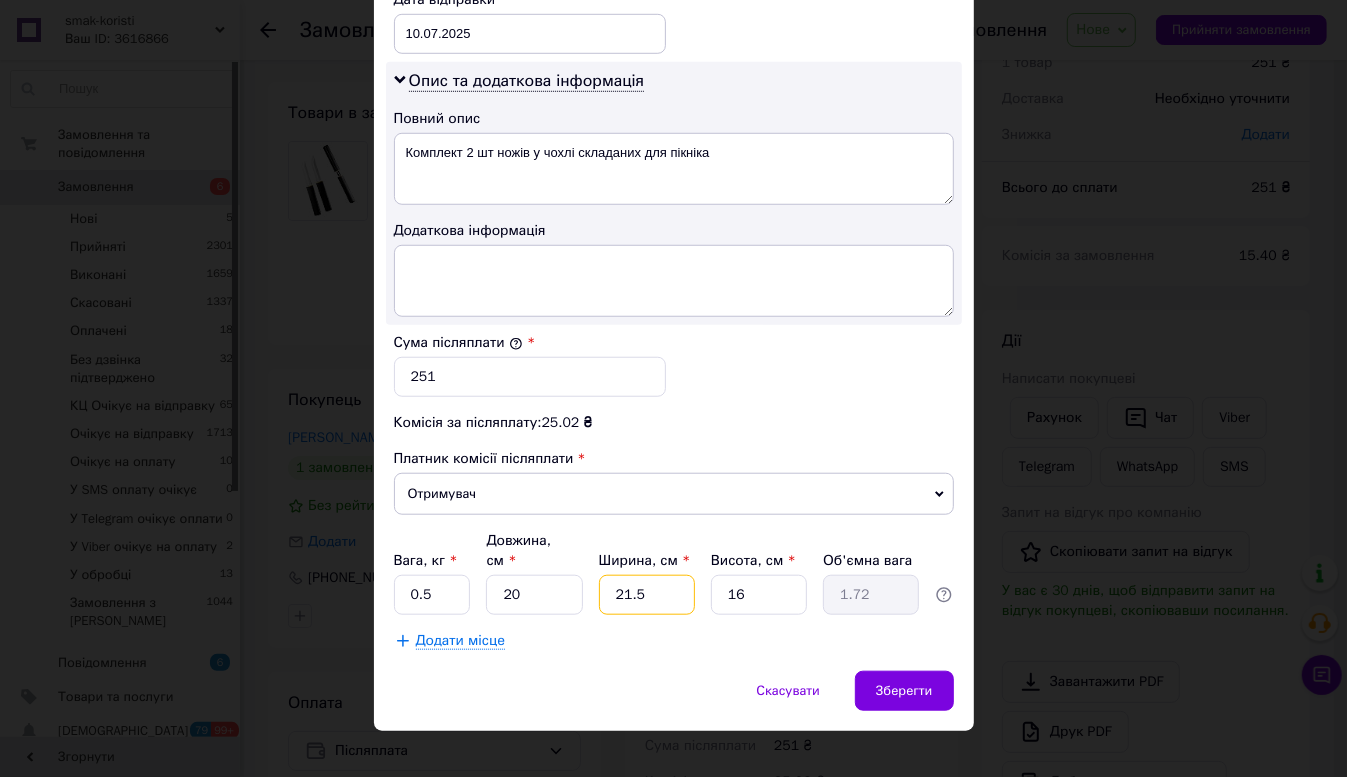 type on "1" 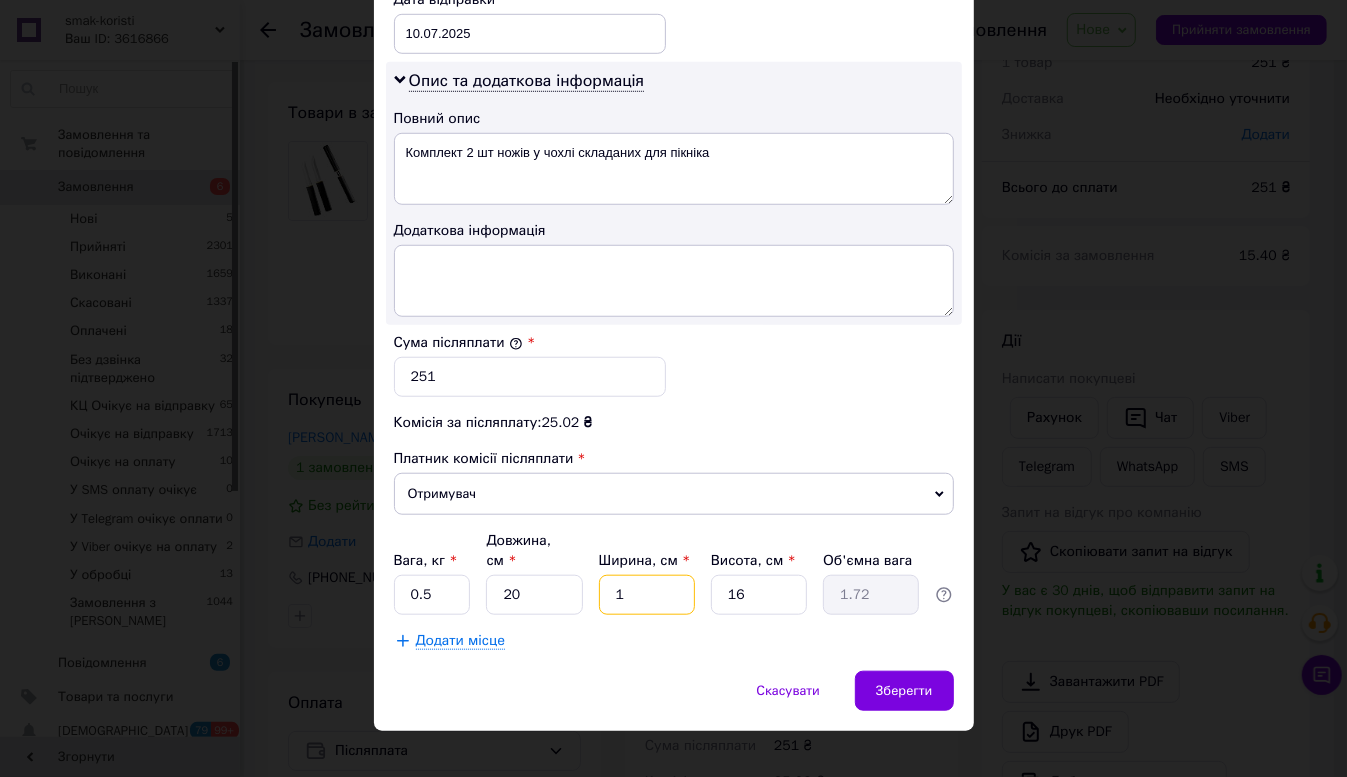 type on "0.1" 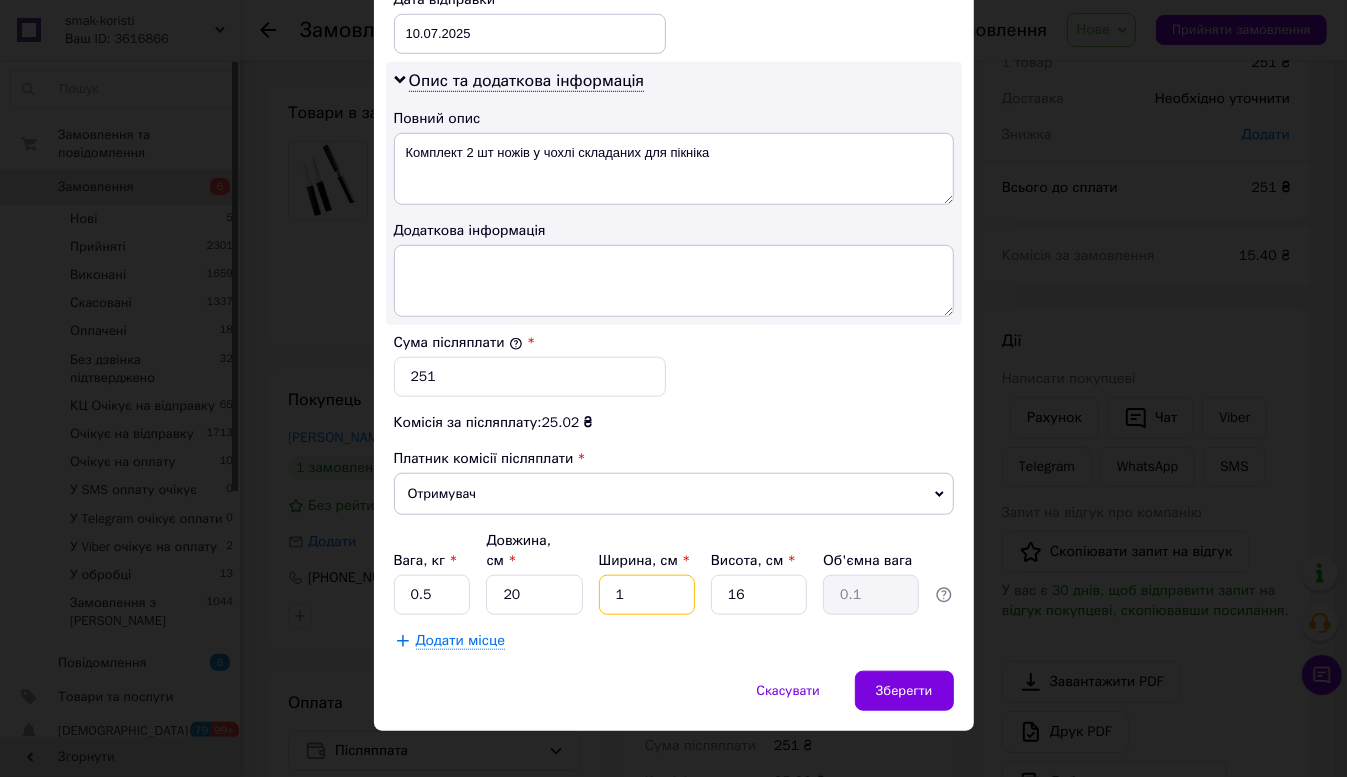 type on "10" 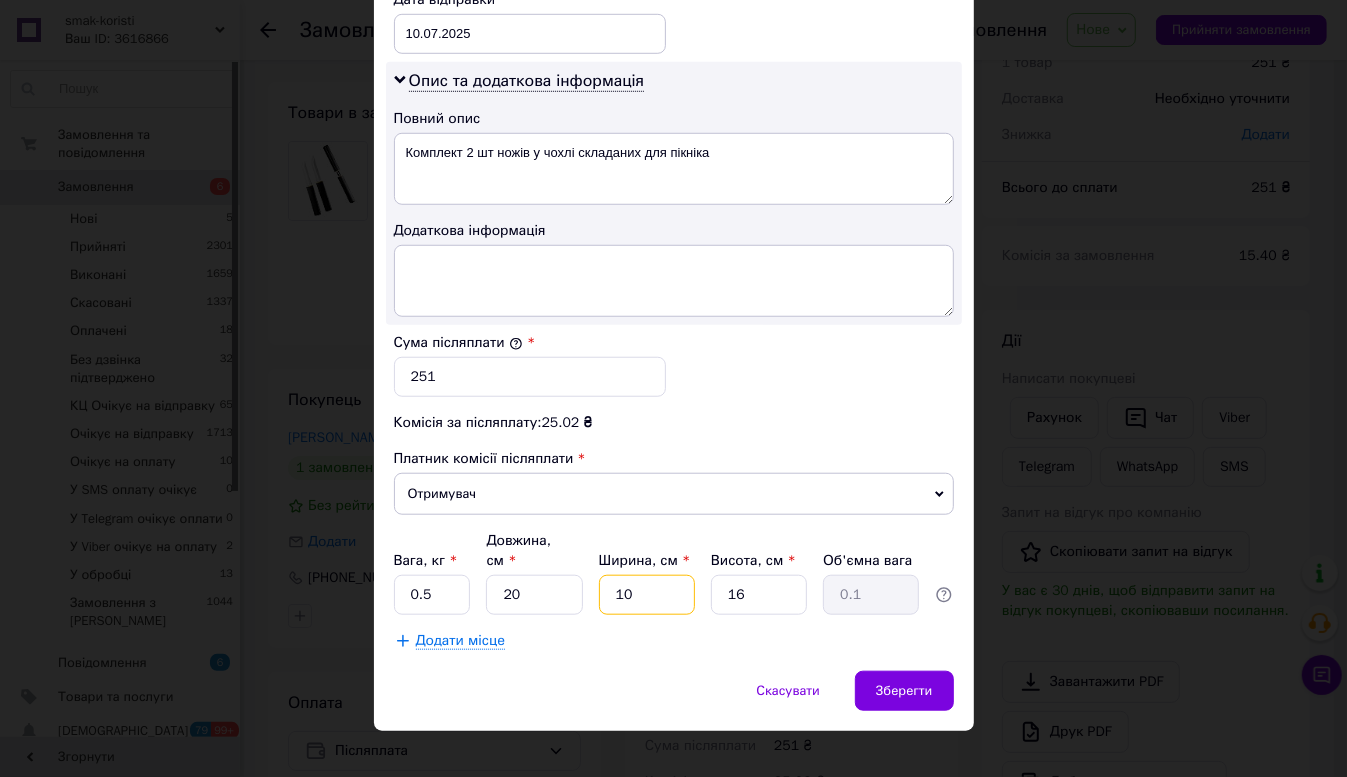 type on "0.8" 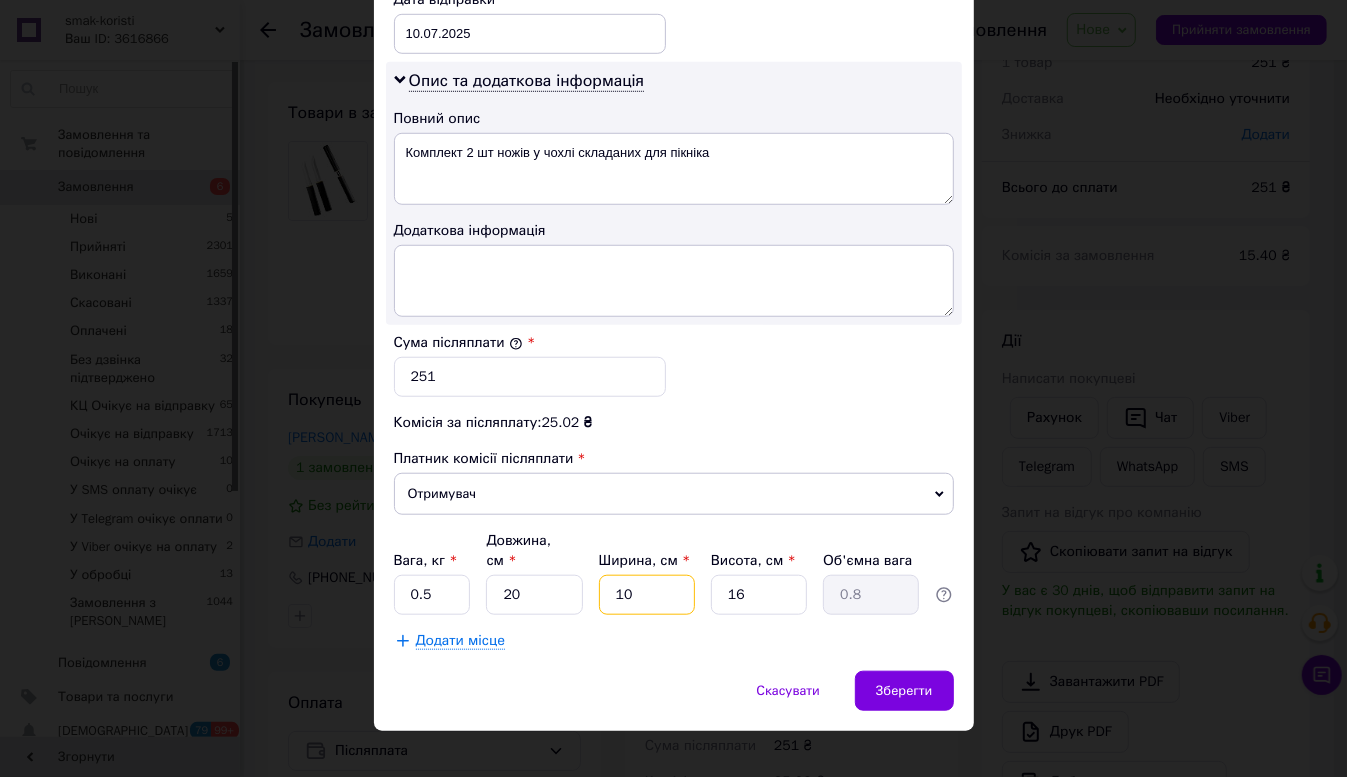 type on "10" 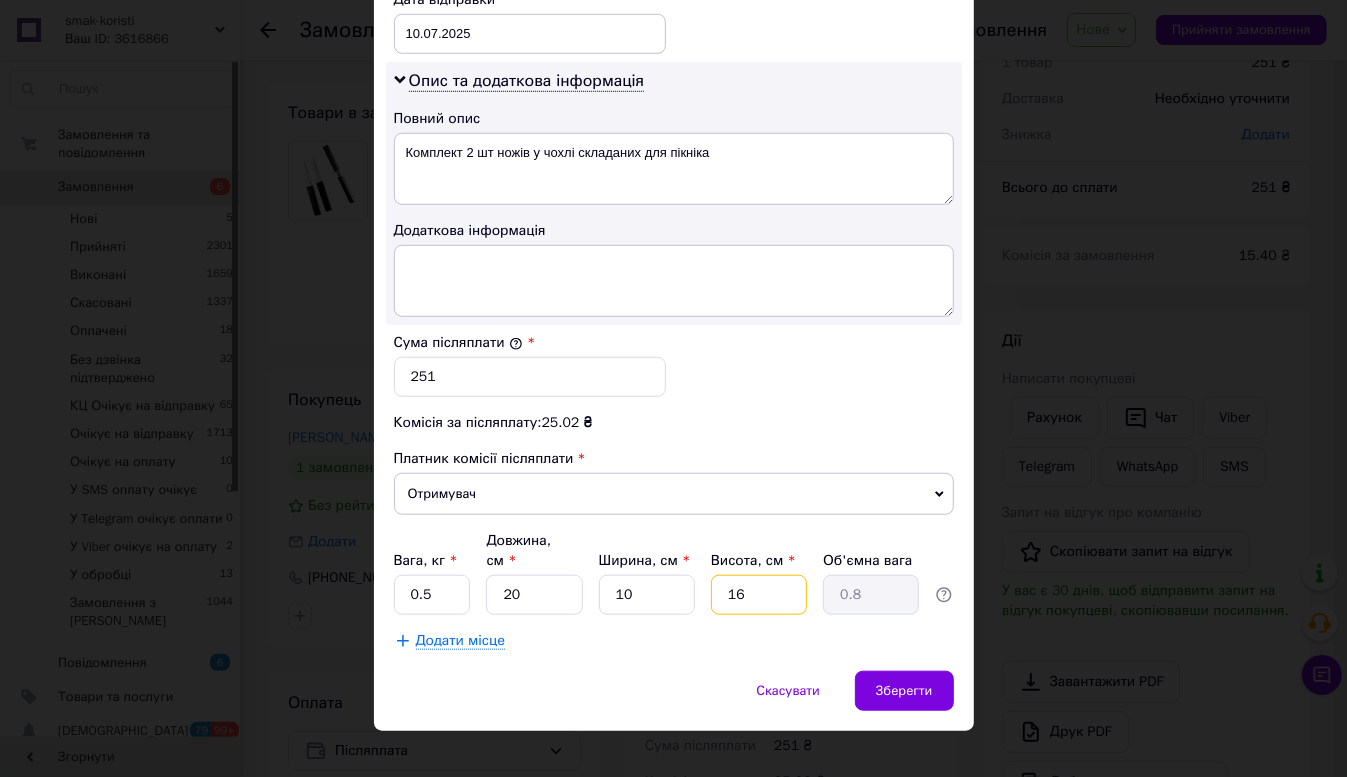 type on "1" 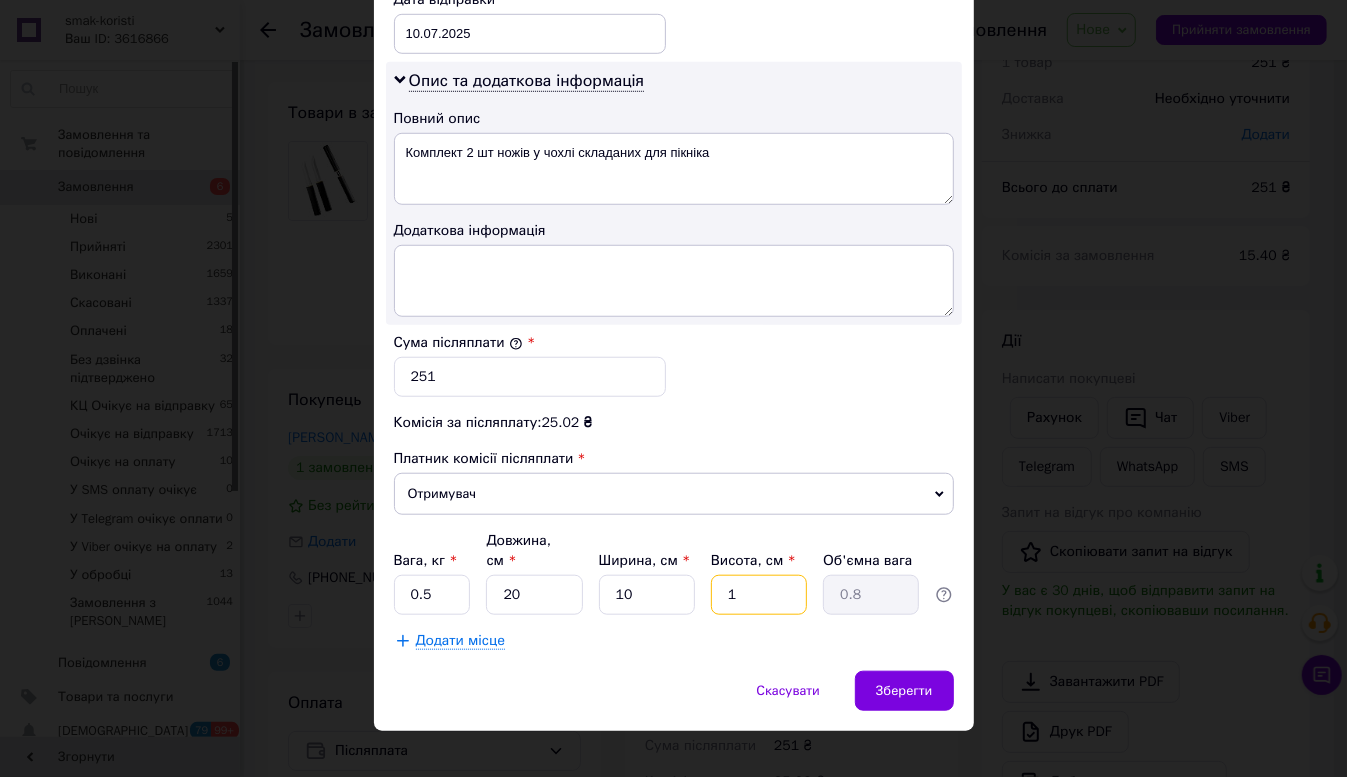 type on "0.1" 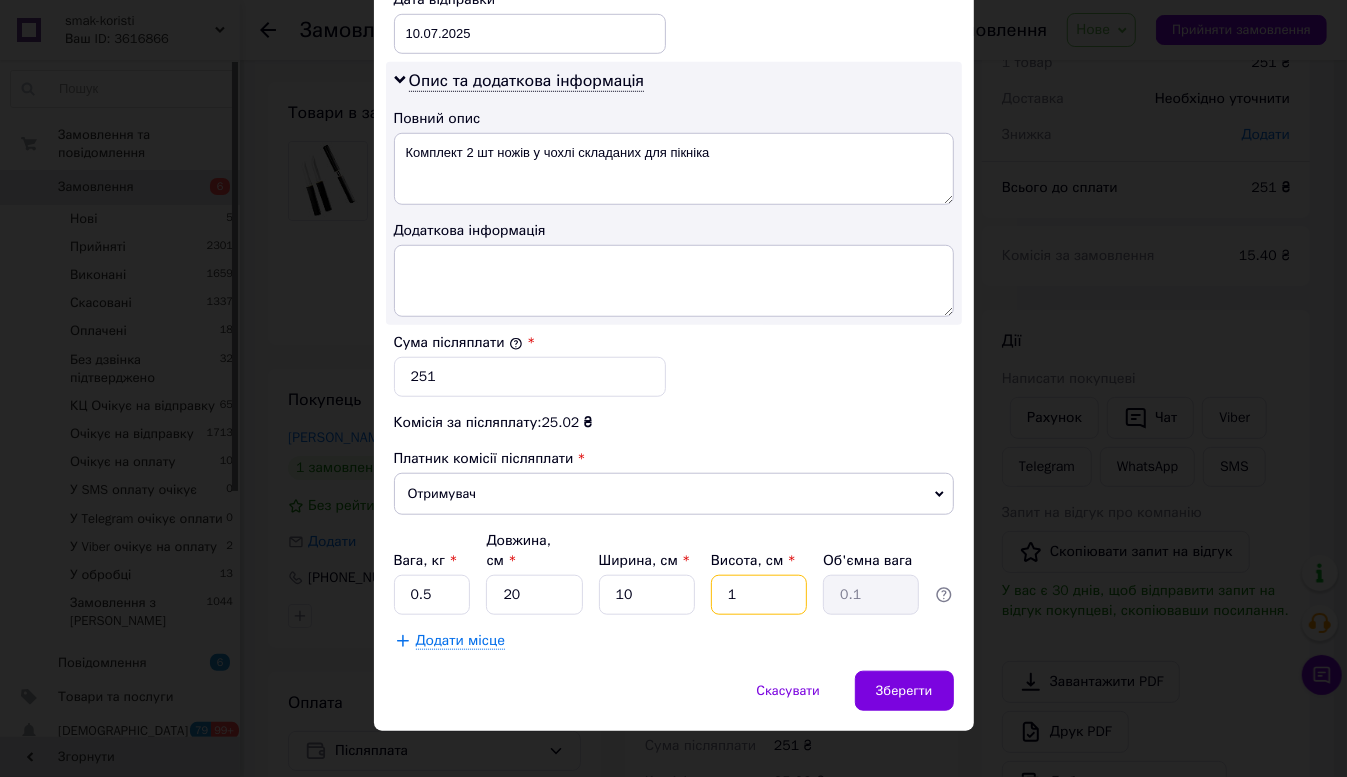 type on "10" 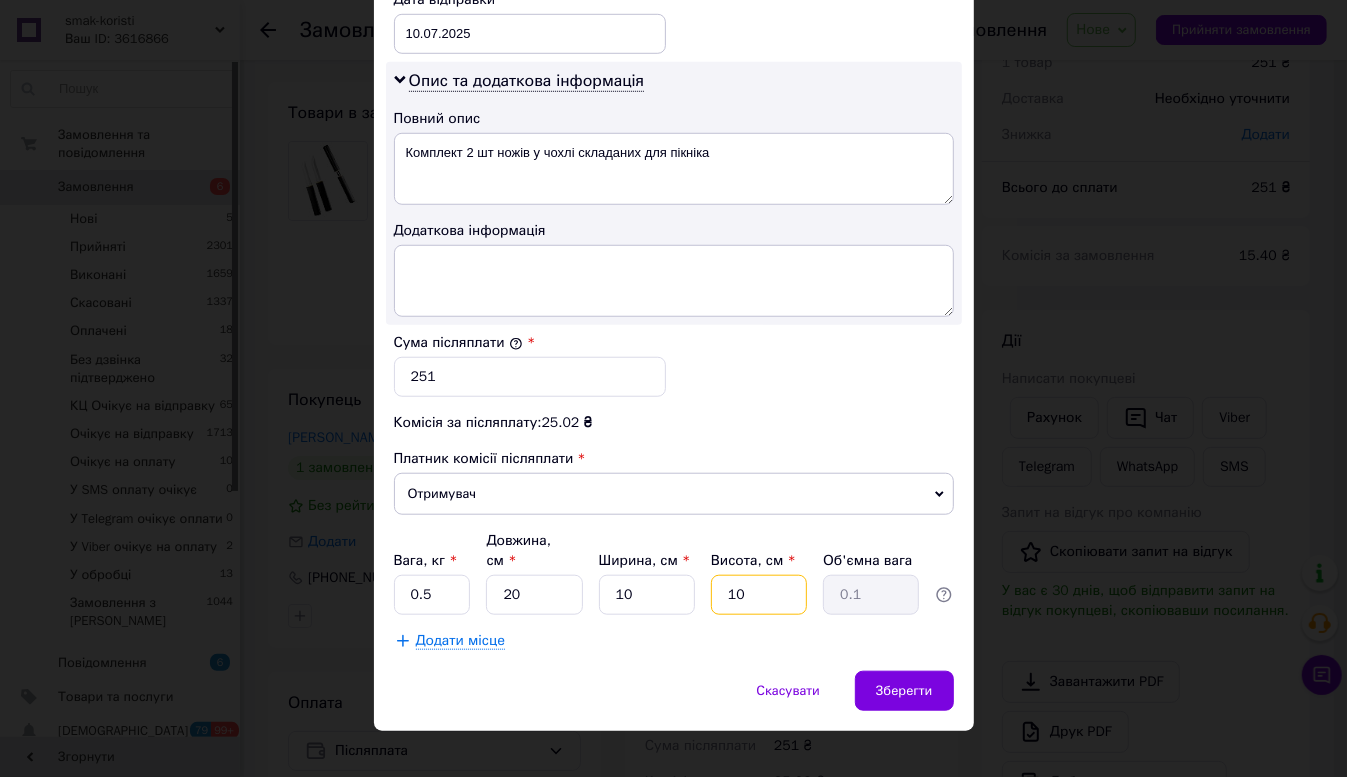 type on "0.5" 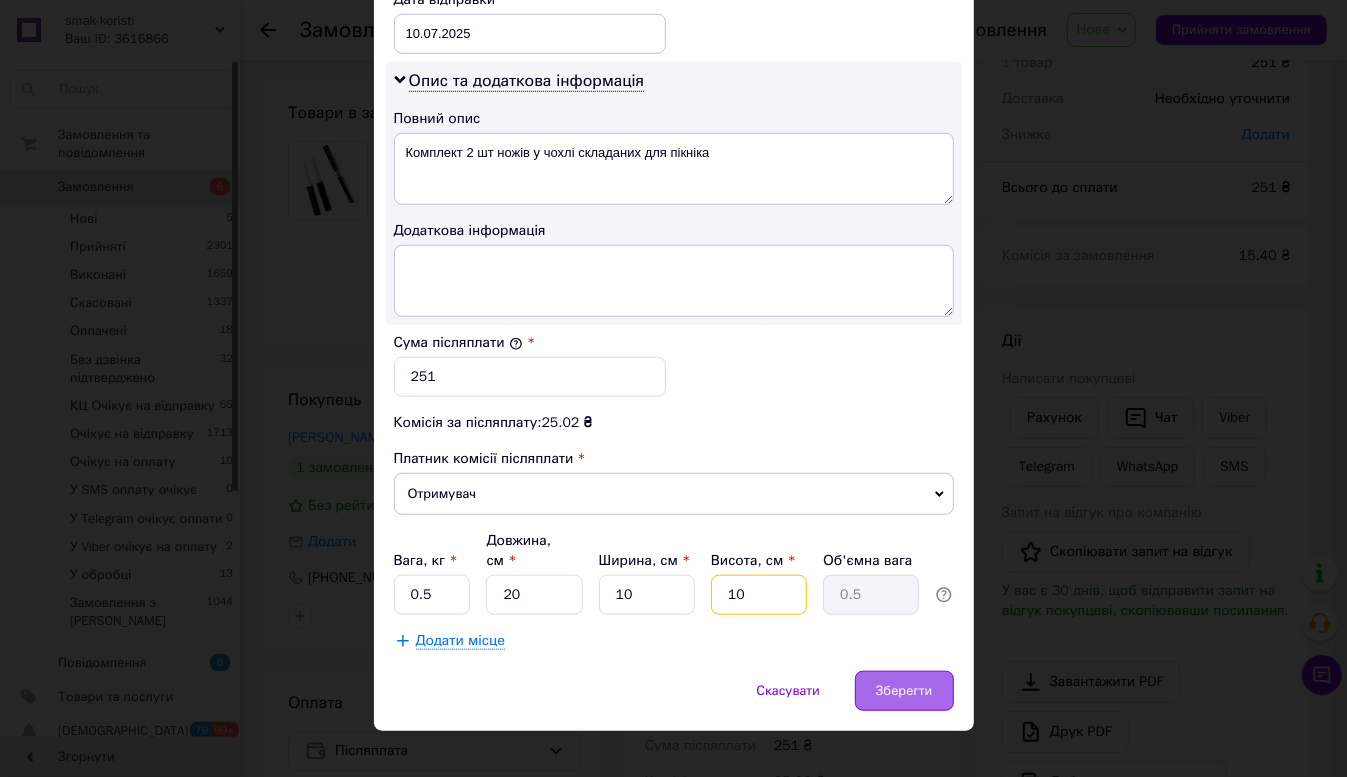 type on "10" 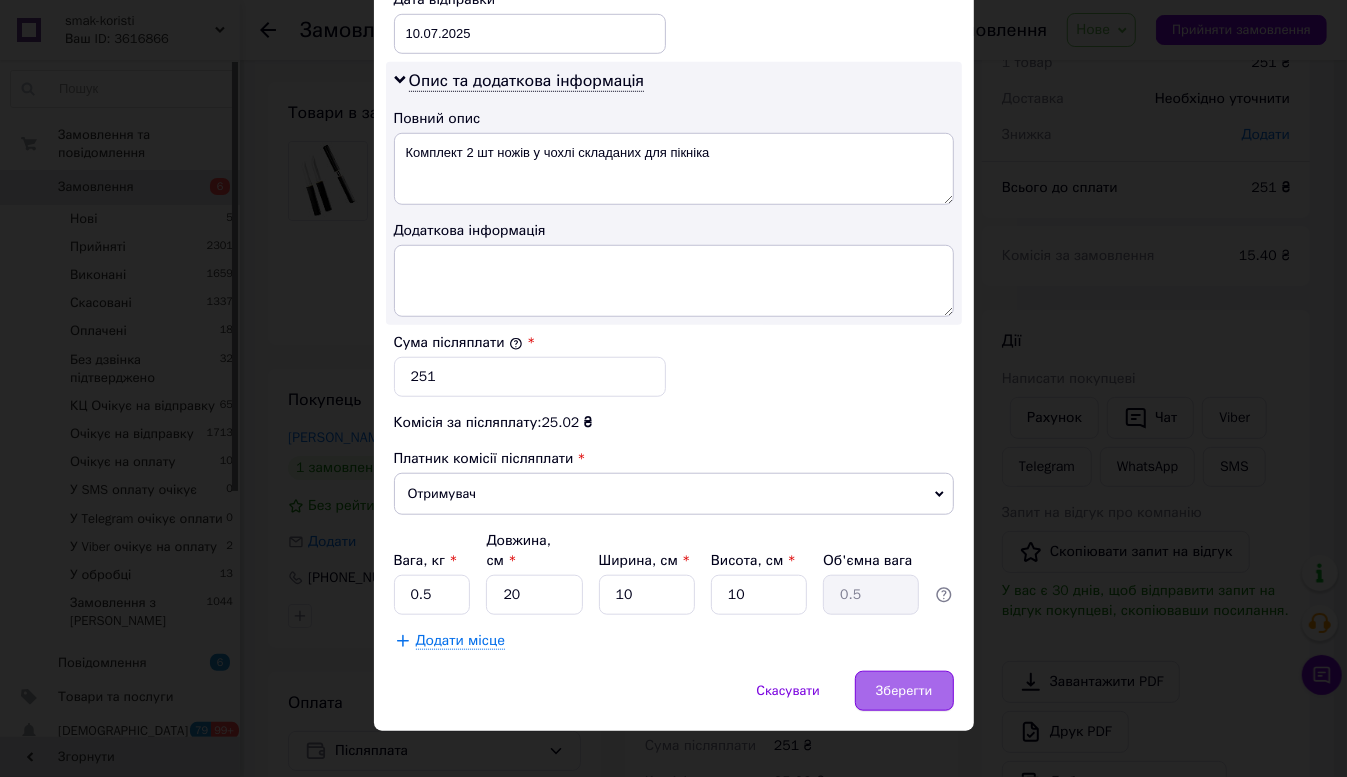 click on "Зберегти" at bounding box center [904, 691] 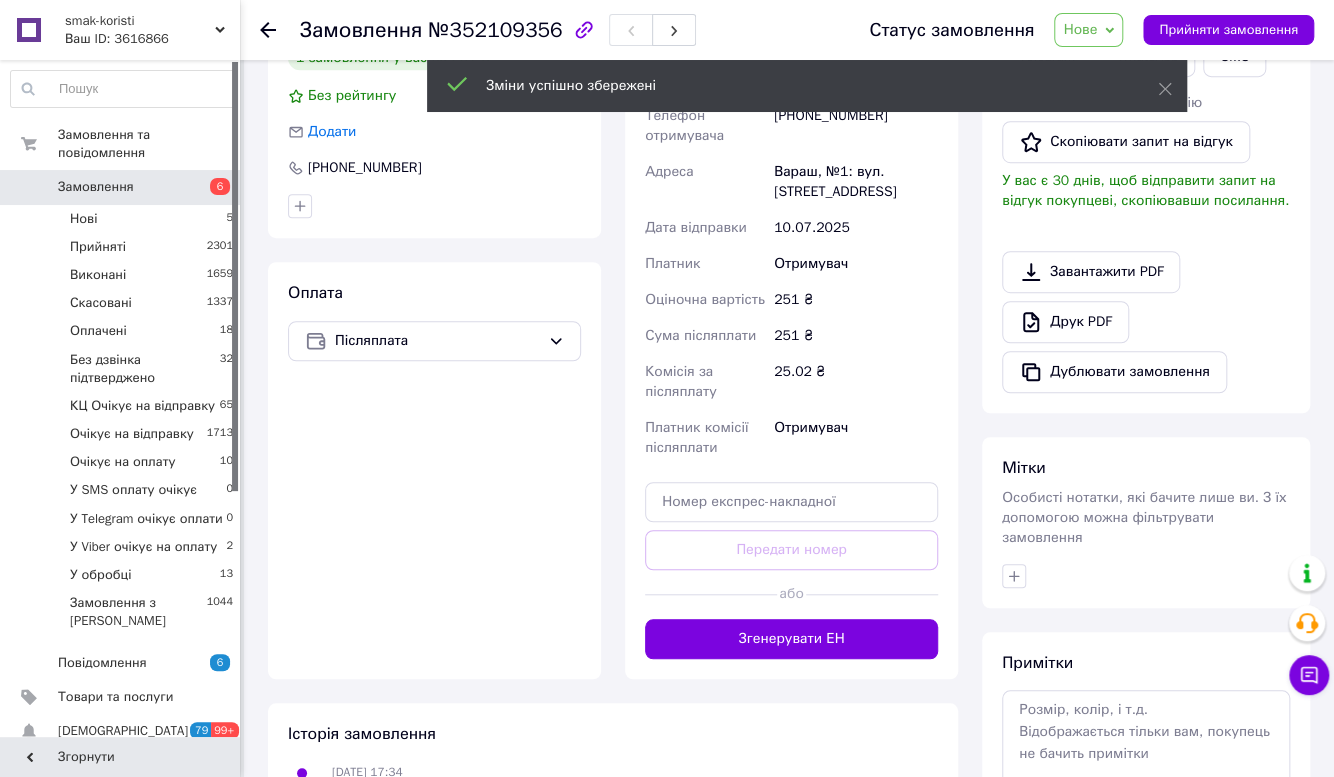 scroll, scrollTop: 545, scrollLeft: 0, axis: vertical 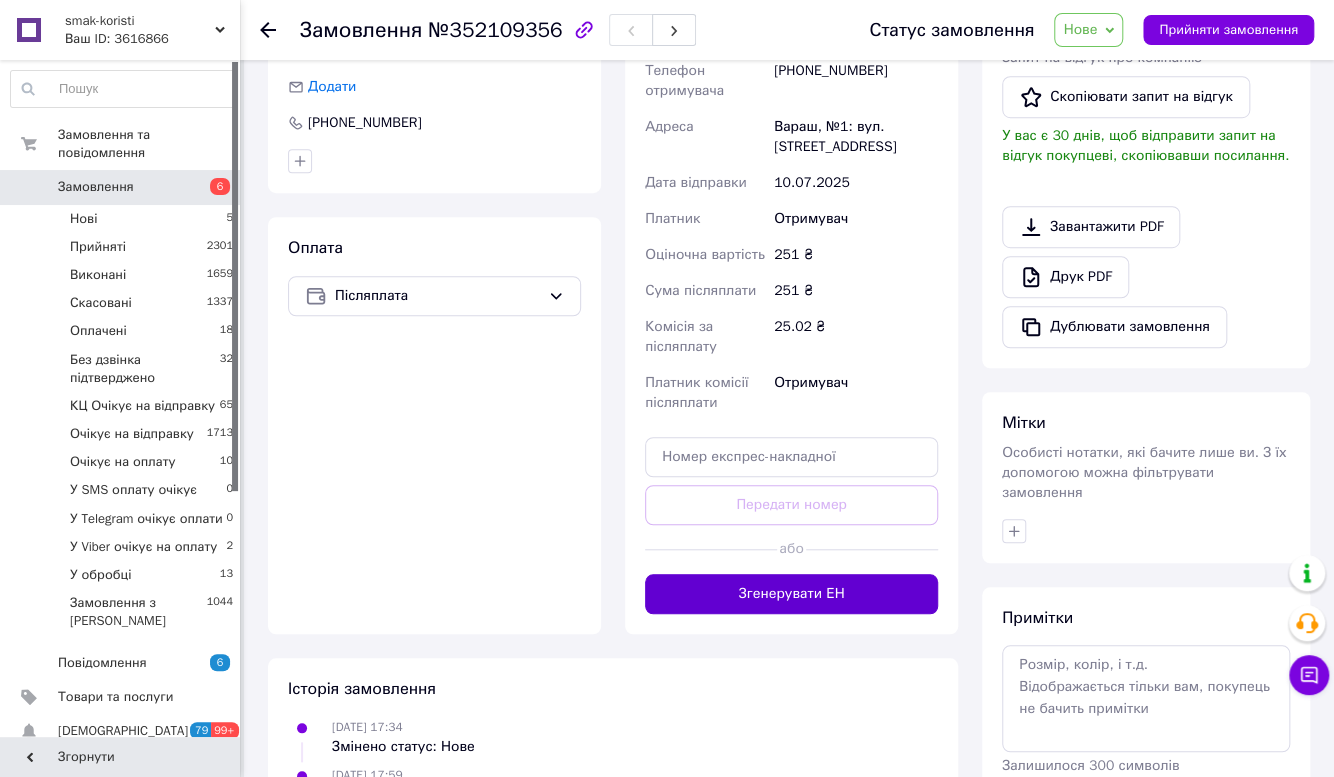 click on "Згенерувати ЕН" at bounding box center [791, 594] 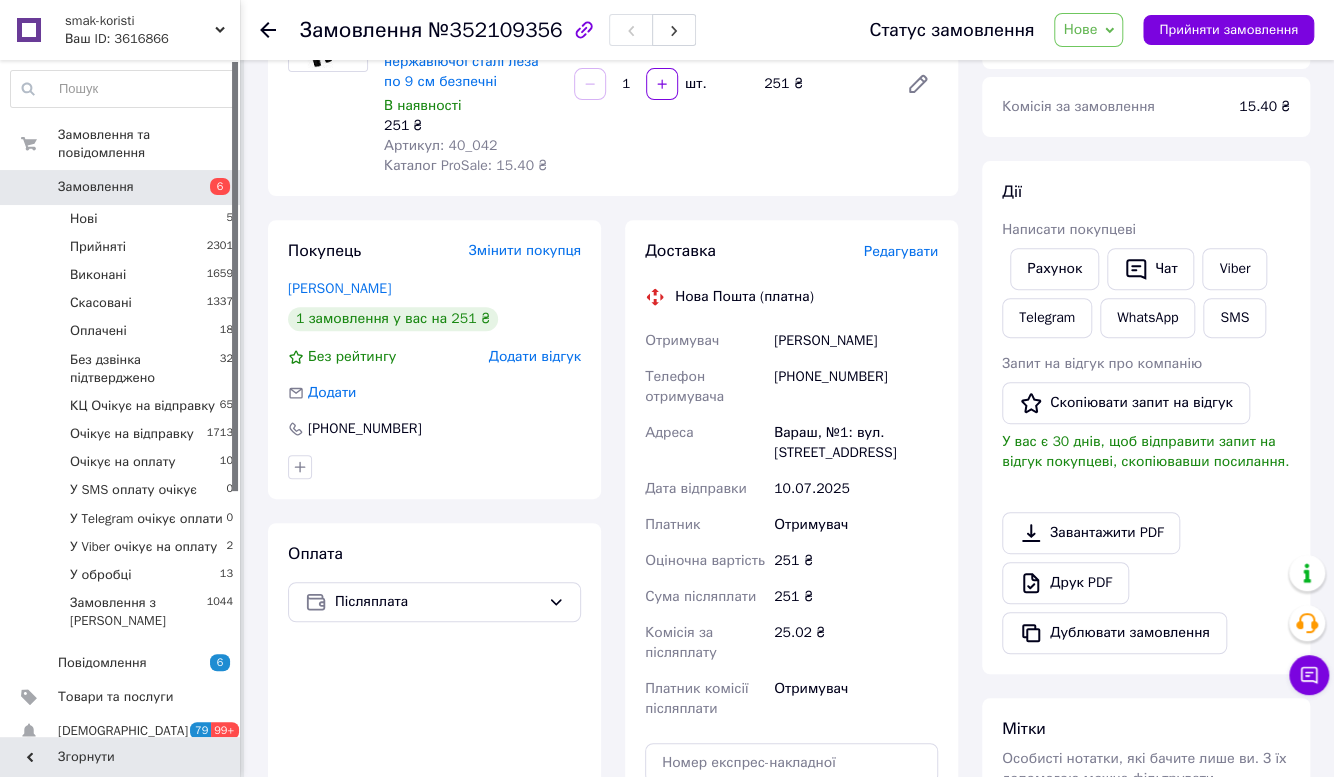 scroll, scrollTop: 181, scrollLeft: 0, axis: vertical 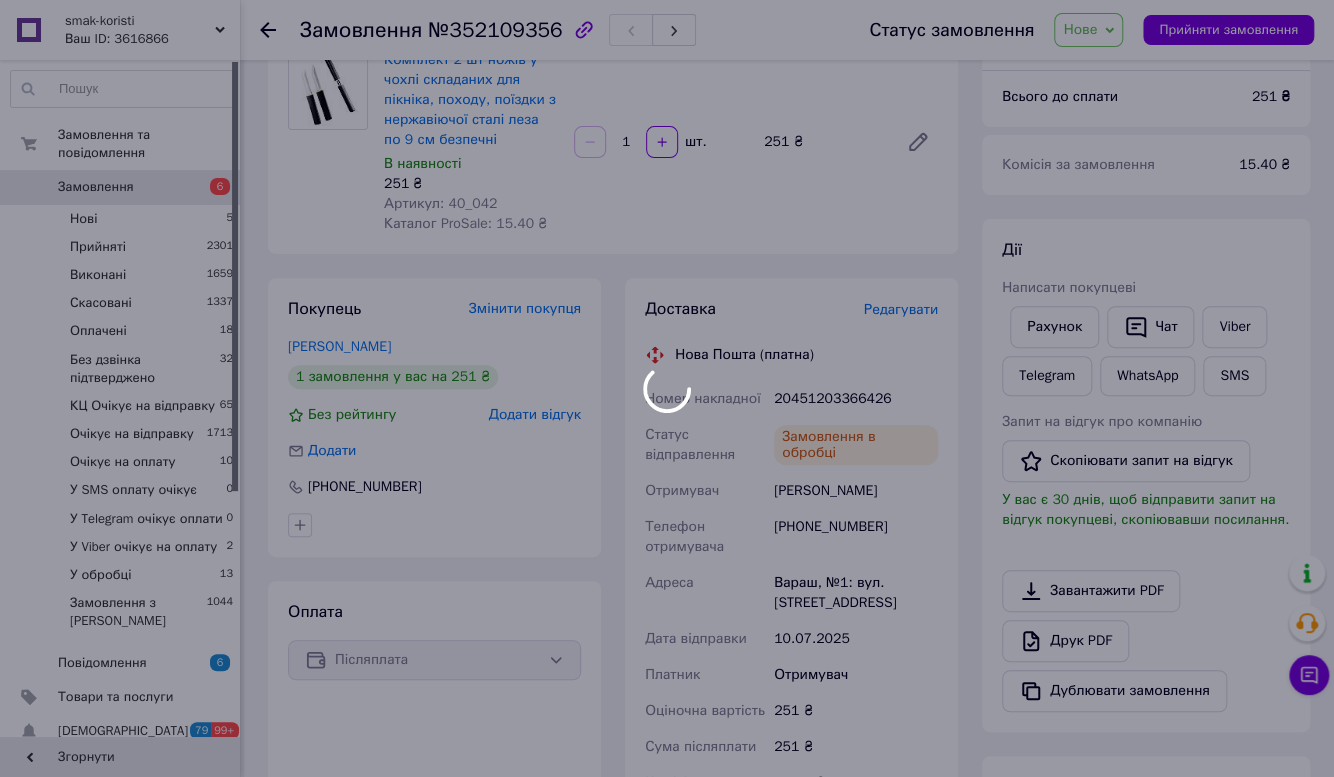 click at bounding box center (667, 388) 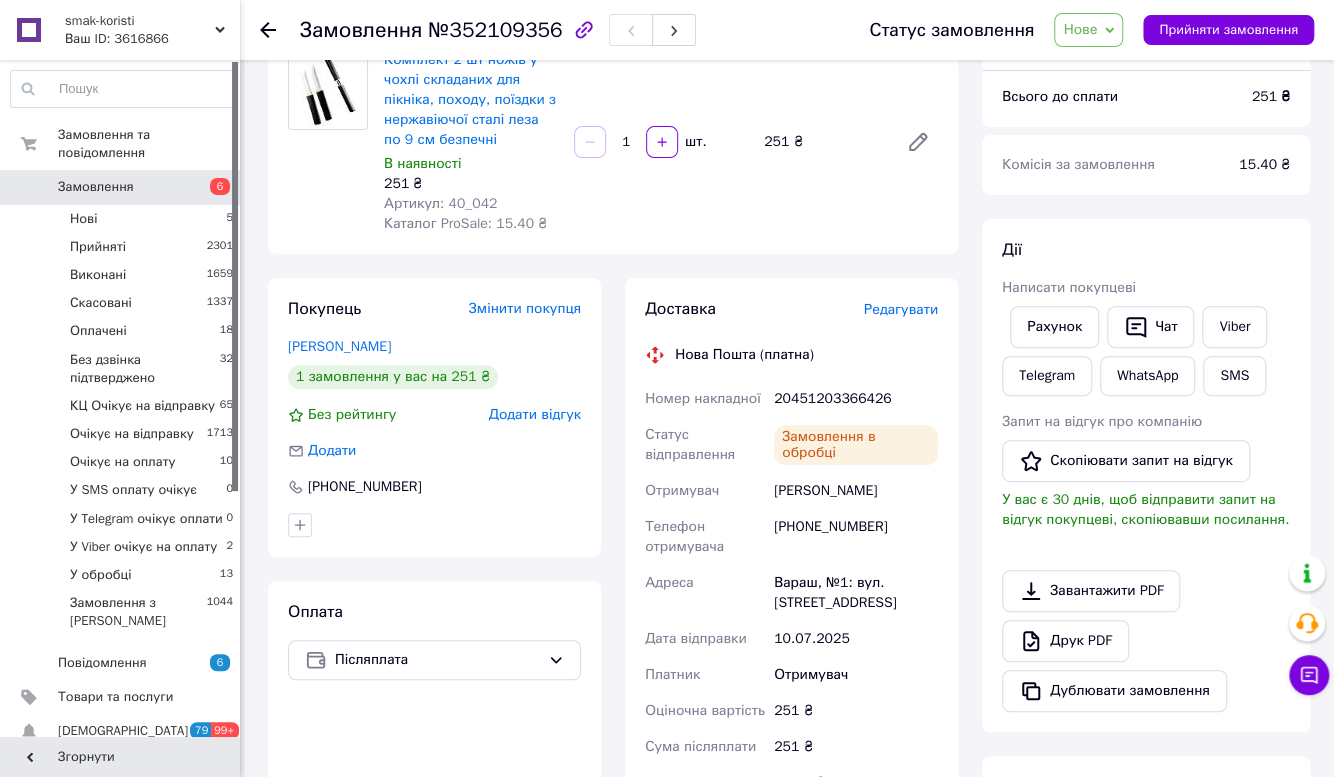 click on "Нове" at bounding box center (1080, 29) 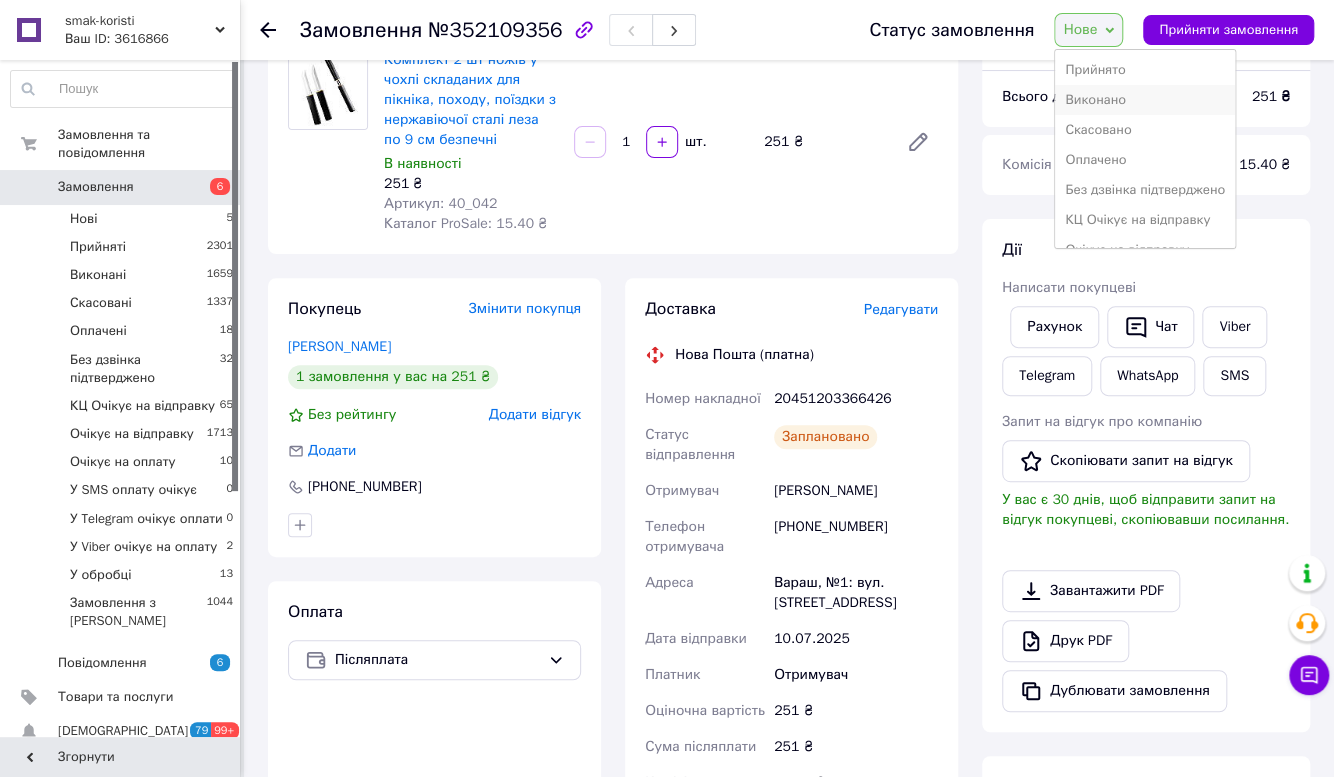 click on "Виконано" at bounding box center [1145, 100] 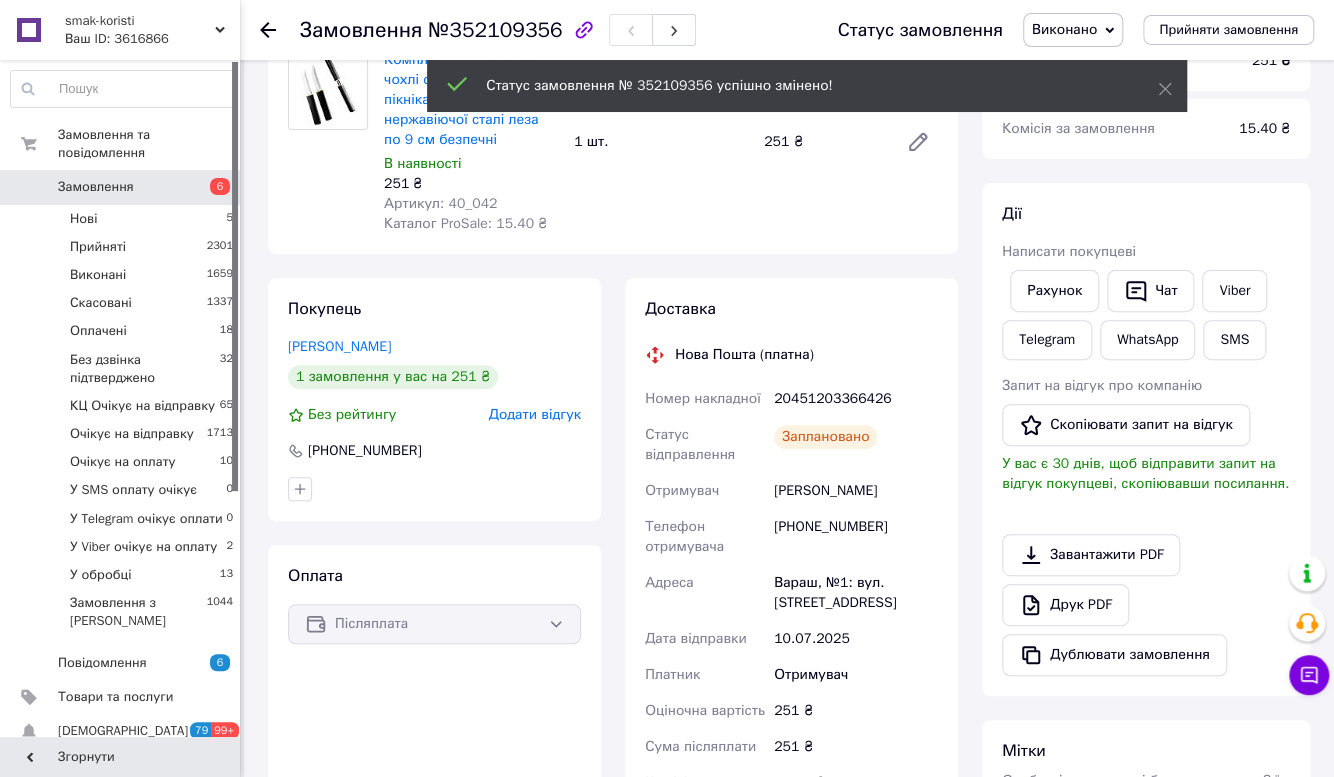 scroll, scrollTop: 0, scrollLeft: 0, axis: both 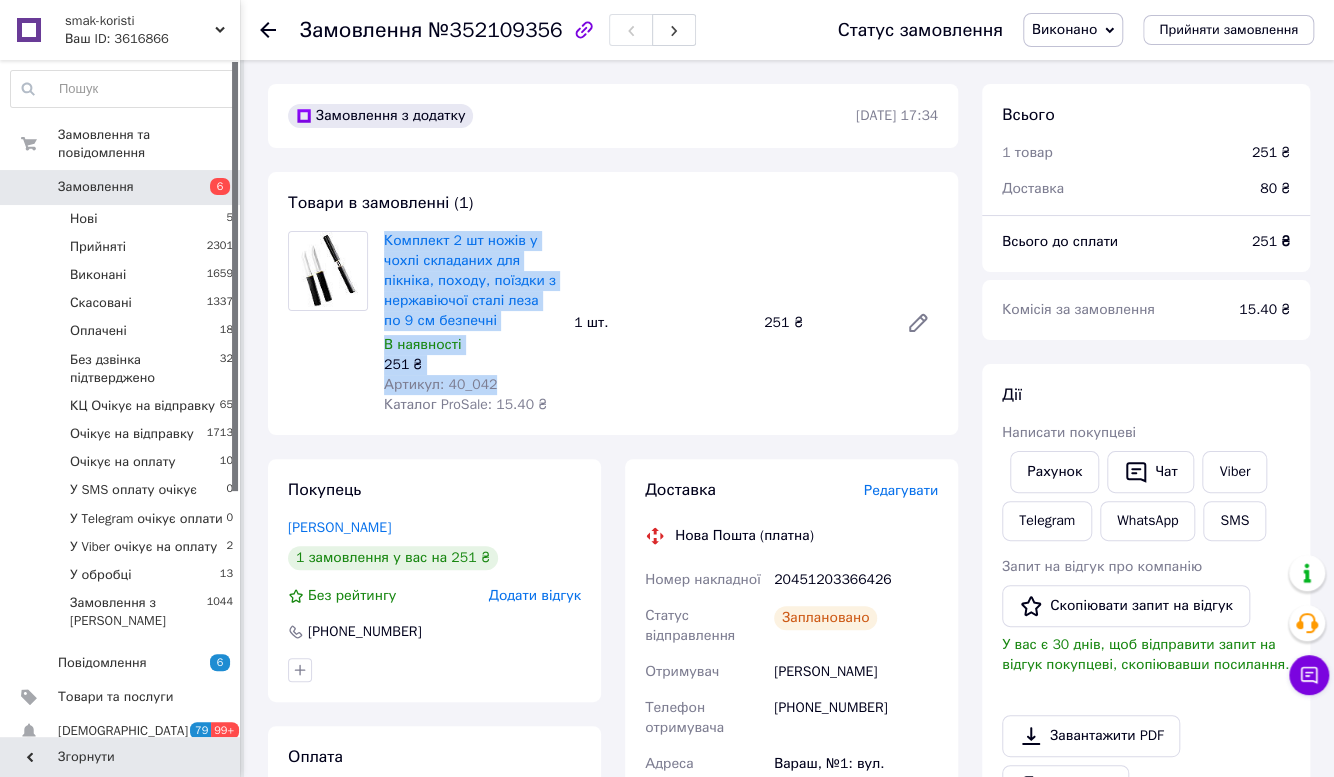 drag, startPoint x: 378, startPoint y: 242, endPoint x: 499, endPoint y: 384, distance: 186.56099 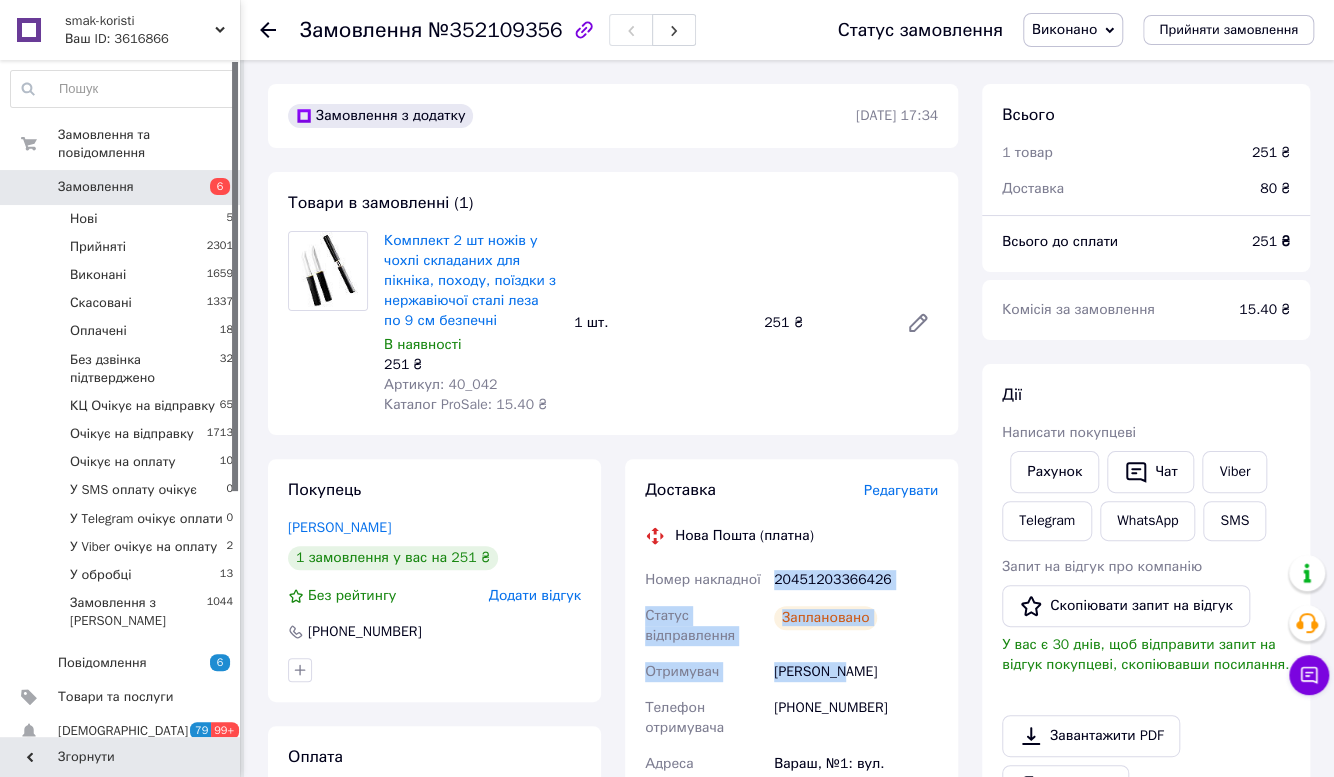 drag, startPoint x: 772, startPoint y: 577, endPoint x: 850, endPoint y: 670, distance: 121.37957 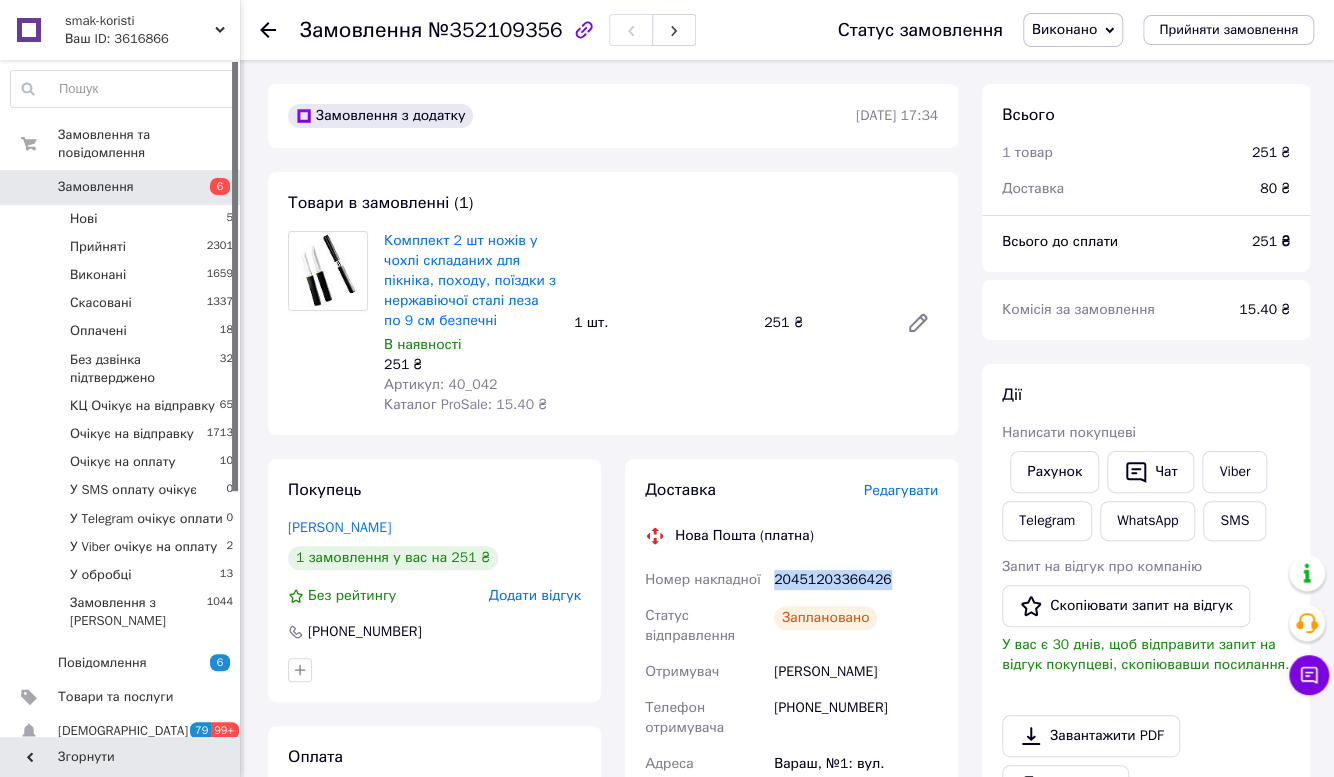 click on "20451203366426" at bounding box center (856, 580) 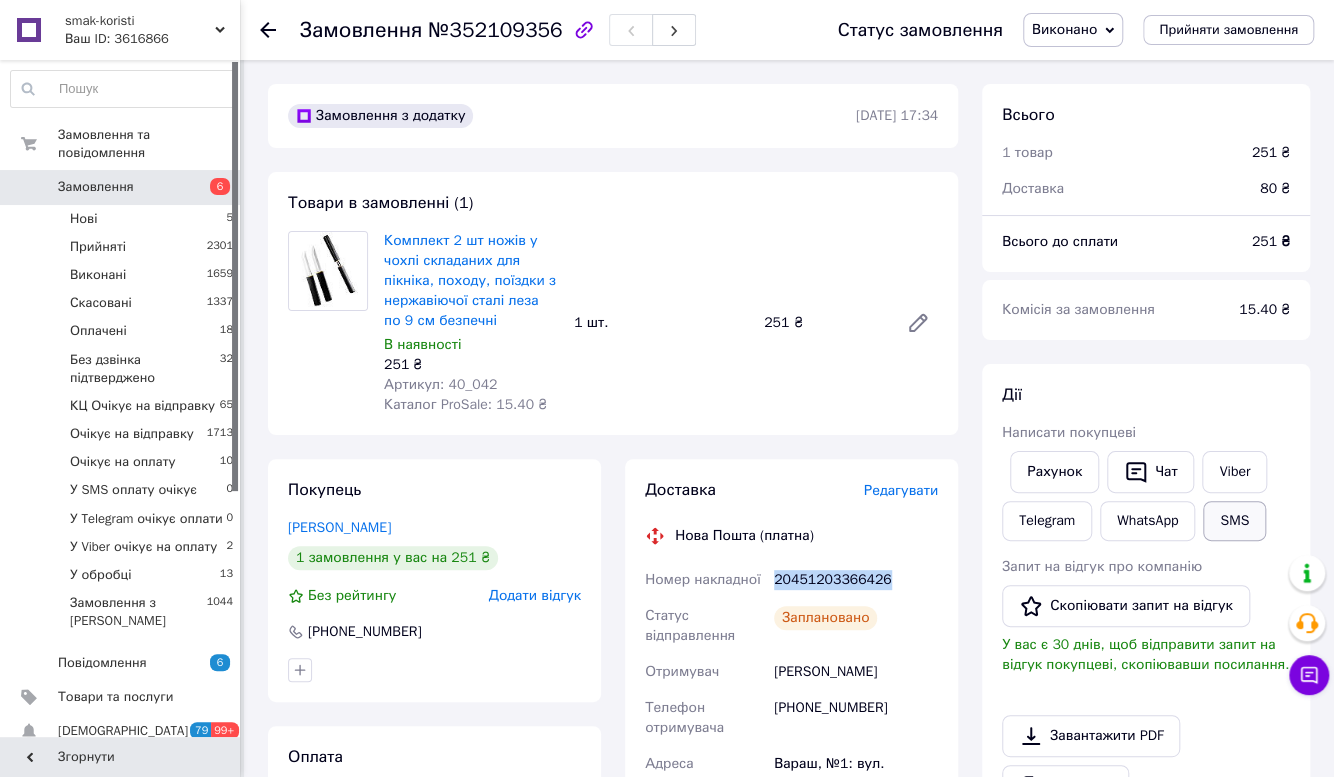 click on "SMS" at bounding box center (1234, 521) 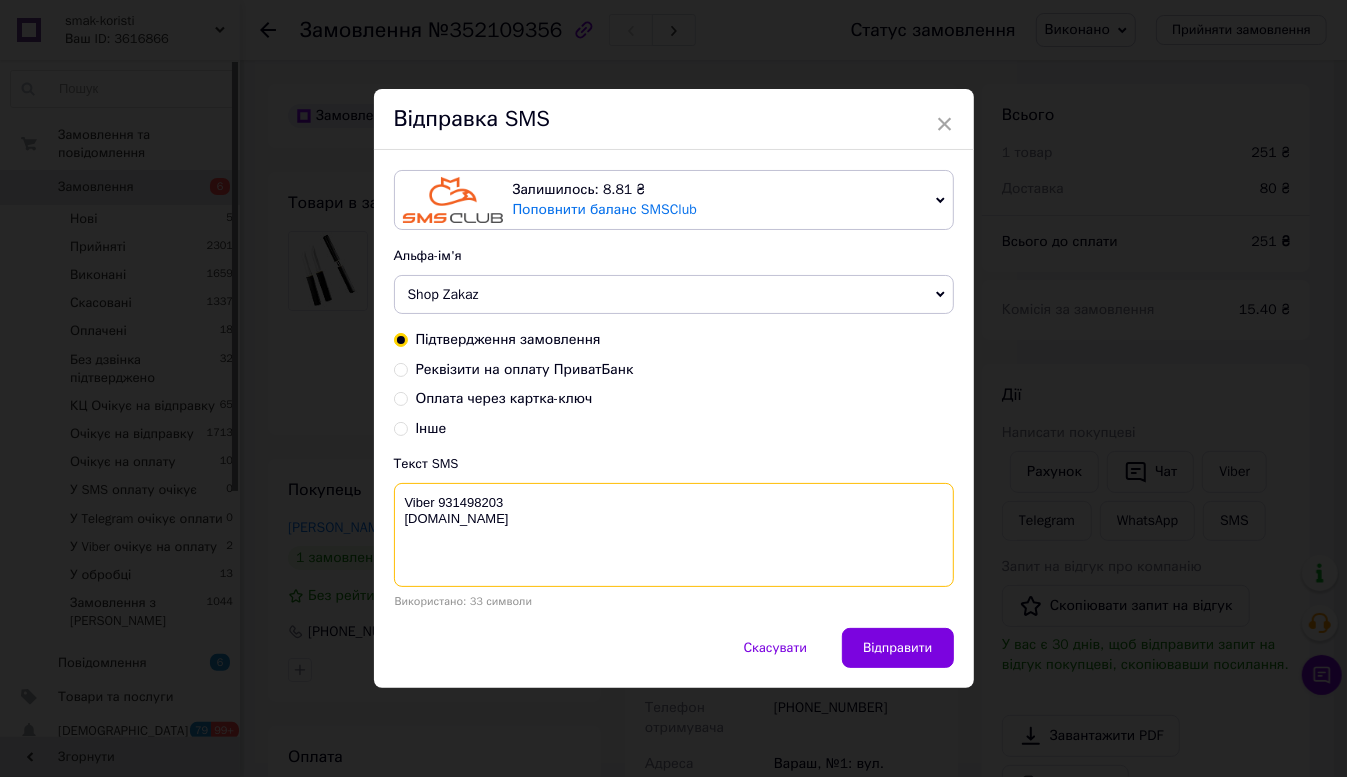 click on "Viber 931498203
[DOMAIN_NAME]" at bounding box center (674, 535) 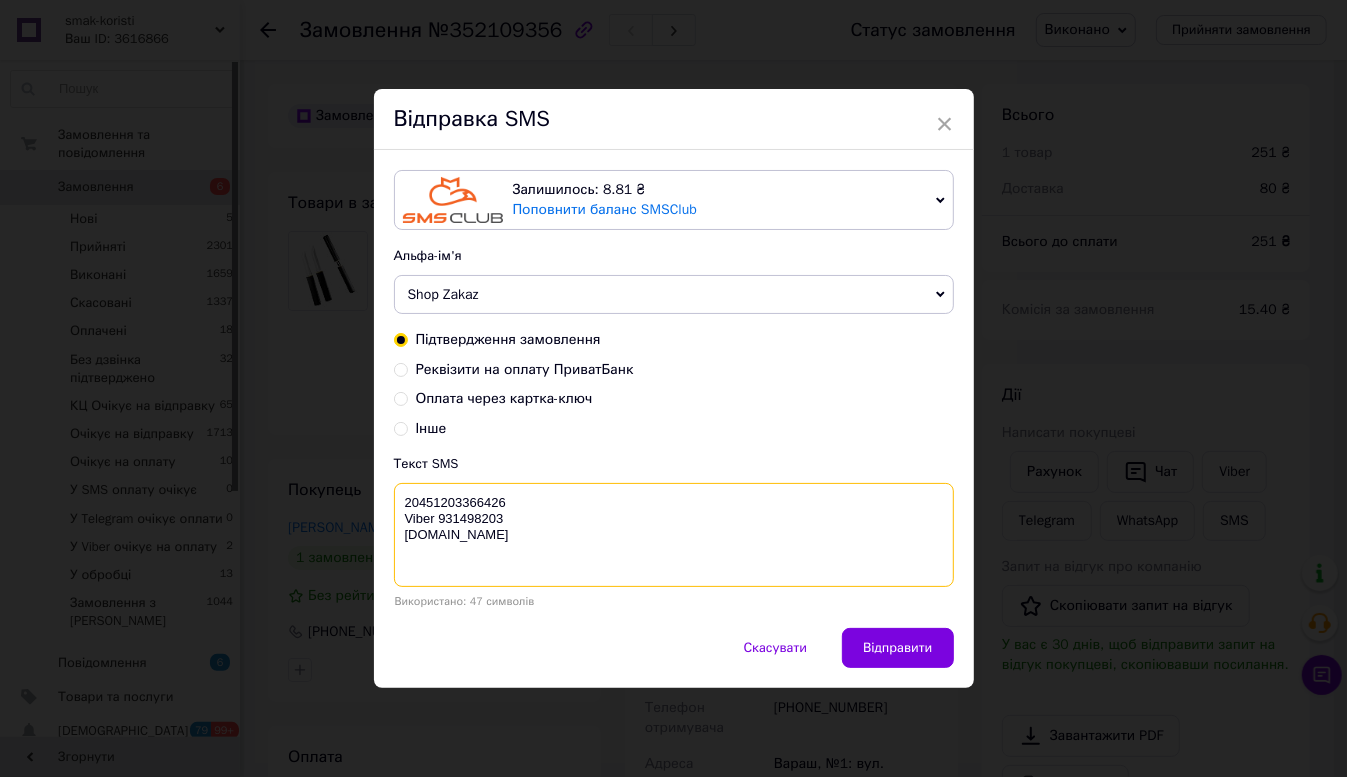 click on "20451203366426
Viber 931498203
[DOMAIN_NAME]" at bounding box center (674, 535) 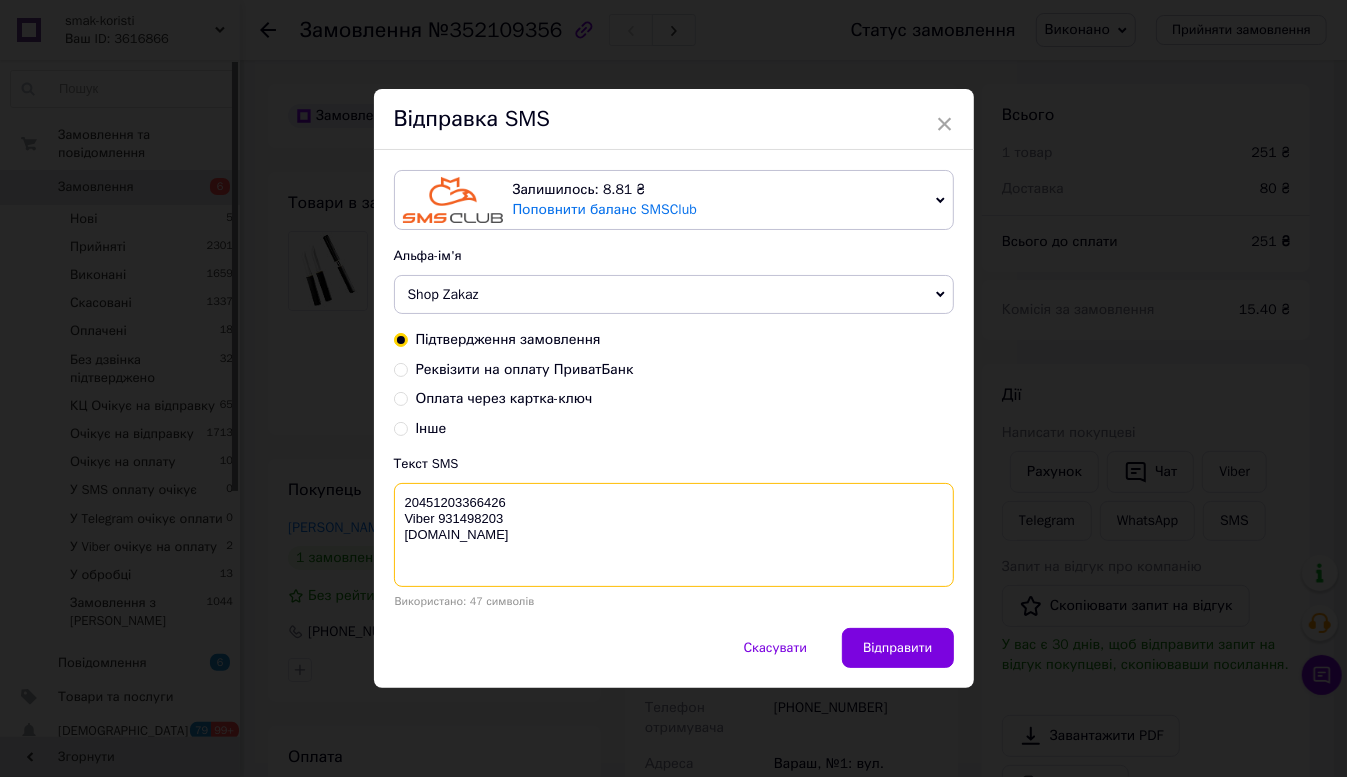paste on "Комплект 2 шт ножів" 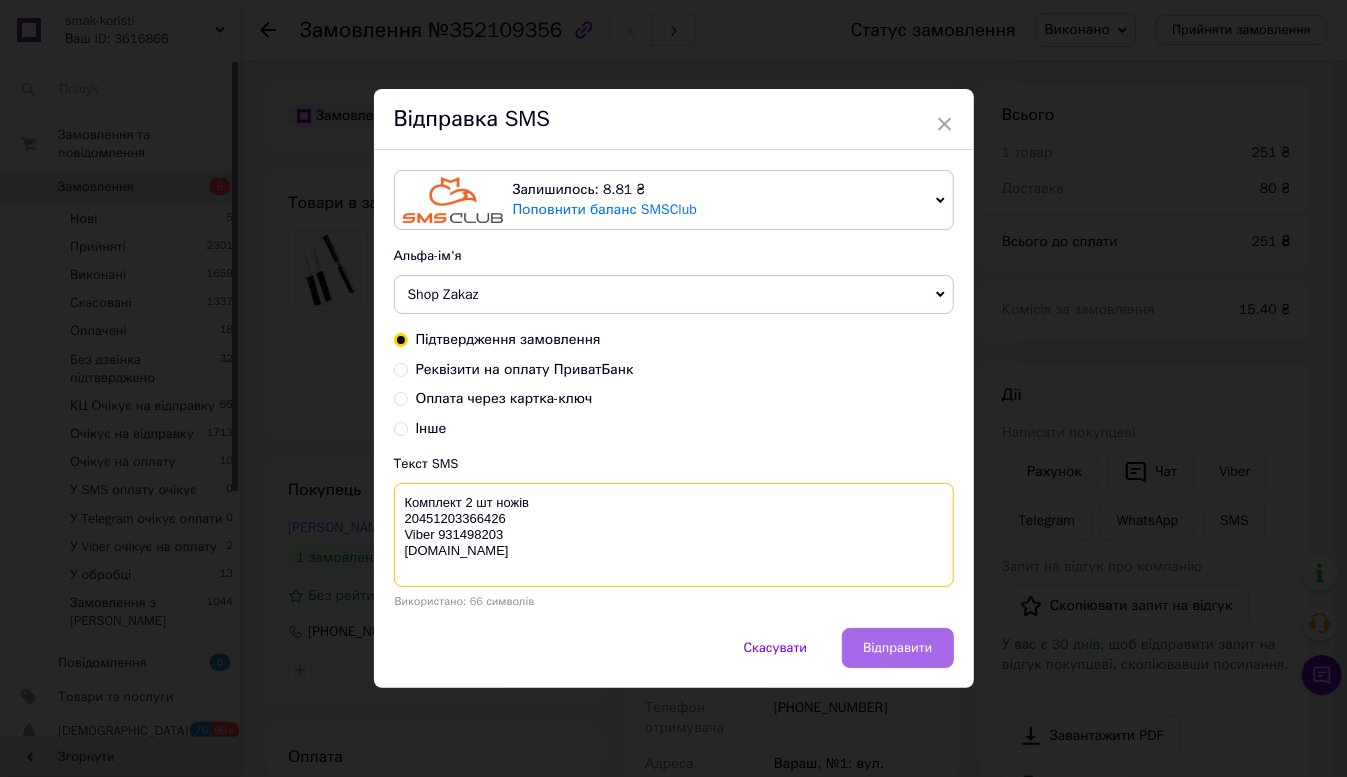 type on "Комплект 2 шт ножів
20451203366426
Viber 931498203
[DOMAIN_NAME]" 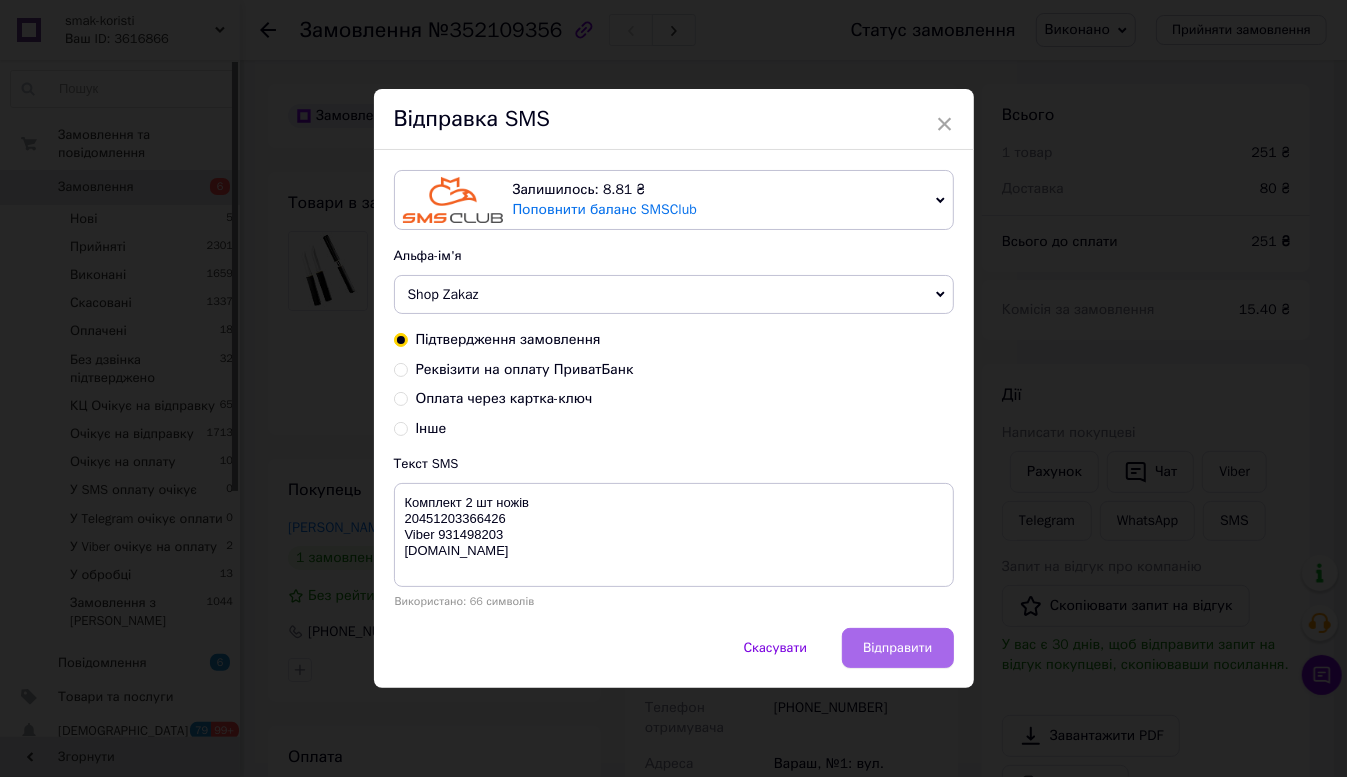click on "Відправити" at bounding box center [897, 648] 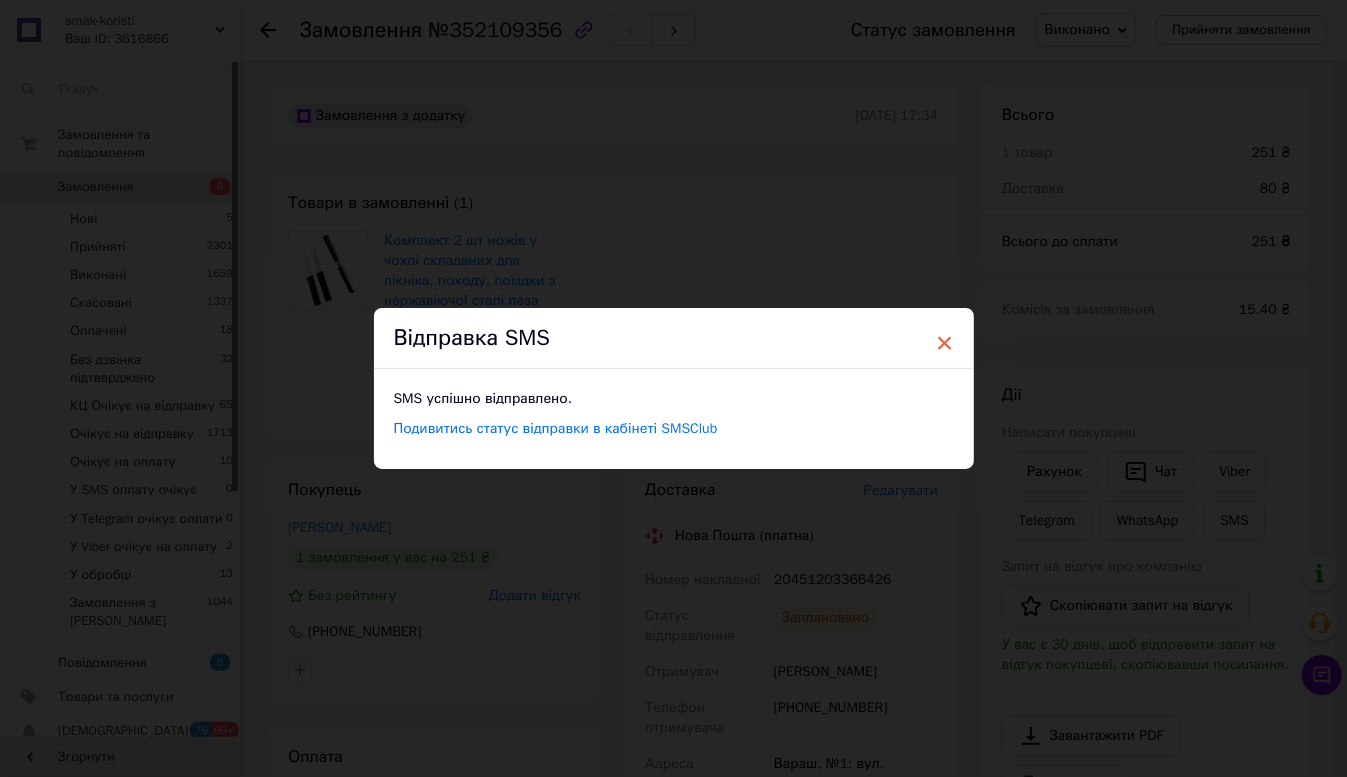 click on "×" at bounding box center [945, 343] 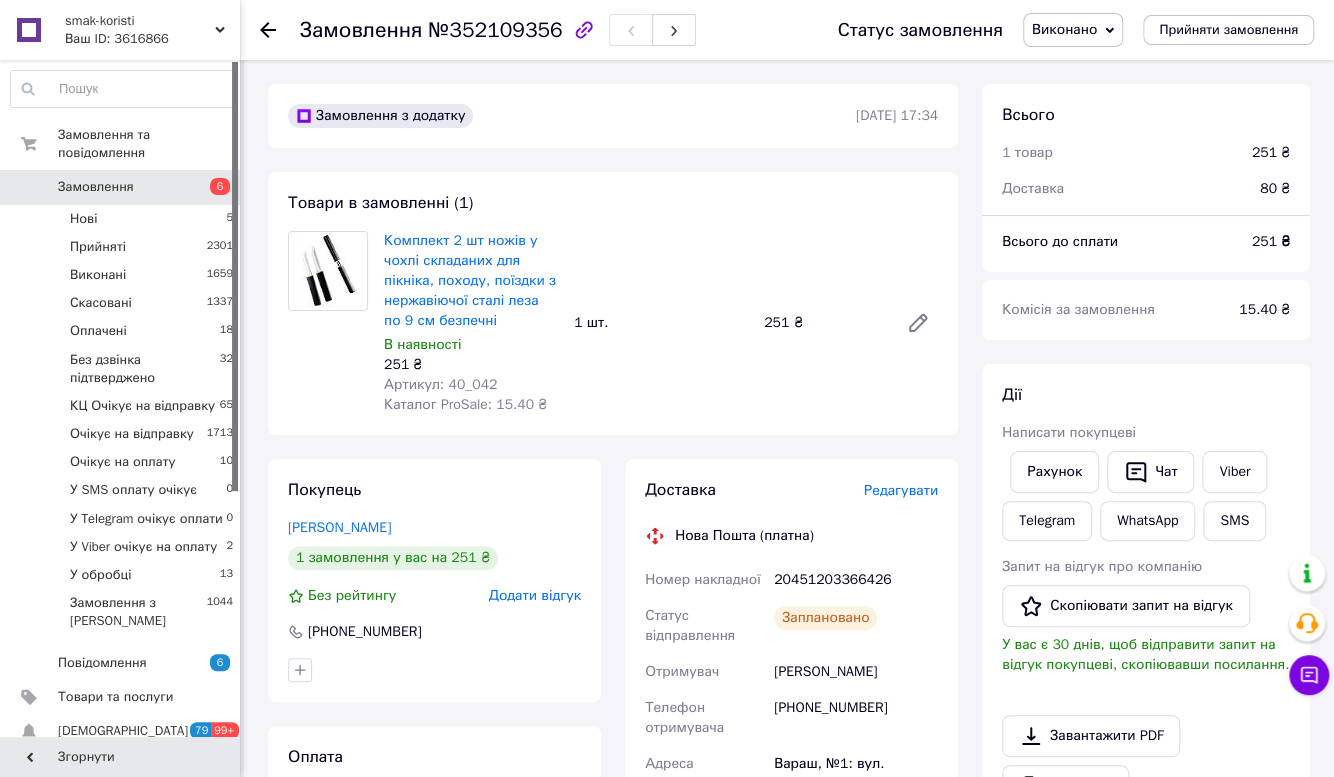 click on "6" at bounding box center [212, 187] 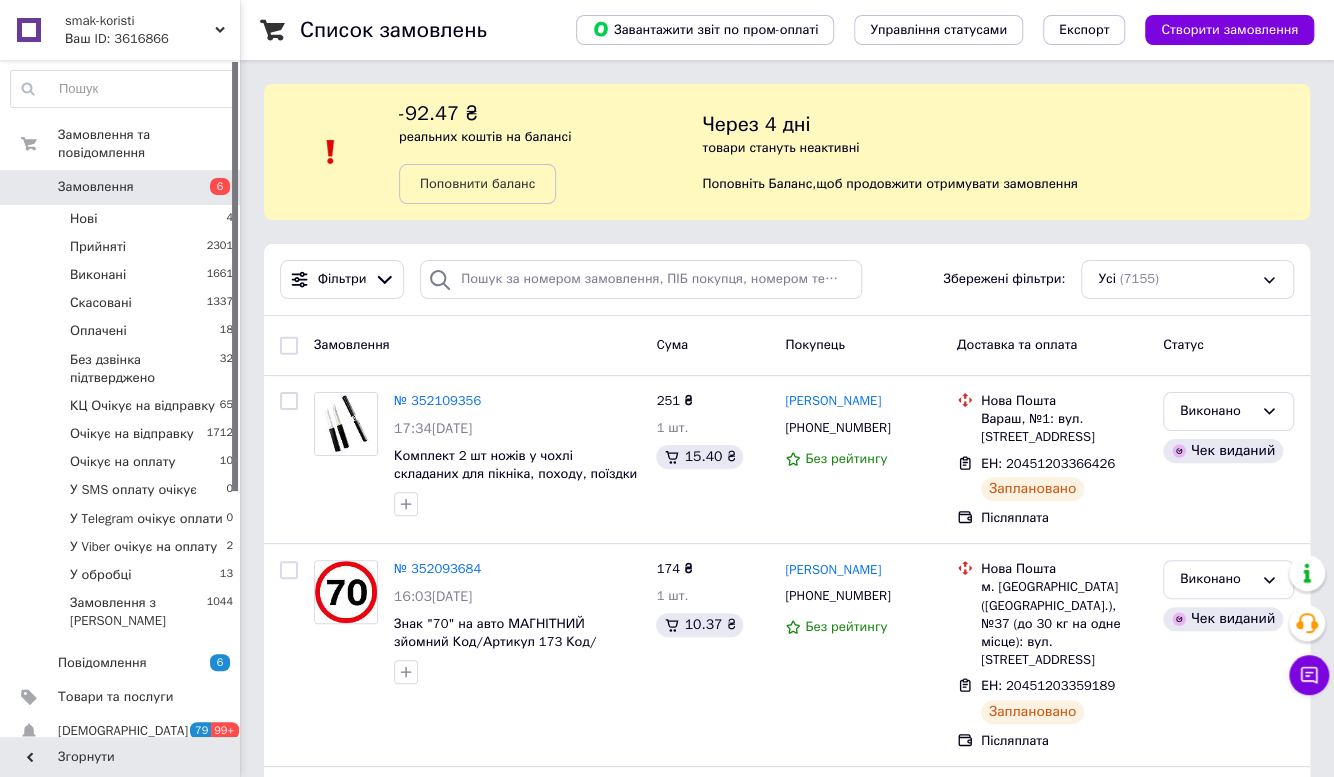 scroll, scrollTop: 454, scrollLeft: 0, axis: vertical 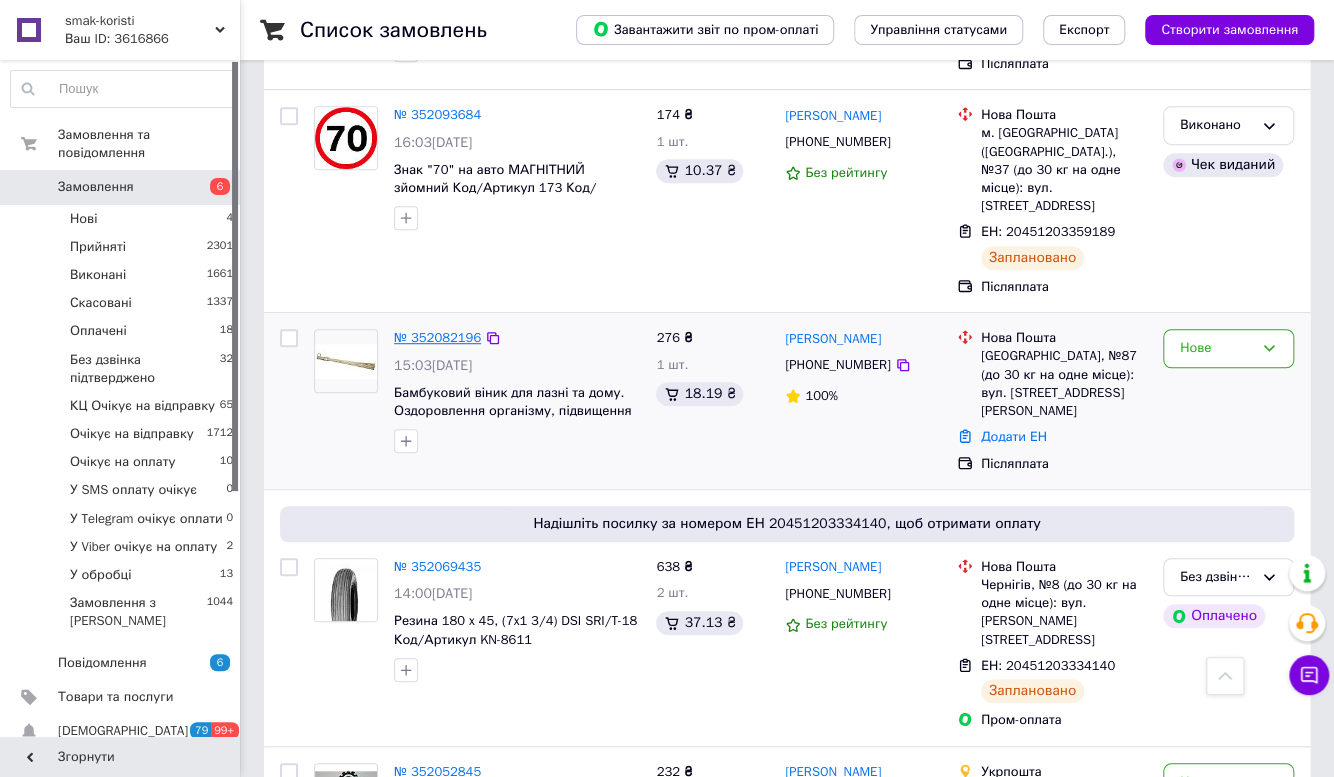 click on "№ 352082196" at bounding box center [437, 337] 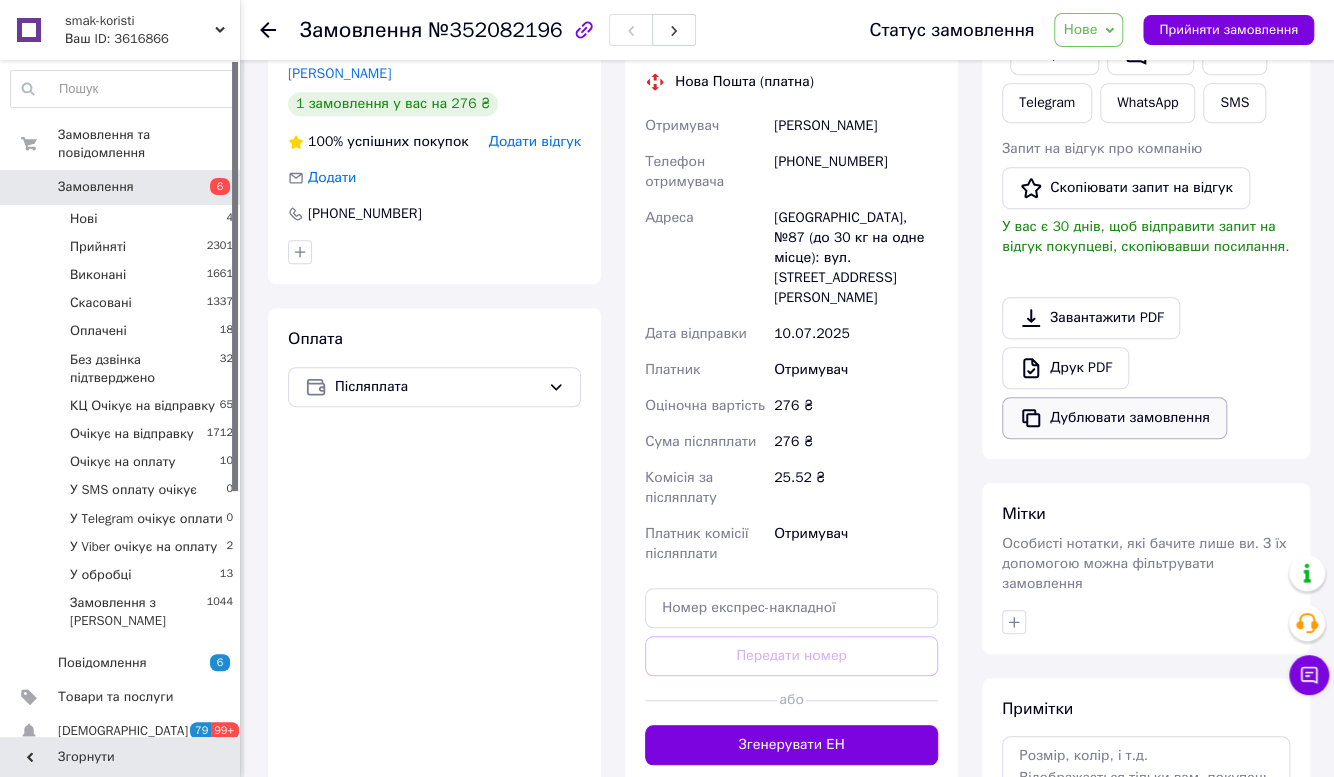 scroll, scrollTop: 272, scrollLeft: 0, axis: vertical 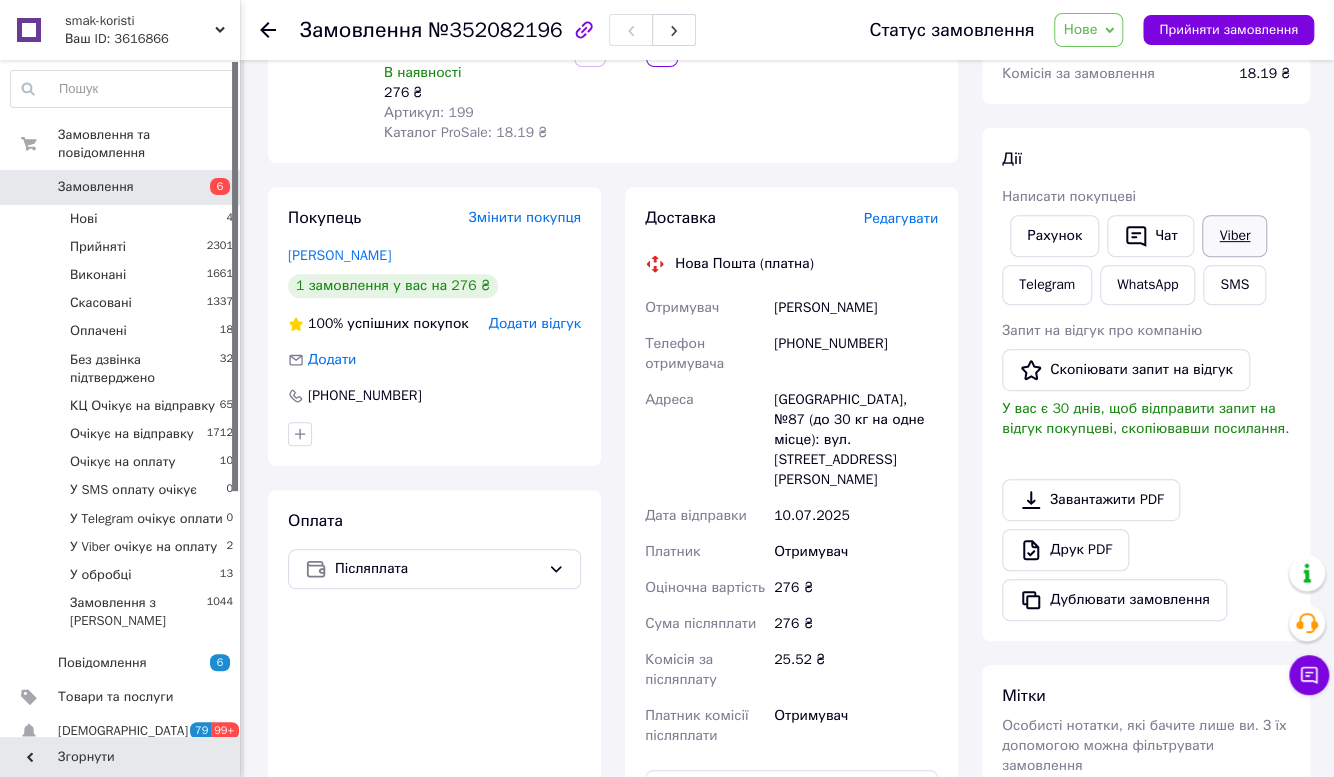 click on "Viber" at bounding box center (1234, 236) 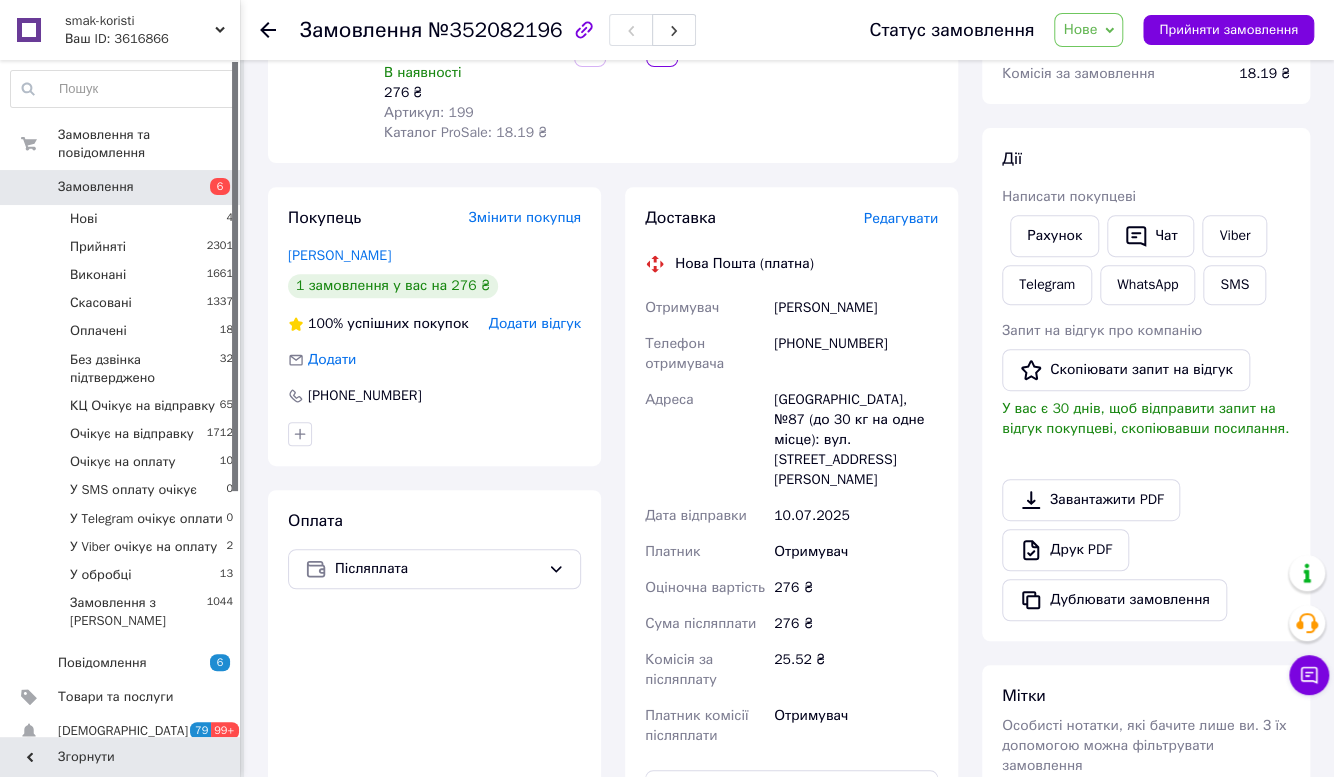 click on "Замовлення" at bounding box center (96, 187) 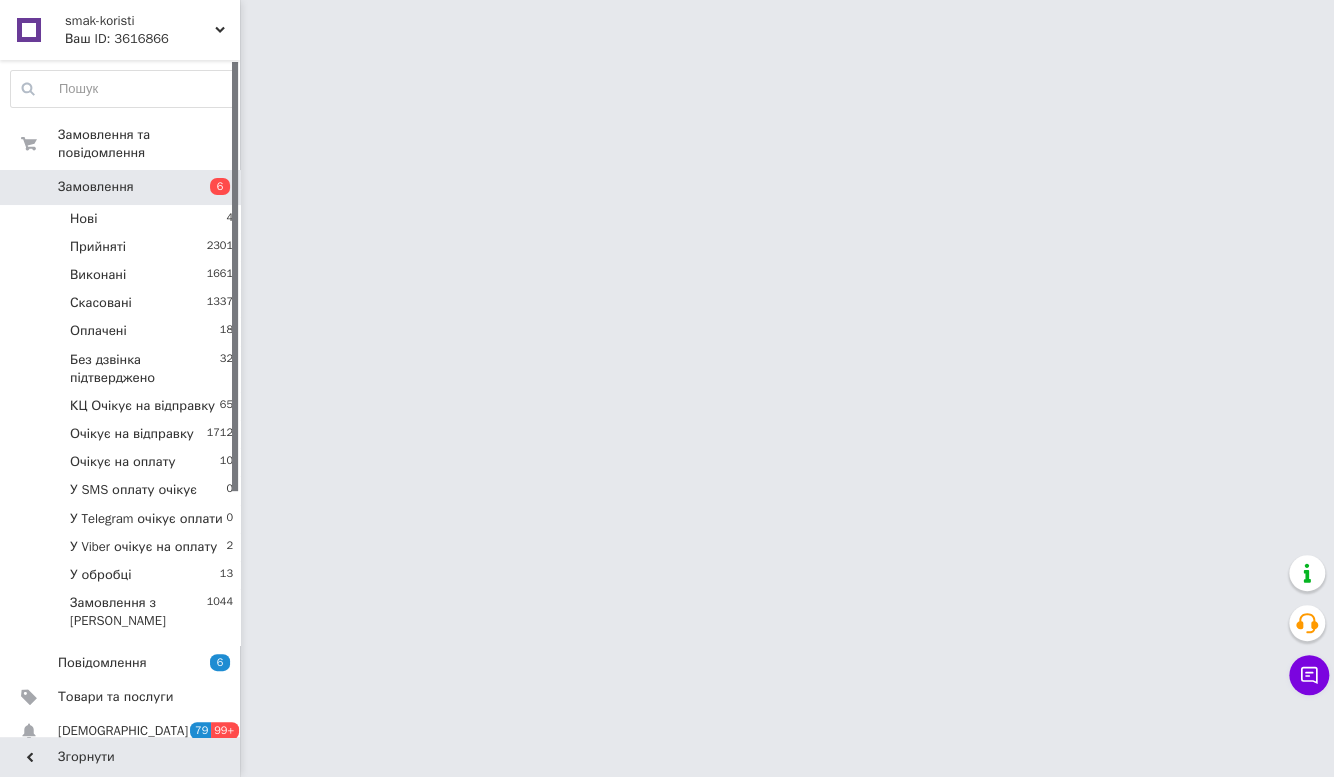 scroll, scrollTop: 0, scrollLeft: 0, axis: both 